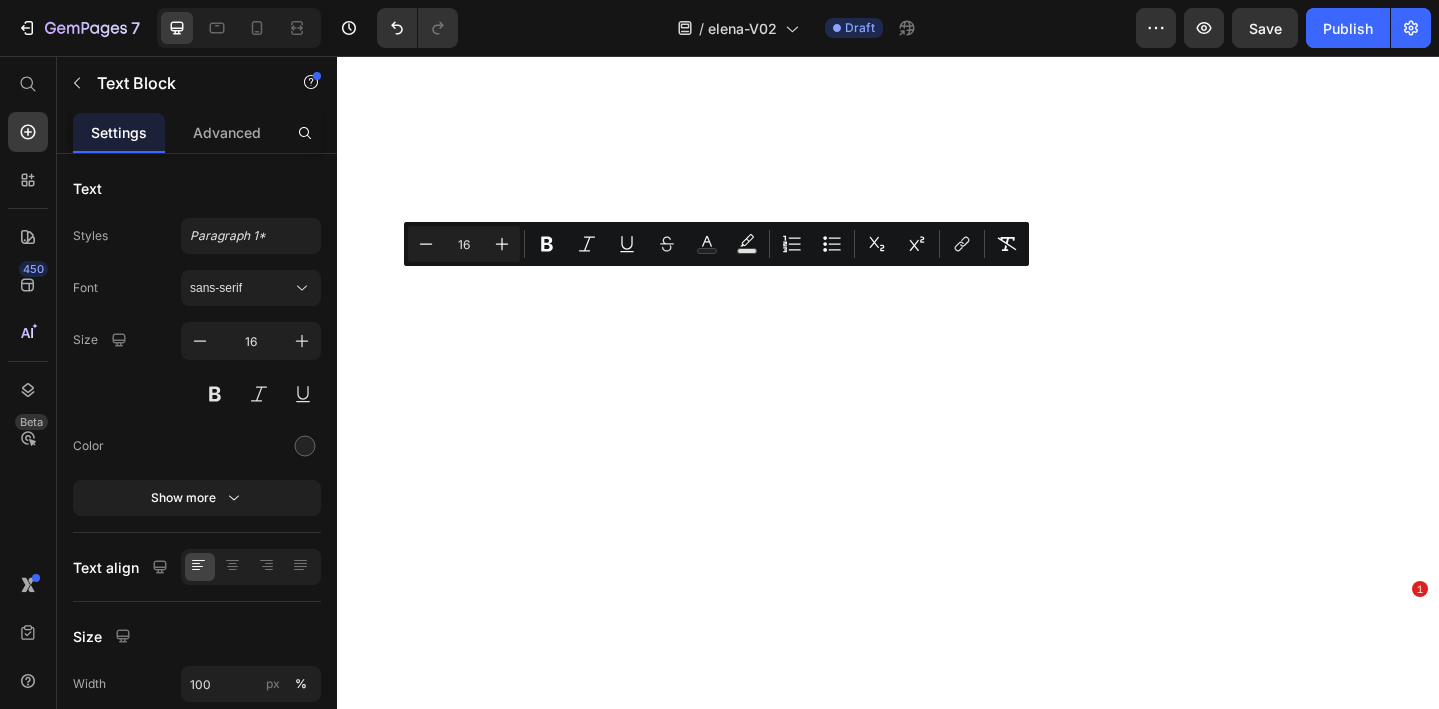 scroll, scrollTop: 0, scrollLeft: 0, axis: both 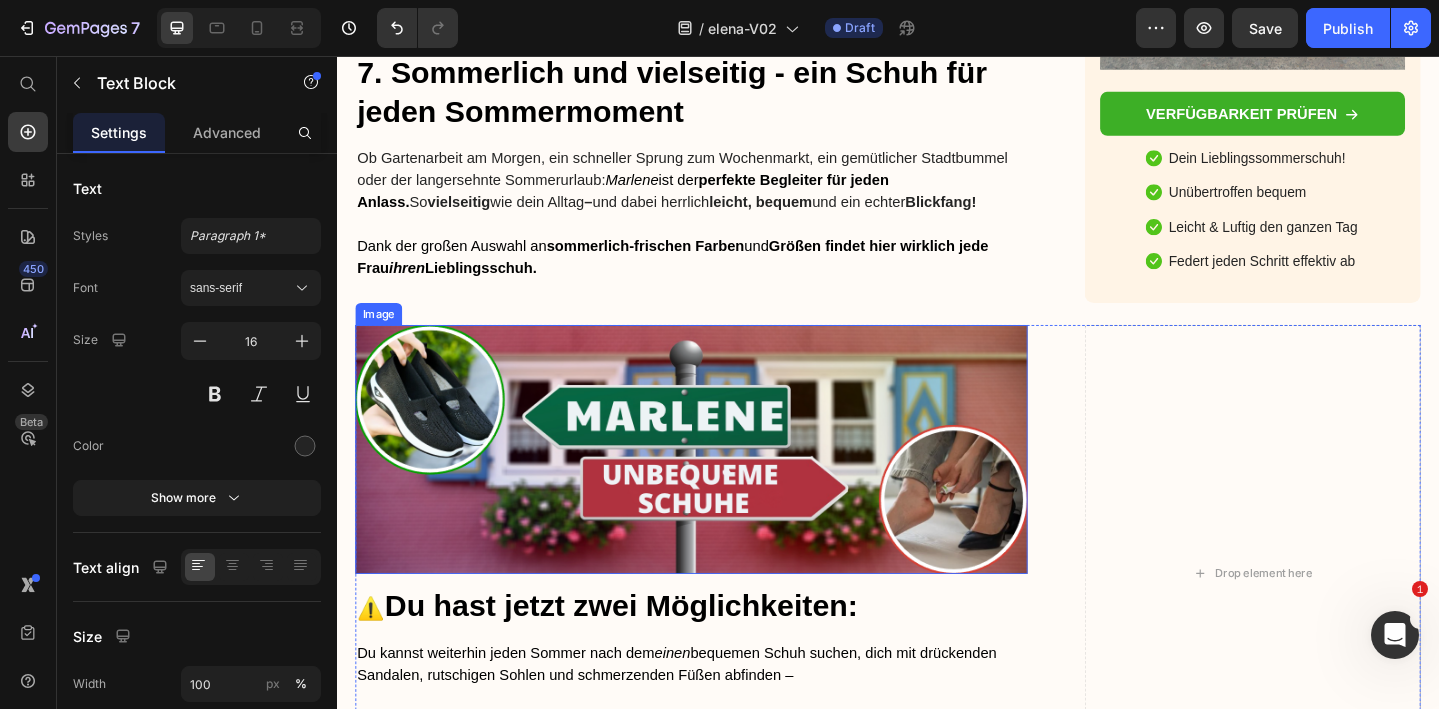 click at bounding box center (723, 484) 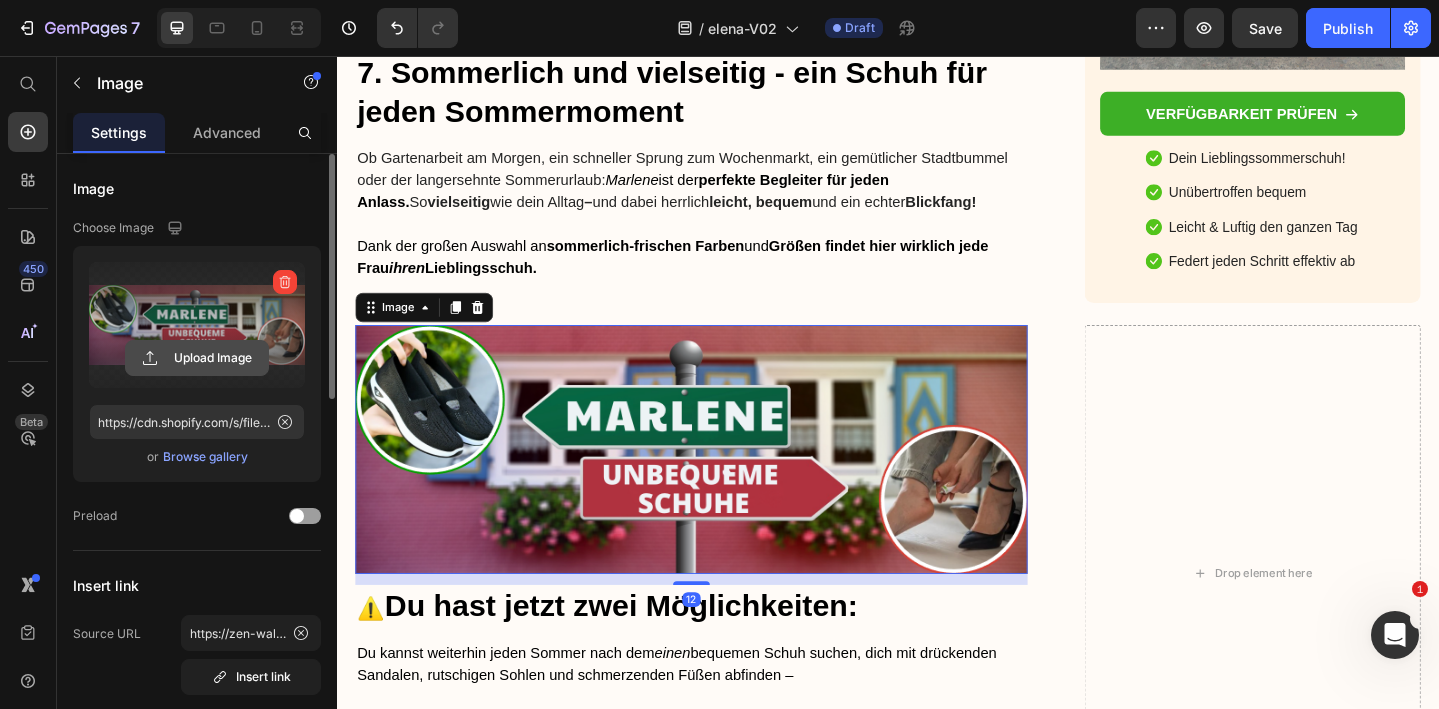 click 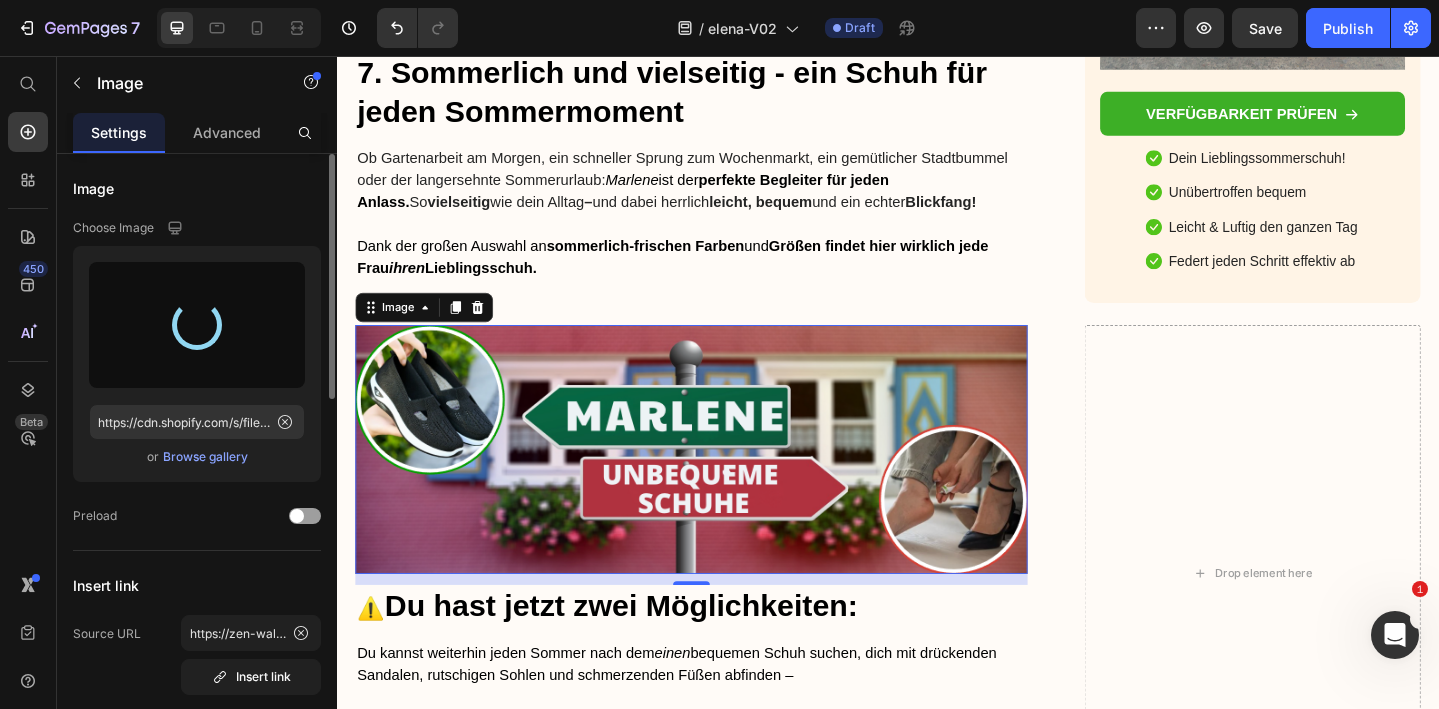 type on "https://cdn.shopify.com/s/files/1/0740/2012/6939/files/gempages_553629490677285781-66cf4c4e-c190-4d6f-a1c2-65142078c4a8.png" 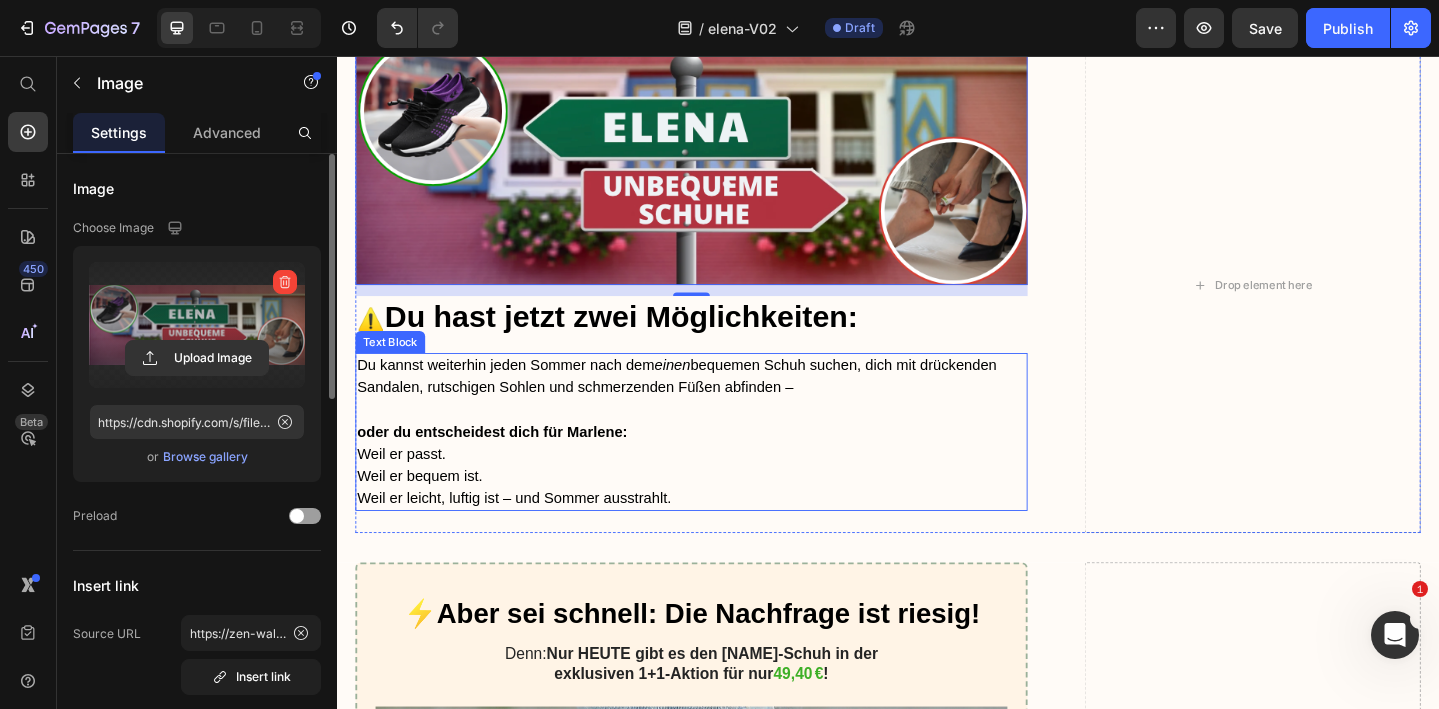 scroll, scrollTop: 8439, scrollLeft: 0, axis: vertical 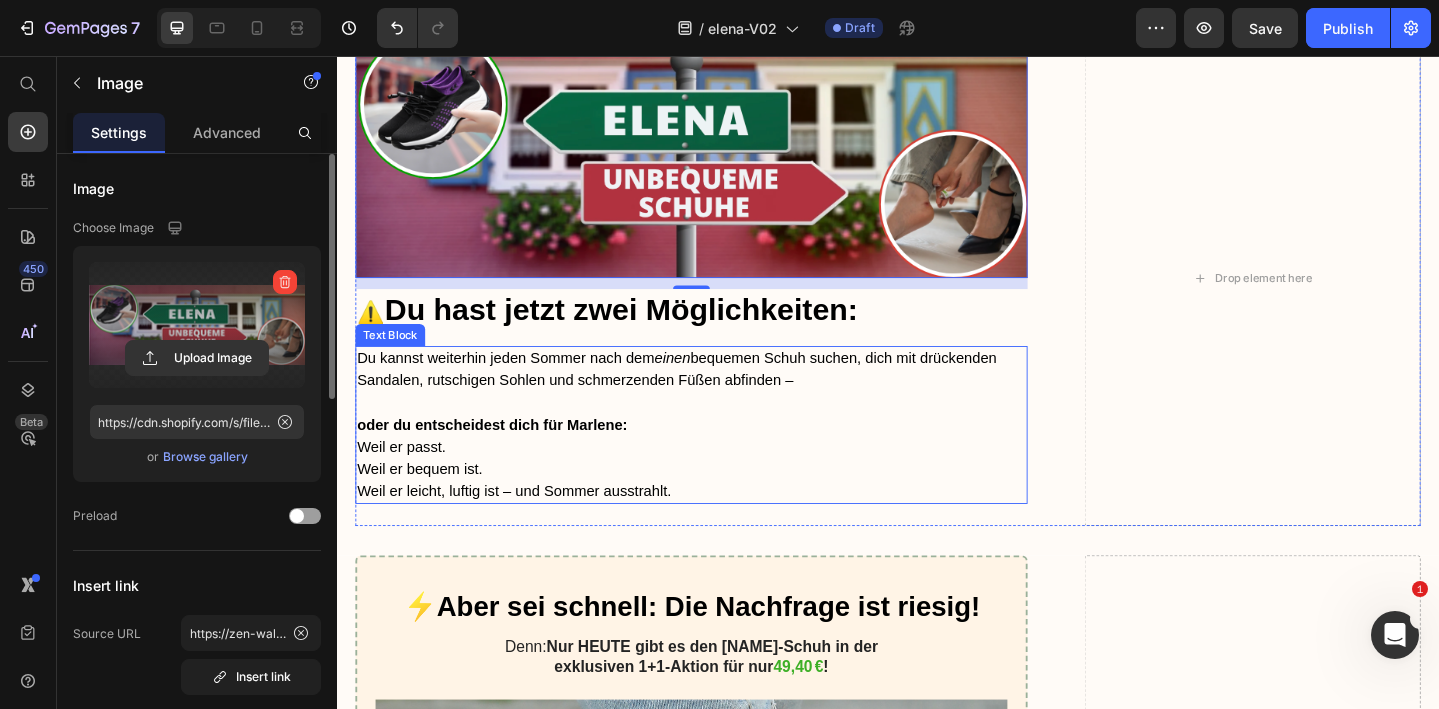 click on "Du kannst weiterhin jeden Sommer nach dem  einen  bequemen Schuh suchen, dich mit drückenden Sandalen, rutschigen Sohlen und schmerzenden Füßen abfinden –" at bounding box center [707, 397] 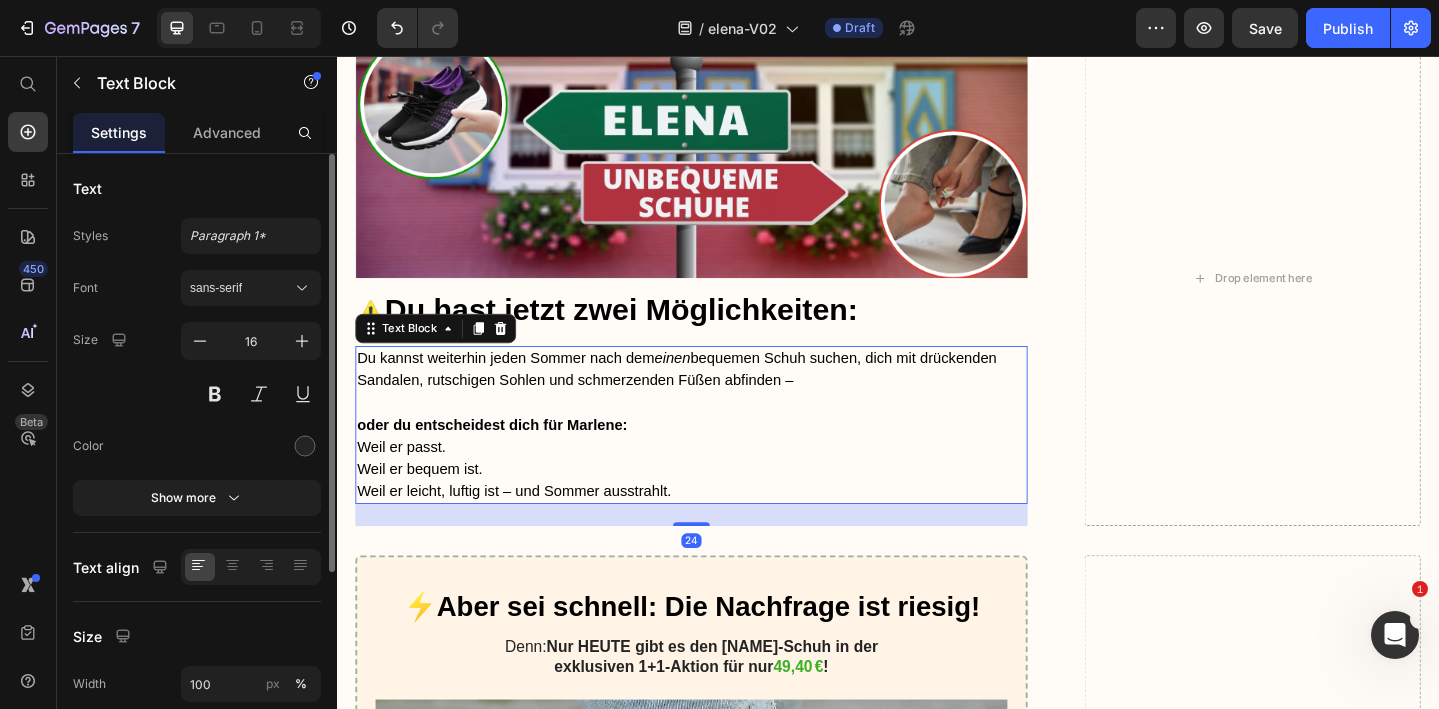 click on "Du kannst weiterhin jeden Sommer nach dem  einen  bequemen Schuh suchen, dich mit drückenden Sandalen, rutschigen Sohlen und schmerzenden Füßen abfinden –" at bounding box center [707, 397] 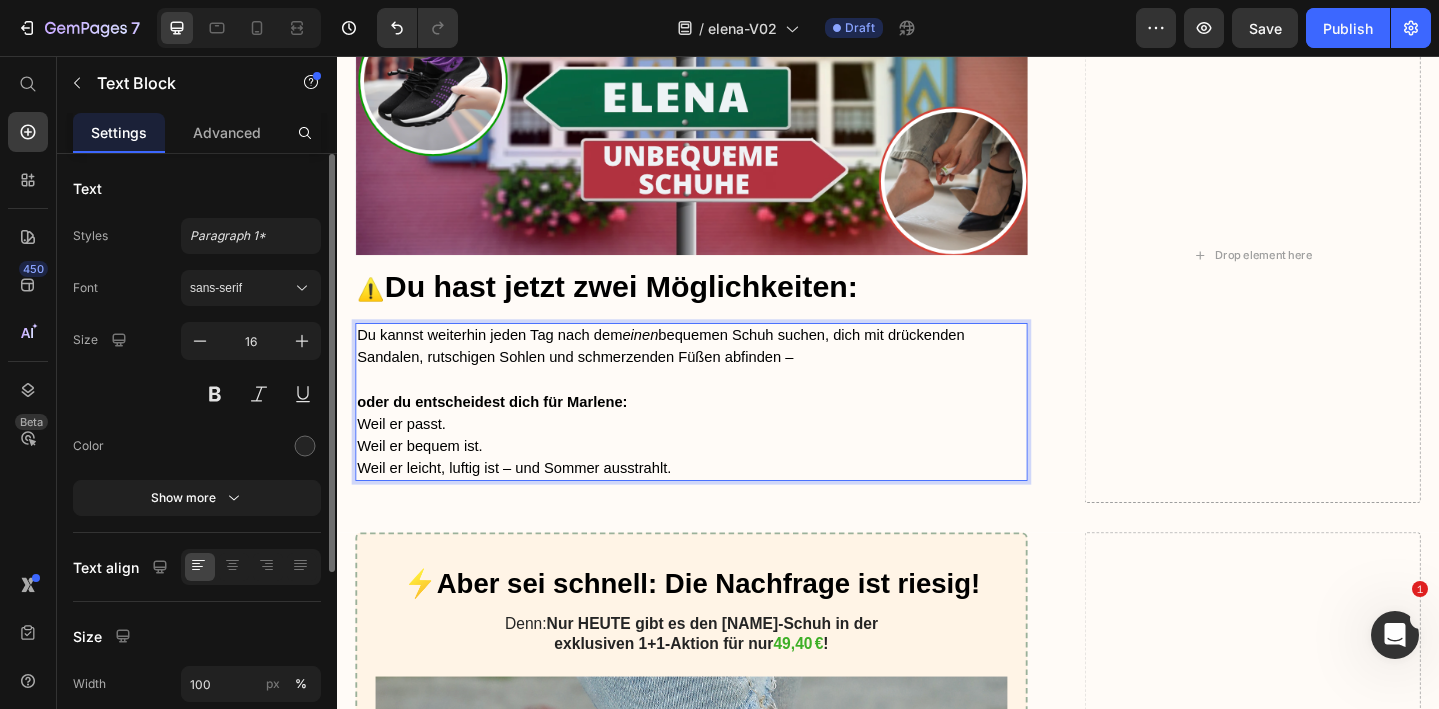 scroll, scrollTop: 8468, scrollLeft: 0, axis: vertical 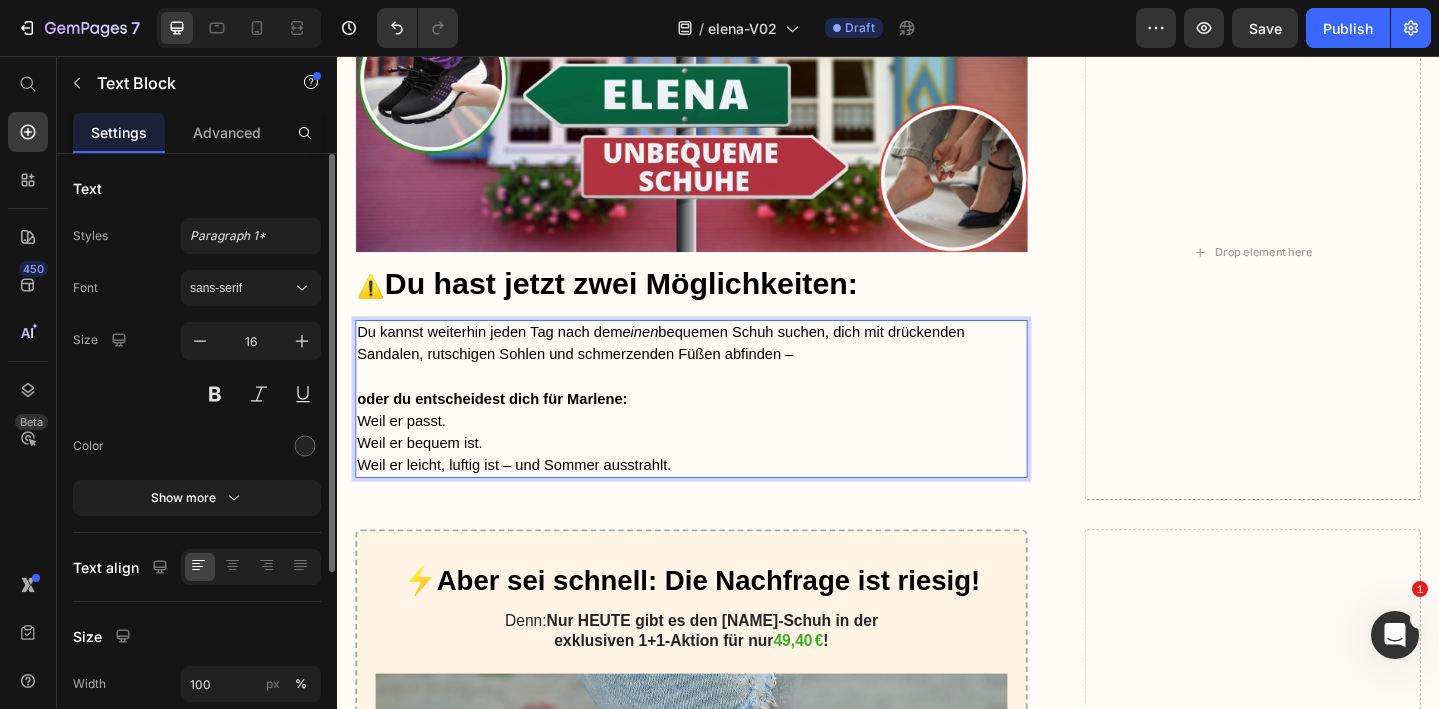 click on "oder du entscheidest dich für Marlene:" at bounding box center (506, 428) 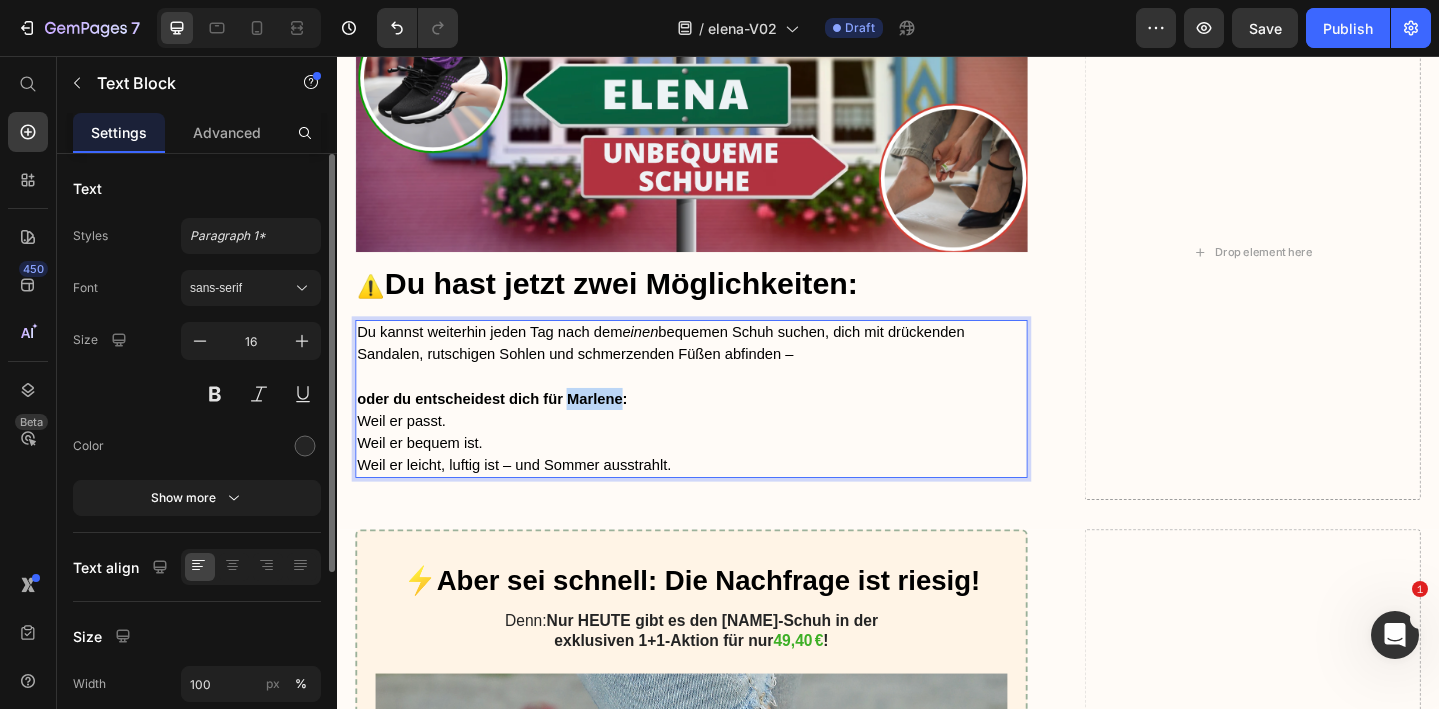 click on "oder du entscheidest dich für Marlene:" at bounding box center (506, 428) 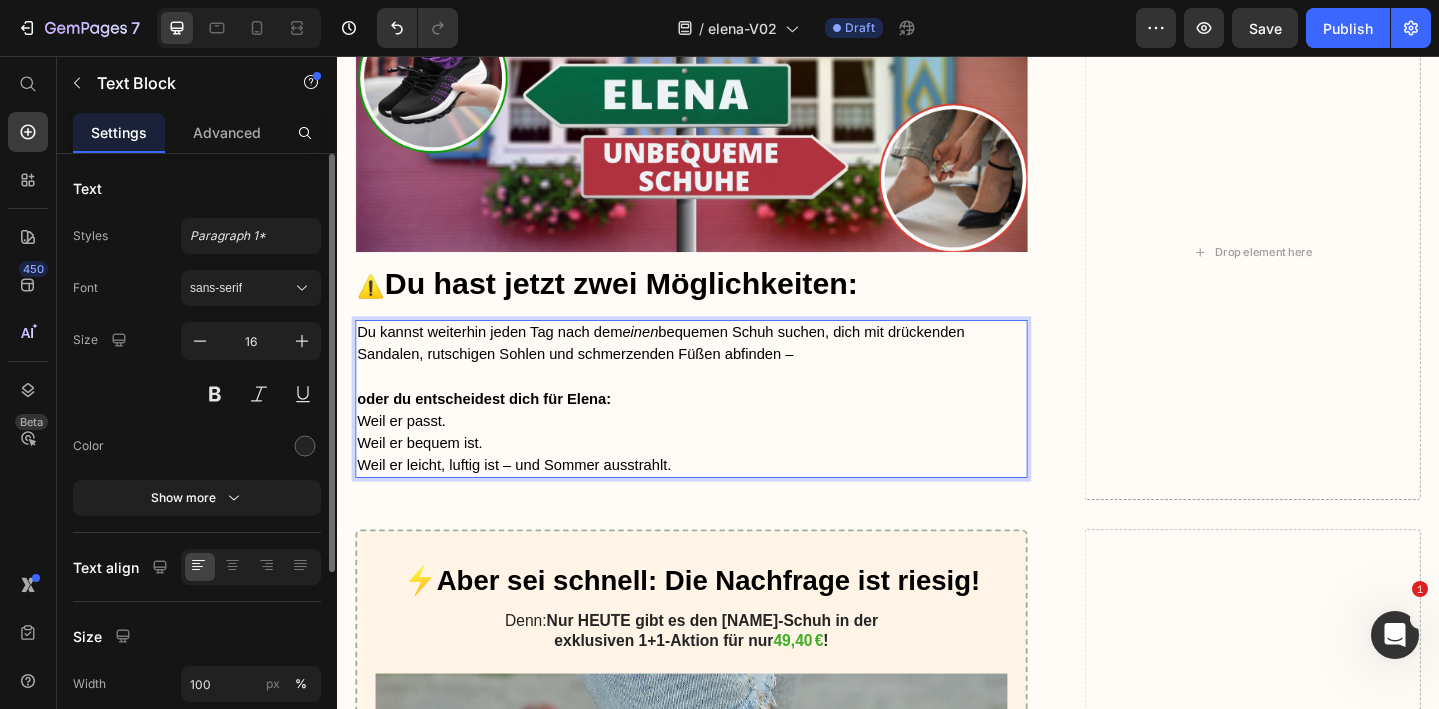 click on "oder du entscheidest dich für Elena: Weil er passt. Weil er bequem ist. Weil er leicht, luftig ist – und Sommer ausstrahlt." at bounding box center (723, 453) 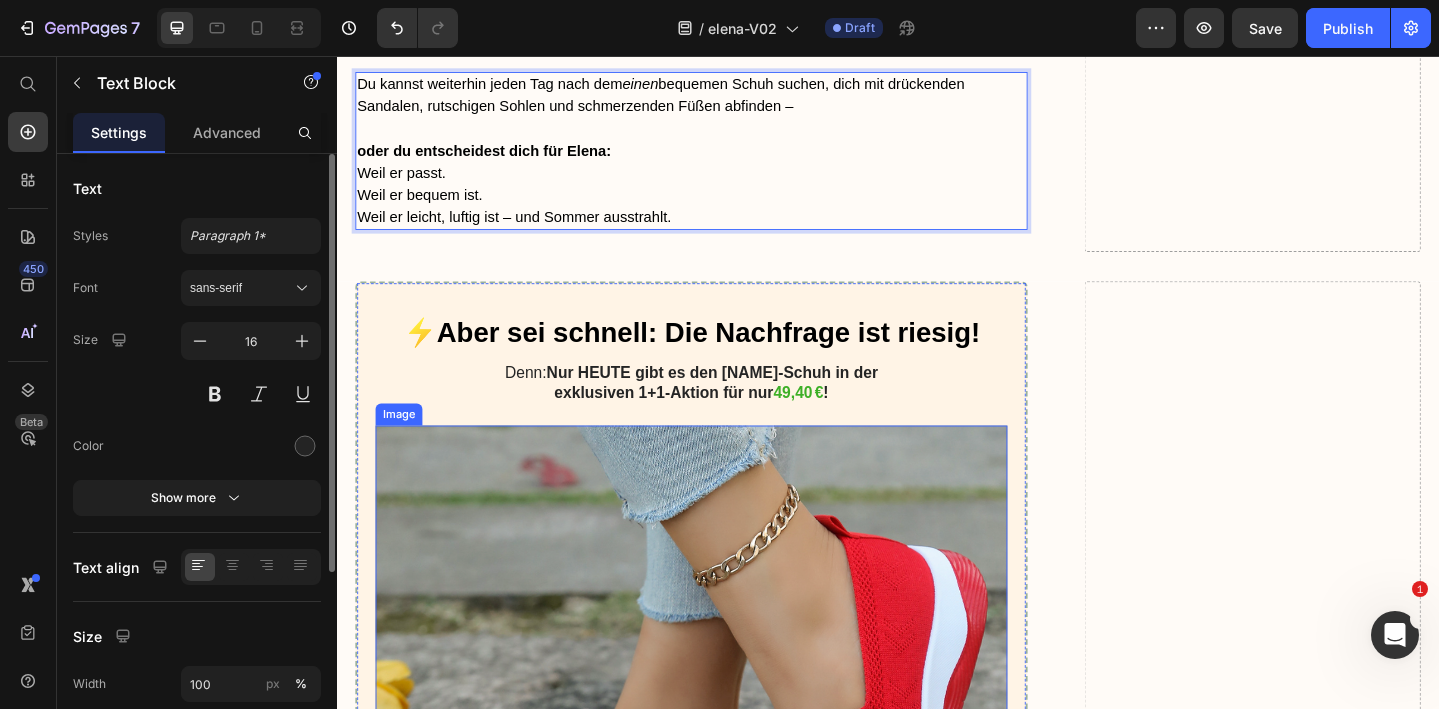 scroll, scrollTop: 8774, scrollLeft: 0, axis: vertical 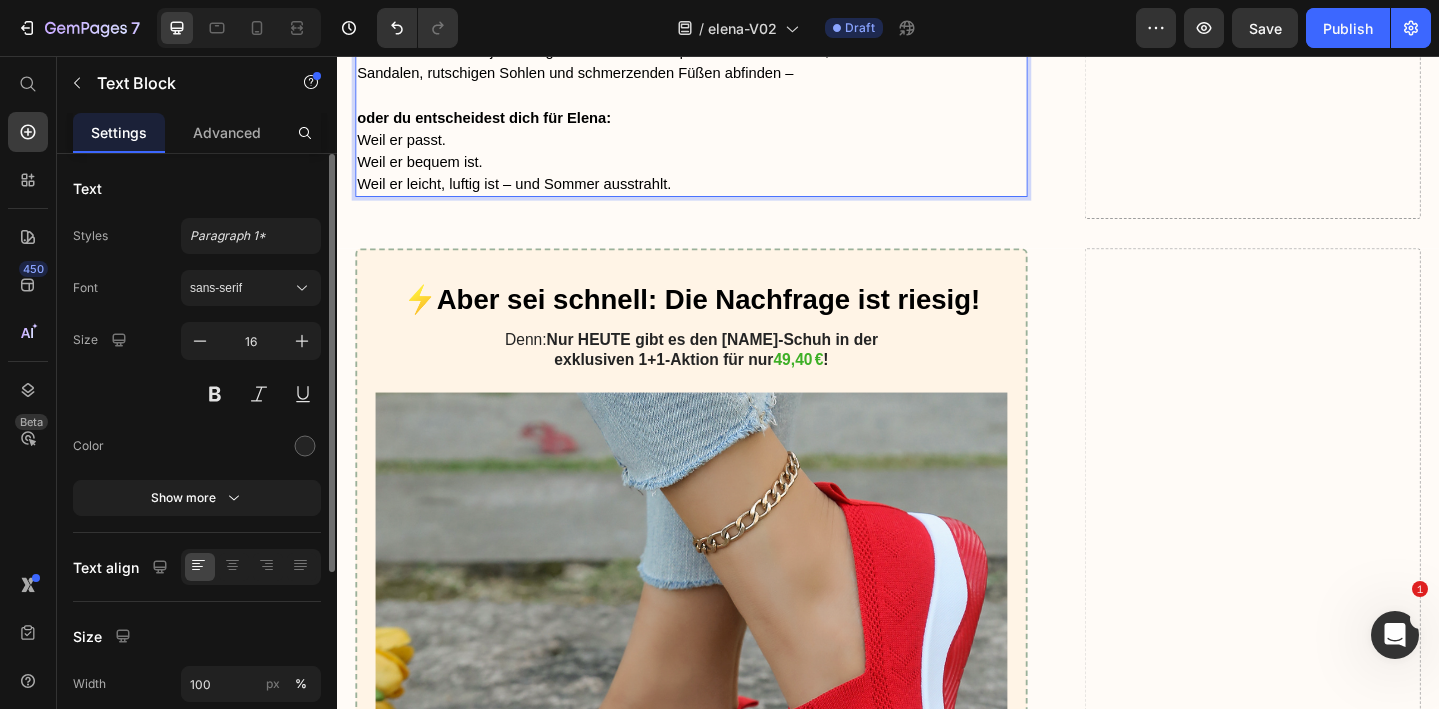 click on "Weil er leicht, luftig ist – und Sommer ausstrahlt." at bounding box center [530, 194] 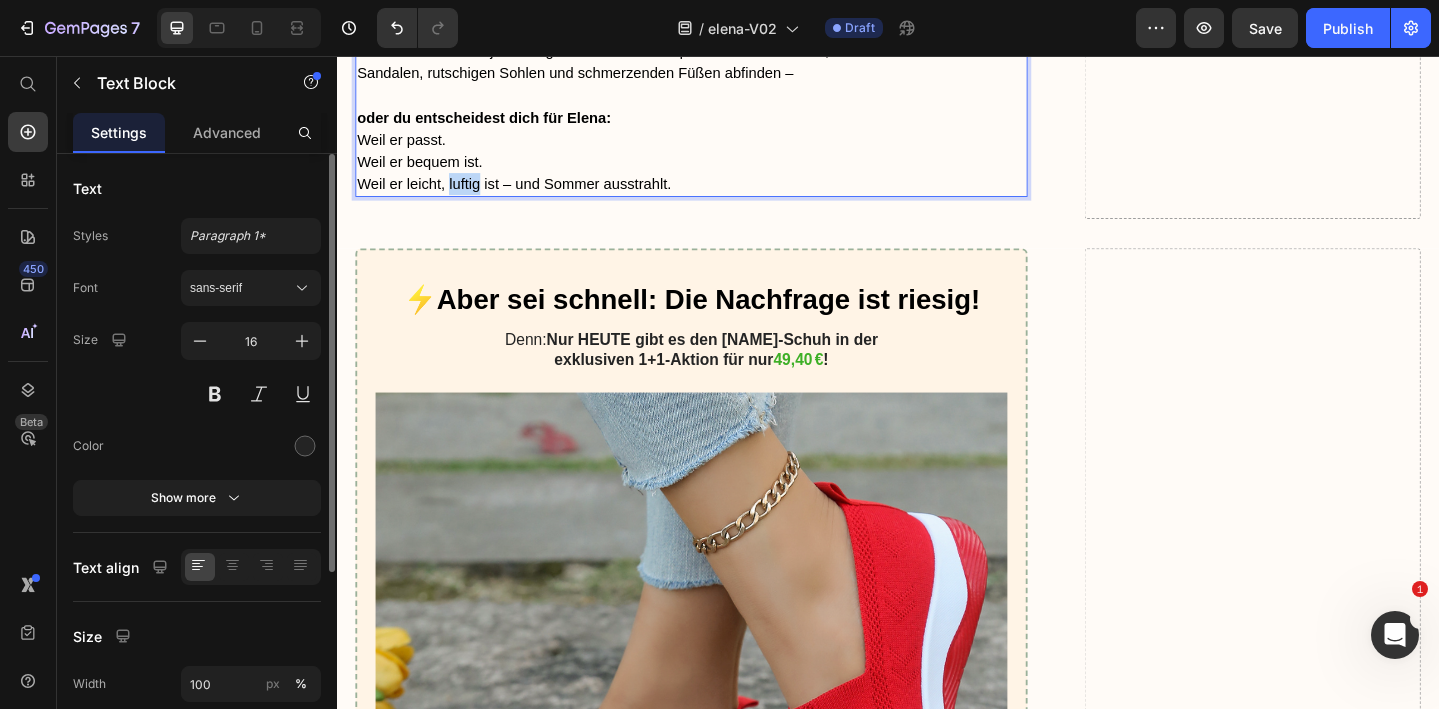 click on "Weil er leicht, luftig ist – und Sommer ausstrahlt." at bounding box center (530, 194) 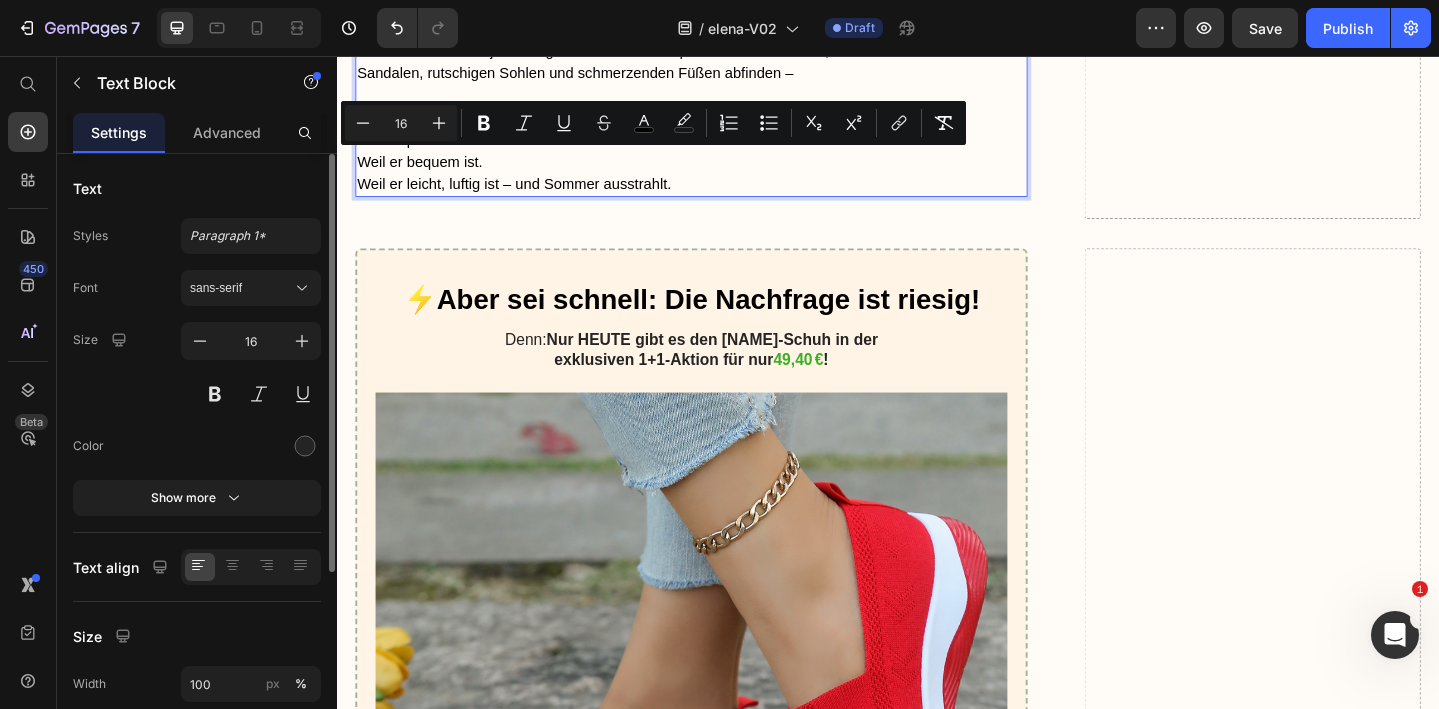 click on "Weil er leicht, luftig ist – und Sommer ausstrahlt." at bounding box center (530, 194) 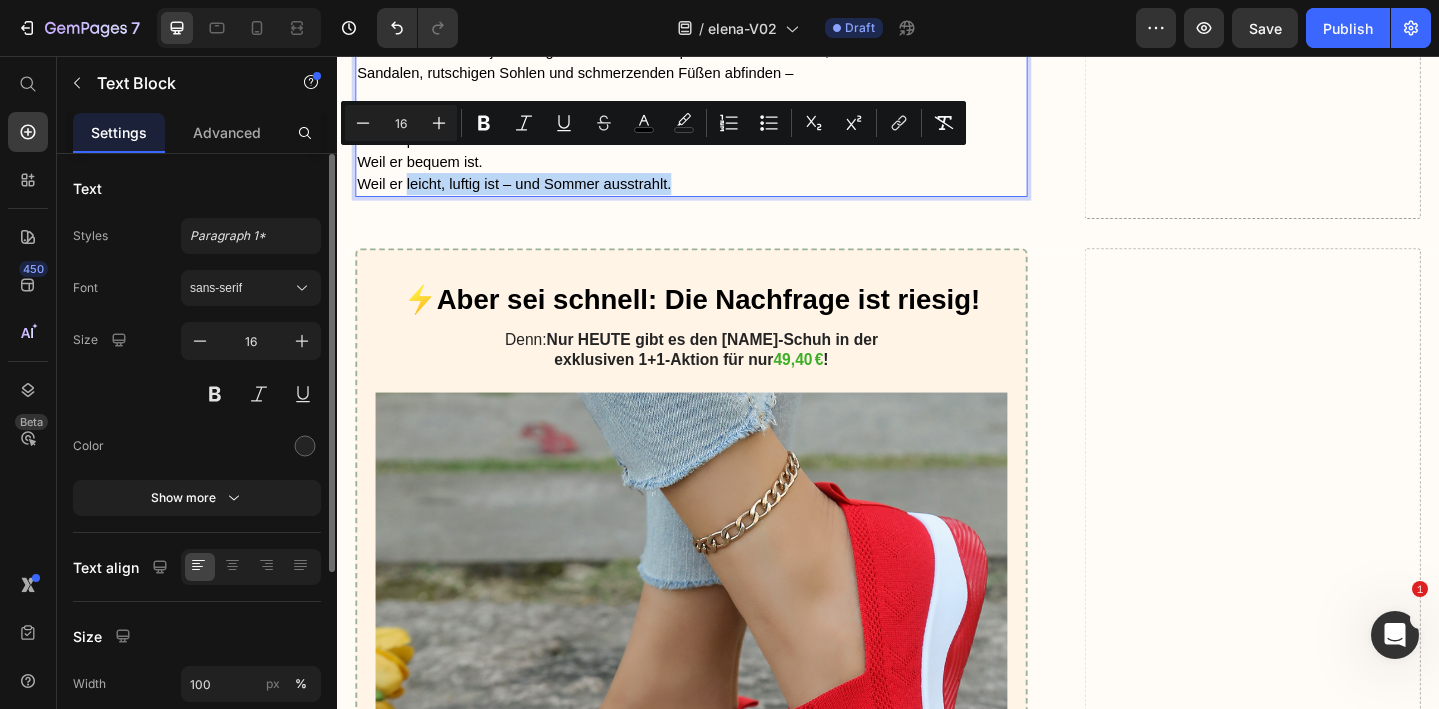 drag, startPoint x: 731, startPoint y: 171, endPoint x: 413, endPoint y: 168, distance: 318.01416 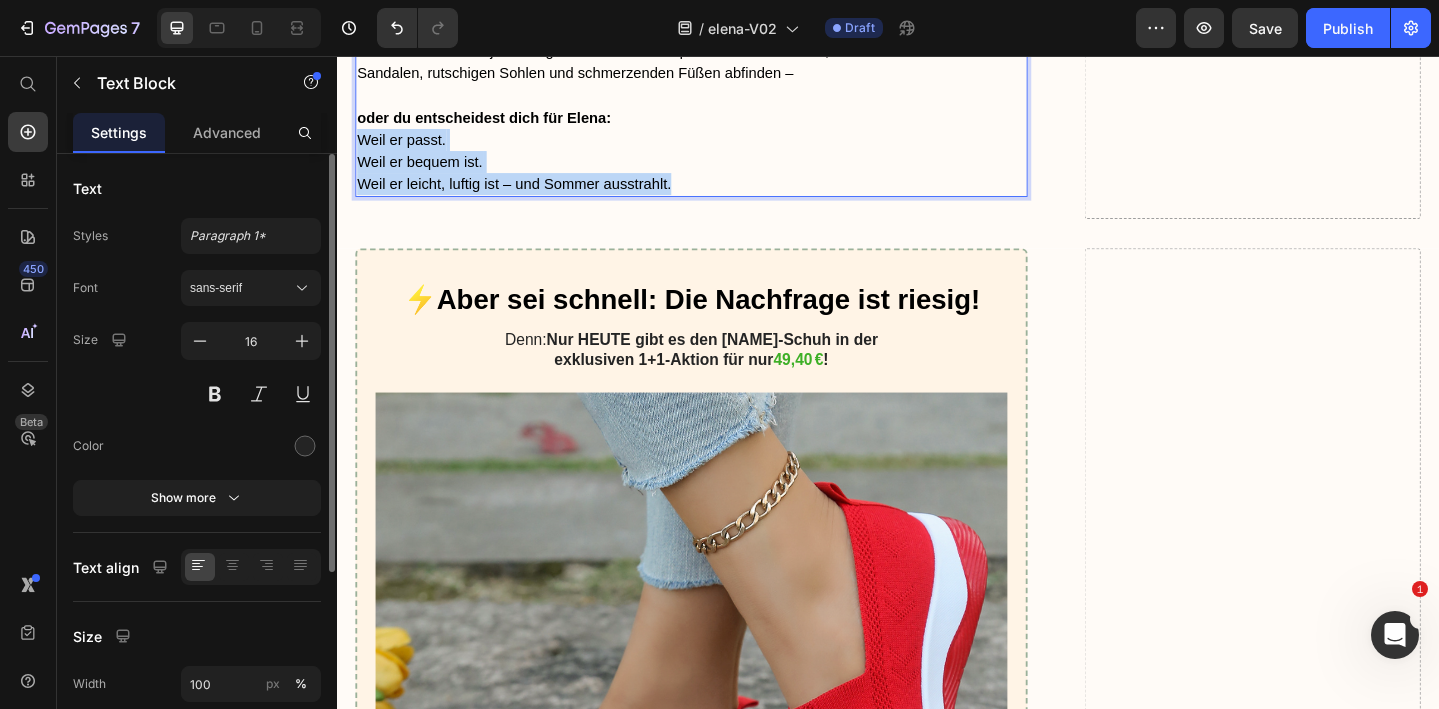 drag, startPoint x: 737, startPoint y: 172, endPoint x: 363, endPoint y: 114, distance: 378.4706 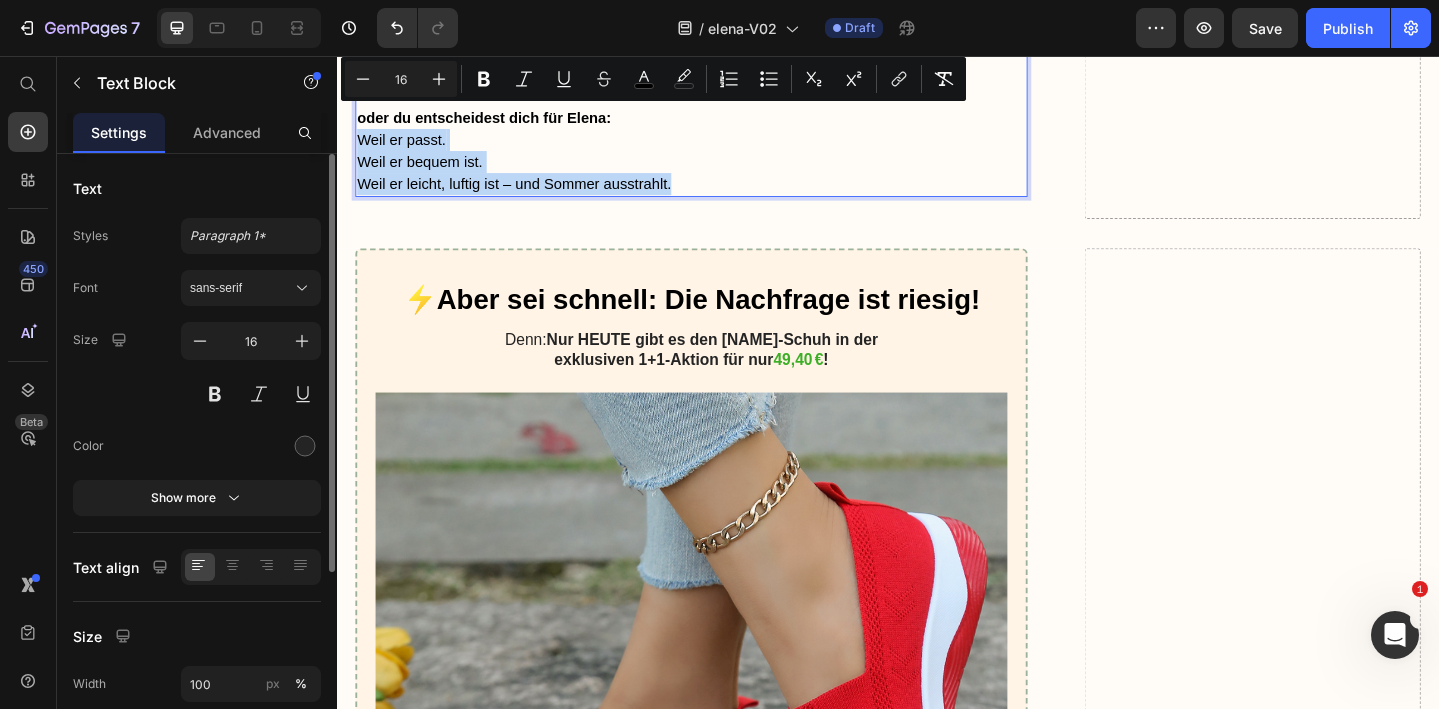copy on "Weil er passt. Weil er bequem ist. Weil er leicht, luftig ist – und Sommer ausstrahlt." 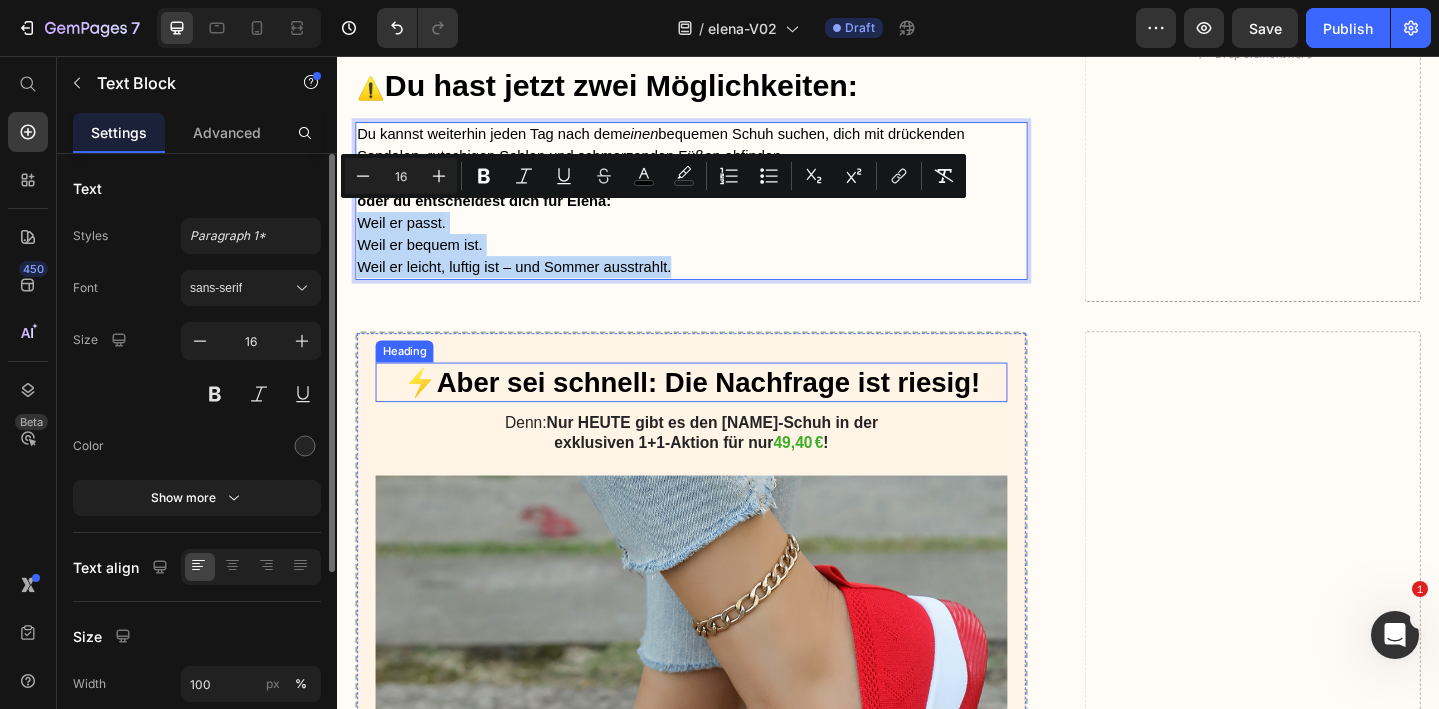 scroll, scrollTop: 8654, scrollLeft: 0, axis: vertical 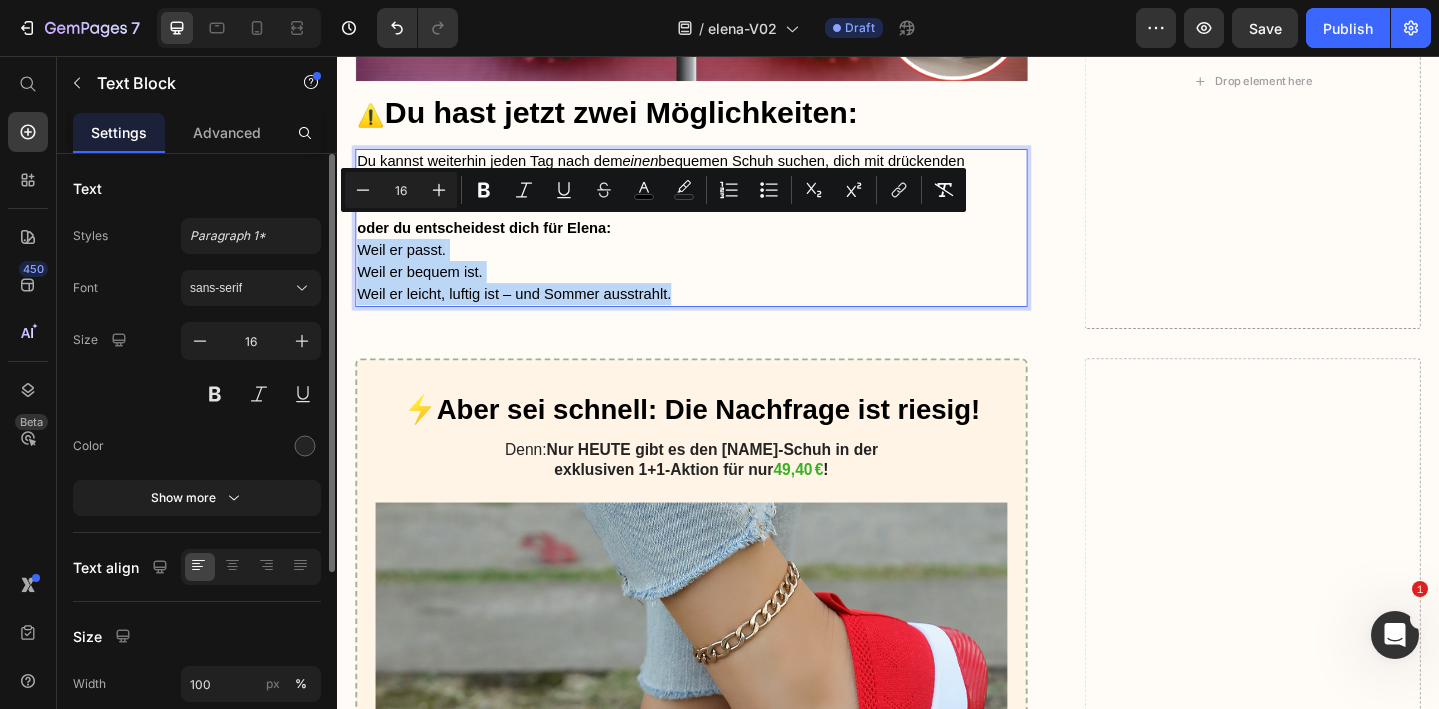 click on "Weil er bequem ist." at bounding box center [427, 290] 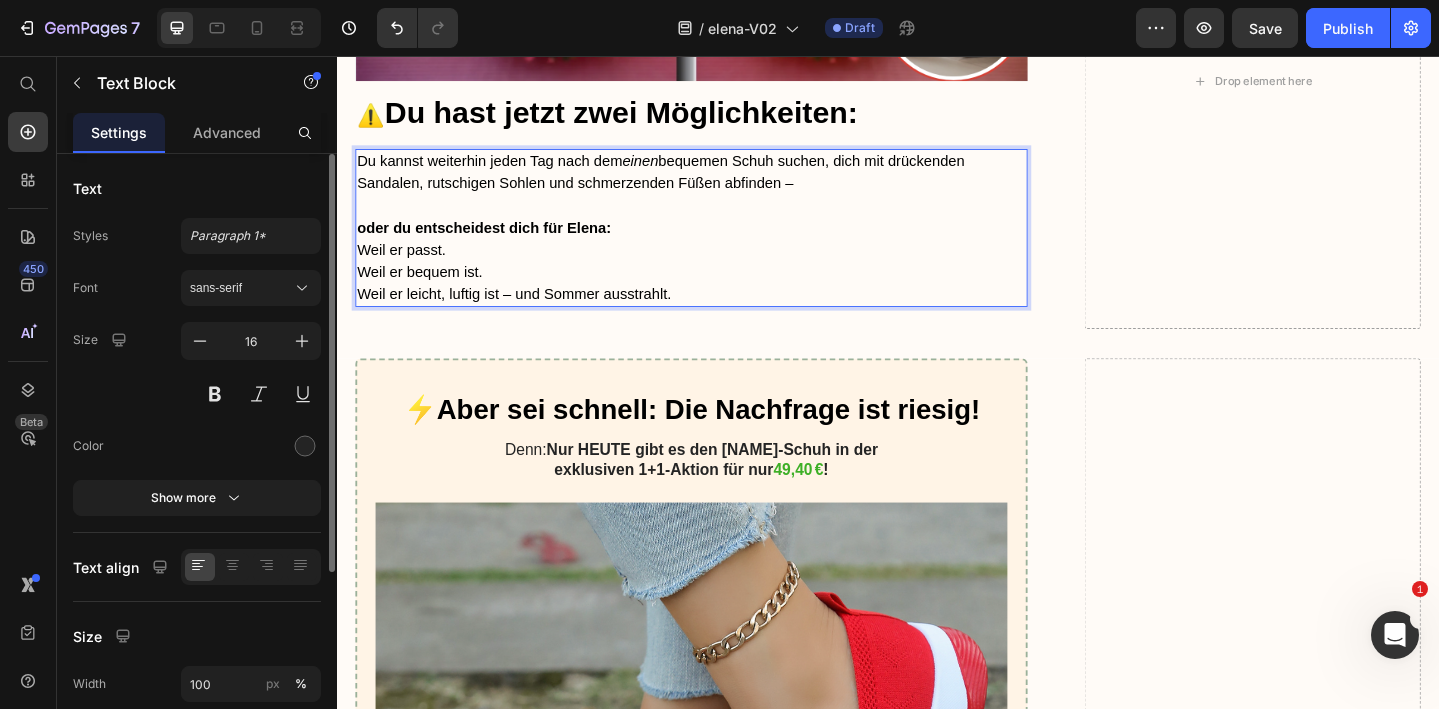 click on "Weil er bequem ist." at bounding box center (427, 290) 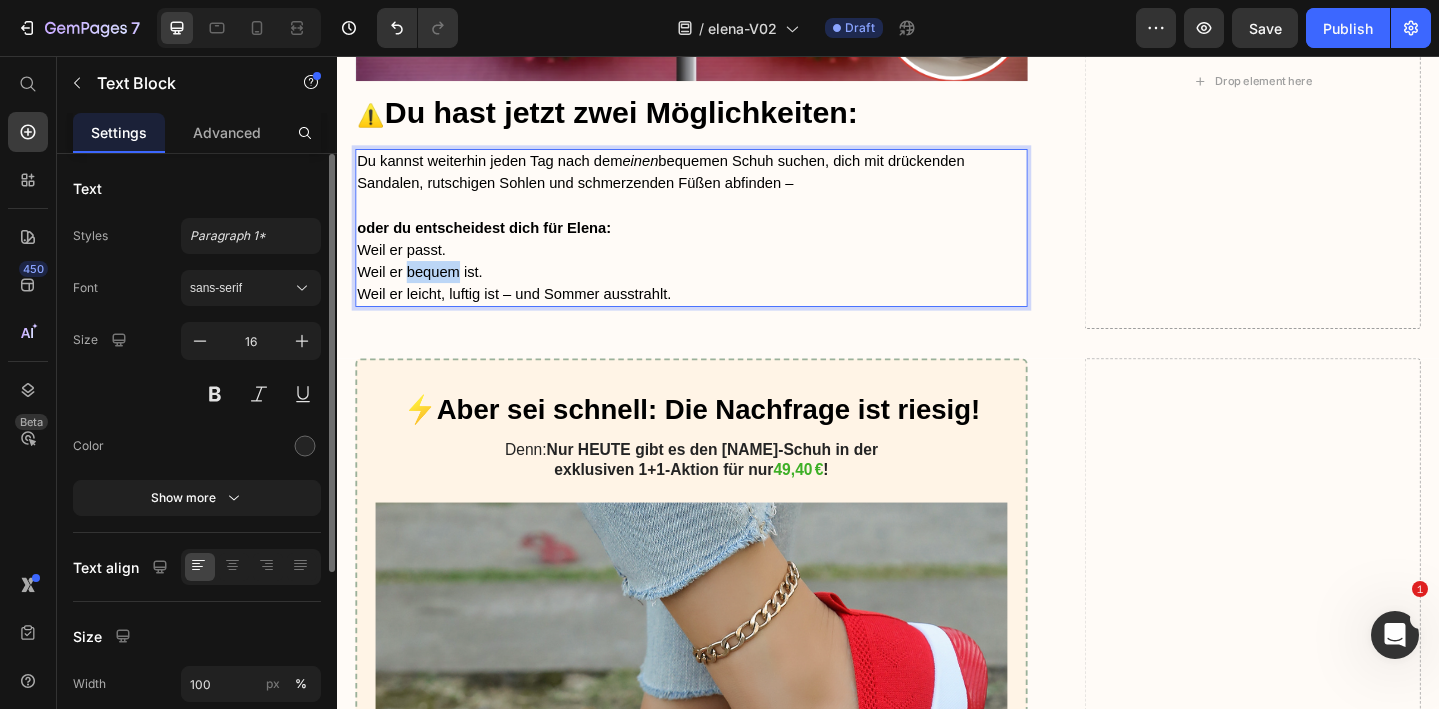 click on "Weil er bequem ist." at bounding box center (427, 290) 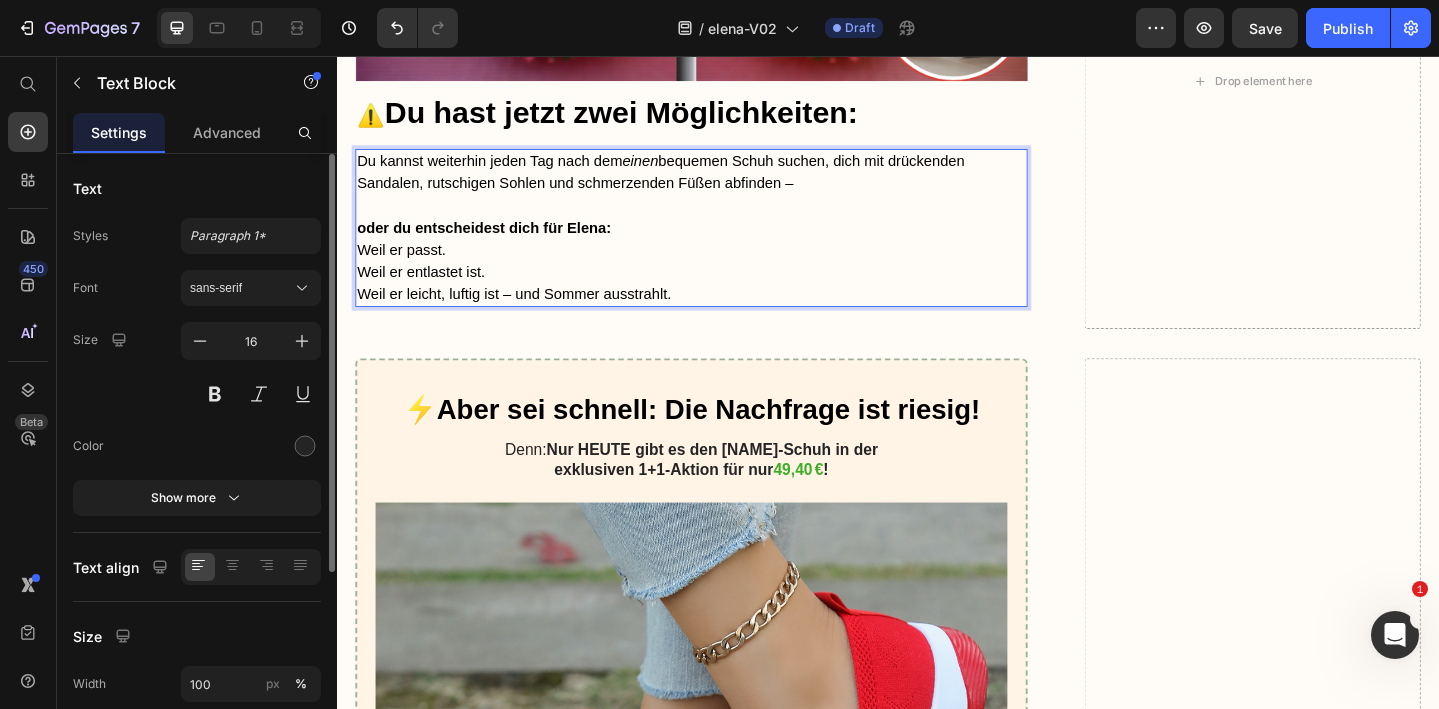 click on "oder du entscheidest dich für Elena: Weil er passt. Weil er entlastet ist. Weil er leicht, luftig ist – und Sommer ausstrahlt." at bounding box center (723, 267) 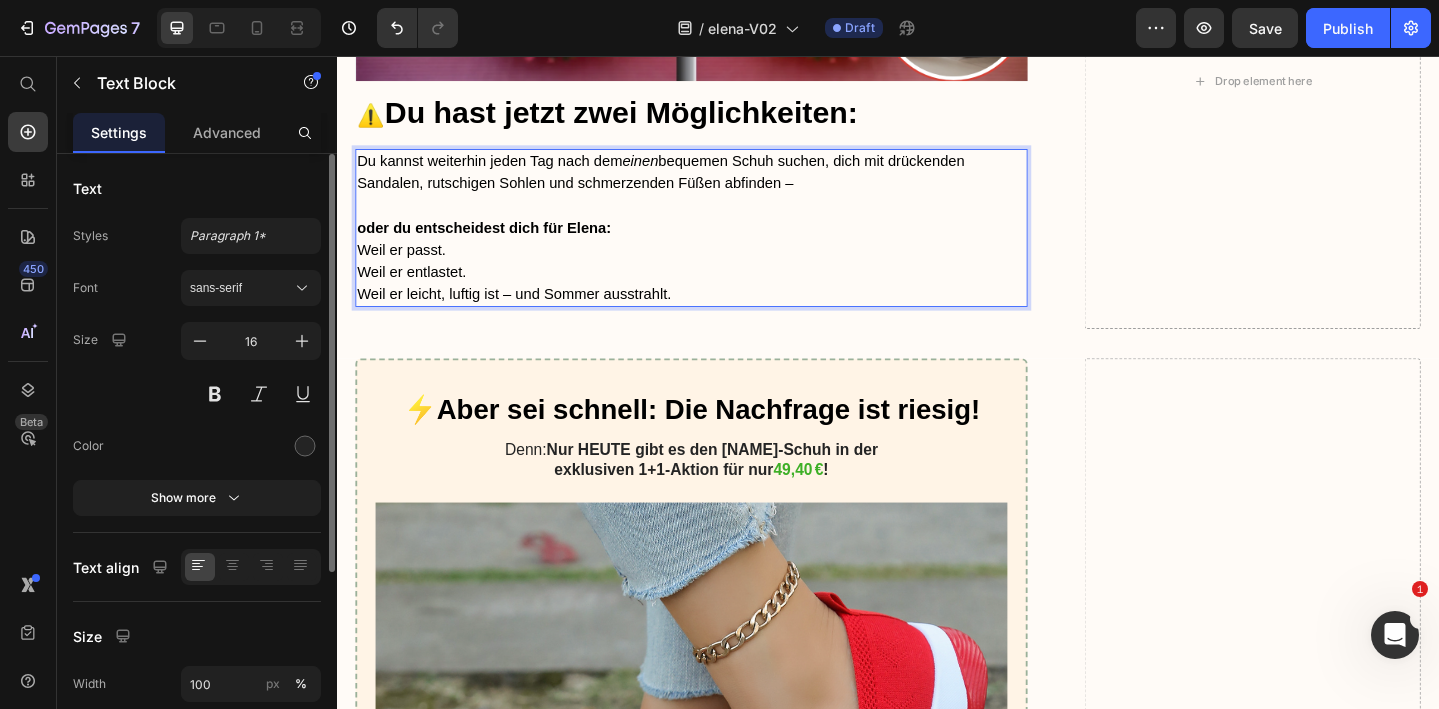 click on "Weil er leicht, luftig ist – und Sommer ausstrahlt." at bounding box center (530, 314) 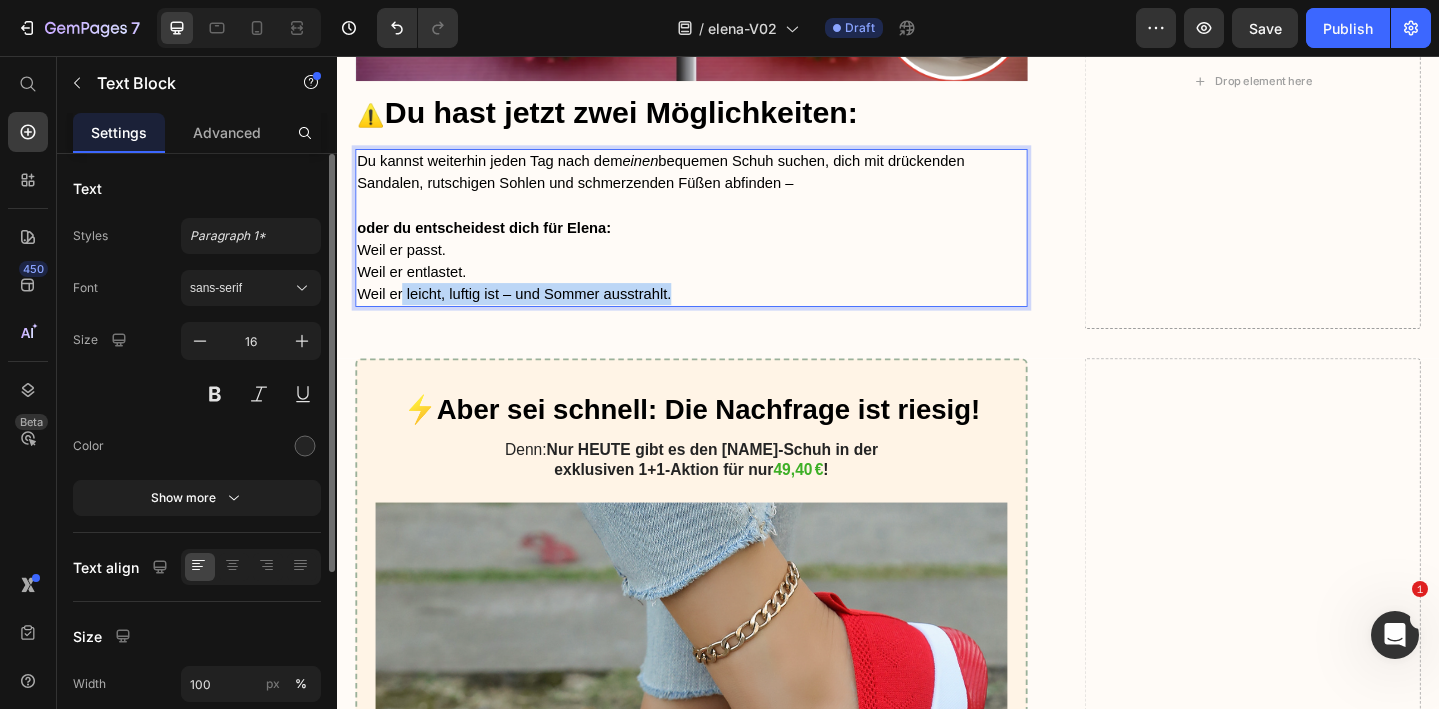 drag, startPoint x: 408, startPoint y: 291, endPoint x: 708, endPoint y: 300, distance: 300.13498 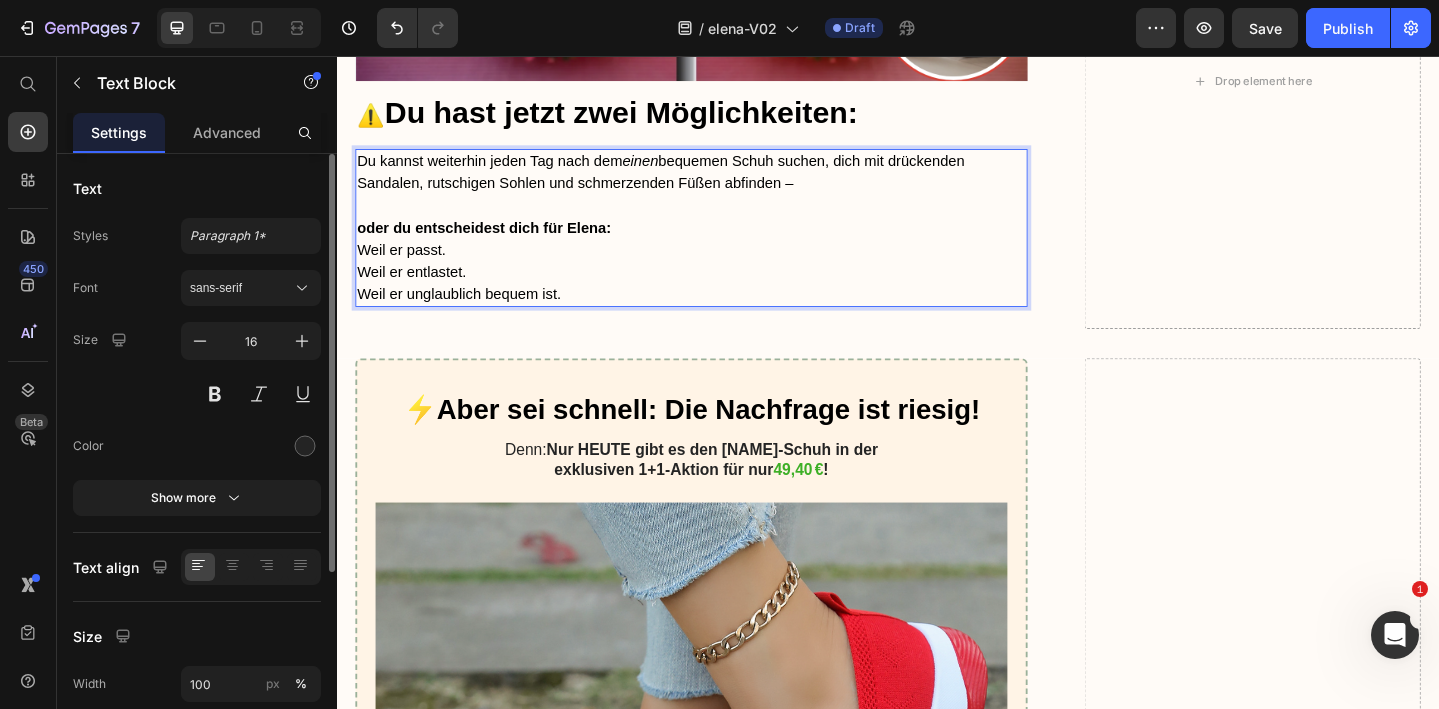 click on "Weil er unglaublich bequem ist." at bounding box center [470, 314] 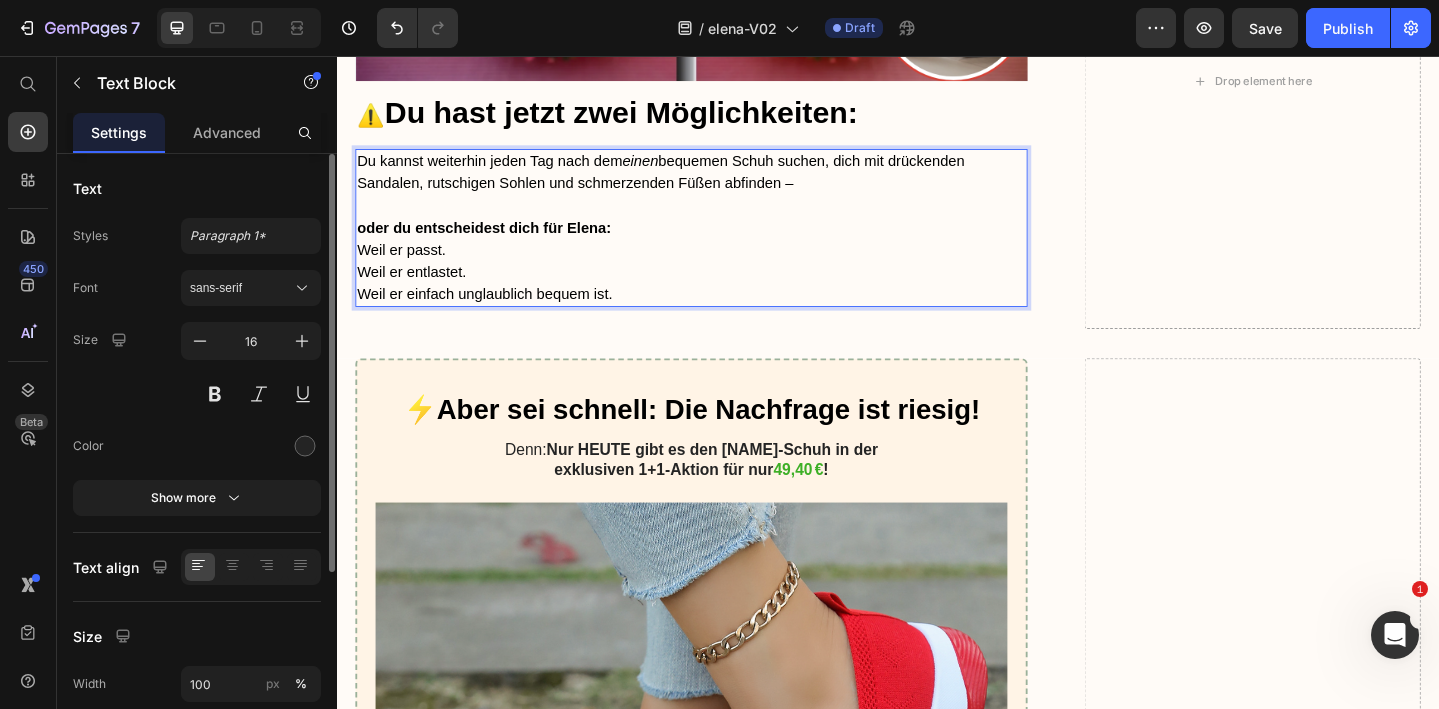 click on "oder du entscheidest dich für Elena: Weil er passt. Weil er entlastet. Weil er einfach unglaublich bequem ist." at bounding box center (723, 267) 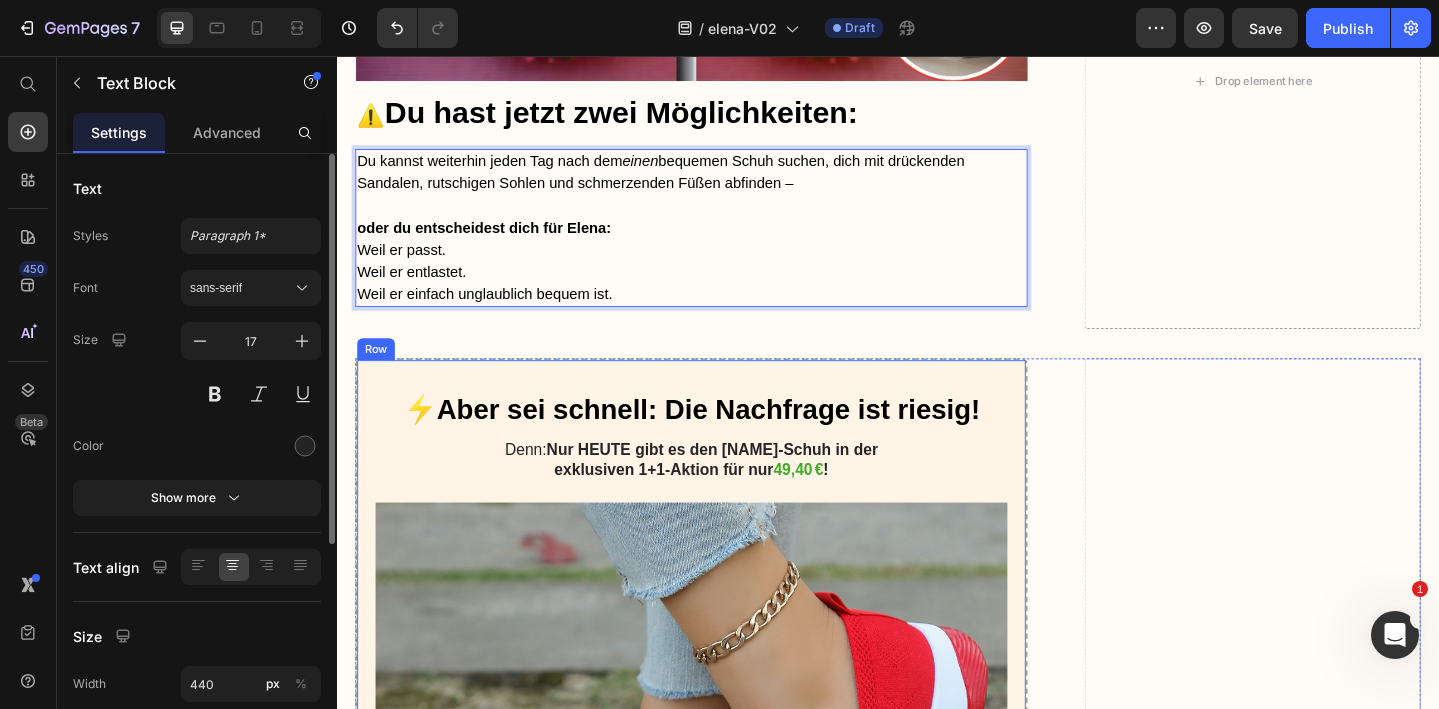 click on "gibt es den Marlene-Schuh in der exklusiven 1+1-Aktion für nur" at bounding box center [750, 495] 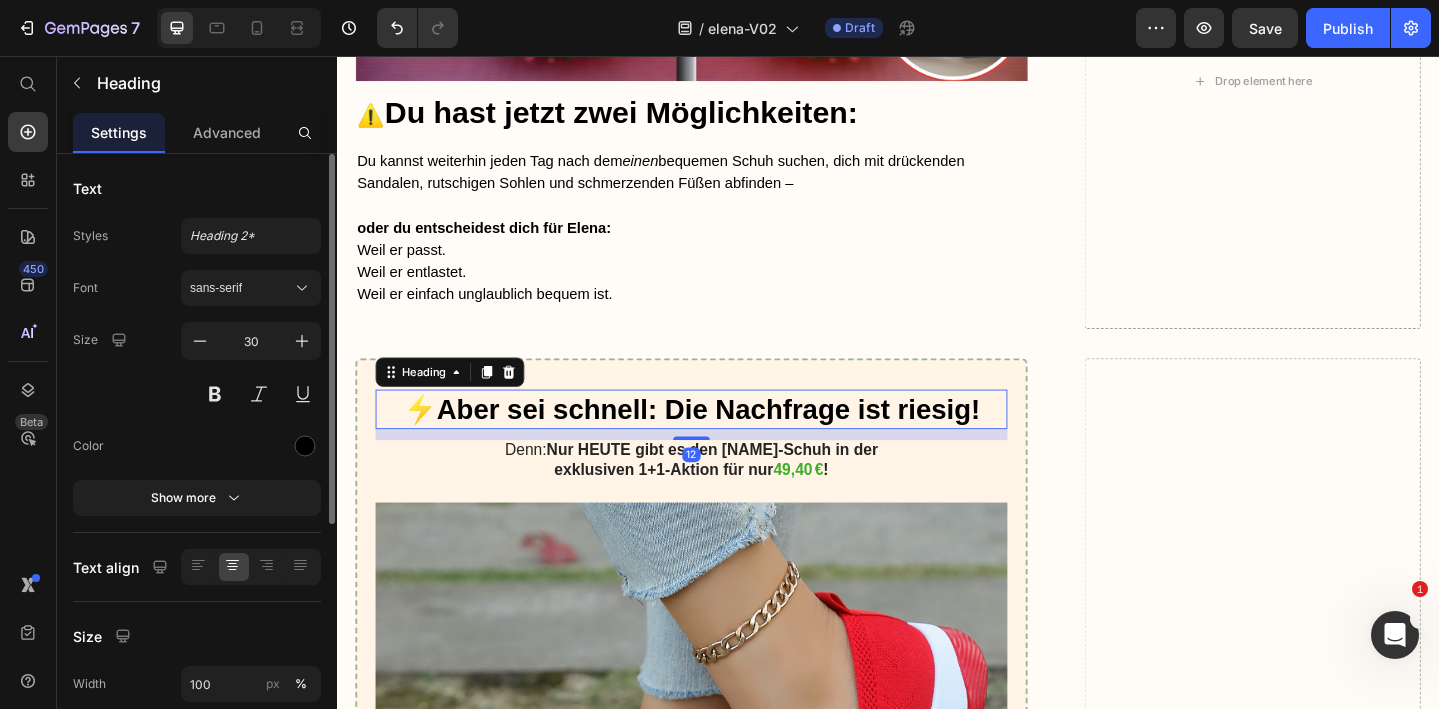 click on "Aber sei schnell: Die Nachfrage ist riesig!" at bounding box center [742, 440] 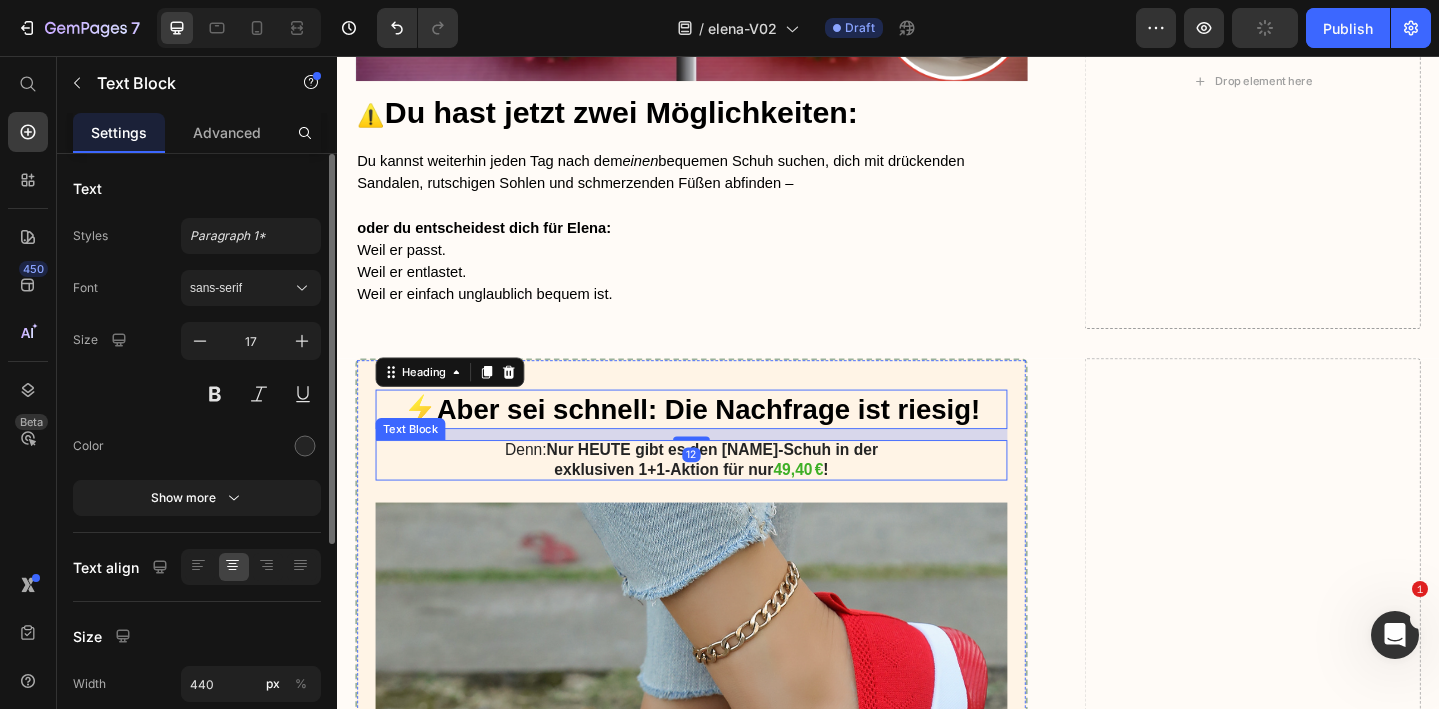 click on "gibt es den Marlene-Schuh in der exklusiven 1+1-Aktion für nur" at bounding box center (750, 495) 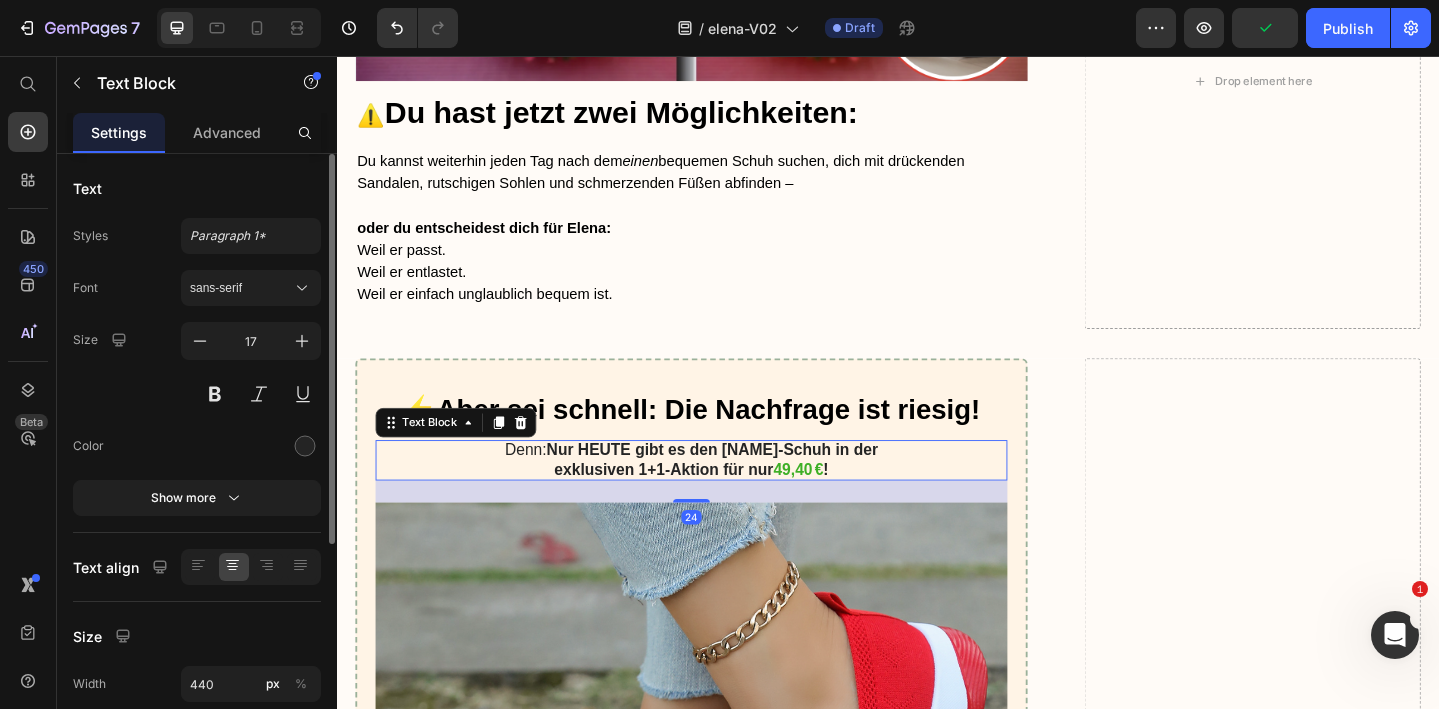 click on "gibt es den Marlene-Schuh in der exklusiven 1+1-Aktion für nur" at bounding box center (750, 495) 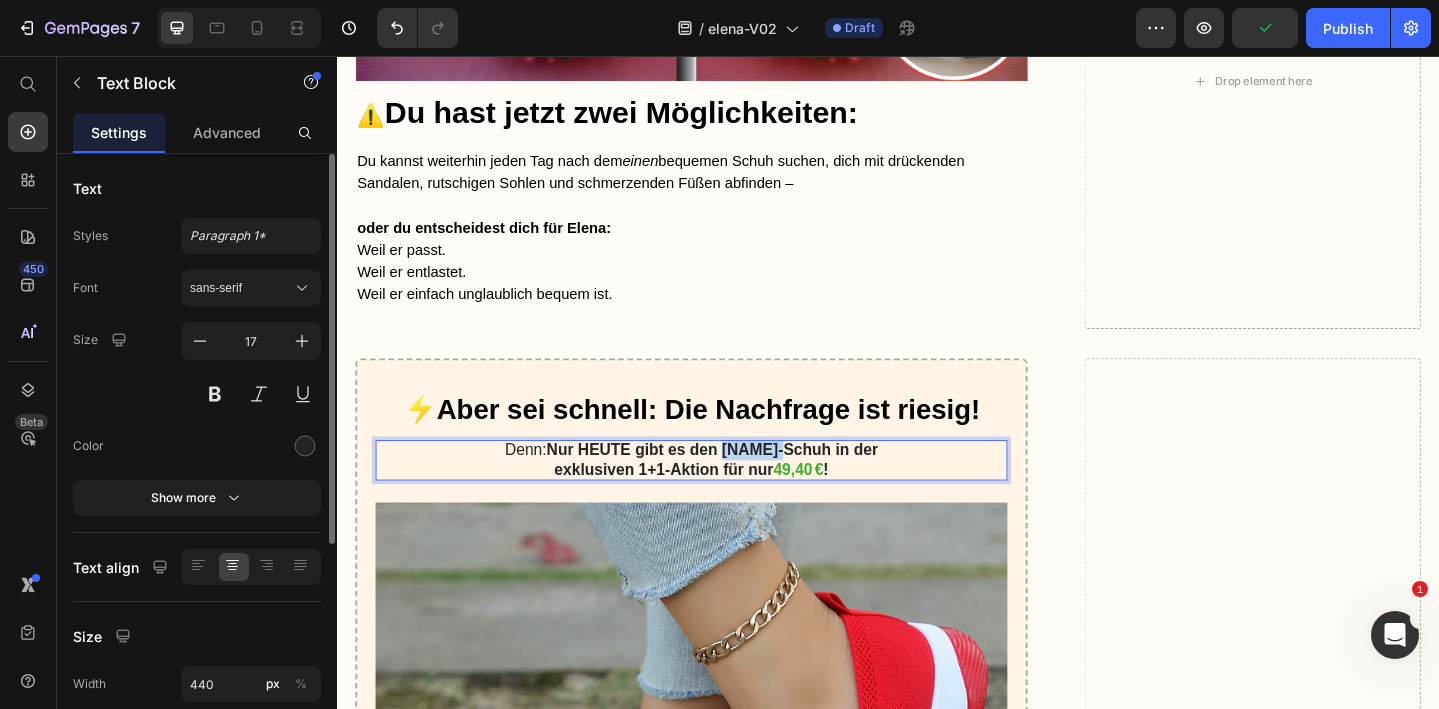 click on "gibt es den Marlene-Schuh in der exklusiven 1+1-Aktion für nur" at bounding box center [750, 495] 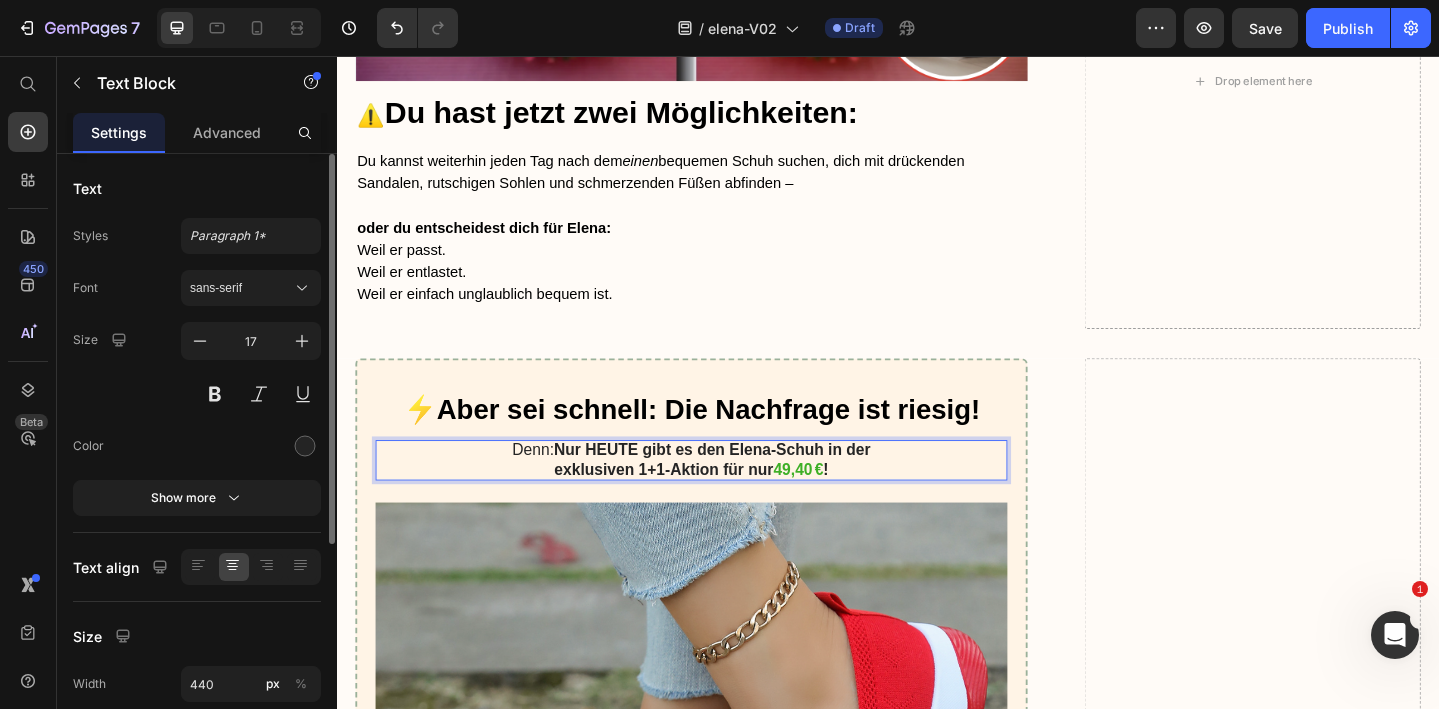 click on "gibt es den Elena-Schuh in der exklusiven 1+1-Aktion für nur" at bounding box center [746, 495] 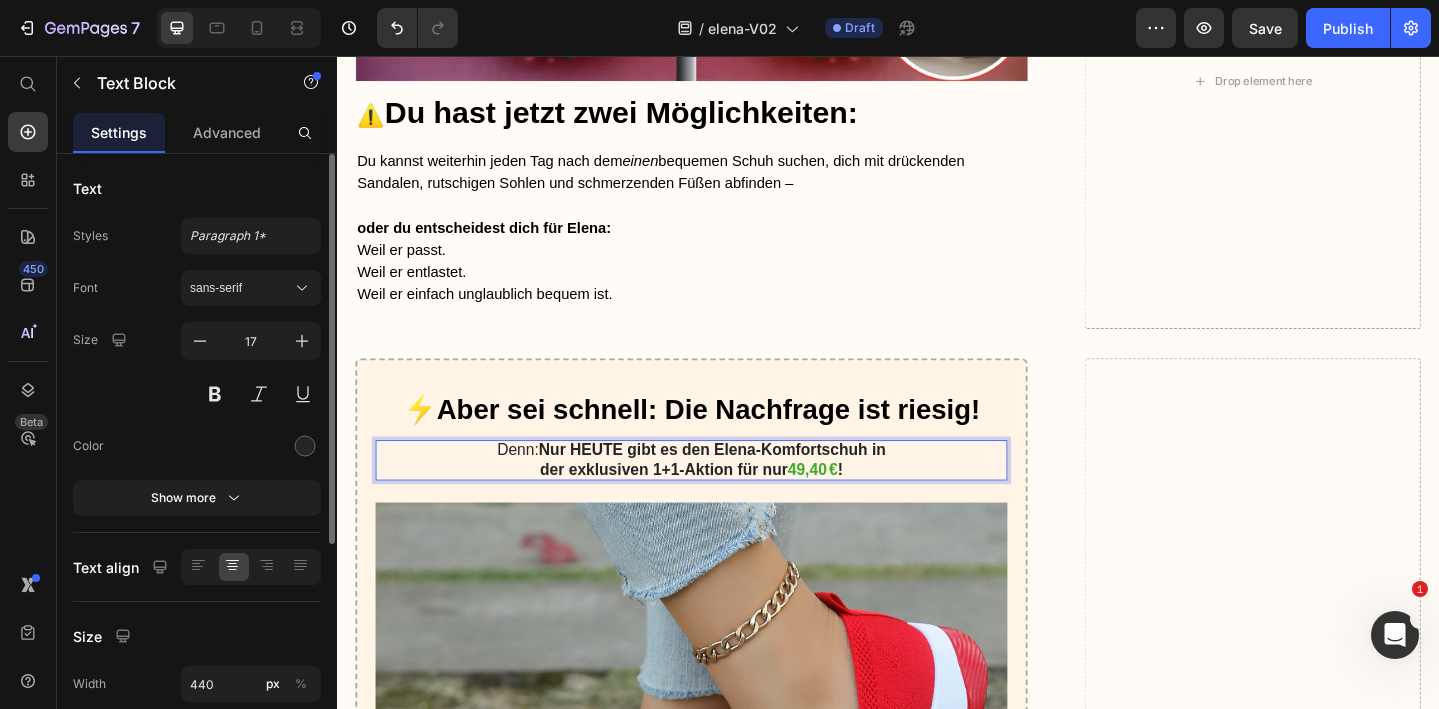 click on "gibt es den Elena-Komfortschuh in der exklusiven 1+1-Aktion für nur" at bounding box center [746, 495] 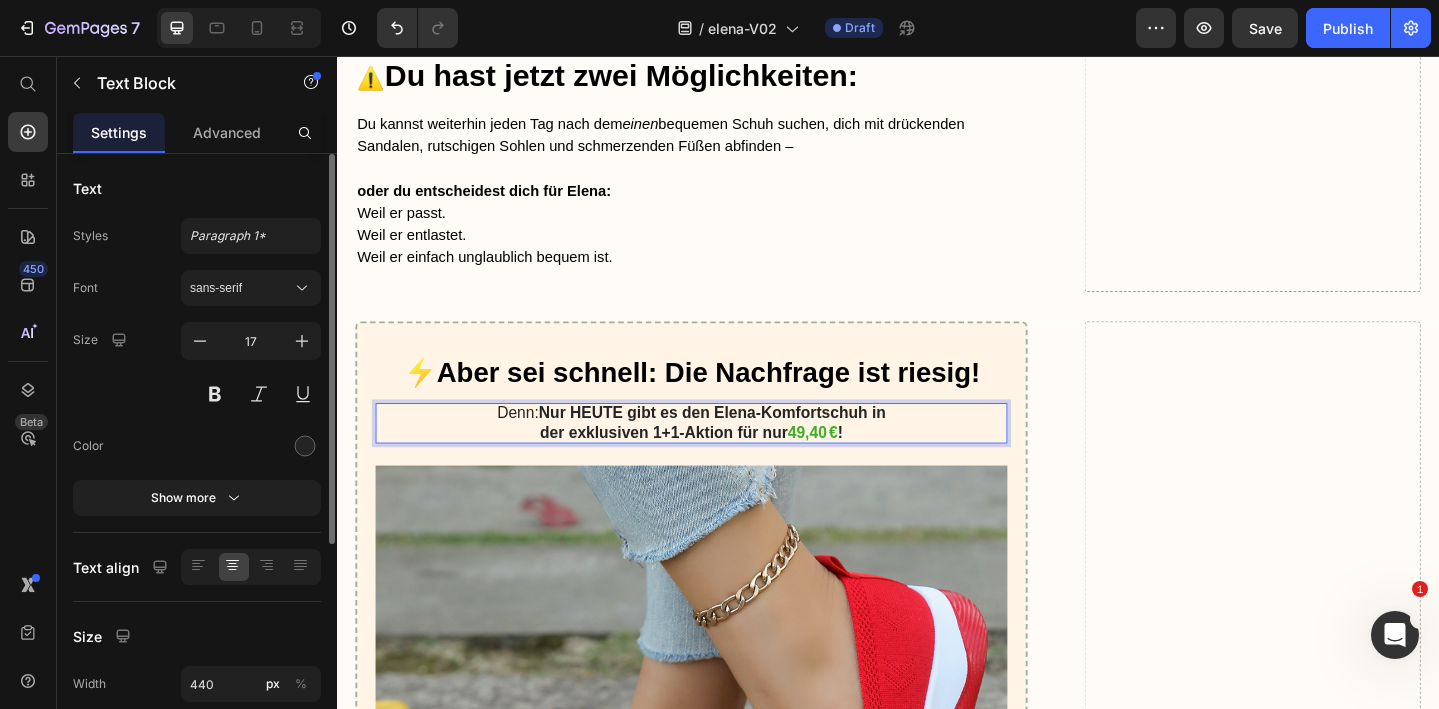 scroll, scrollTop: 8728, scrollLeft: 0, axis: vertical 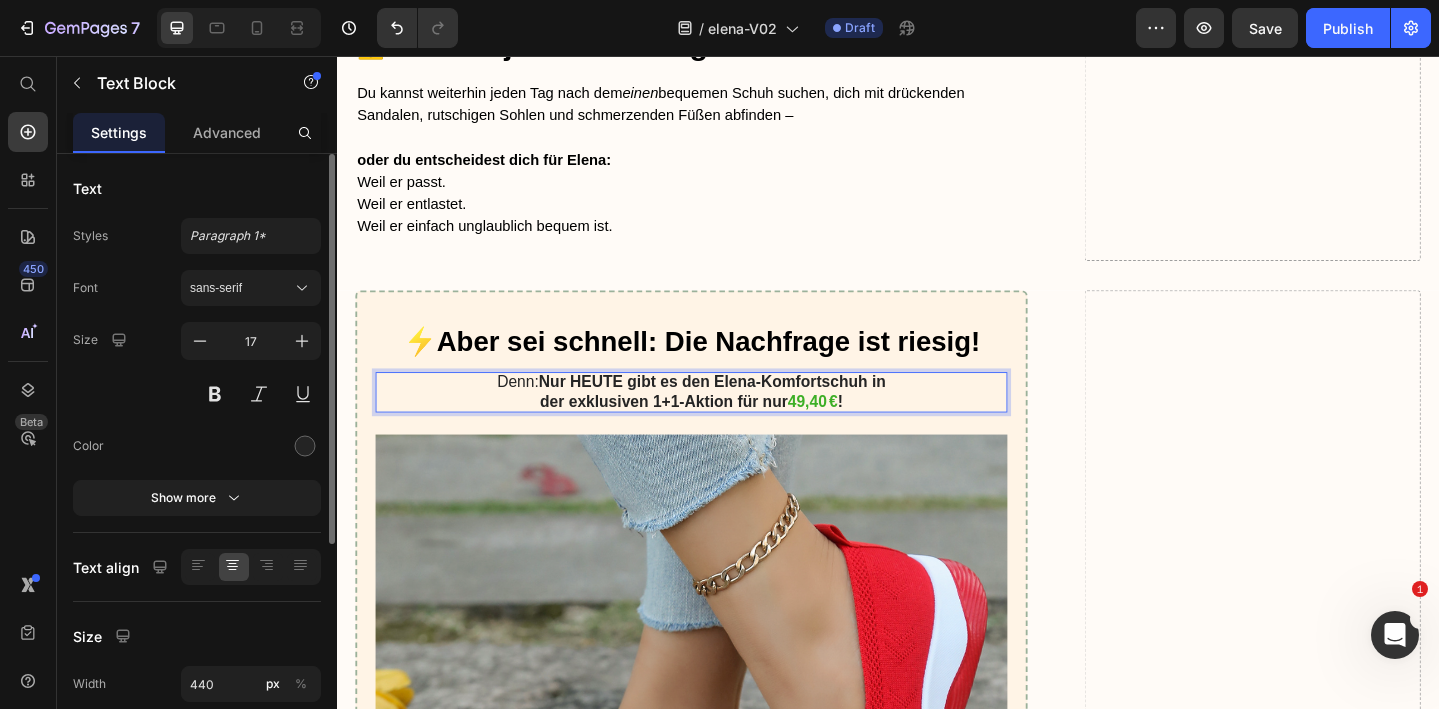 click on "49,40 €" at bounding box center [855, 432] 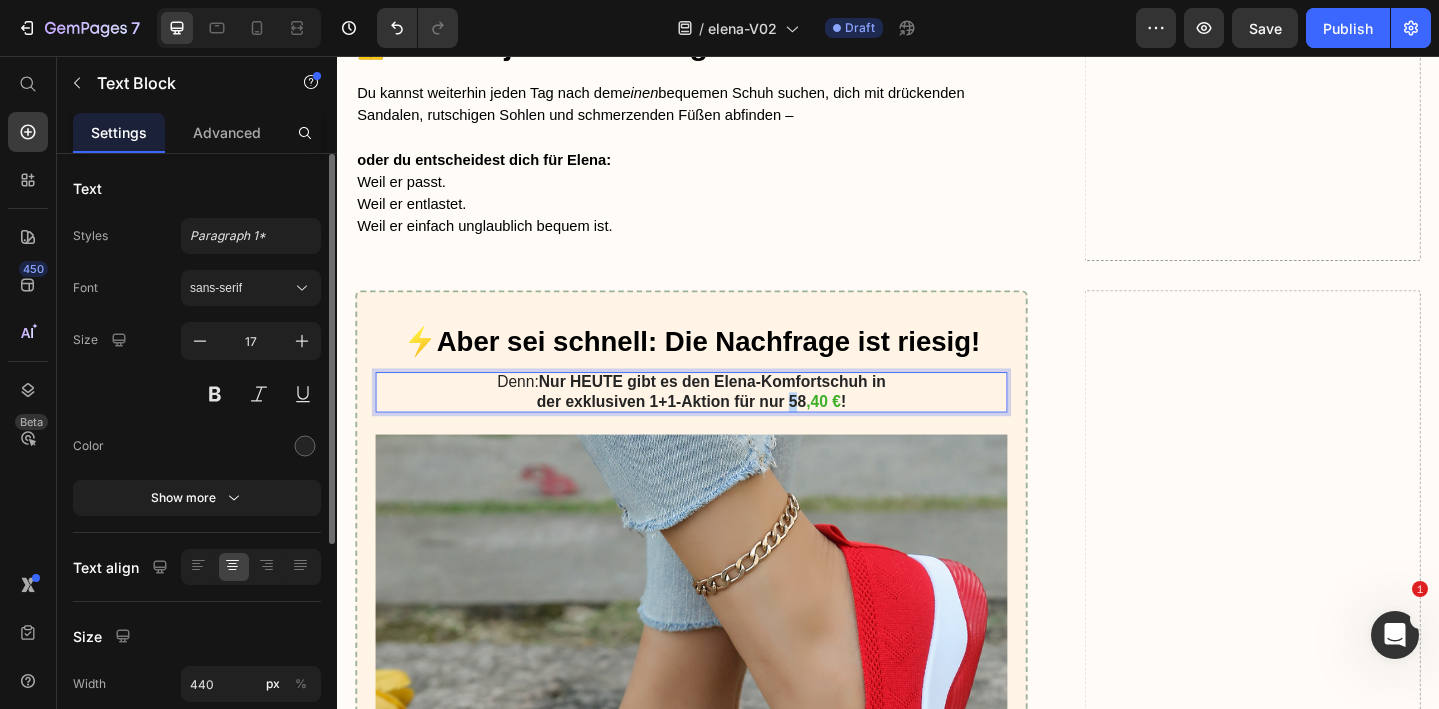 click on "gibt es den Elena-Komfortschuh in der exklusiven 1+1-Aktion für nur 58" at bounding box center (745, 421) 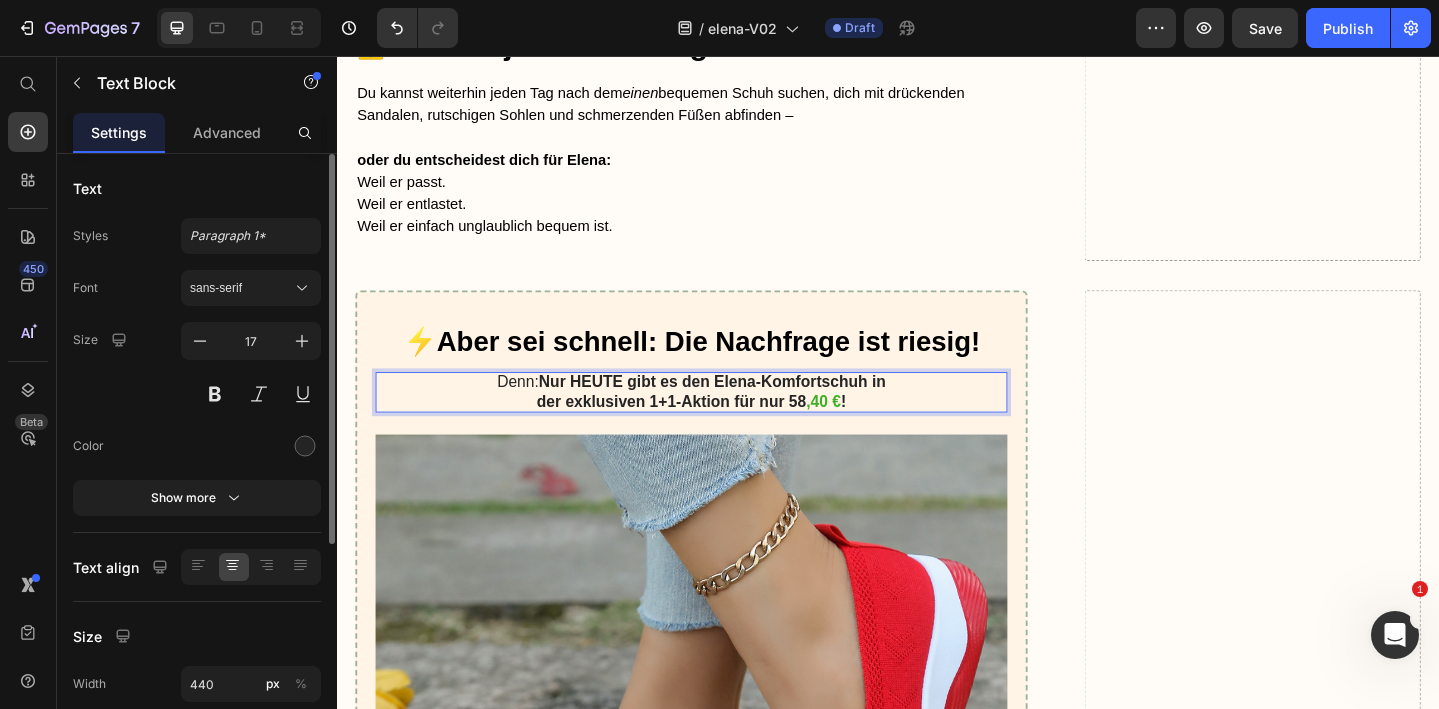 click on ",40 €" at bounding box center [867, 432] 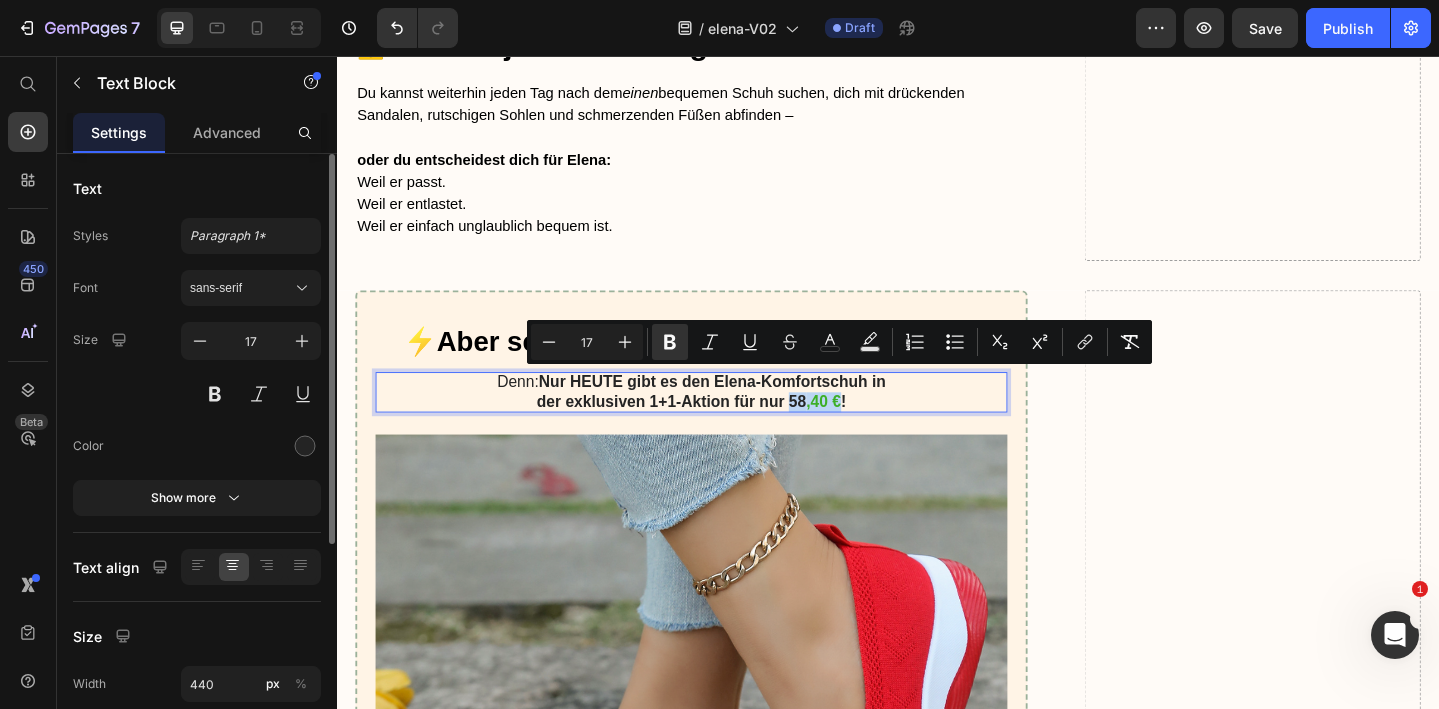 drag, startPoint x: 883, startPoint y: 410, endPoint x: 832, endPoint y: 408, distance: 51.0392 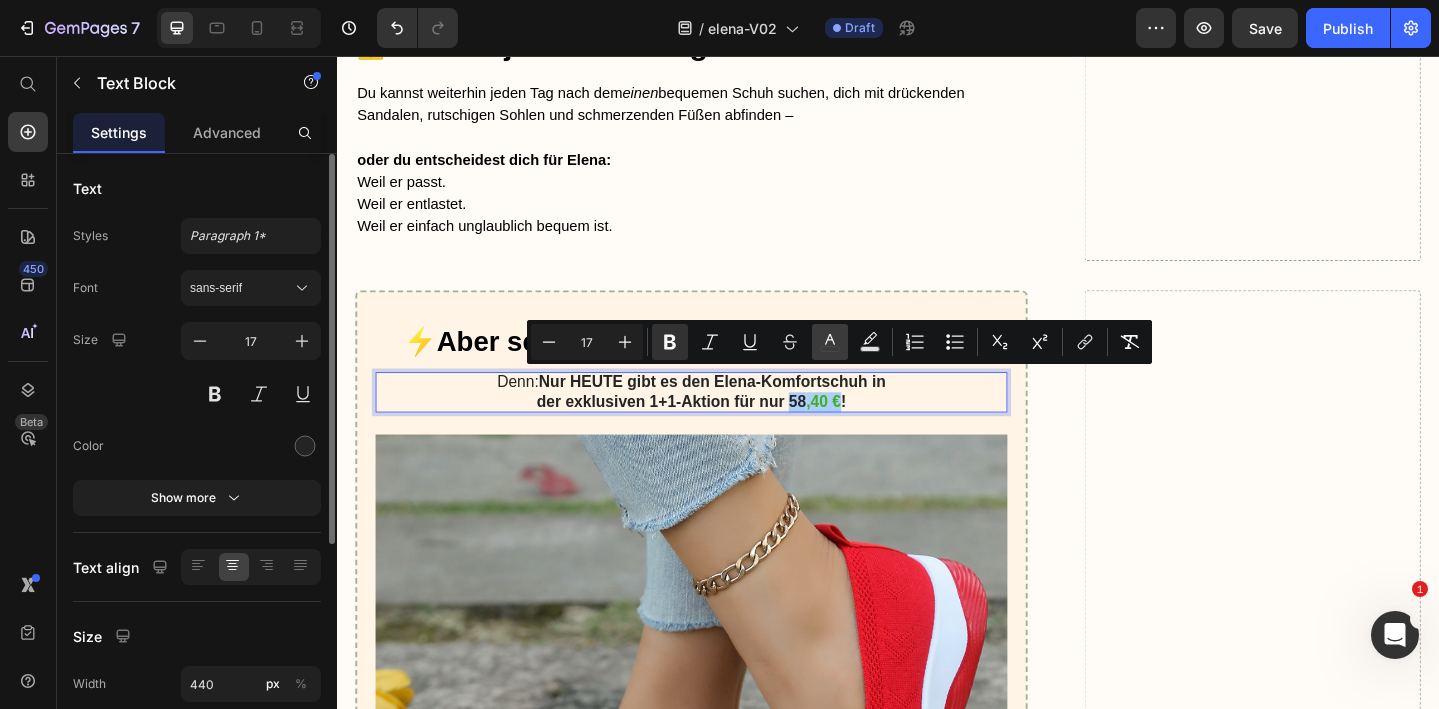 click 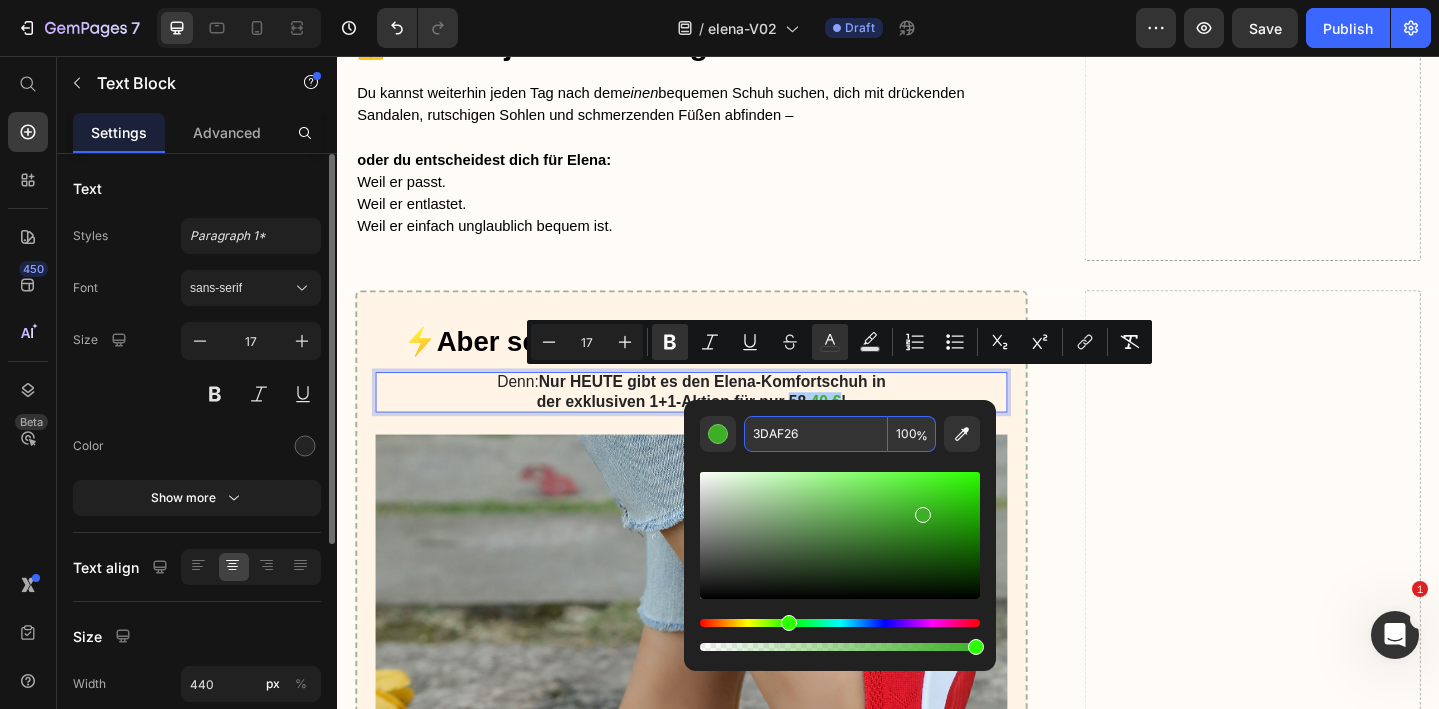 click on "3DAF26" at bounding box center (816, 434) 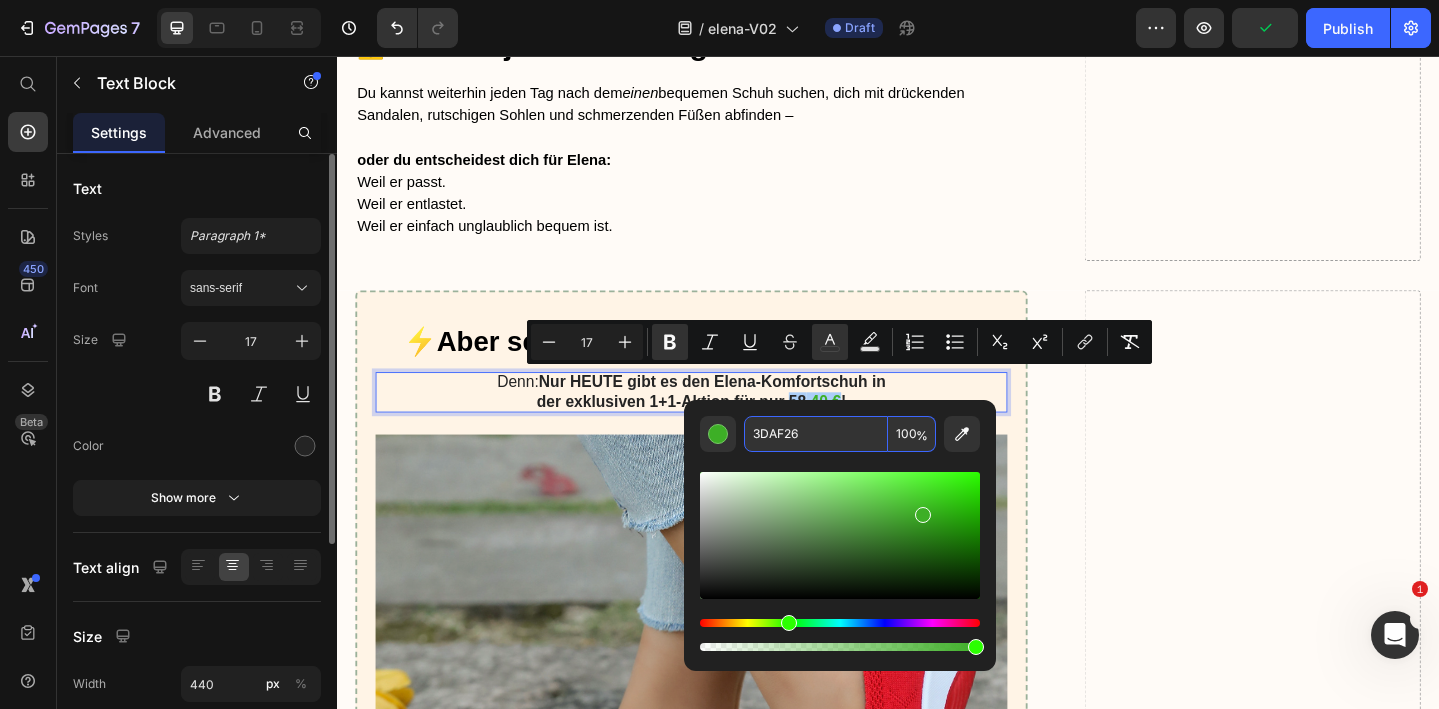copy on "58 ,40 €" 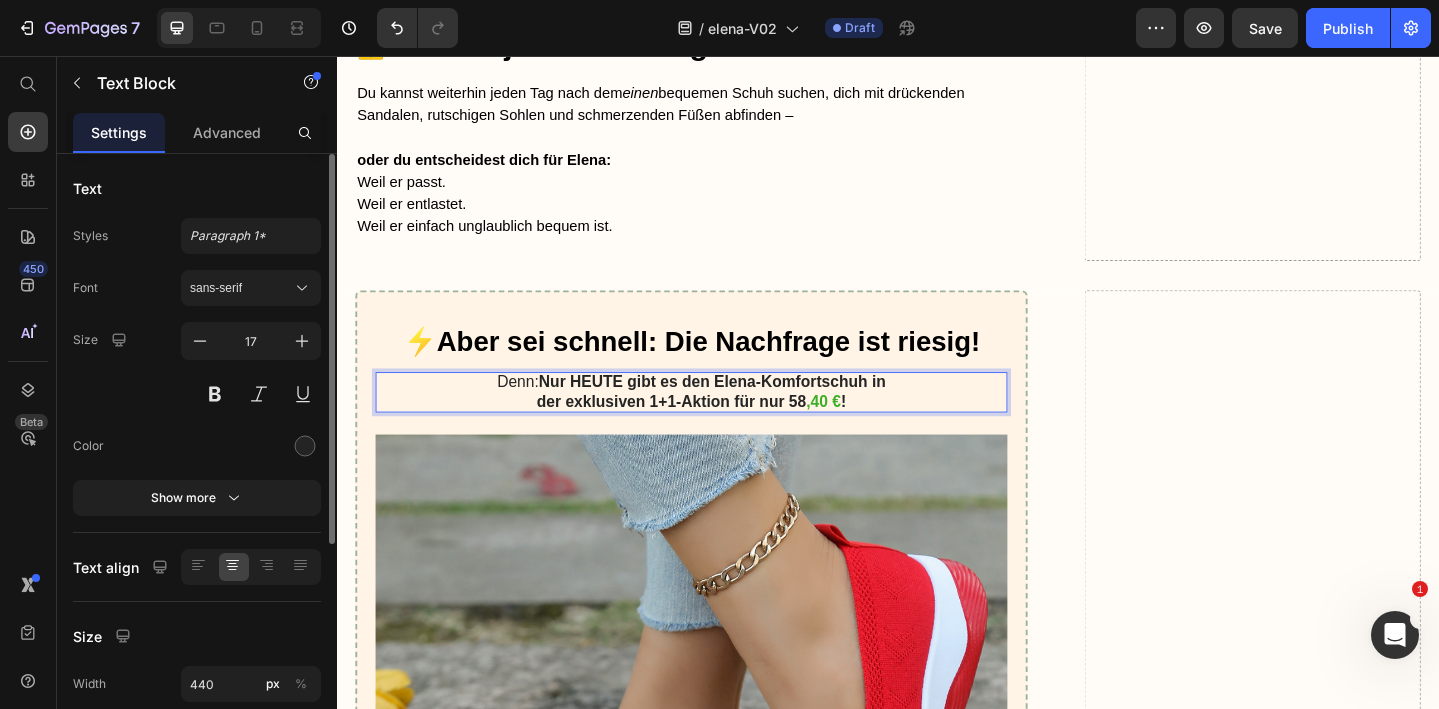click on "Denn:  Nur   HEUTE   gibt es den Elena-Komfortschuh in der exklusiven 1+1-Aktion für nur 58 ,40 € !" at bounding box center [723, 422] 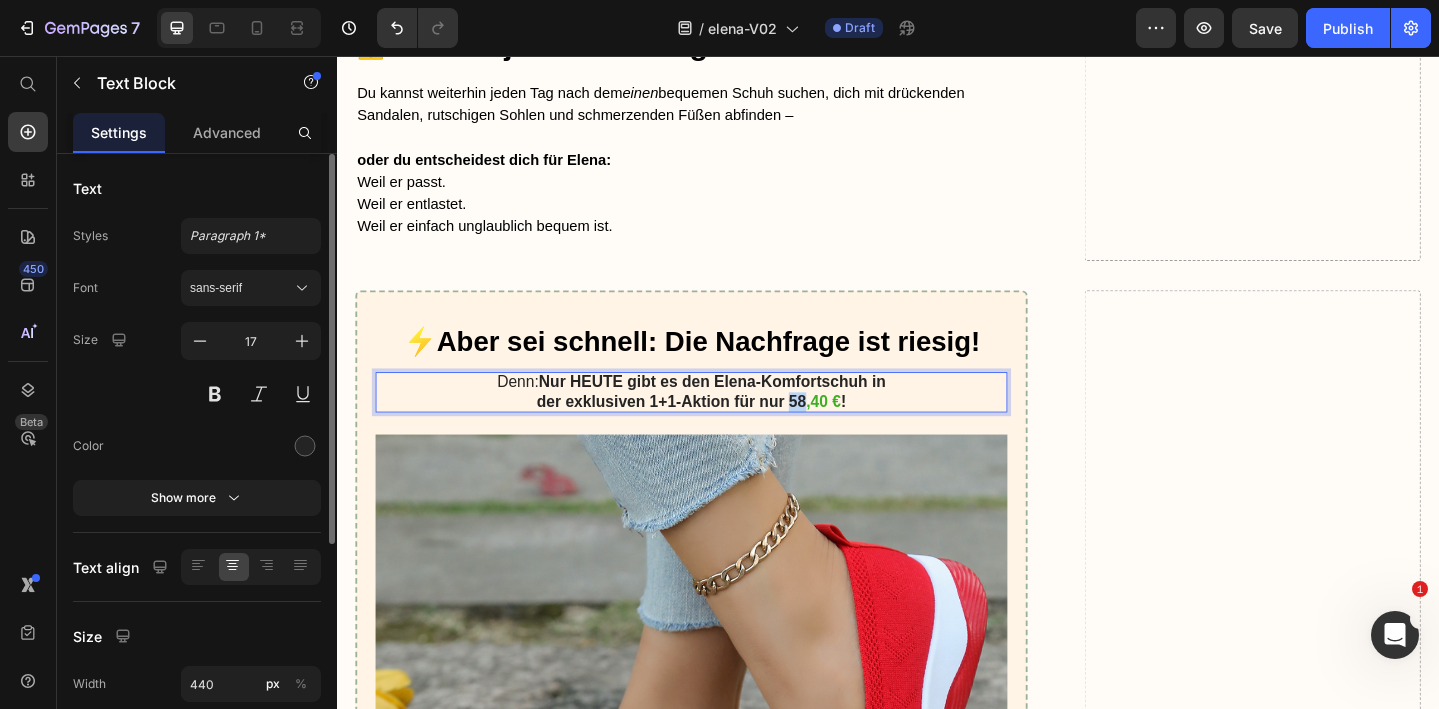 drag, startPoint x: 847, startPoint y: 406, endPoint x: 831, endPoint y: 406, distance: 16 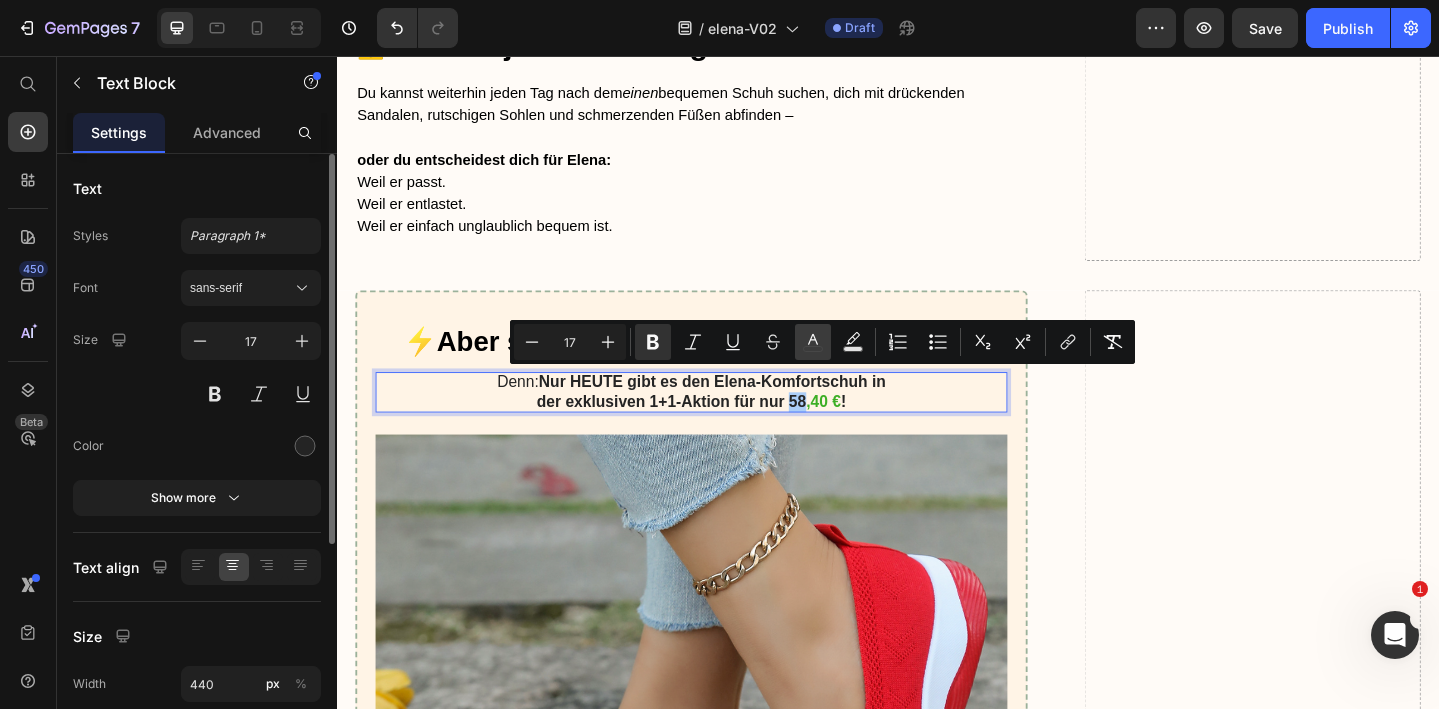 click 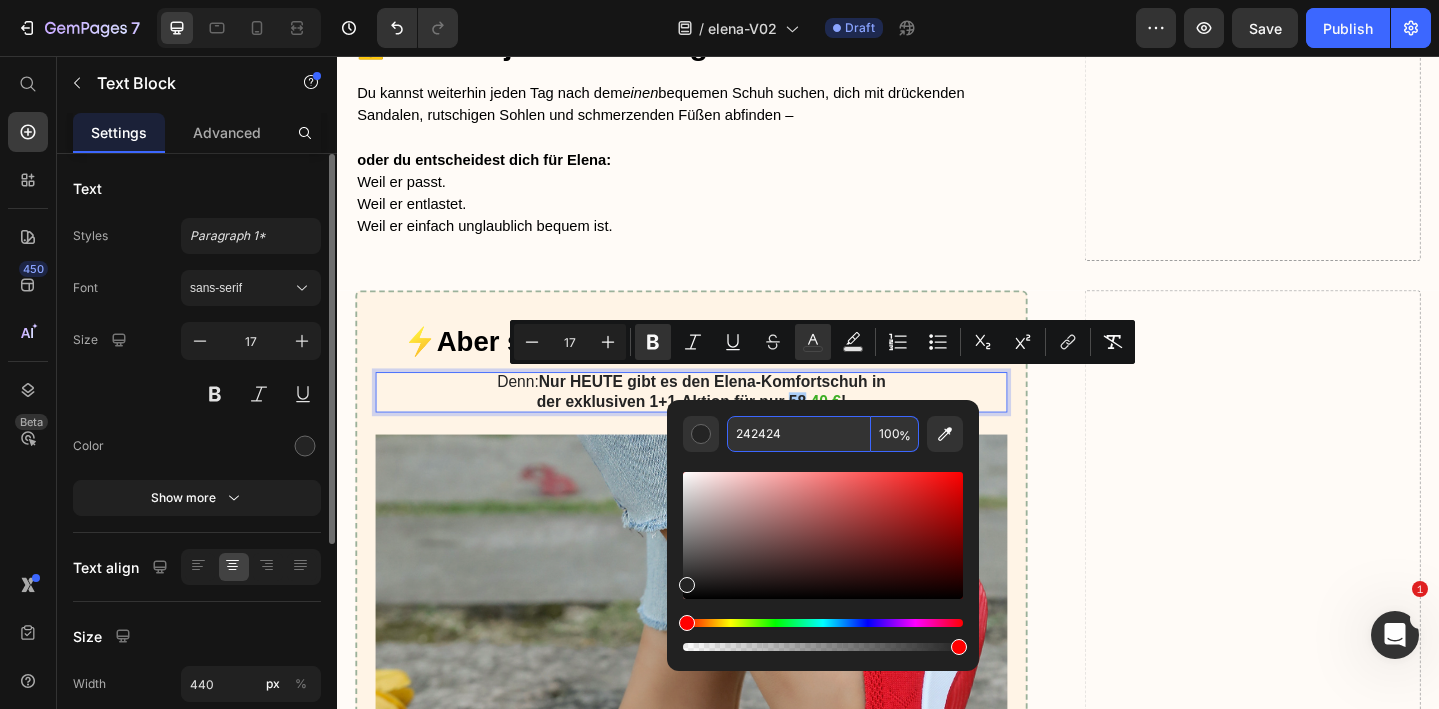 click on "242424" at bounding box center [799, 434] 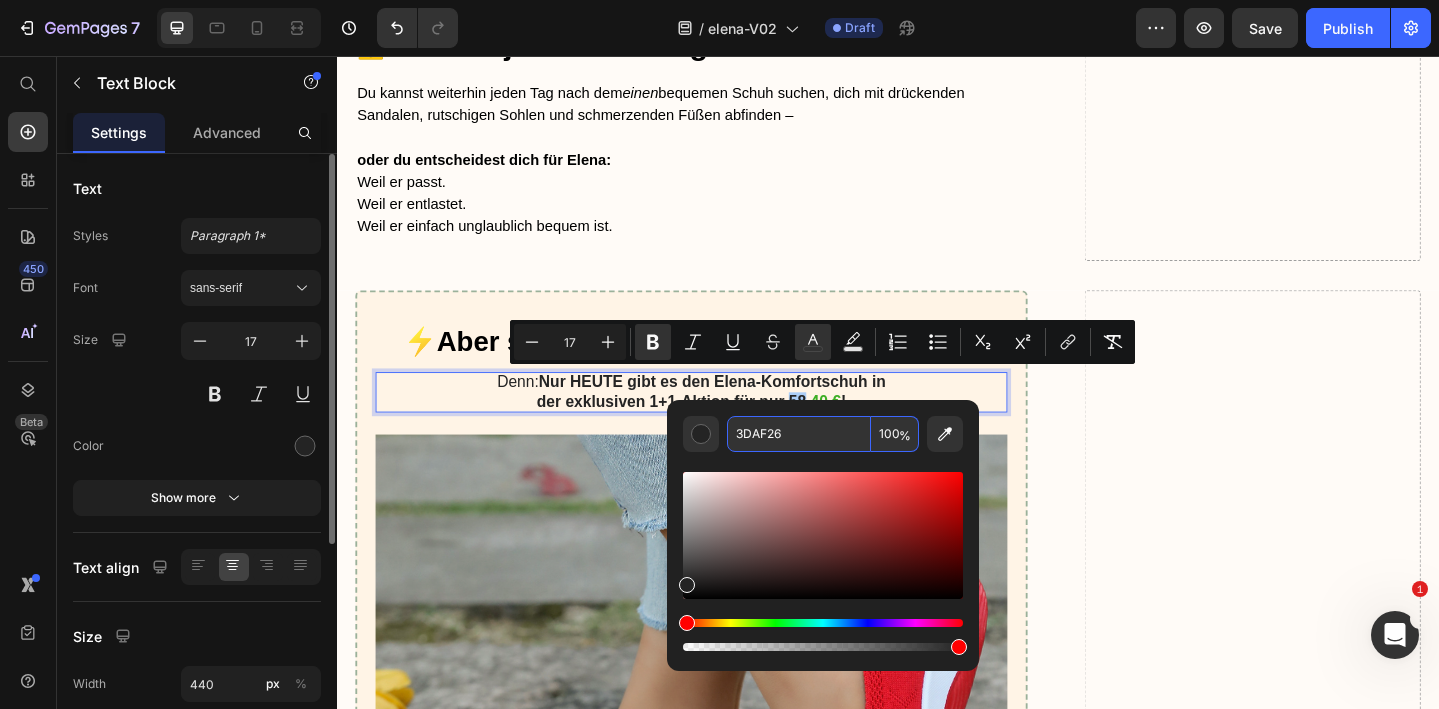 type on "3DAF26" 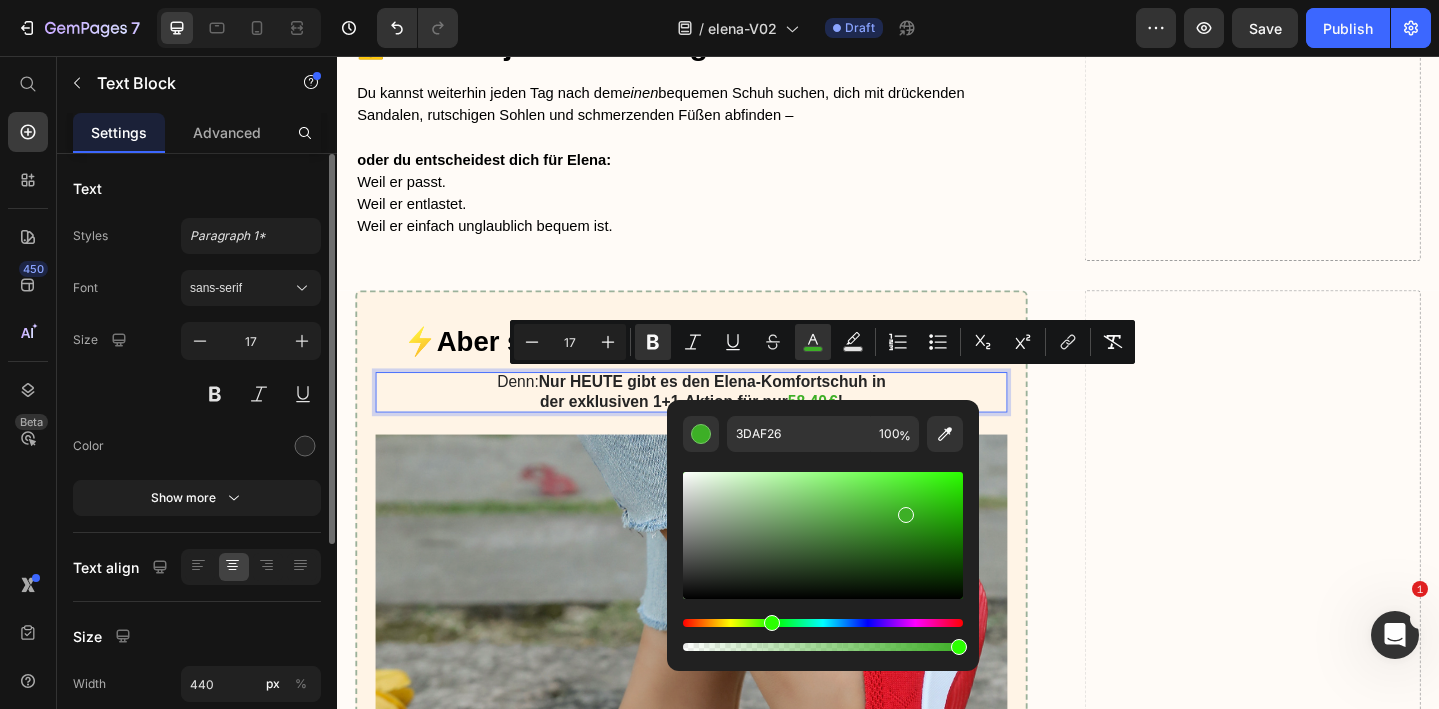 click on "Denn:  Nur   HEUTE   gibt es den Elena-Komfortschuh in der exklusiven 1+1-Aktion für nur  58,40 € !" at bounding box center [723, 422] 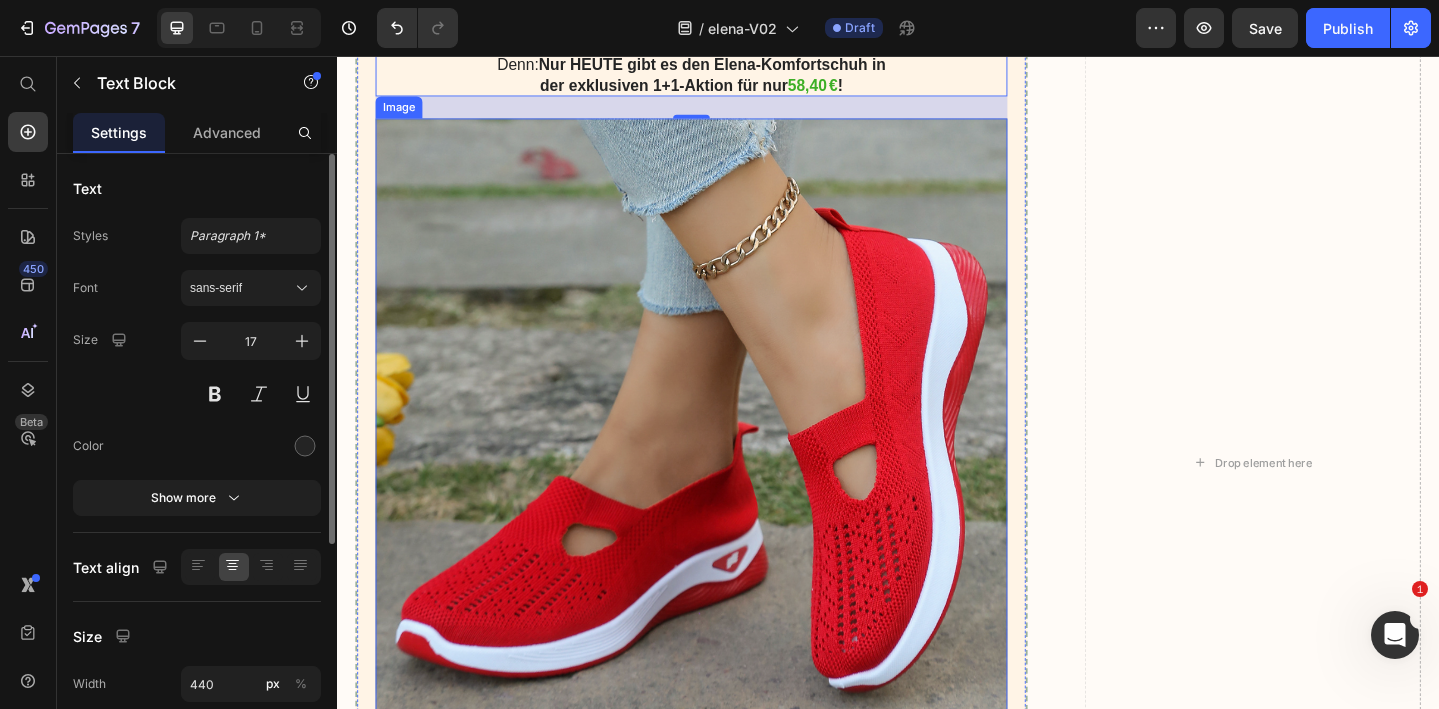 scroll, scrollTop: 9285, scrollLeft: 0, axis: vertical 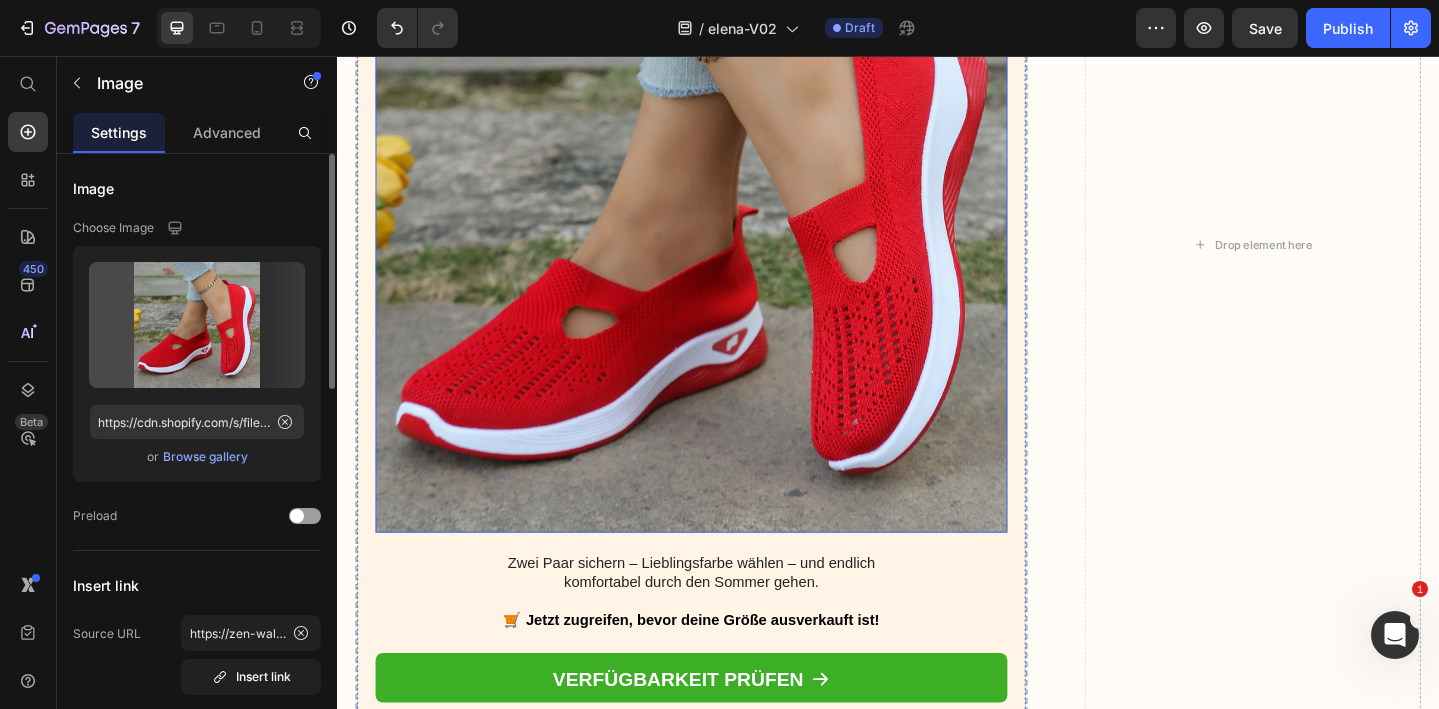click at bounding box center (723, 231) 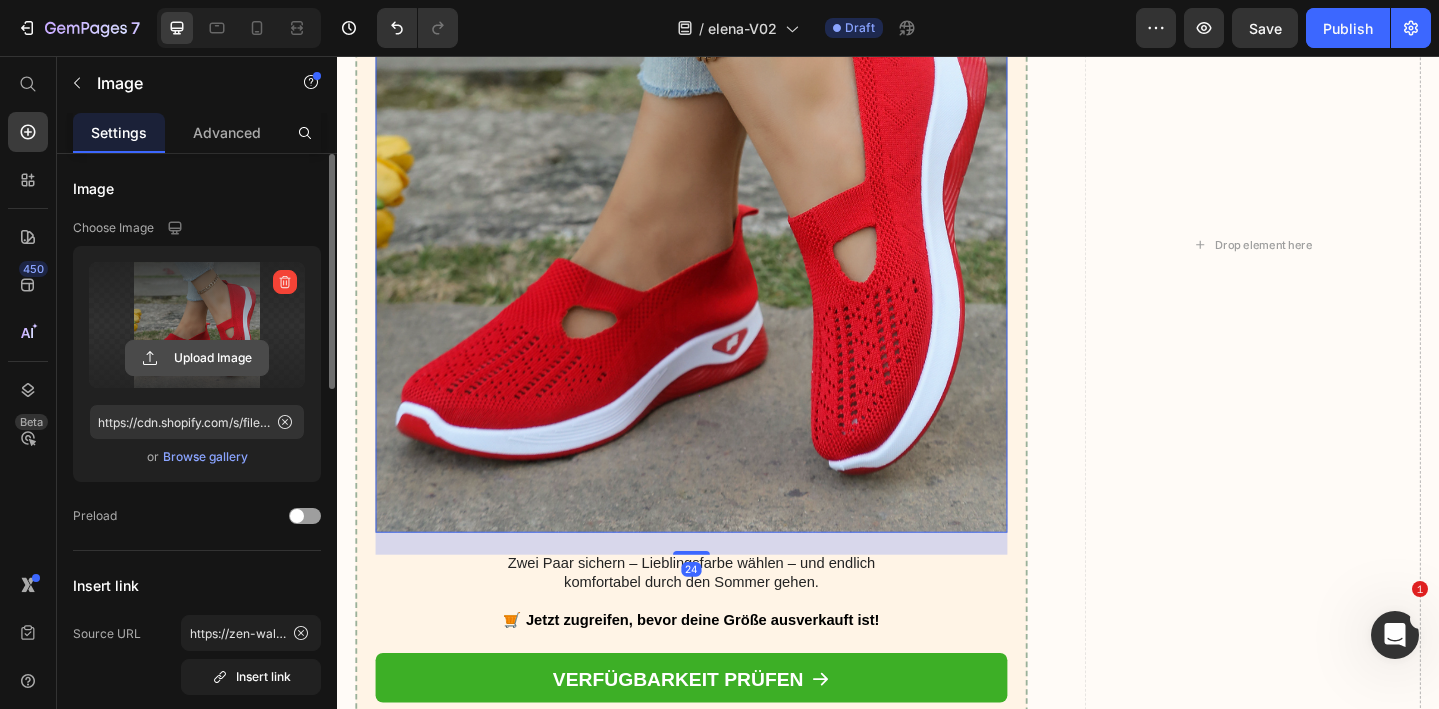 click 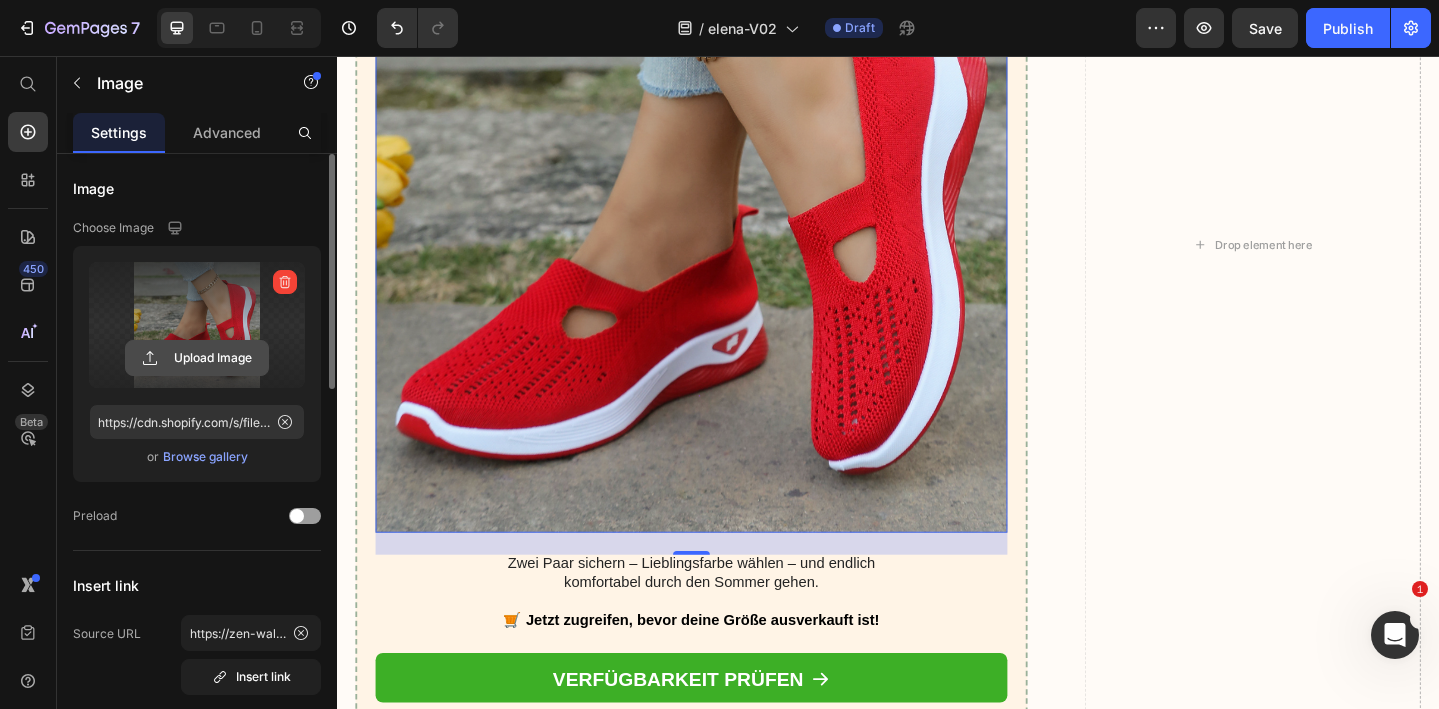 click 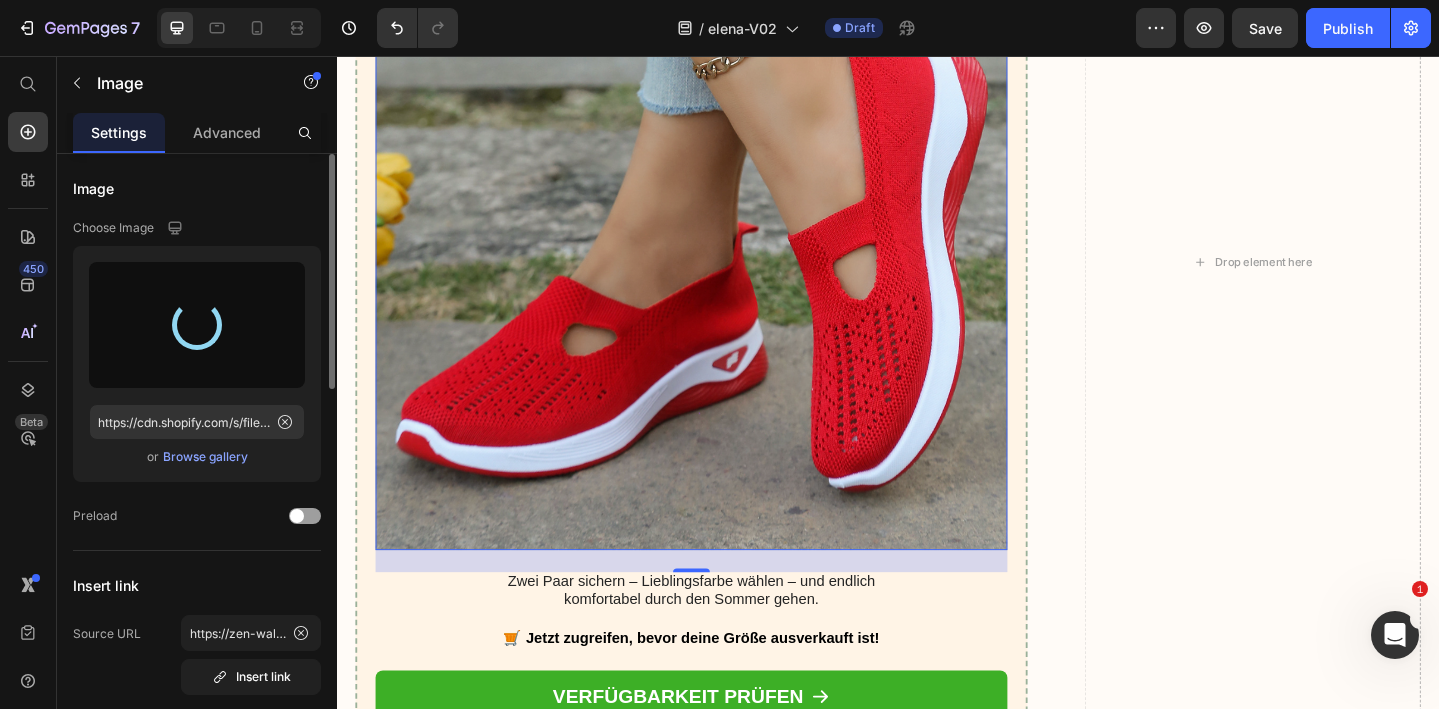 scroll, scrollTop: 9264, scrollLeft: 0, axis: vertical 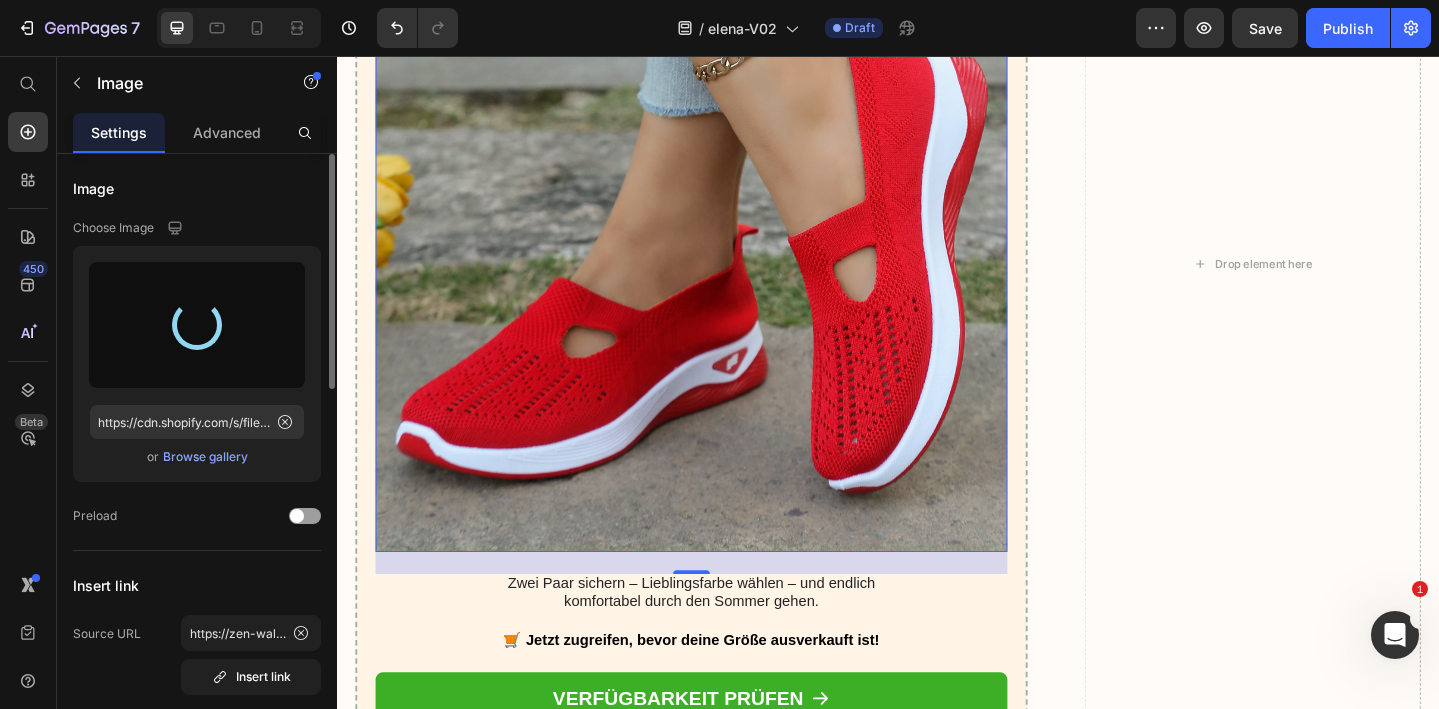 type on "https://cdn.shopify.com/s/files/1/0740/2012/6939/files/gempages_553629490677285781-8ca6d641-add1-4589-93fd-46ee8f35590b.png" 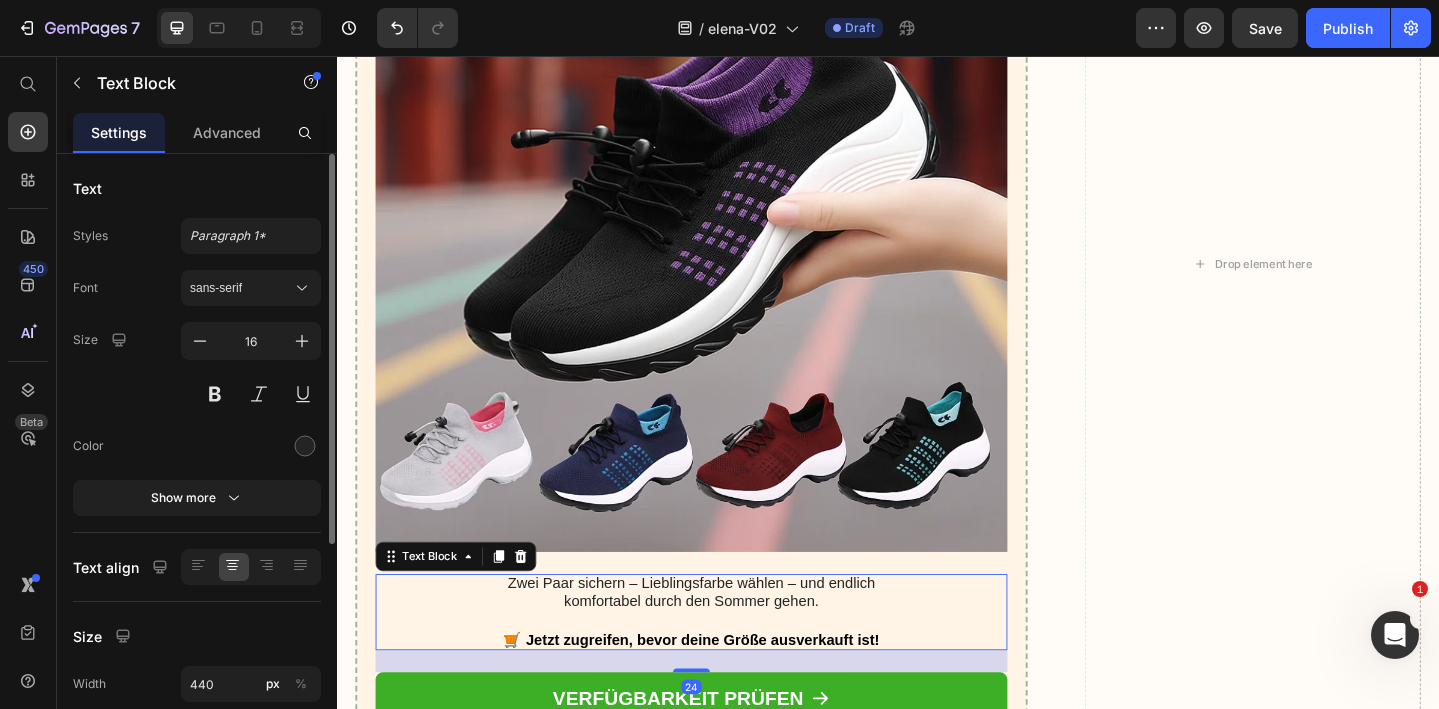 click on "Zwei Paar sichern – Lieblingsfarbe wählen – und endlich komfortabel durch den Sommer gehen." at bounding box center (723, 641) 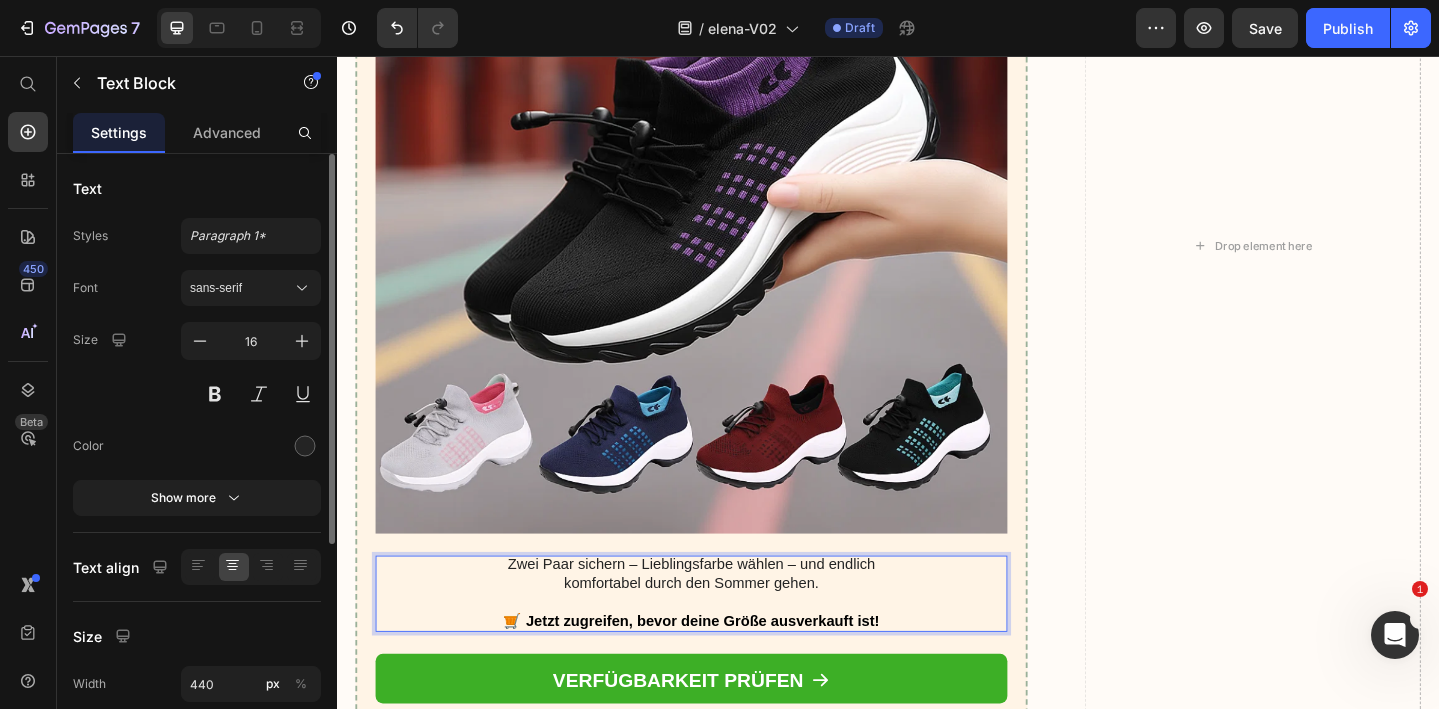 scroll, scrollTop: 9294, scrollLeft: 0, axis: vertical 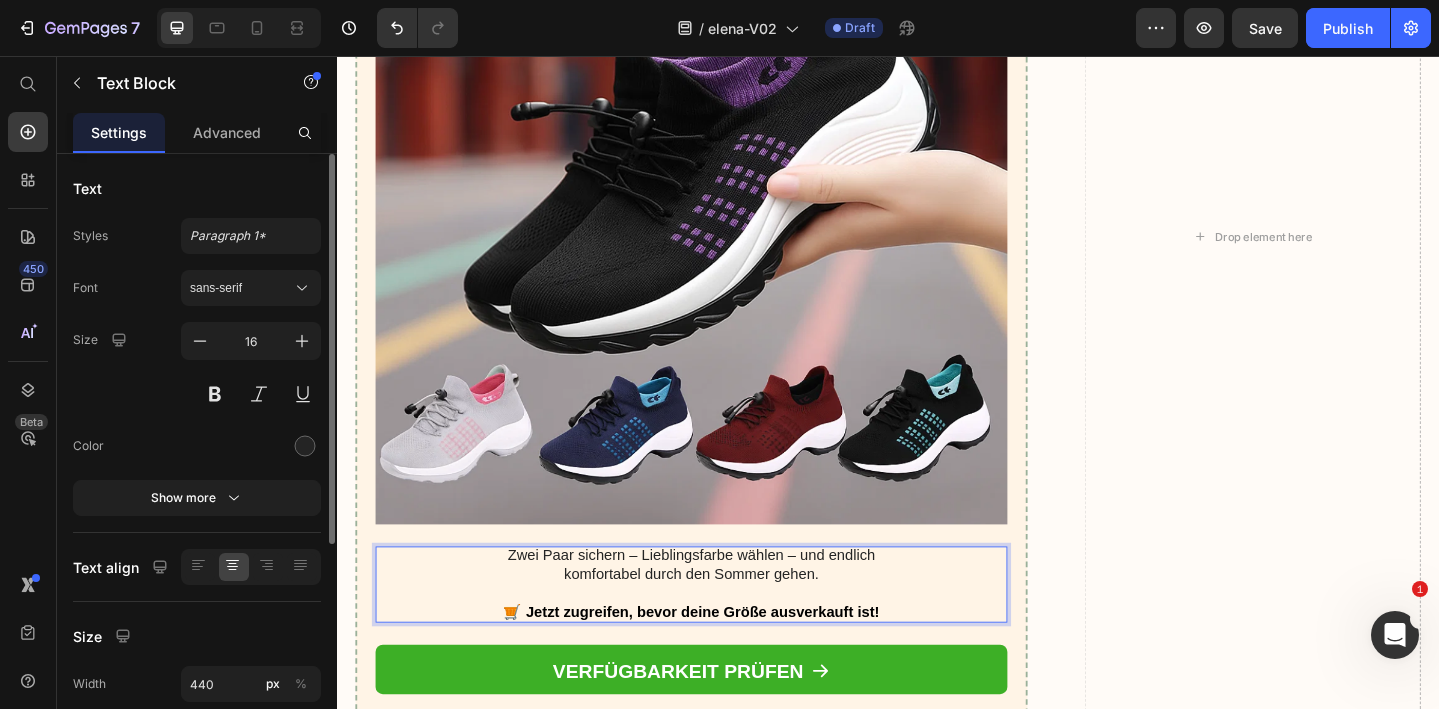 click on "Zwei Paar sichern – Lieblingsfarbe wählen – und endlich komfortabel durch den Sommer gehen." at bounding box center (723, 611) 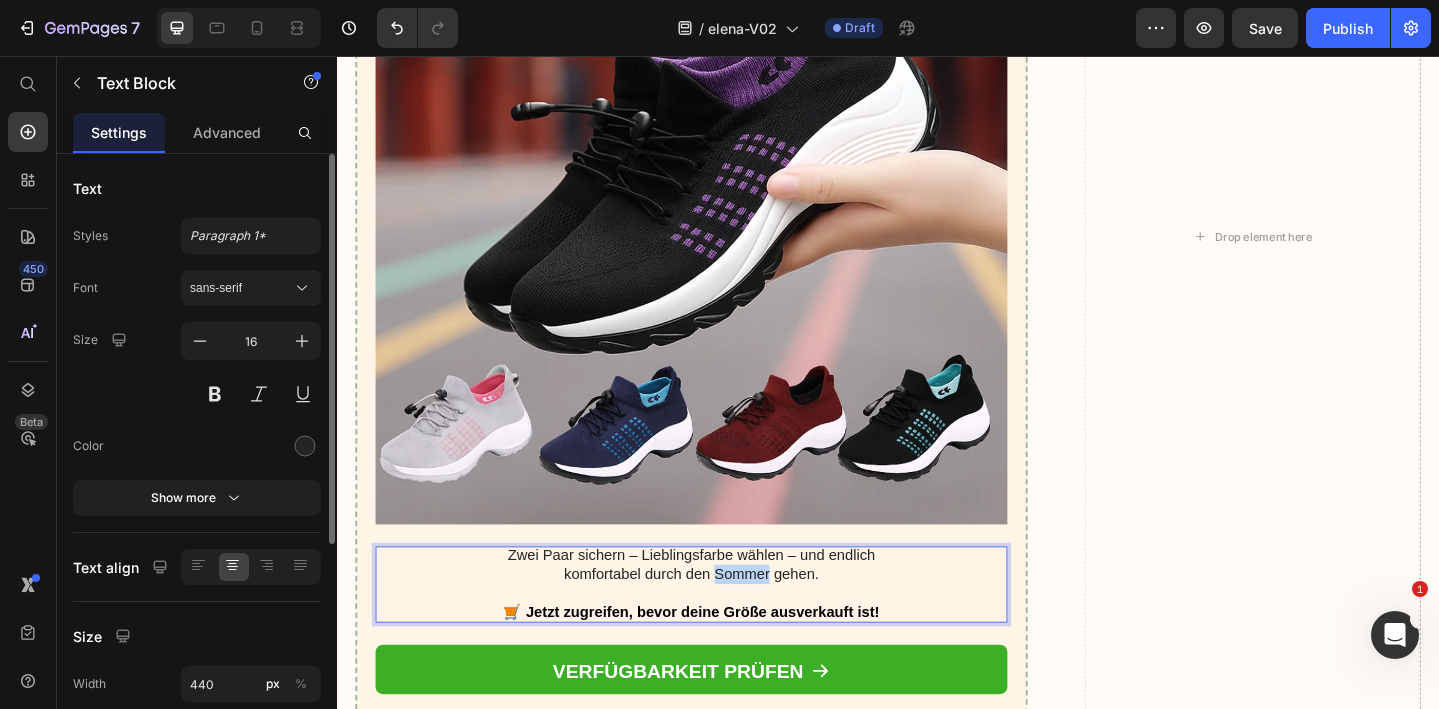 click on "Zwei Paar sichern – Lieblingsfarbe wählen – und endlich komfortabel durch den Sommer gehen." at bounding box center (723, 611) 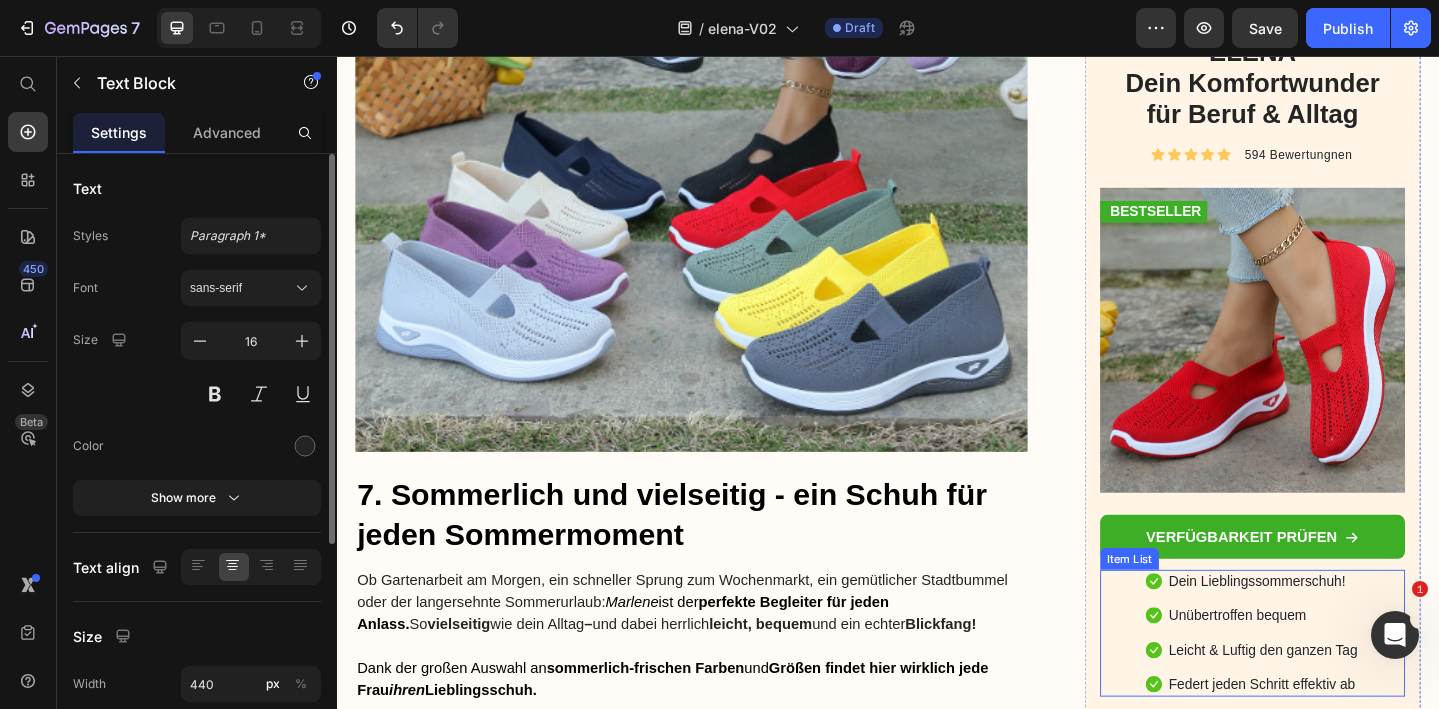 scroll, scrollTop: 7565, scrollLeft: 0, axis: vertical 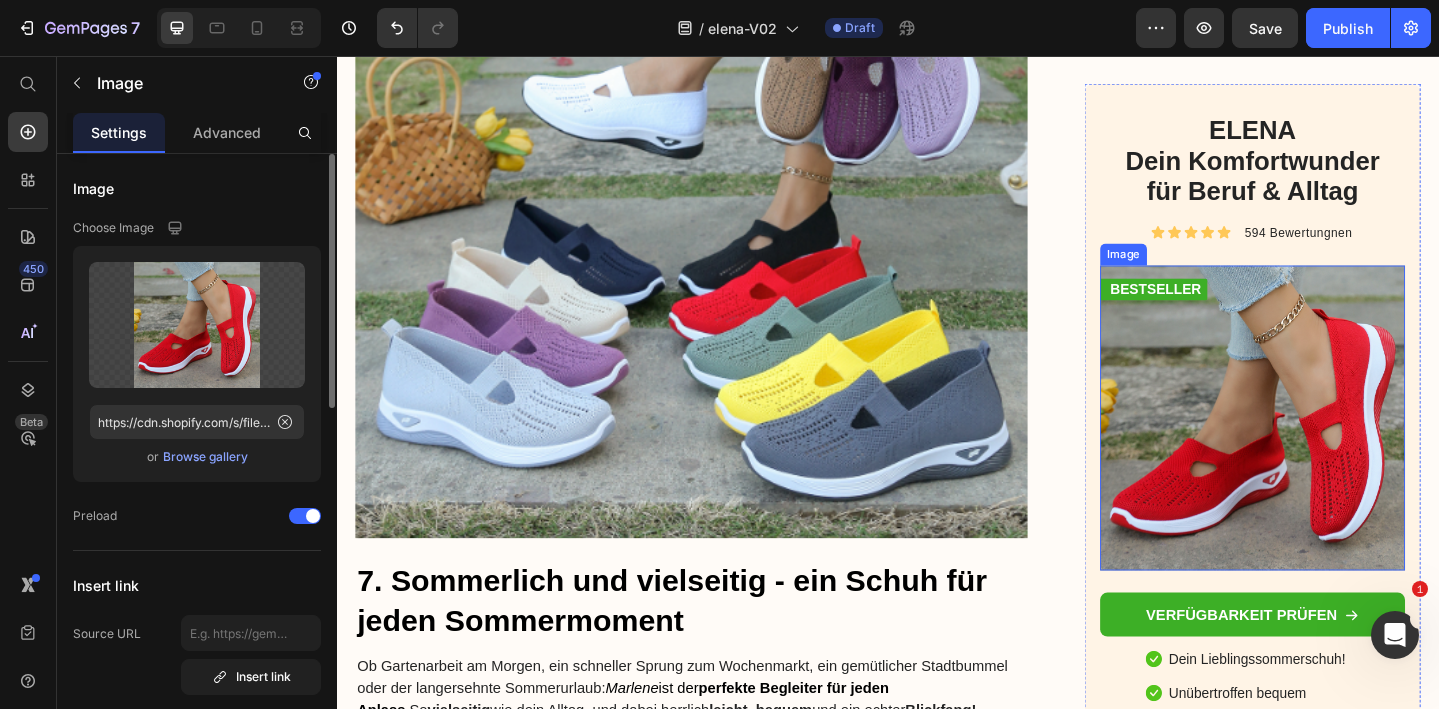 click at bounding box center [1334, 450] 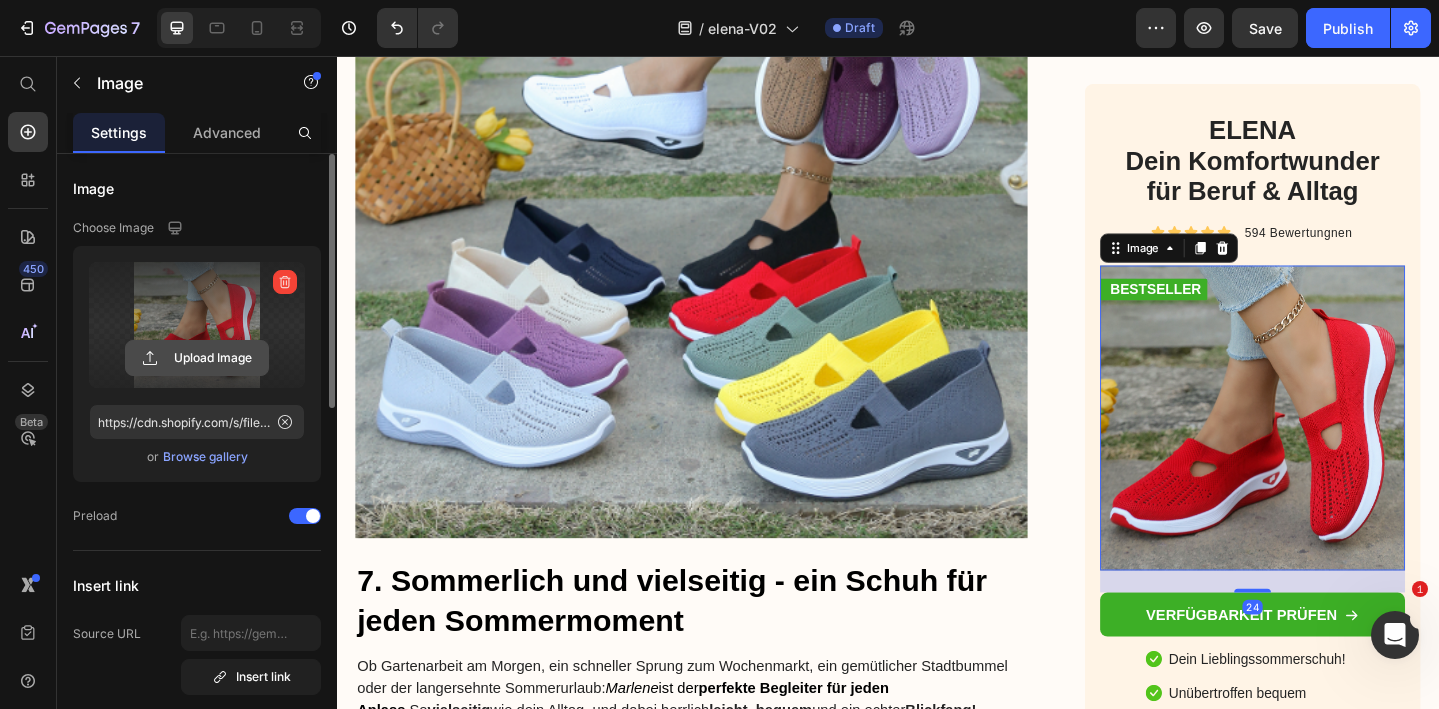 click 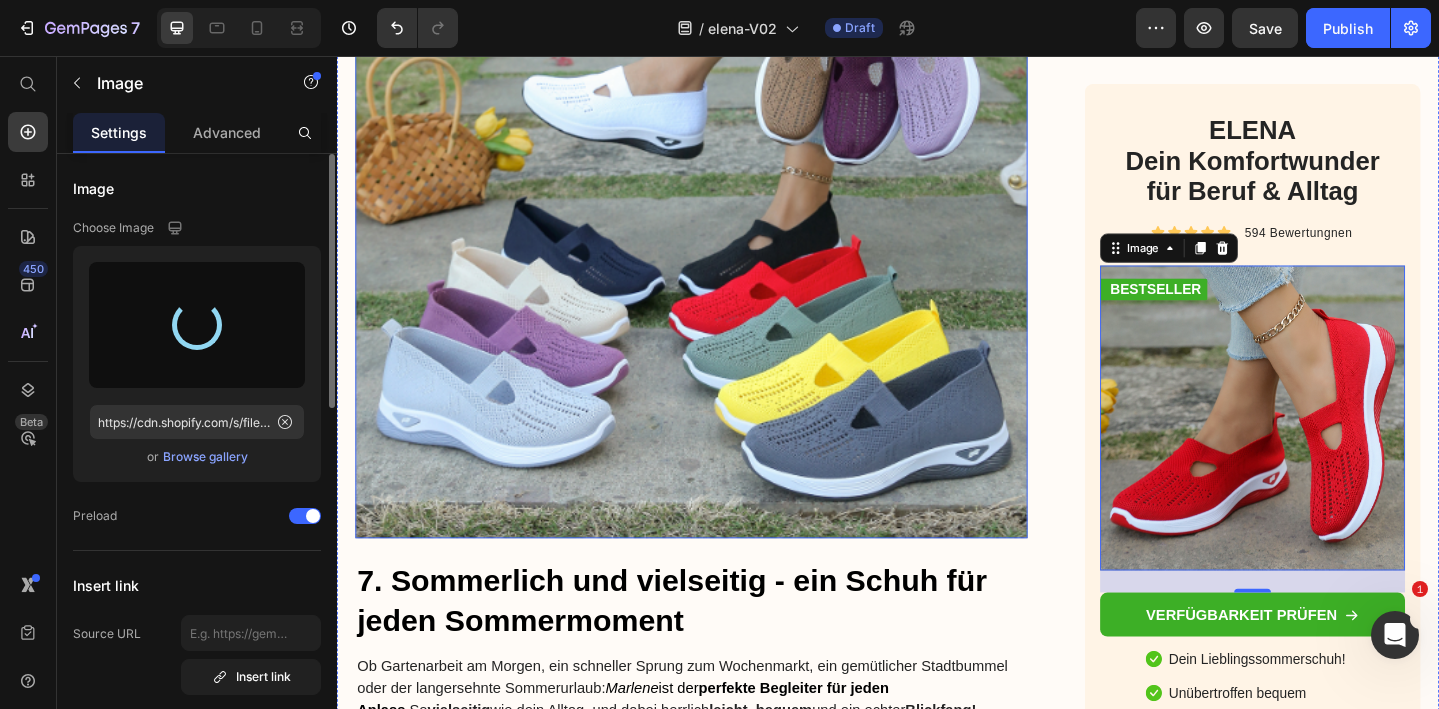 type on "https://cdn.shopify.com/s/files/1/0740/2012/6939/files/gempages_553629490677285781-0e4da674-05d4-4bb0-a09f-5f343a8c0aa9.png" 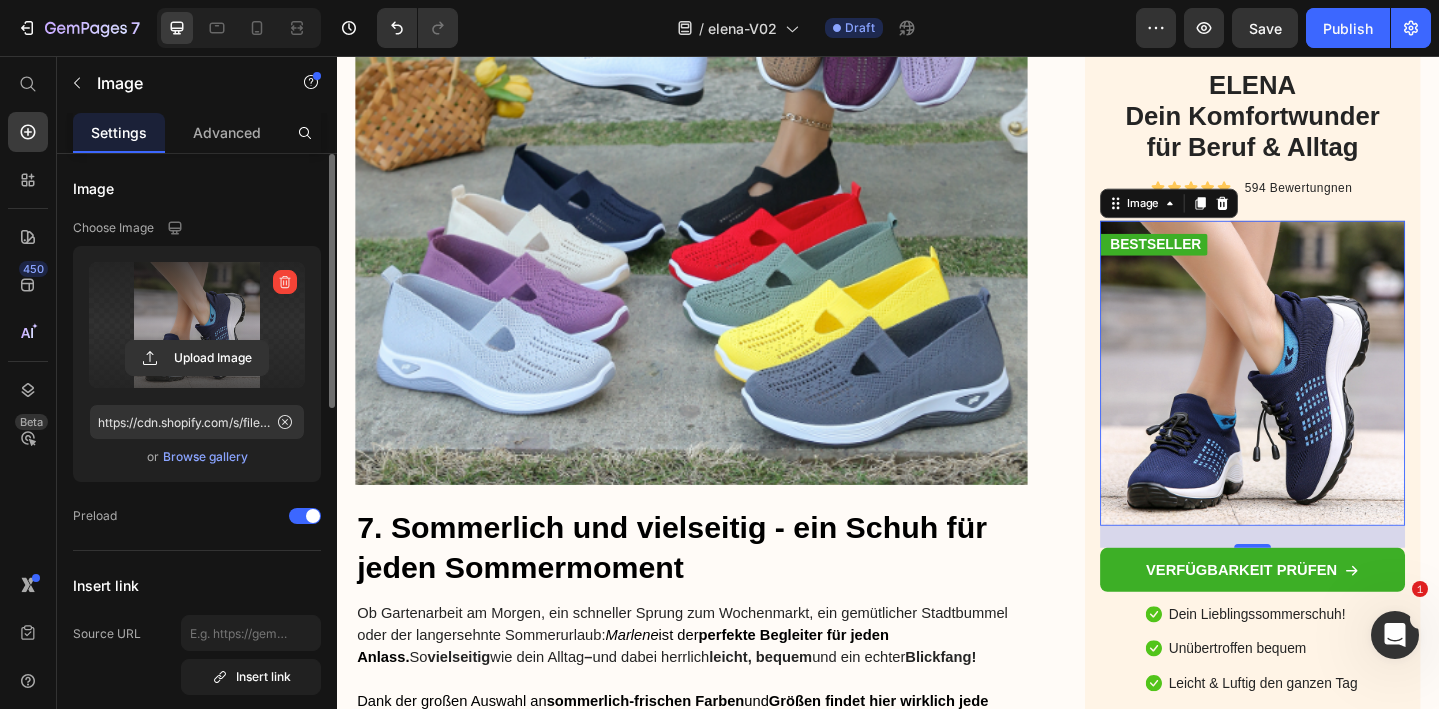 scroll, scrollTop: 7625, scrollLeft: 0, axis: vertical 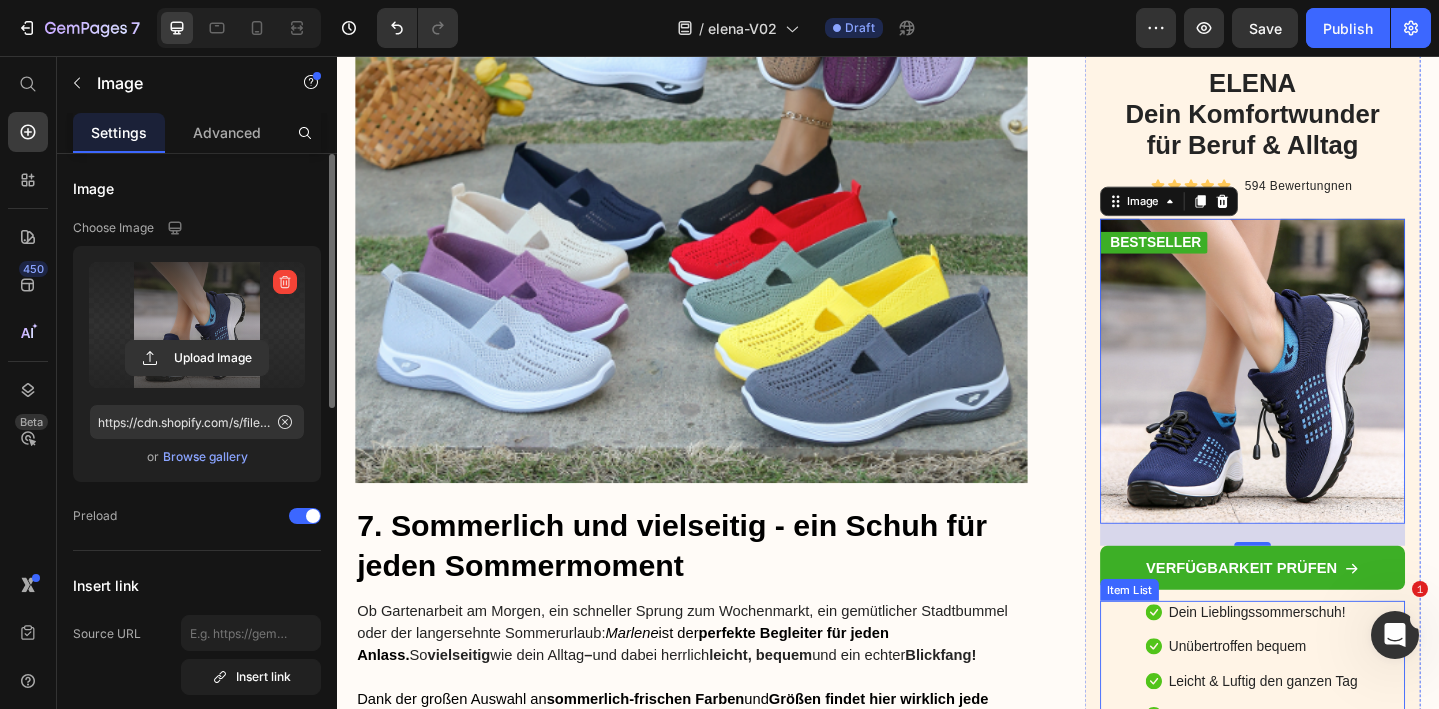 click on "Dein Lieblingssommerschuh!" at bounding box center [1346, 662] 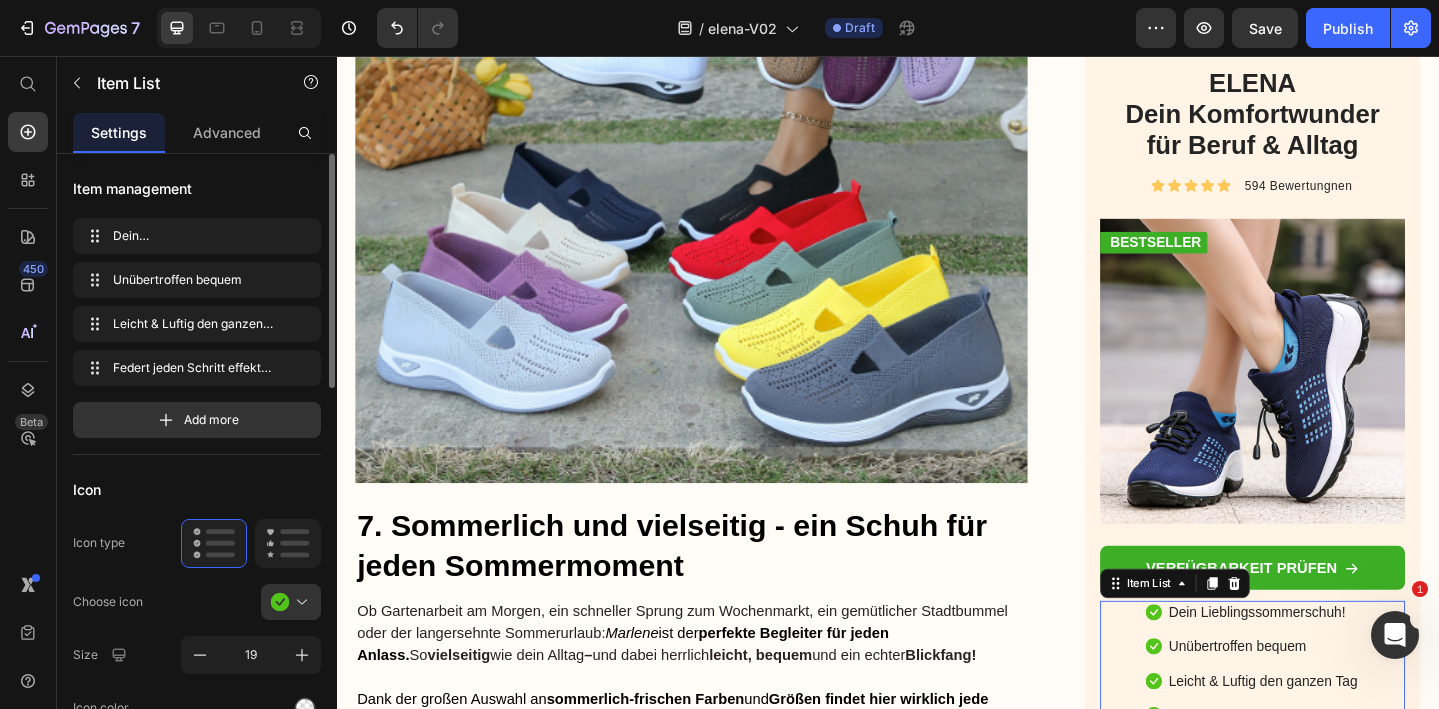 click on "Dein Lieblingssommerschuh!" at bounding box center (1346, 662) 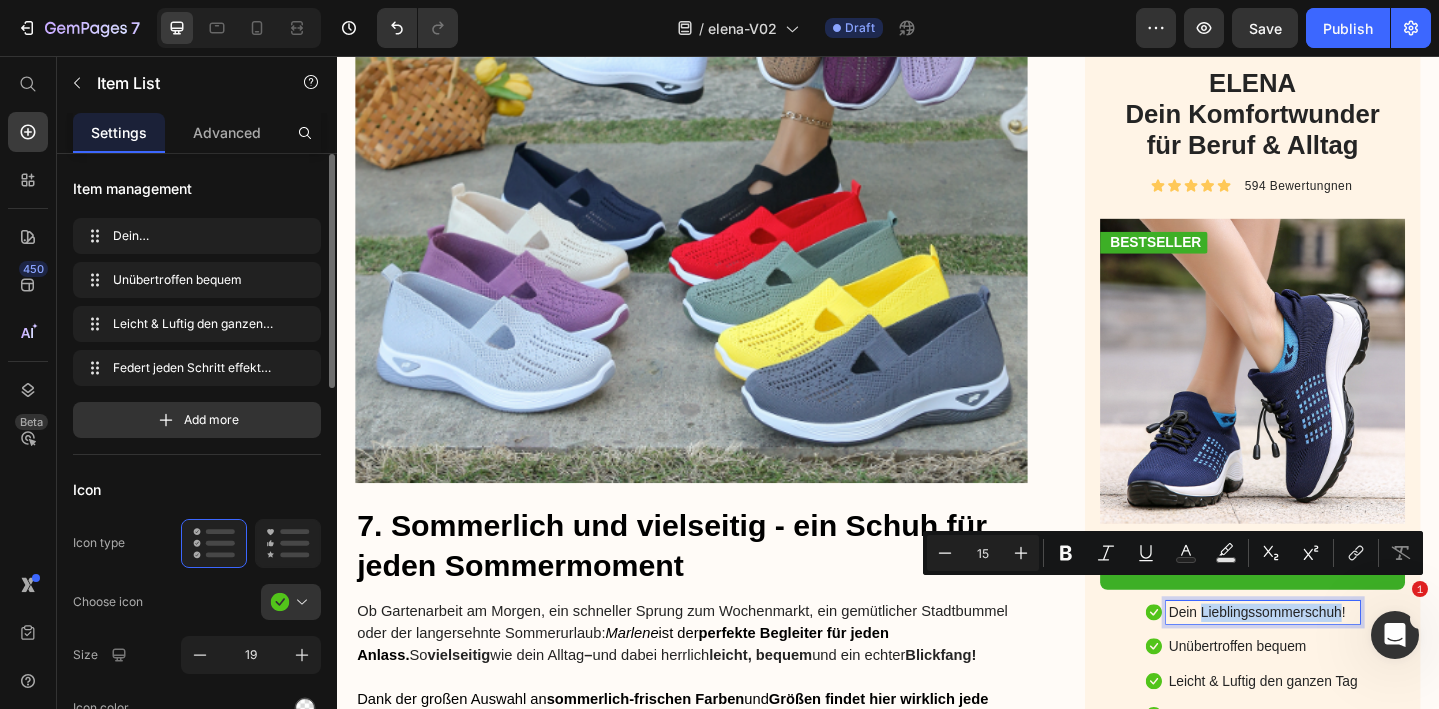 click on "Dein Lieblingssommerschuh!" at bounding box center [1346, 662] 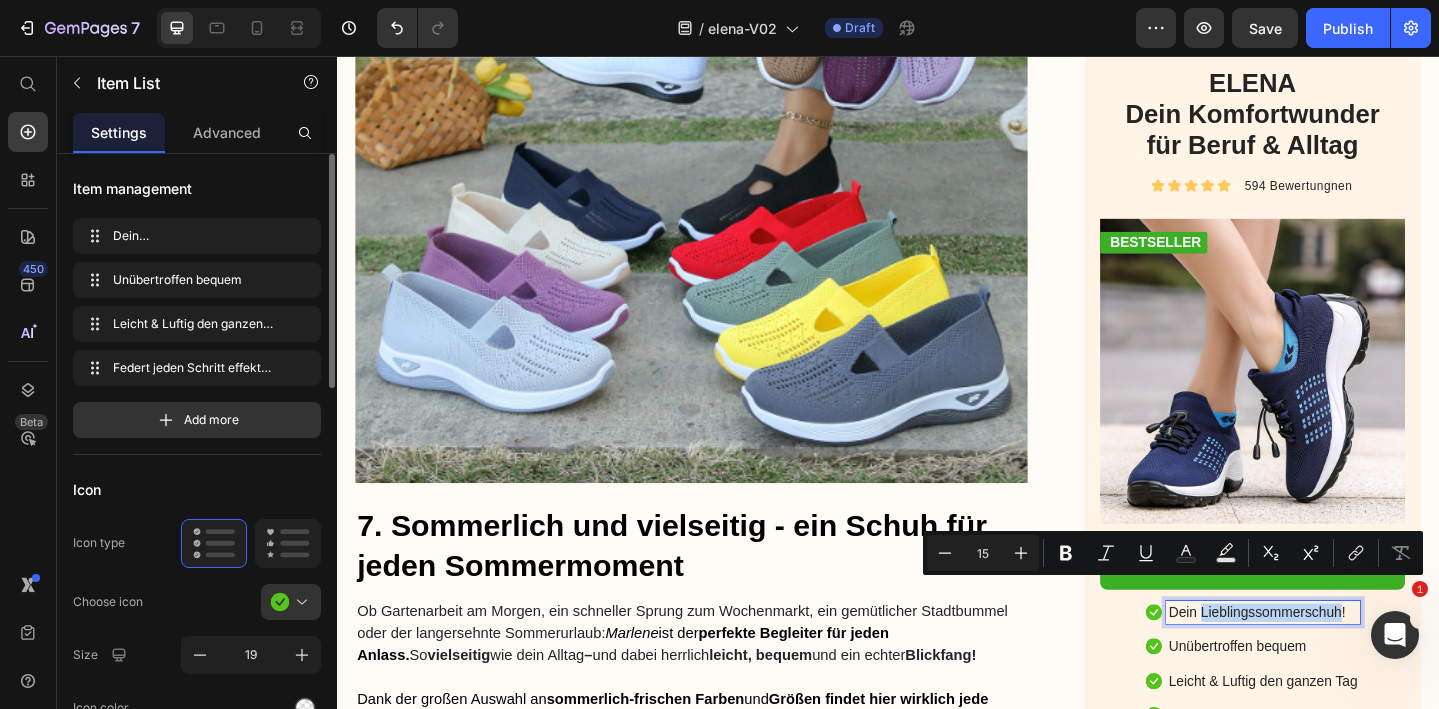 click on "Dein Lieblingssommerschuh!" at bounding box center [1346, 662] 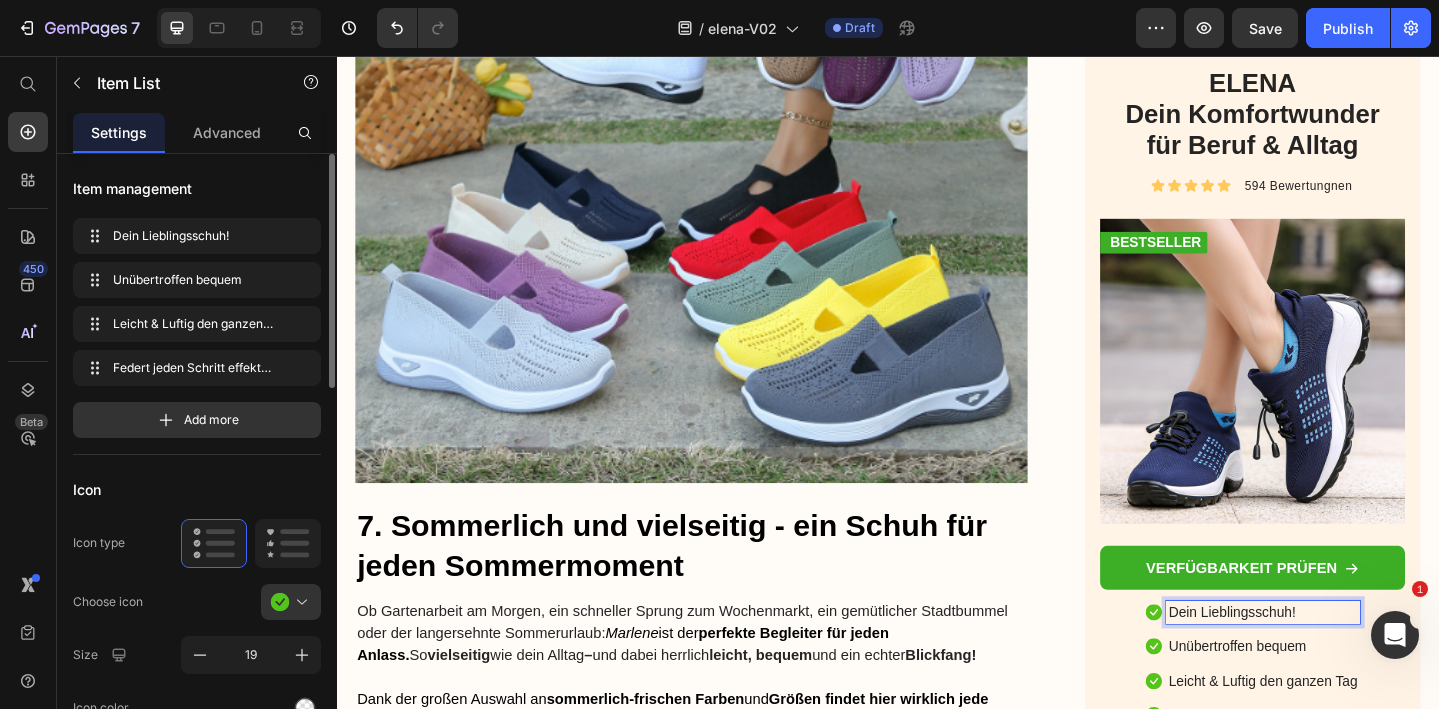 click on "Dein Lieblingsschuh!" at bounding box center [1346, 662] 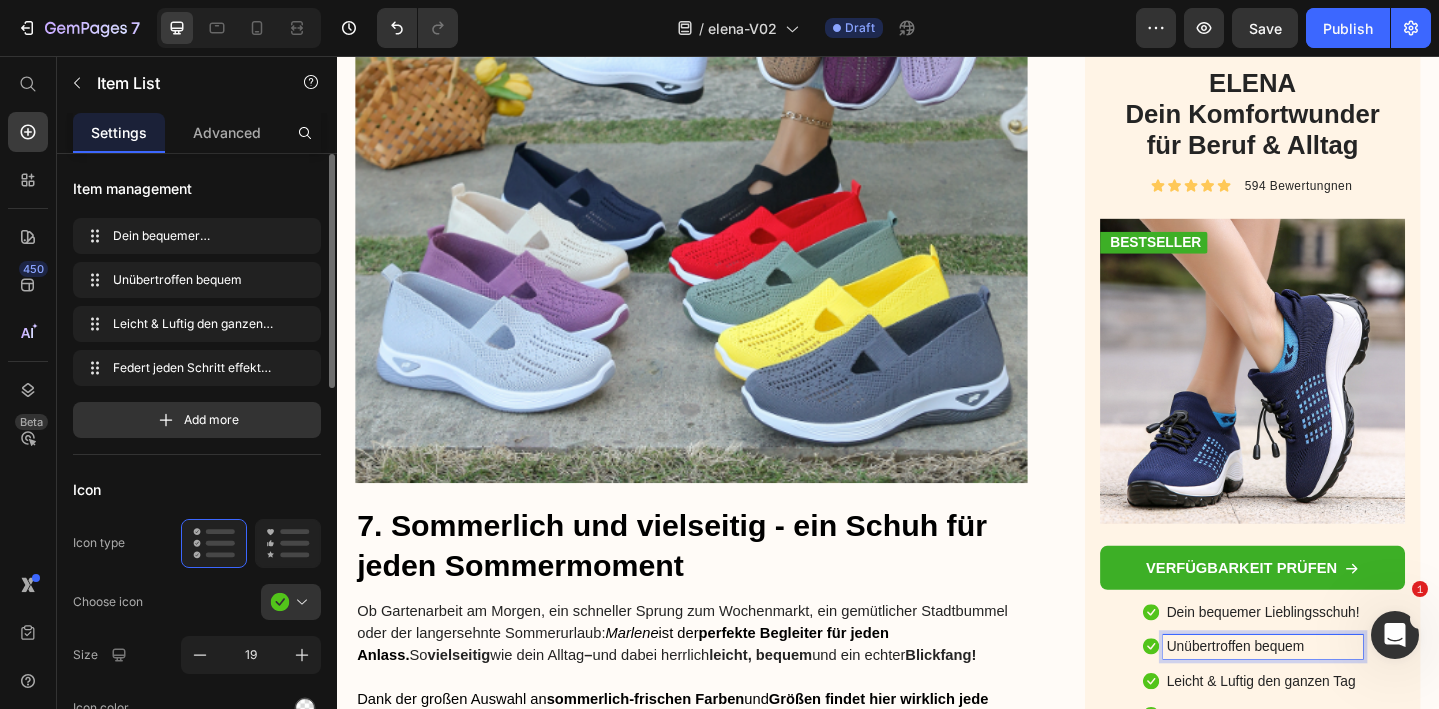 click on "Unübertroffen bequem" at bounding box center [1345, 699] 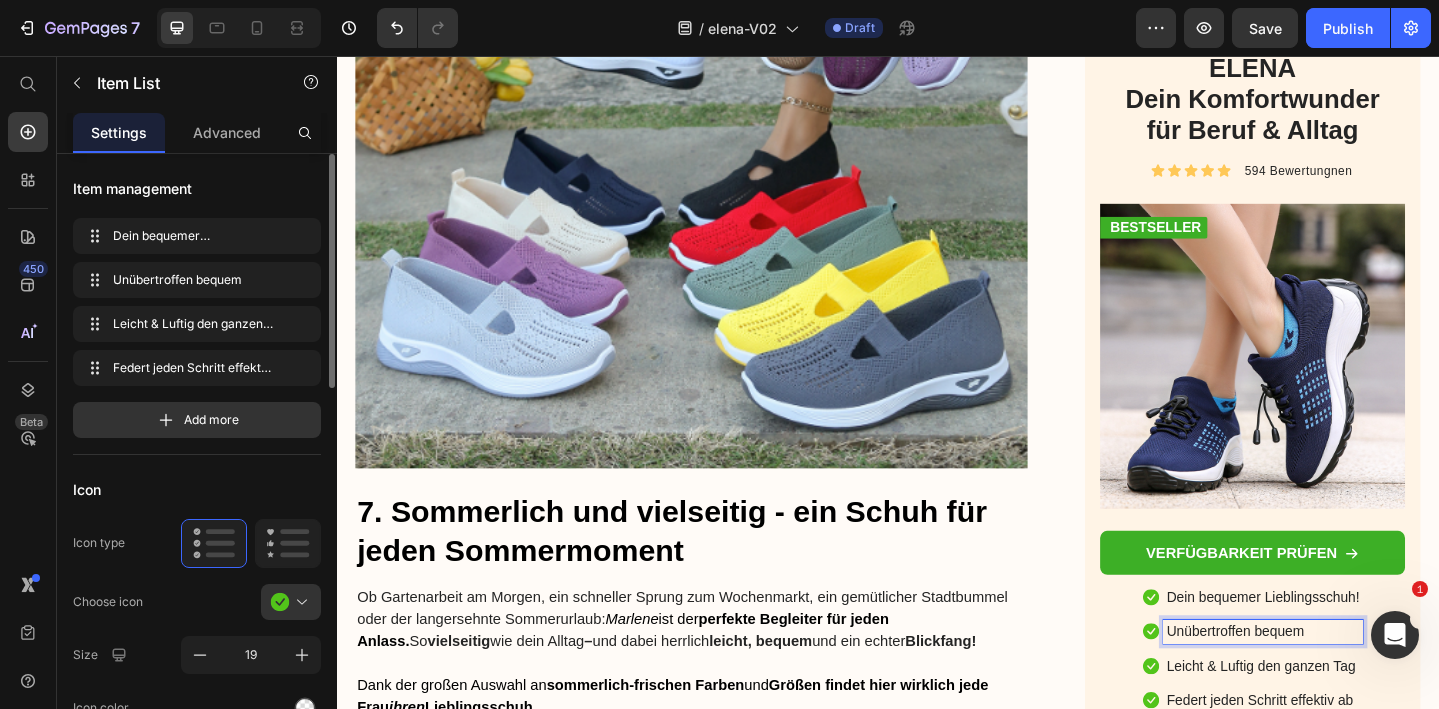 click on "Dein bequemer Lieblingsschuh!" at bounding box center [1345, 646] 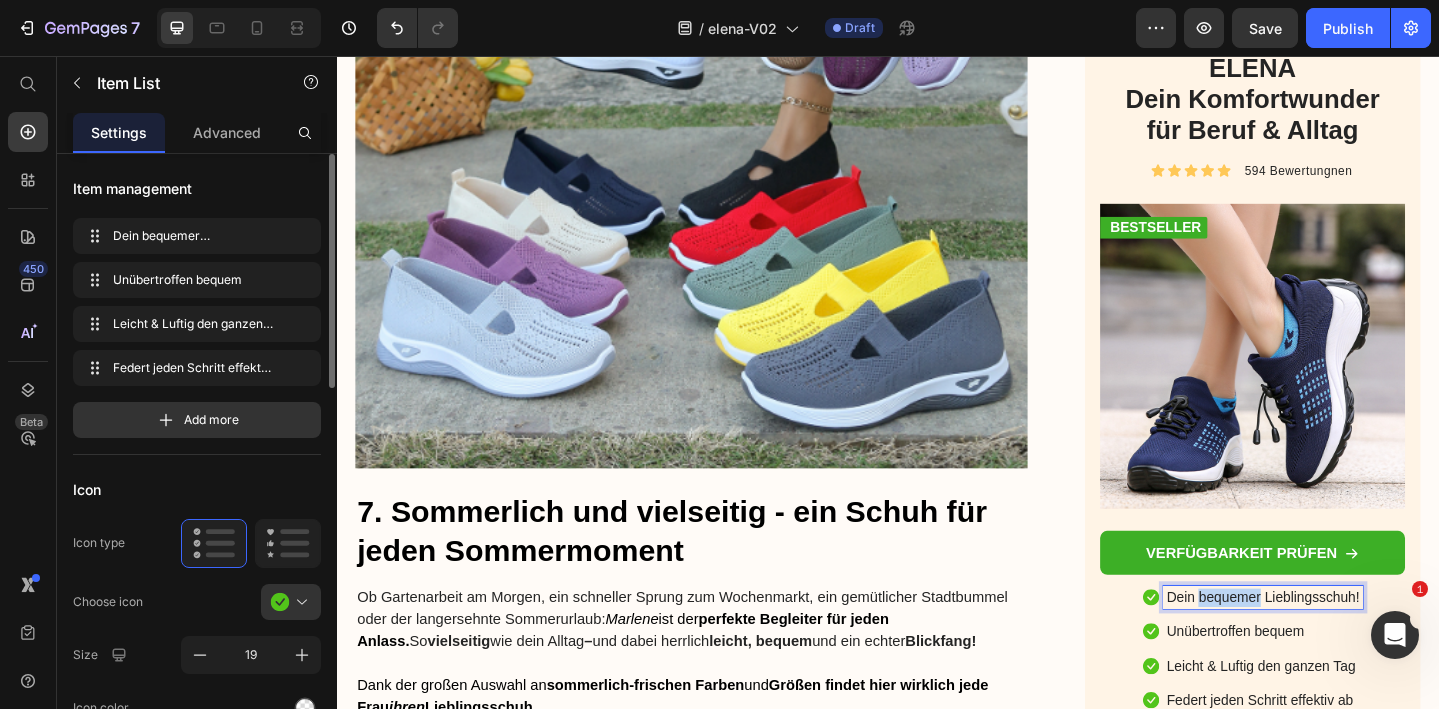 click on "Dein bequemer Lieblingsschuh!" at bounding box center [1345, 646] 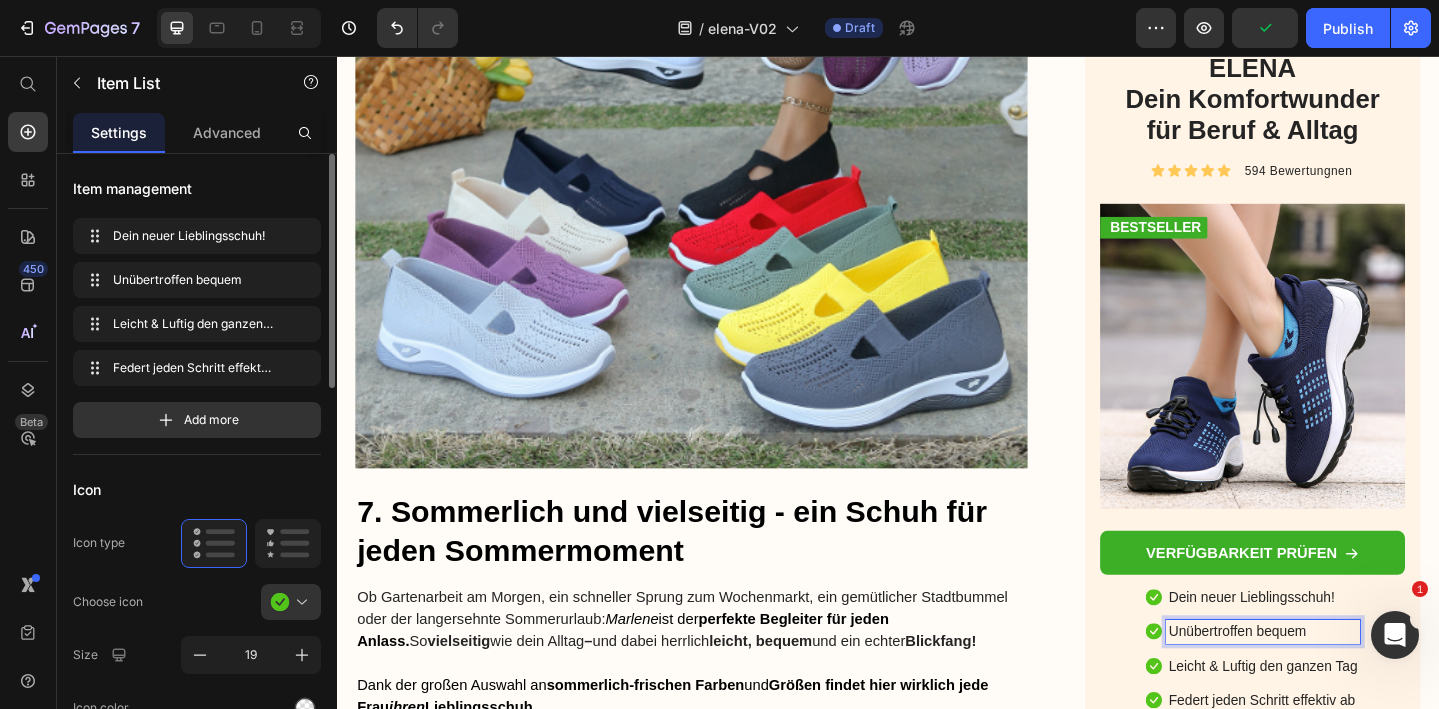 click on "Unübertroffen bequem" at bounding box center (1346, 683) 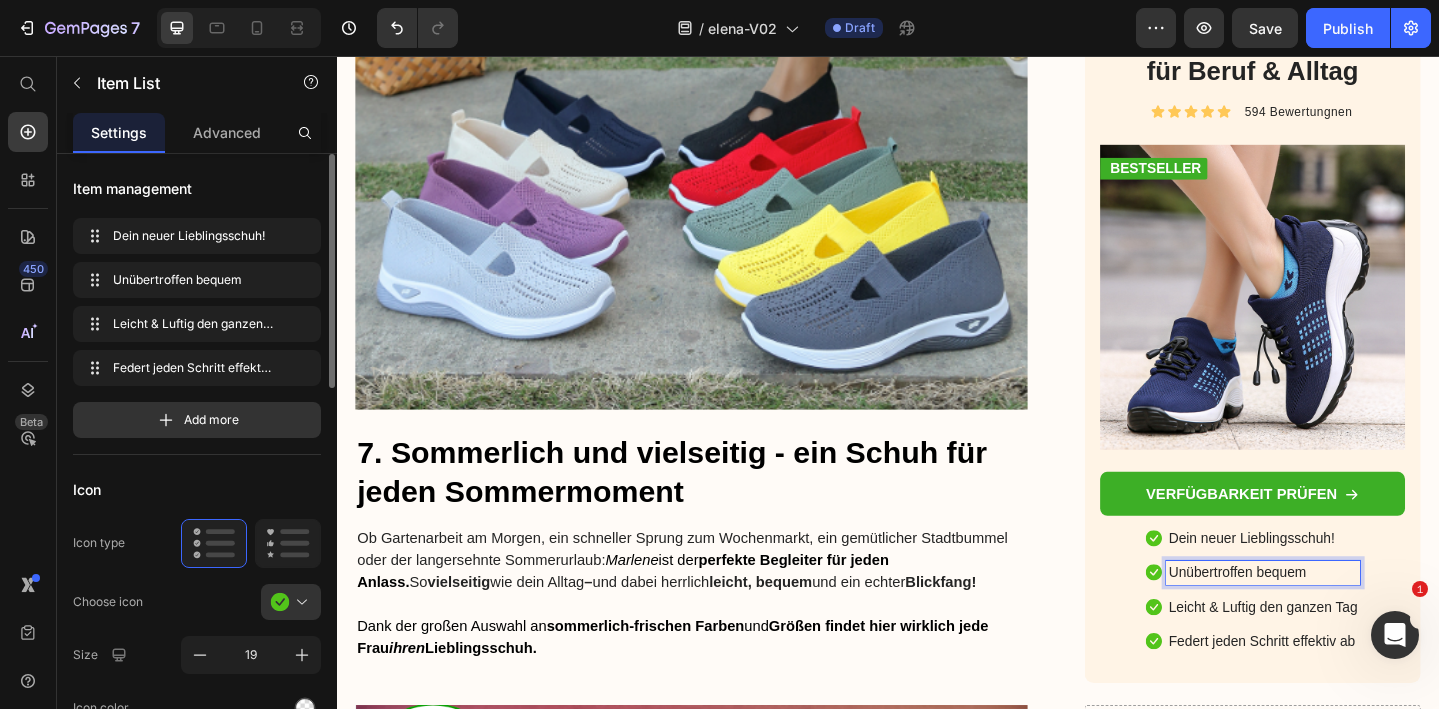 scroll, scrollTop: 7704, scrollLeft: 0, axis: vertical 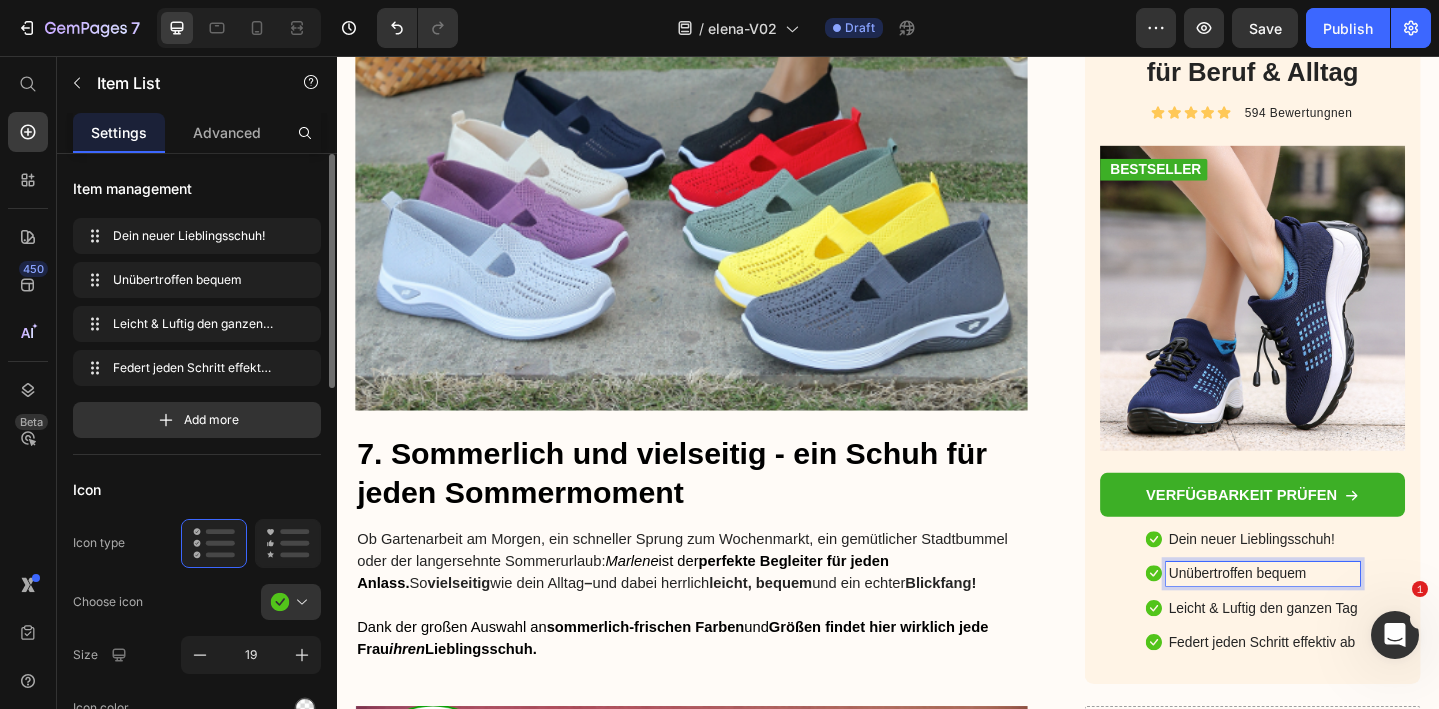 click on "Leicht & Luftig den ganzen Tag" at bounding box center [1346, 658] 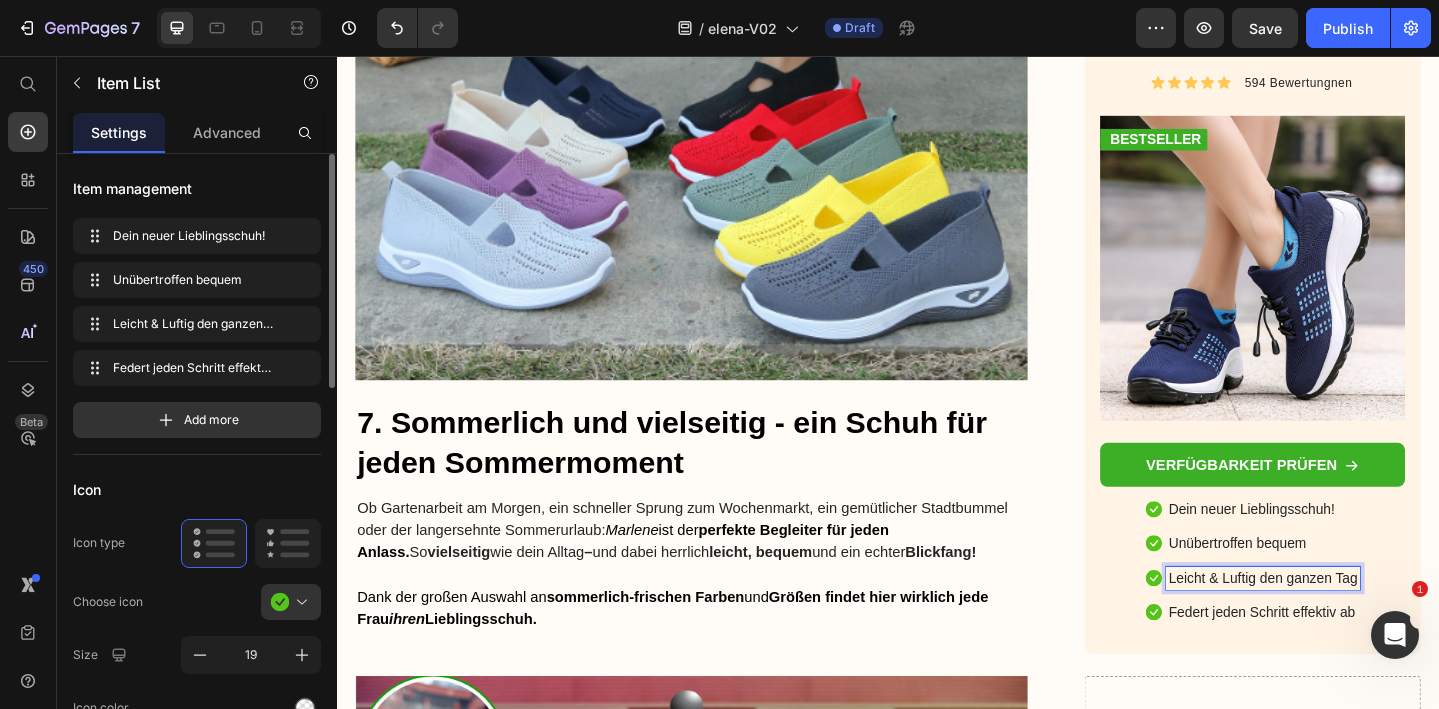 scroll, scrollTop: 7738, scrollLeft: 0, axis: vertical 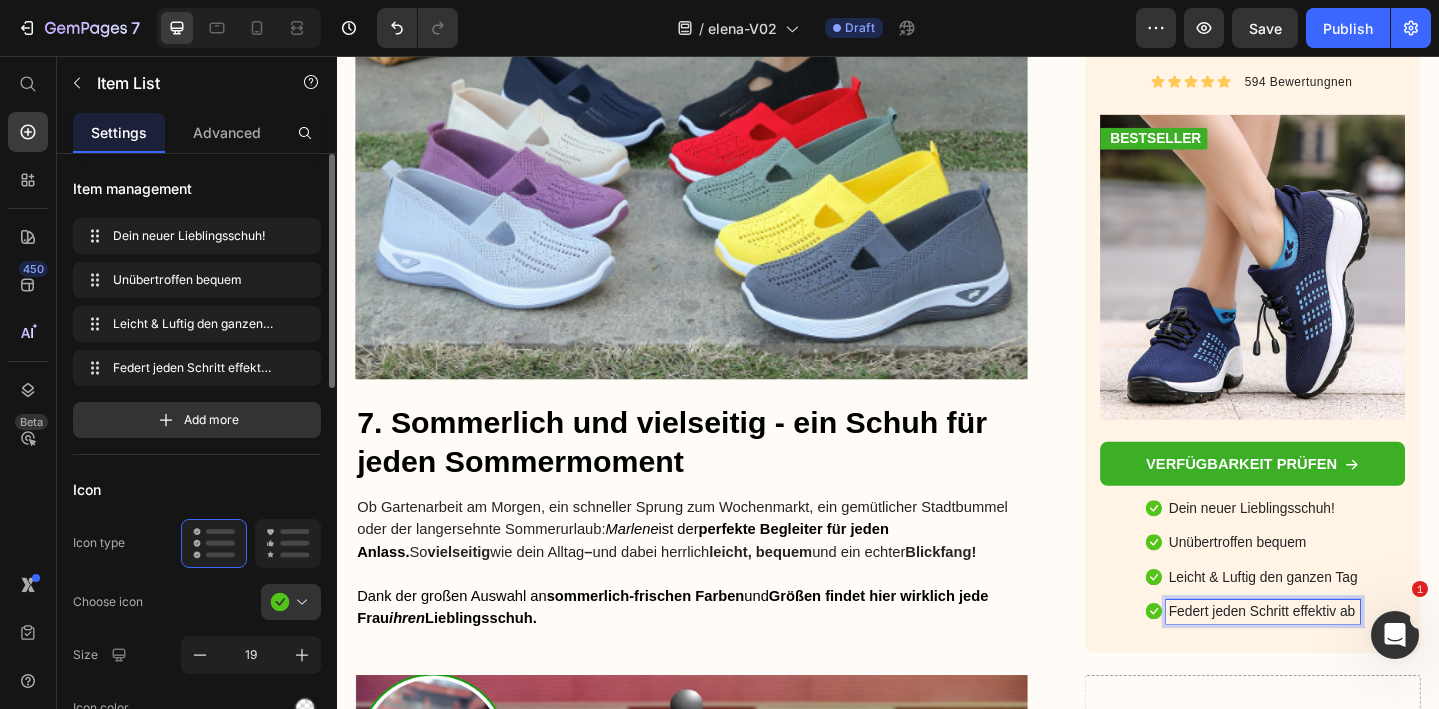 click on "Federt jeden Schritt effektiv ab" at bounding box center [1346, 661] 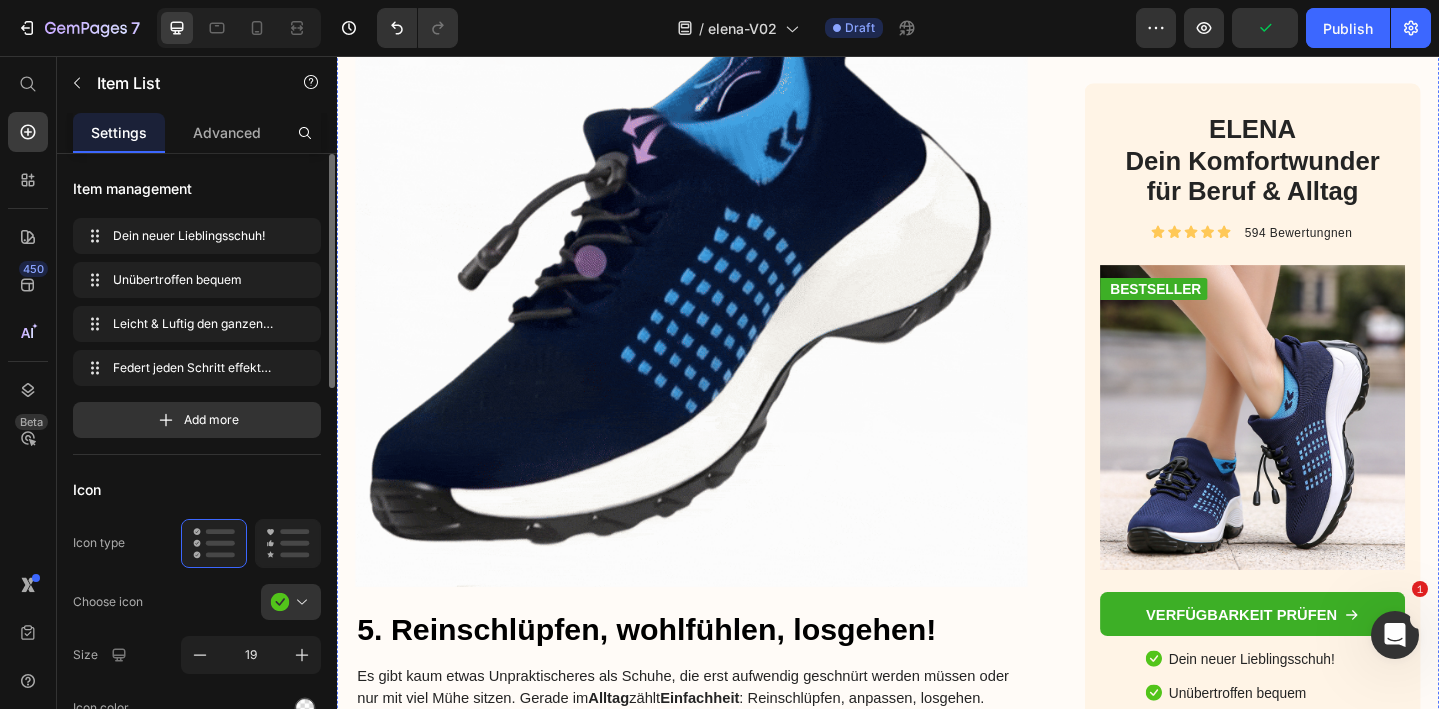 scroll, scrollTop: 5504, scrollLeft: 0, axis: vertical 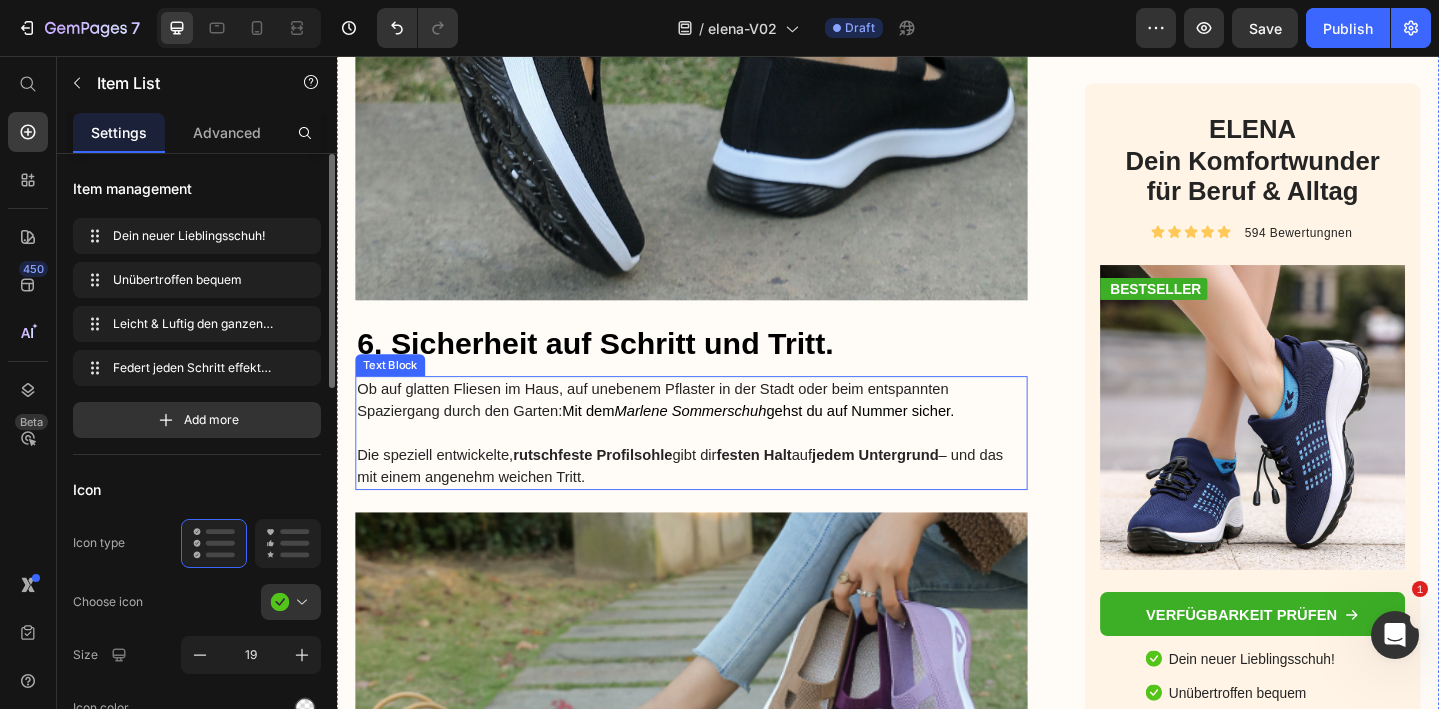 click on "Ob auf glatten Fliesen im Haus, auf unebenem Pflaster in der Stadt oder beim entspannten Spaziergang durch den Garten:  Mit dem  Marlene Sommerschuh  gehst du auf Nummer sicher." at bounding box center (723, 431) 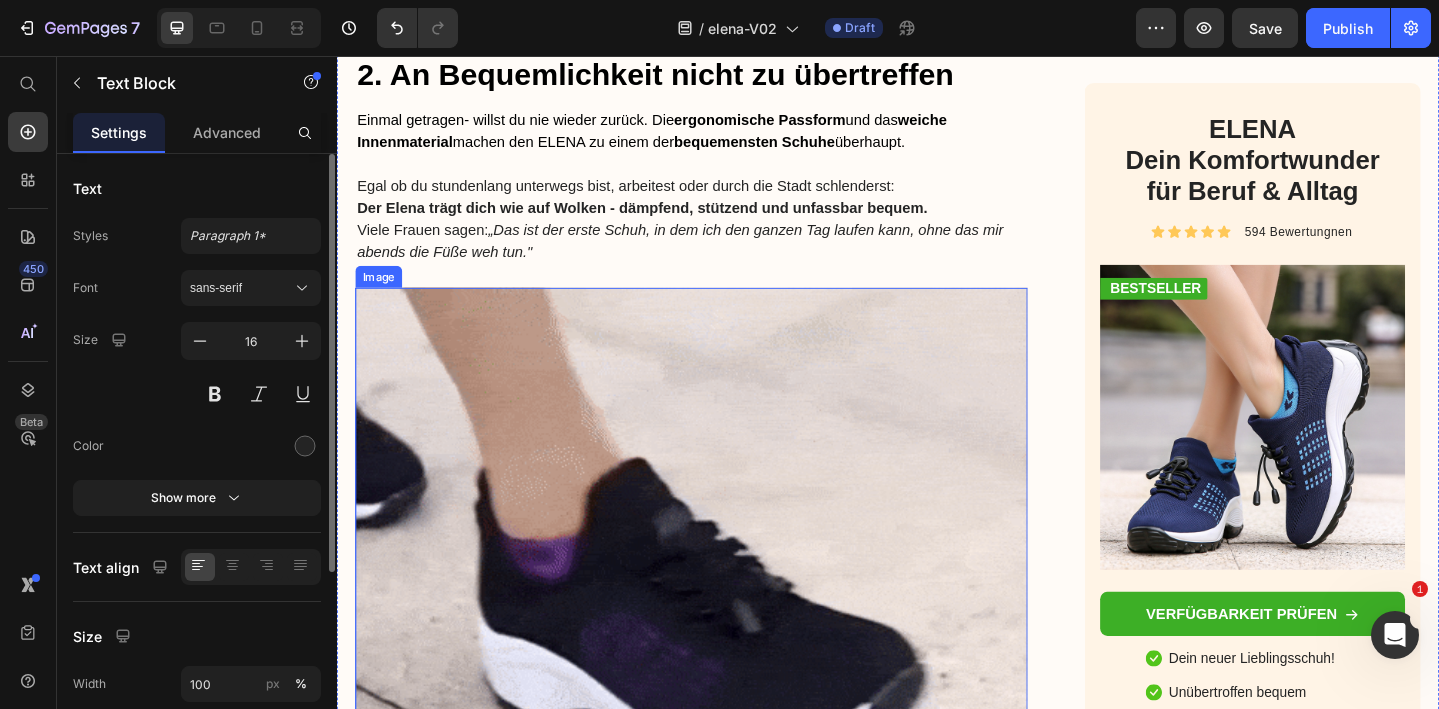 scroll, scrollTop: 3065, scrollLeft: 0, axis: vertical 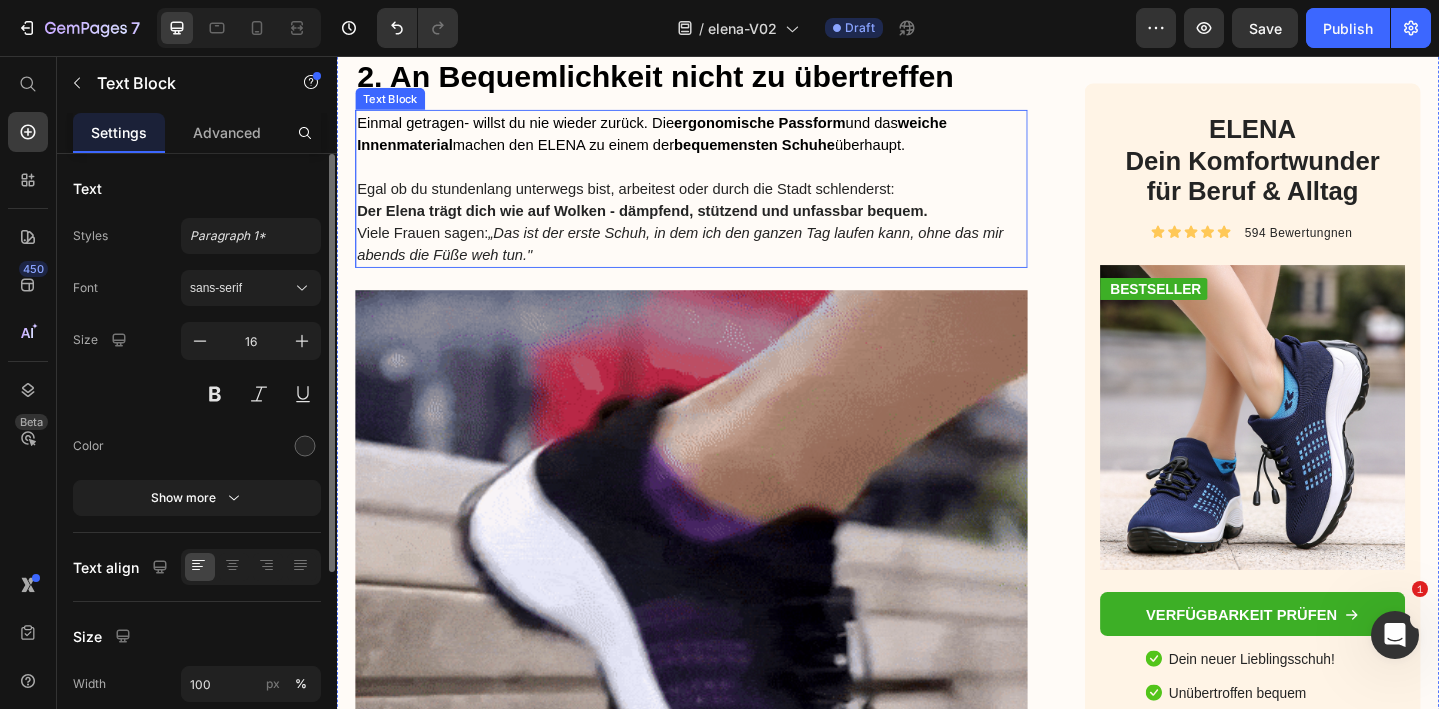 click on "Einmal getragen- willst du nie wieder zurück. Die  ergonomische Passform  und das  weiche Innenmaterial  machen den ELENA zu einem der  bequemensten Schuhe  überhaupt." at bounding box center [680, 140] 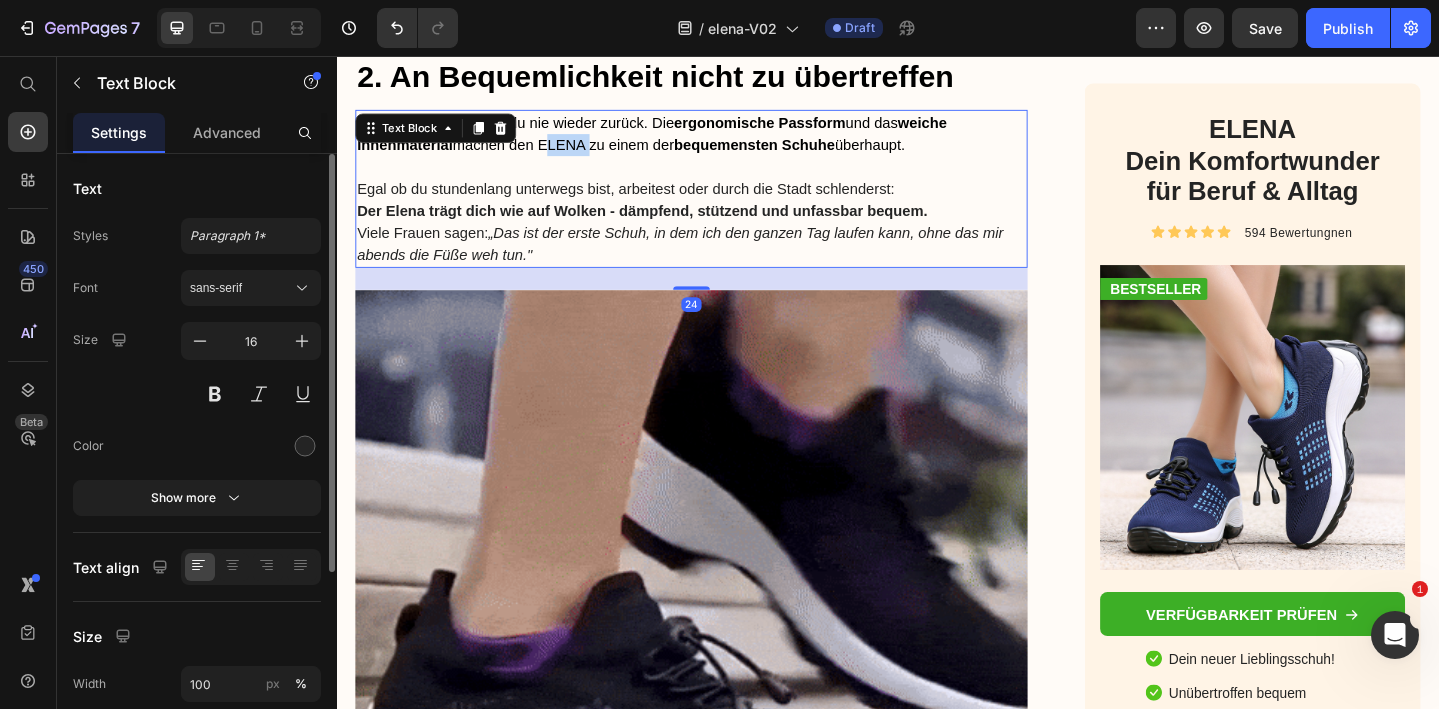 click on "Einmal getragen- willst du nie wieder zurück. Die  ergonomische Passform  und das  weiche Innenmaterial  machen den ELENA zu einem der  bequemensten Schuhe  überhaupt." at bounding box center (680, 140) 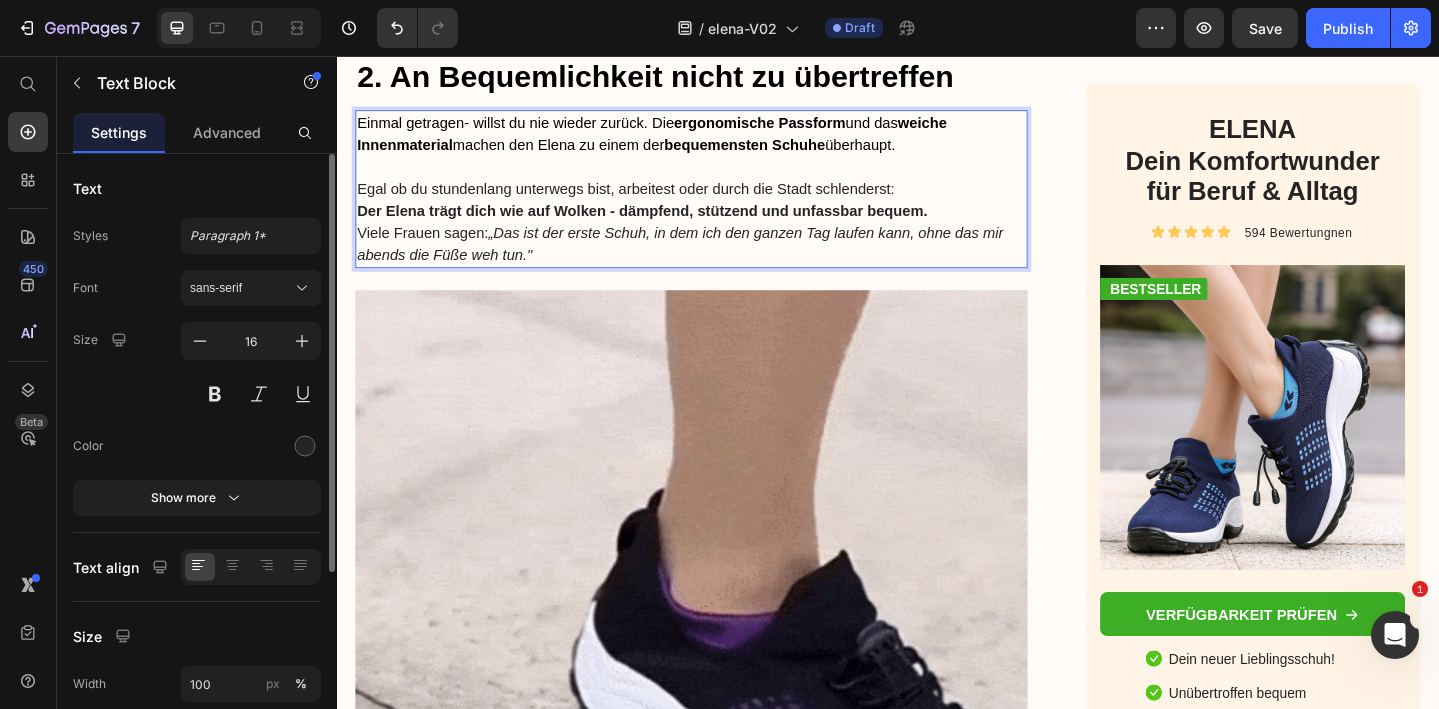 click on "Einmal getragen- willst du nie wieder zurück. Die  ergonomische Passform  und das  weiche Innenmaterial  machen den Elena zu einem der  bequemensten Schuhe  überhaupt." at bounding box center [680, 140] 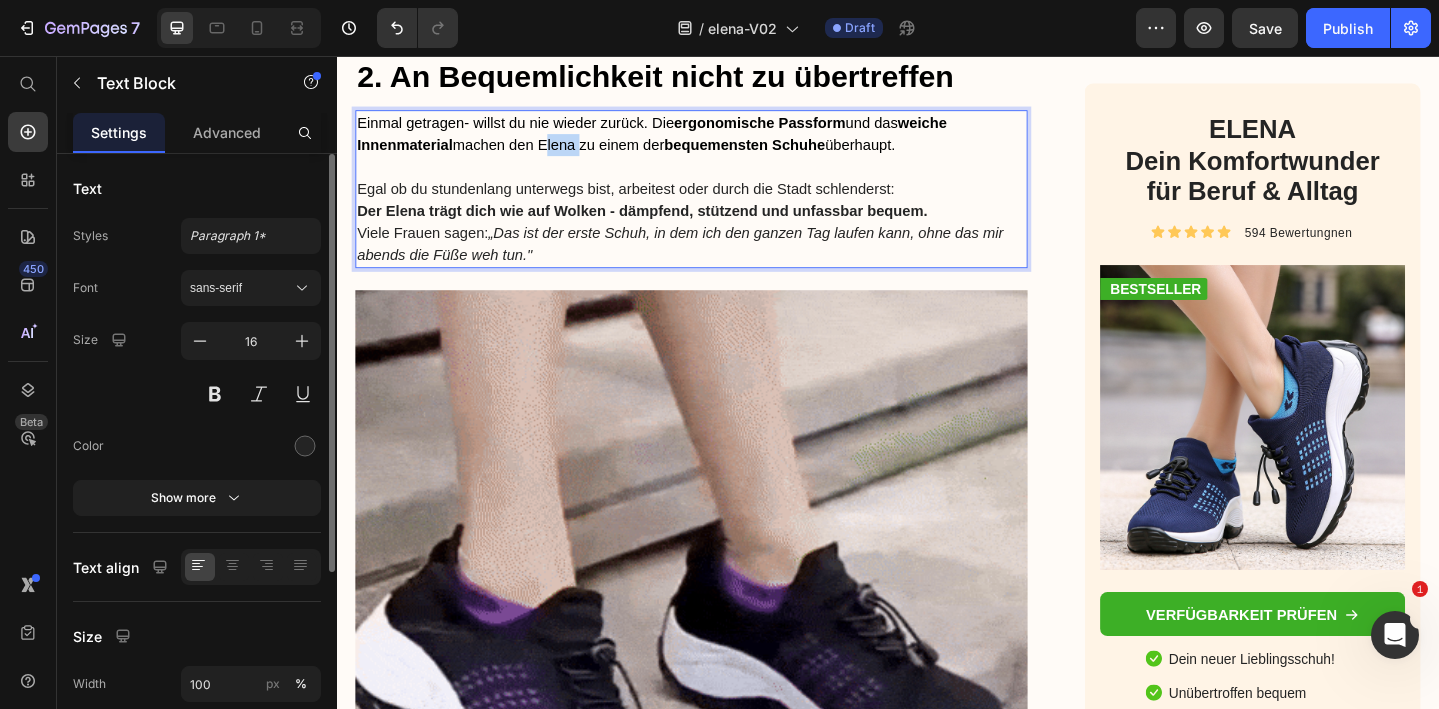 click on "Einmal getragen- willst du nie wieder zurück. Die  ergonomische Passform  und das  weiche Innenmaterial  machen den Elena zu einem der  bequemensten Schuhe  überhaupt." at bounding box center (680, 140) 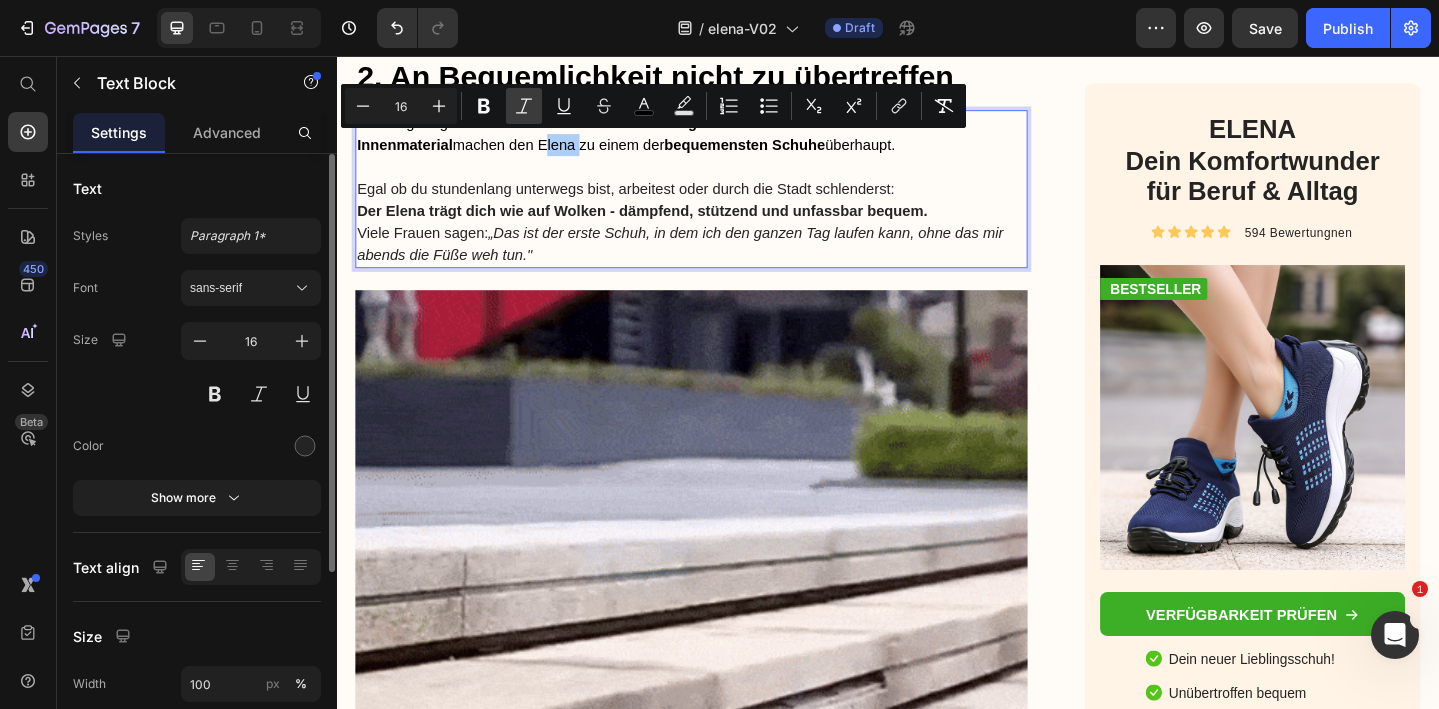 click 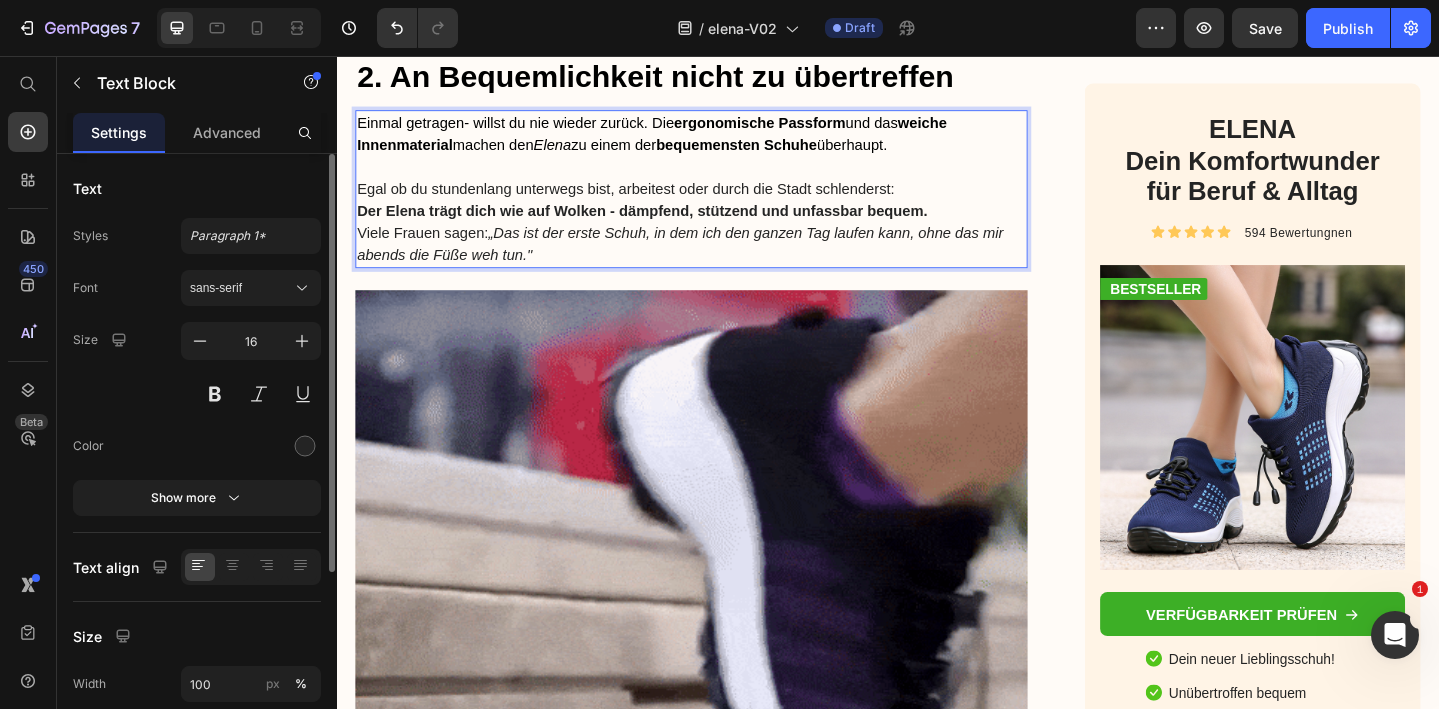 click on "Einmal getragen- willst du nie wieder zurück. Die  ergonomische Passform  und das  weiche Innenmaterial  machen den  Elena  zu einem der  bequemensten Schuhe  überhaupt." at bounding box center (680, 140) 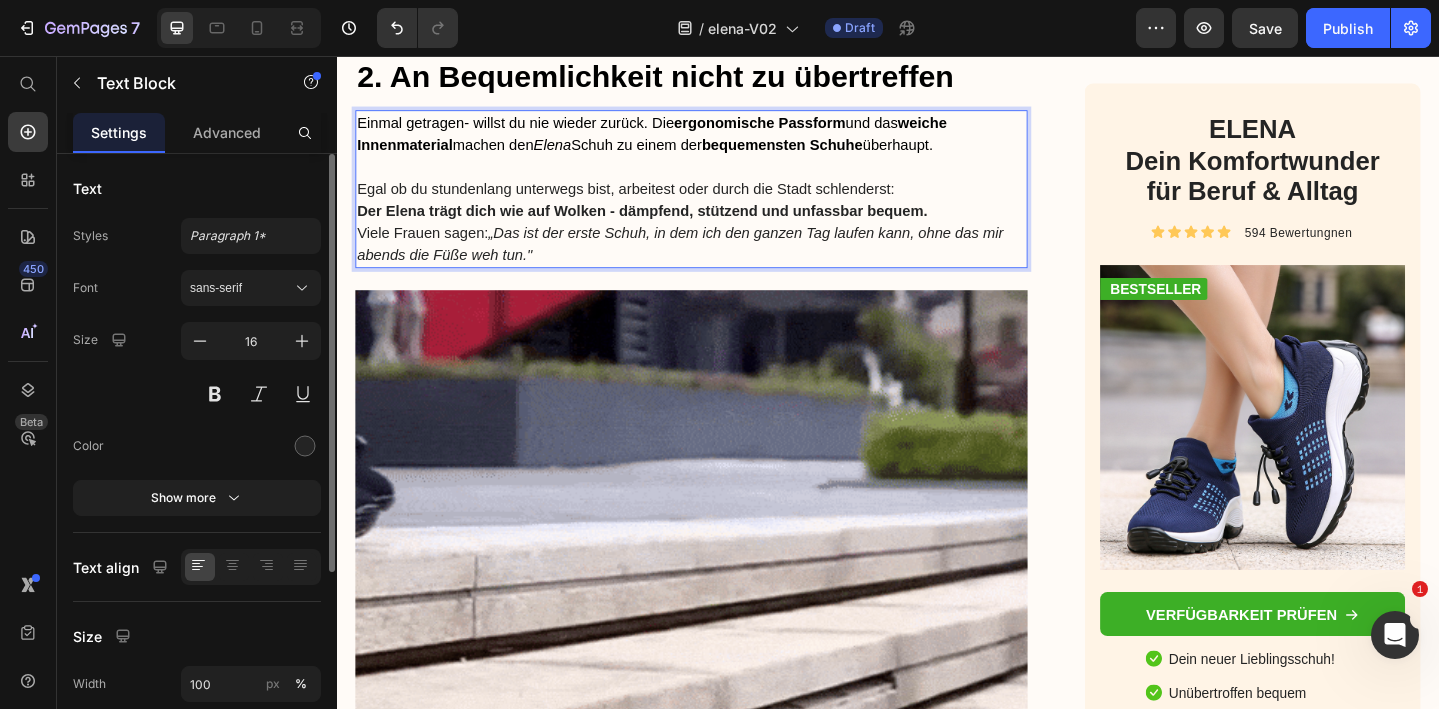 click on "Einmal getragen- willst du nie wieder zurück. Die  ergonomische Passform  und das  weiche Innenmaterial  machen den  Elena  Schuh zu einem der  bequemensten Schuhe  überhaupt." at bounding box center (680, 140) 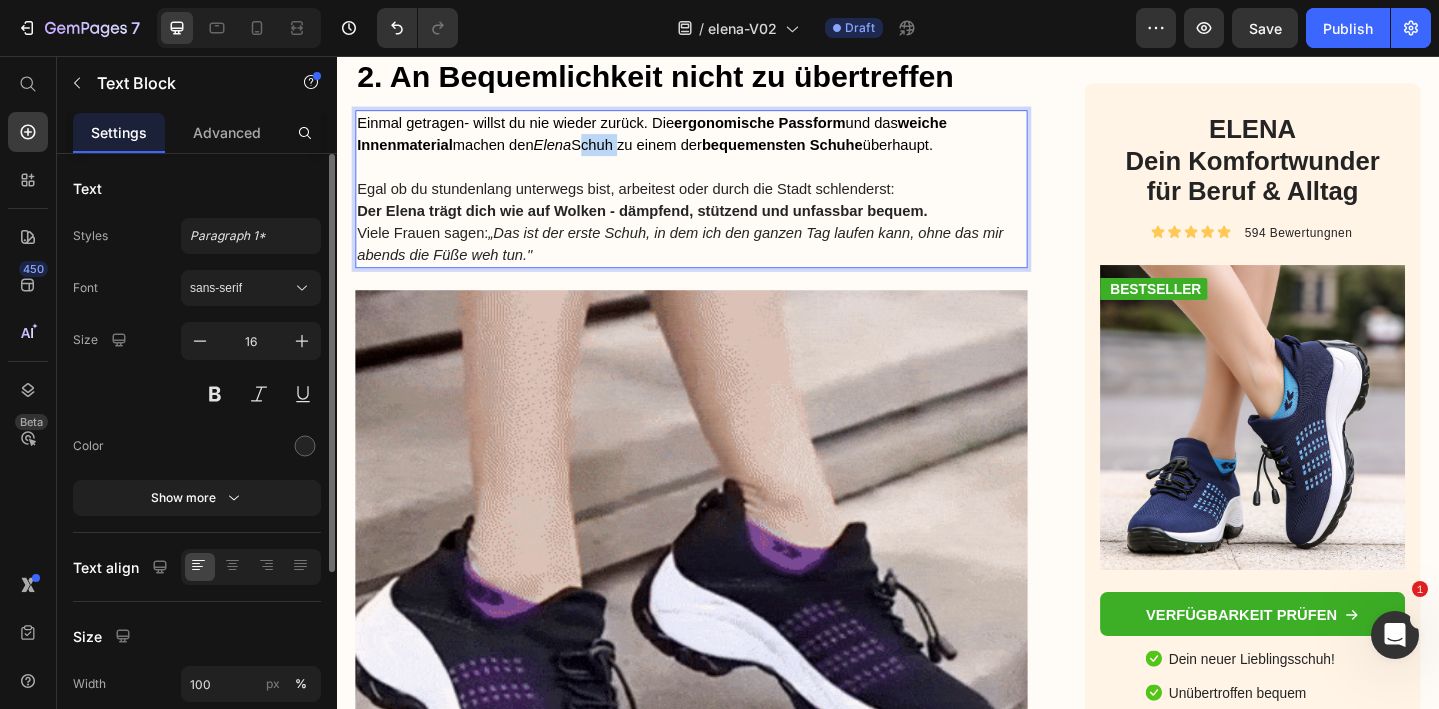 click on "Einmal getragen- willst du nie wieder zurück. Die  ergonomische Passform  und das  weiche Innenmaterial  machen den  Elena  Schuh zu einem der  bequemensten Schuhe  überhaupt." at bounding box center [680, 140] 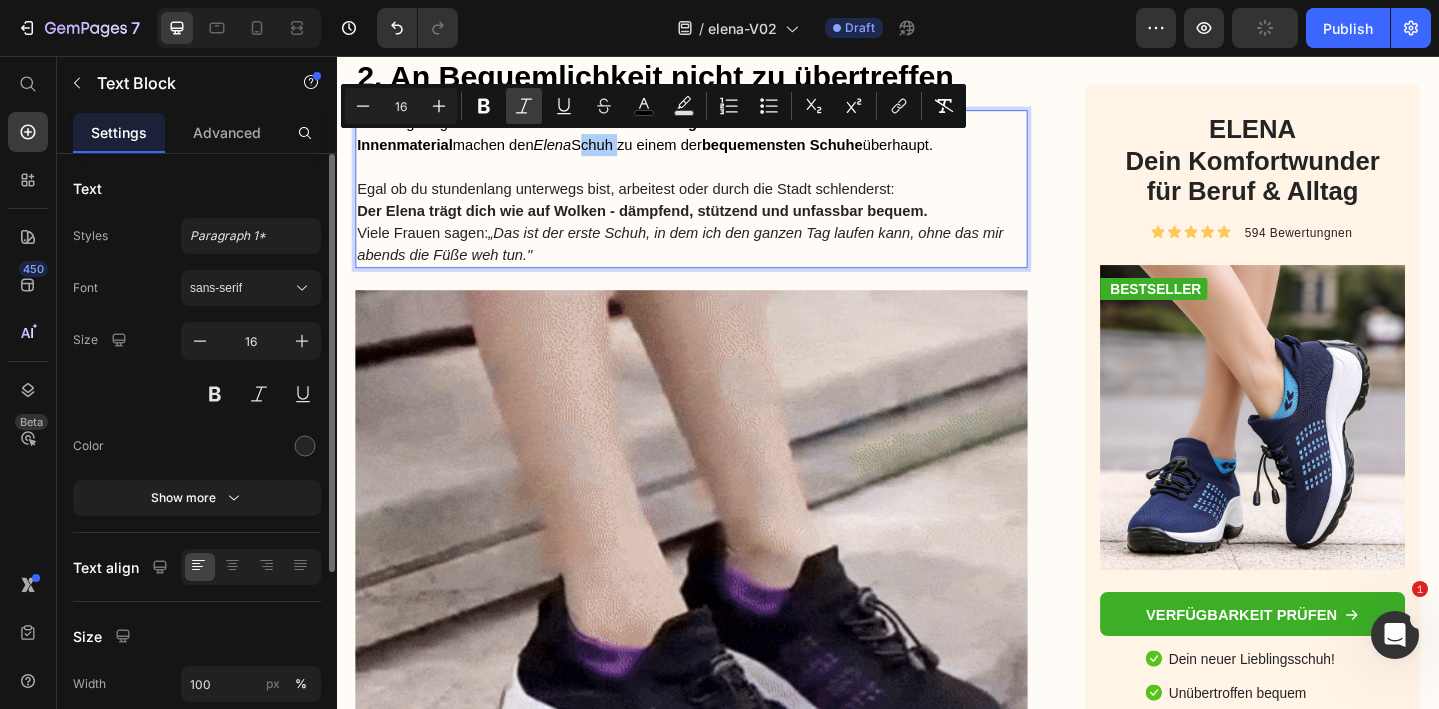 click 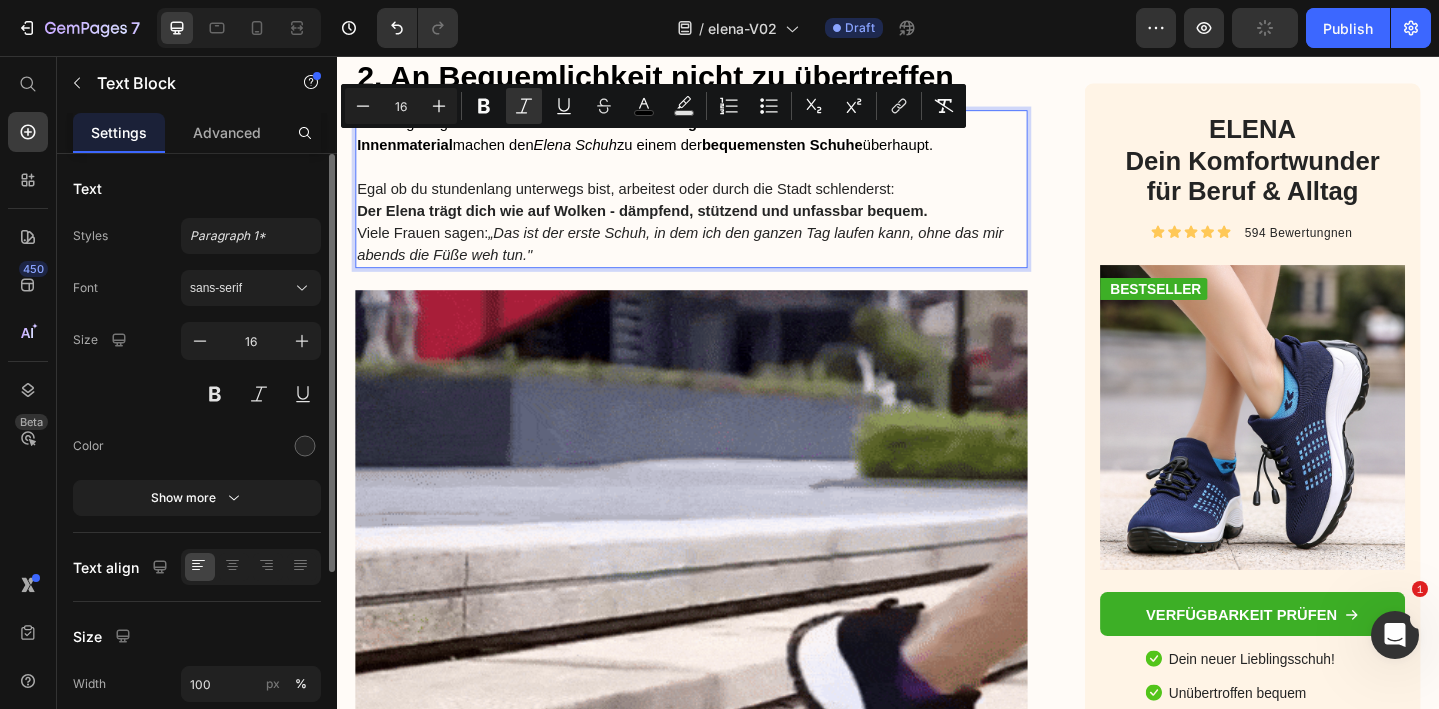 click on "Egal ob du stundenlang unterwegs bist, arbeitest oder durch die Stadt schlenderst: Der Elena trägt dich wie auf Wolken - dämpfend, stützend und unfassbar bequem. Viele Frauen sagen:  „Das ist der erste Schuh, in dem ich den ganzen Tag laufen kann, ohne das mir abends die Füße weh tun."" at bounding box center [723, 237] 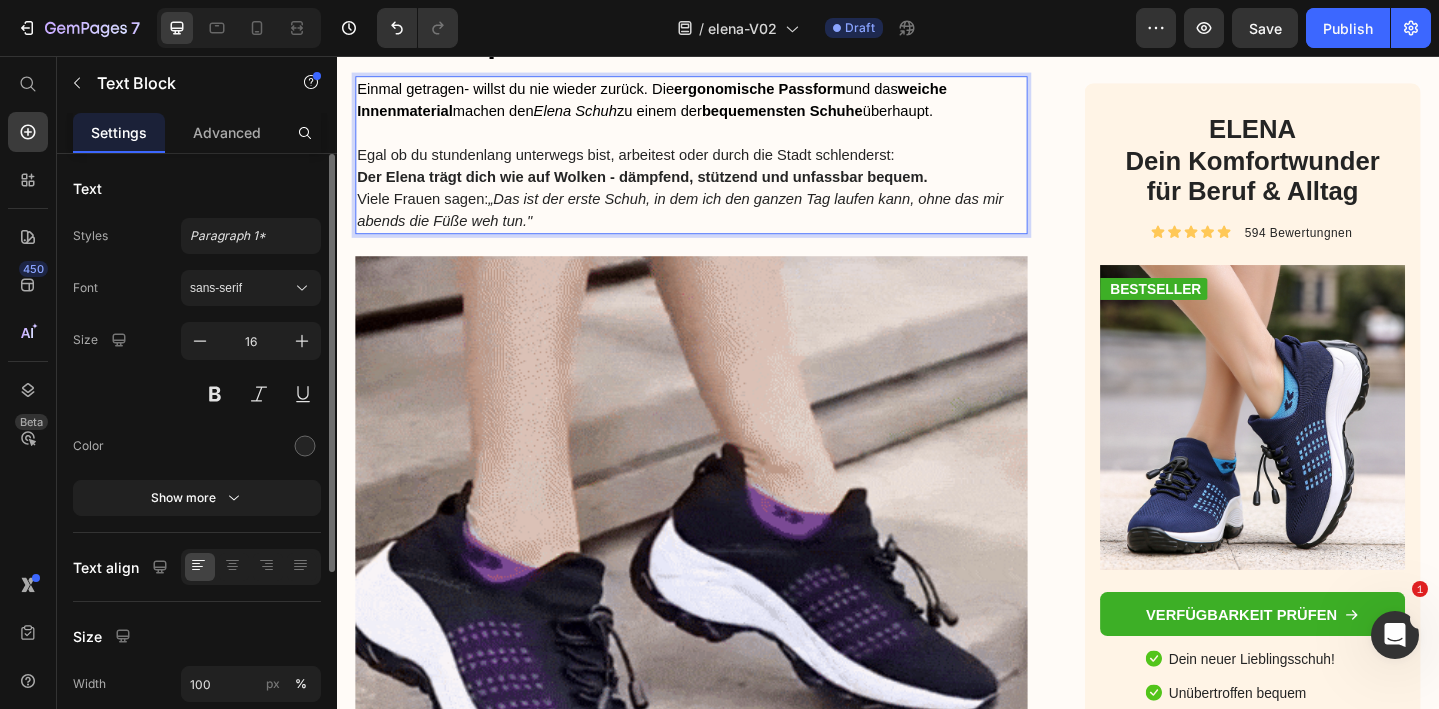 scroll, scrollTop: 3106, scrollLeft: 0, axis: vertical 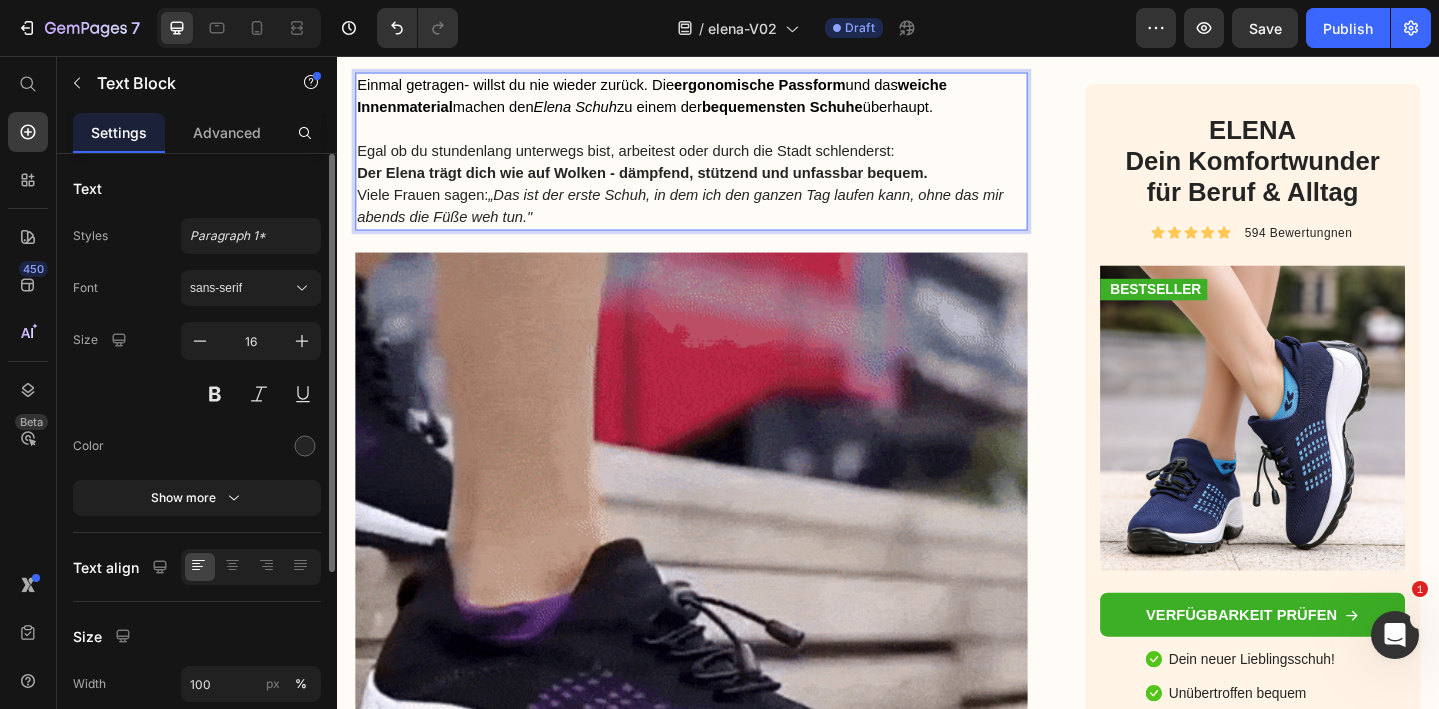 click on "Der Elena trägt dich wie auf Wolken - dämpfend, stützend und unfassbar bequem." at bounding box center (669, 183) 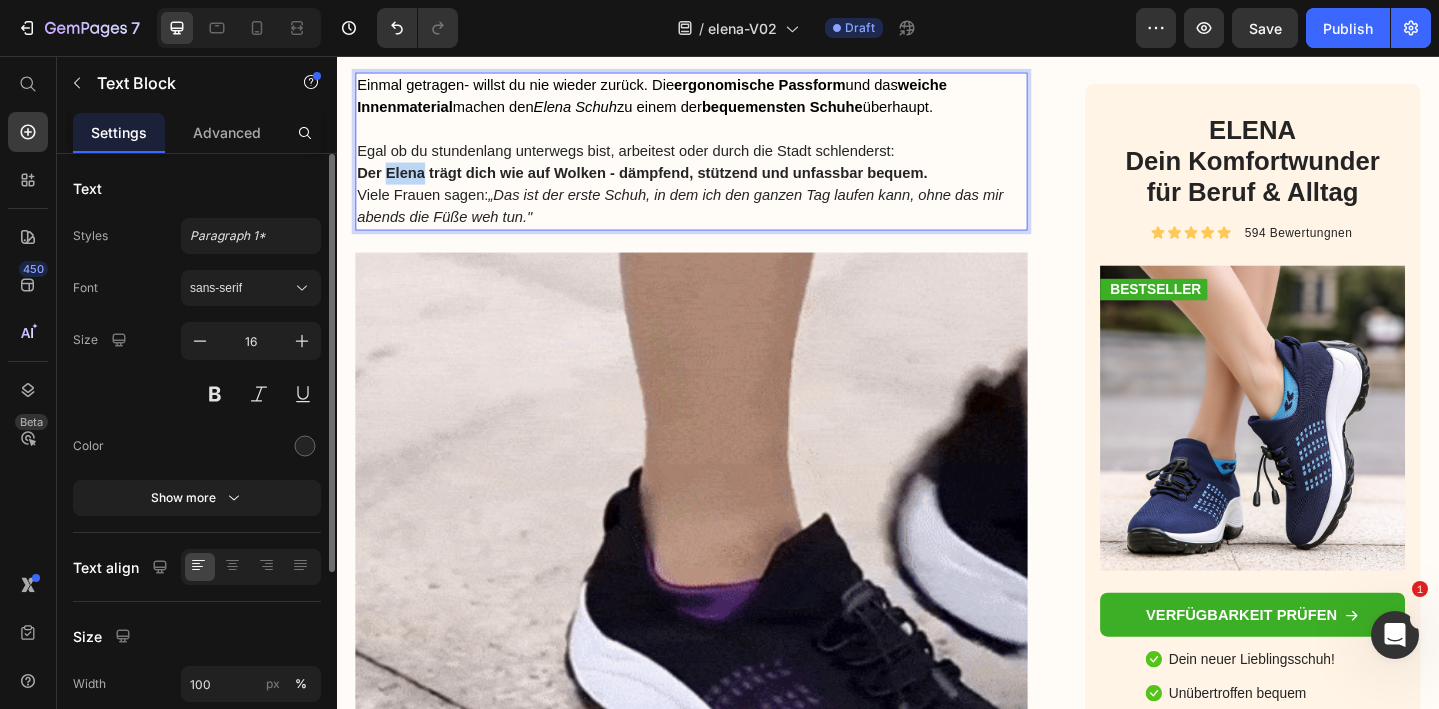 click on "Der Elena trägt dich wie auf Wolken - dämpfend, stützend und unfassbar bequem." at bounding box center [669, 183] 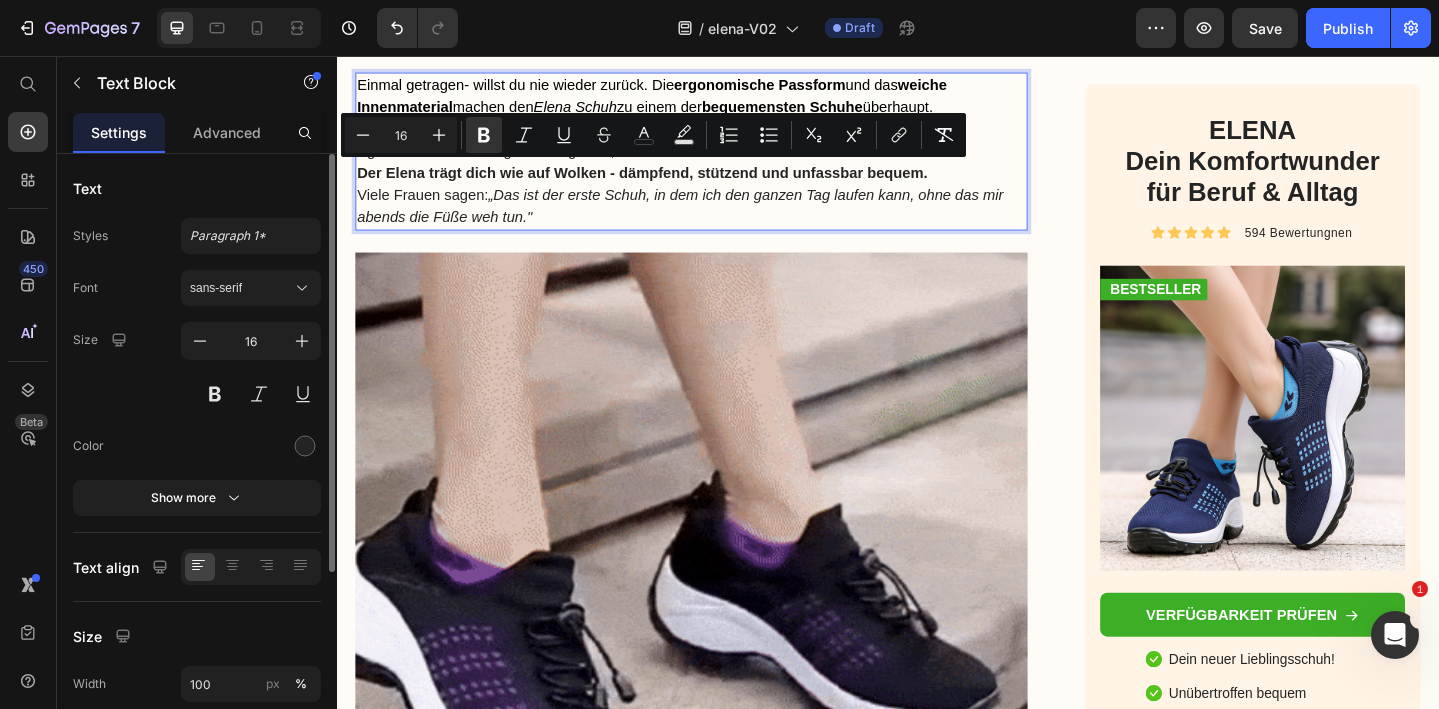 click on "„Das ist der erste Schuh, in dem ich den ganzen Tag laufen kann, ohne das mir abends die Füße weh tun."" at bounding box center [711, 219] 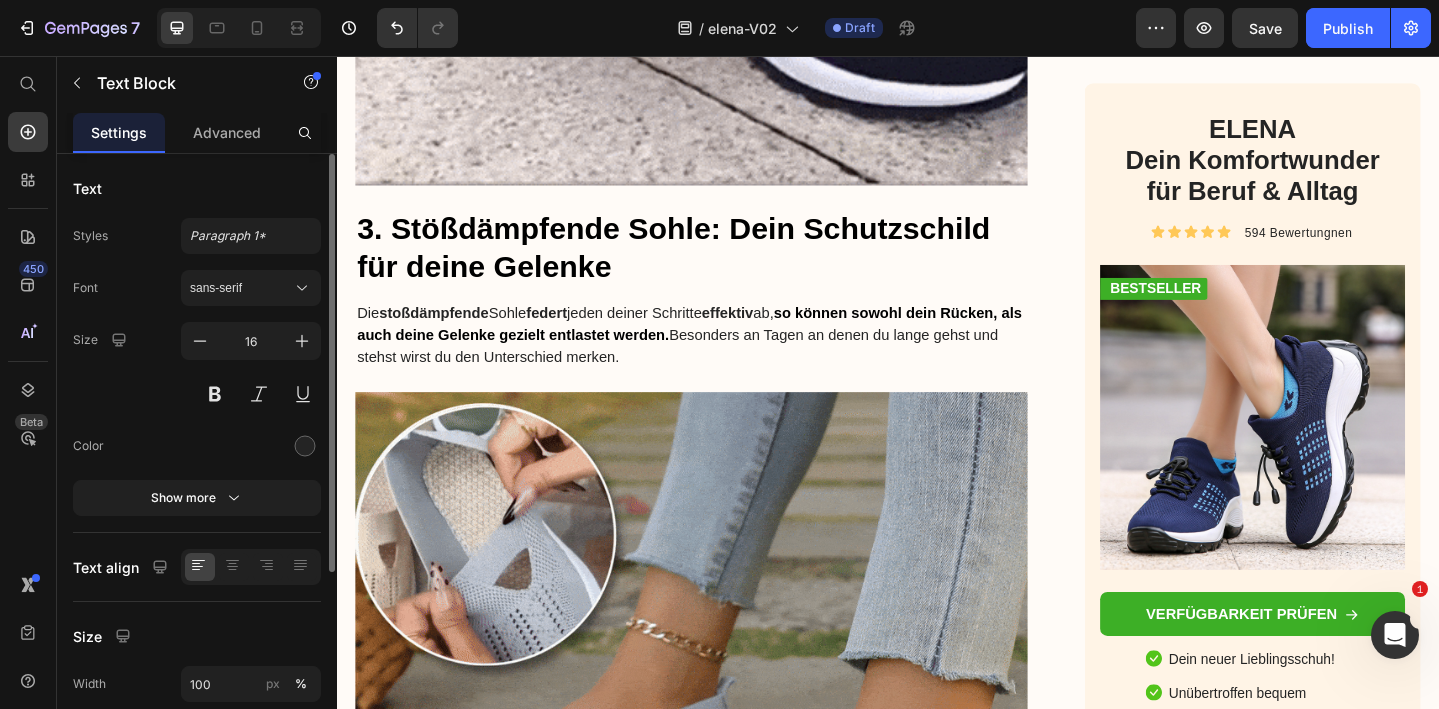 scroll, scrollTop: 3889, scrollLeft: 0, axis: vertical 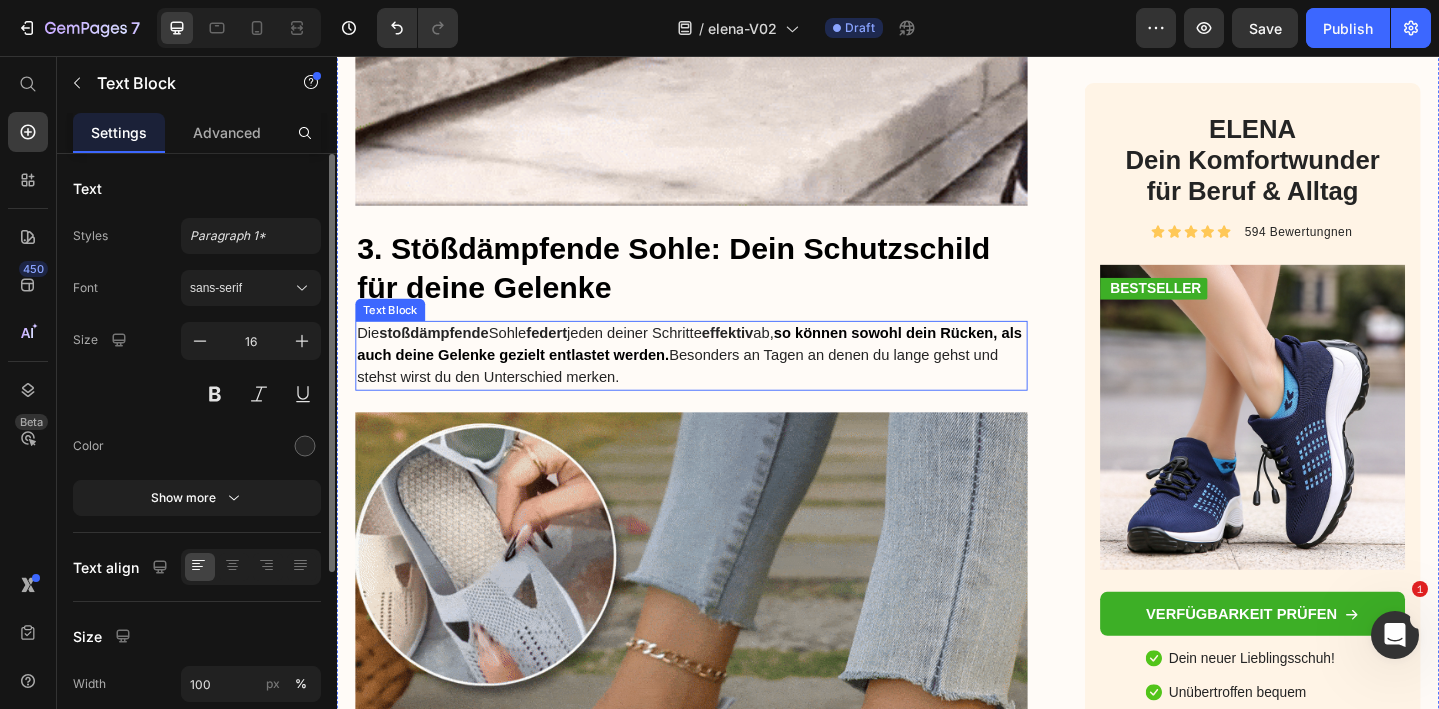 click on "Die  stoßdämpfende  Sohle  federt  jeden deiner Schritte  effektiv  ab,  so können sowohl dein Rücken, als auch deine Gelenke gezielt entlastet werden.  Besonders an Tagen an denen du lange gehst und stehst wirst du den Unterschied merken." at bounding box center (723, 382) 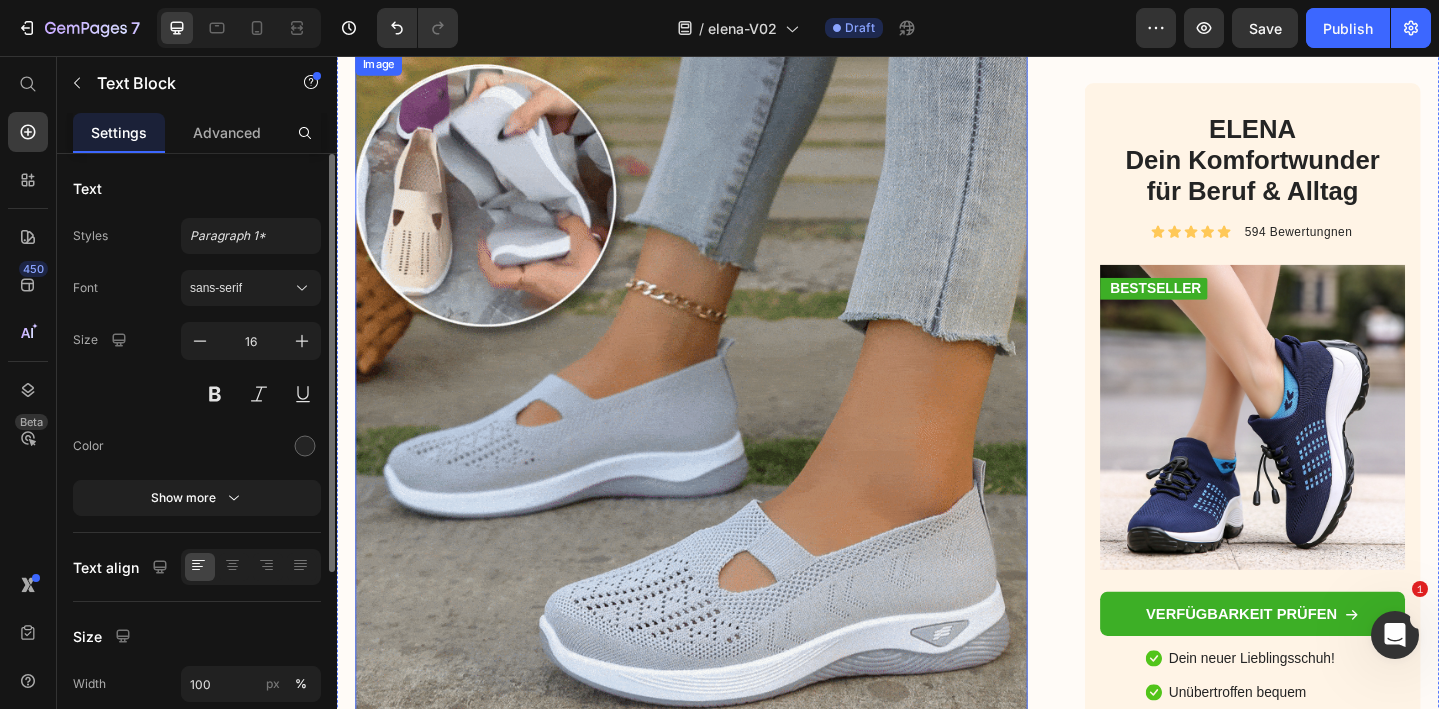 scroll, scrollTop: 4278, scrollLeft: 0, axis: vertical 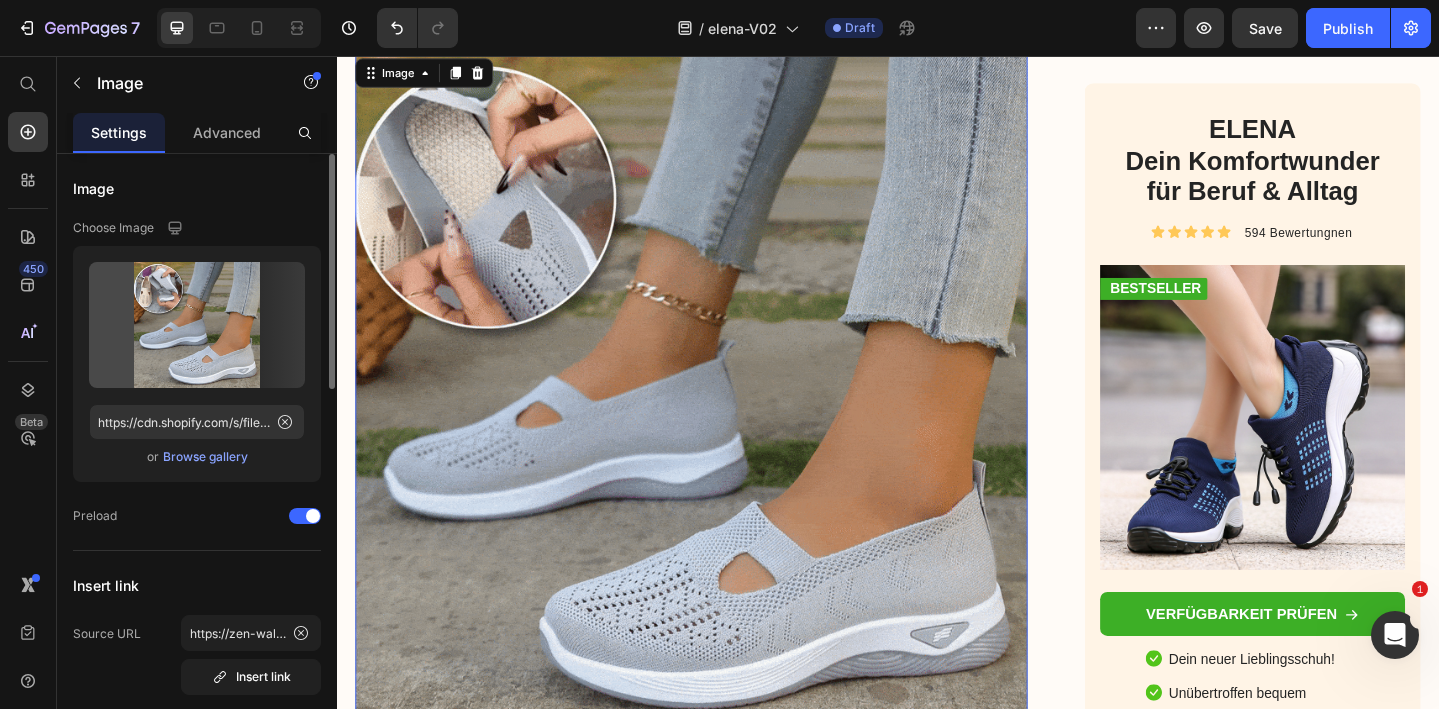 click at bounding box center (723, 421) 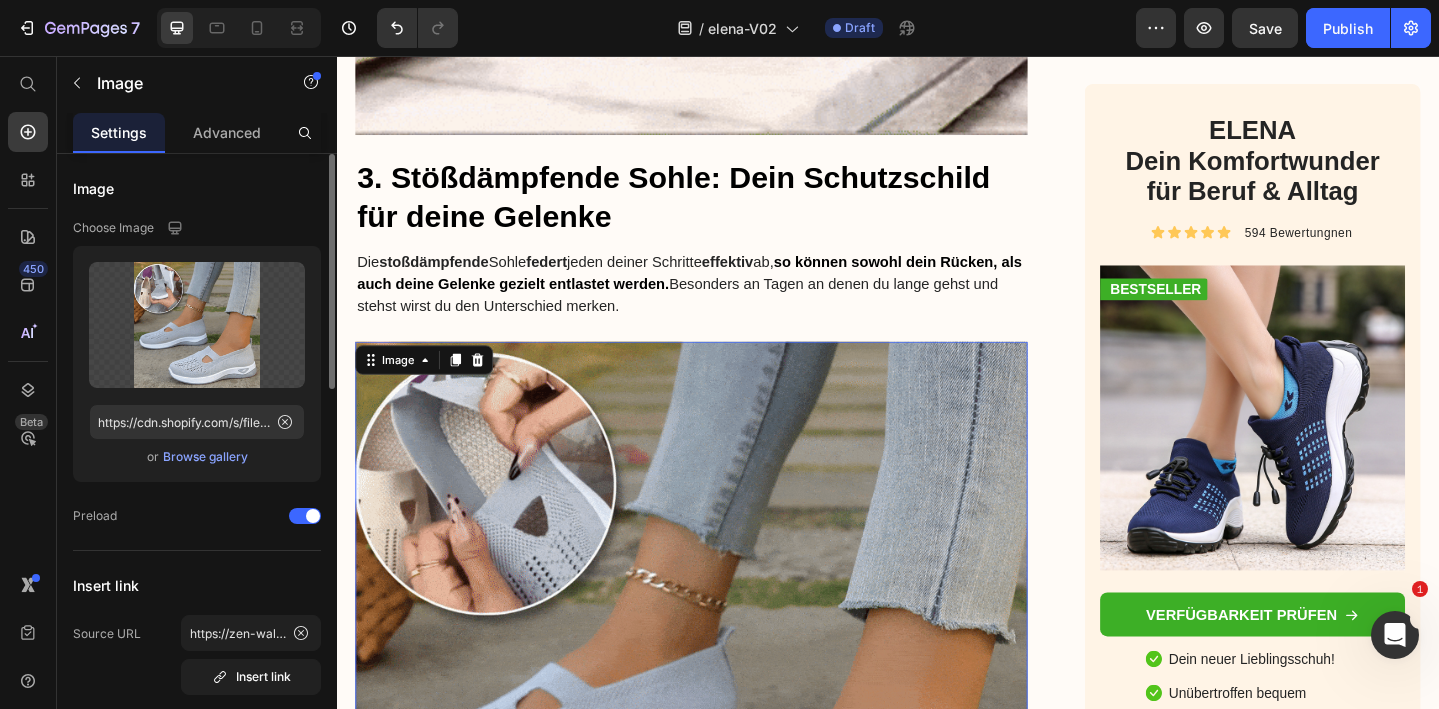 scroll, scrollTop: 3948, scrollLeft: 0, axis: vertical 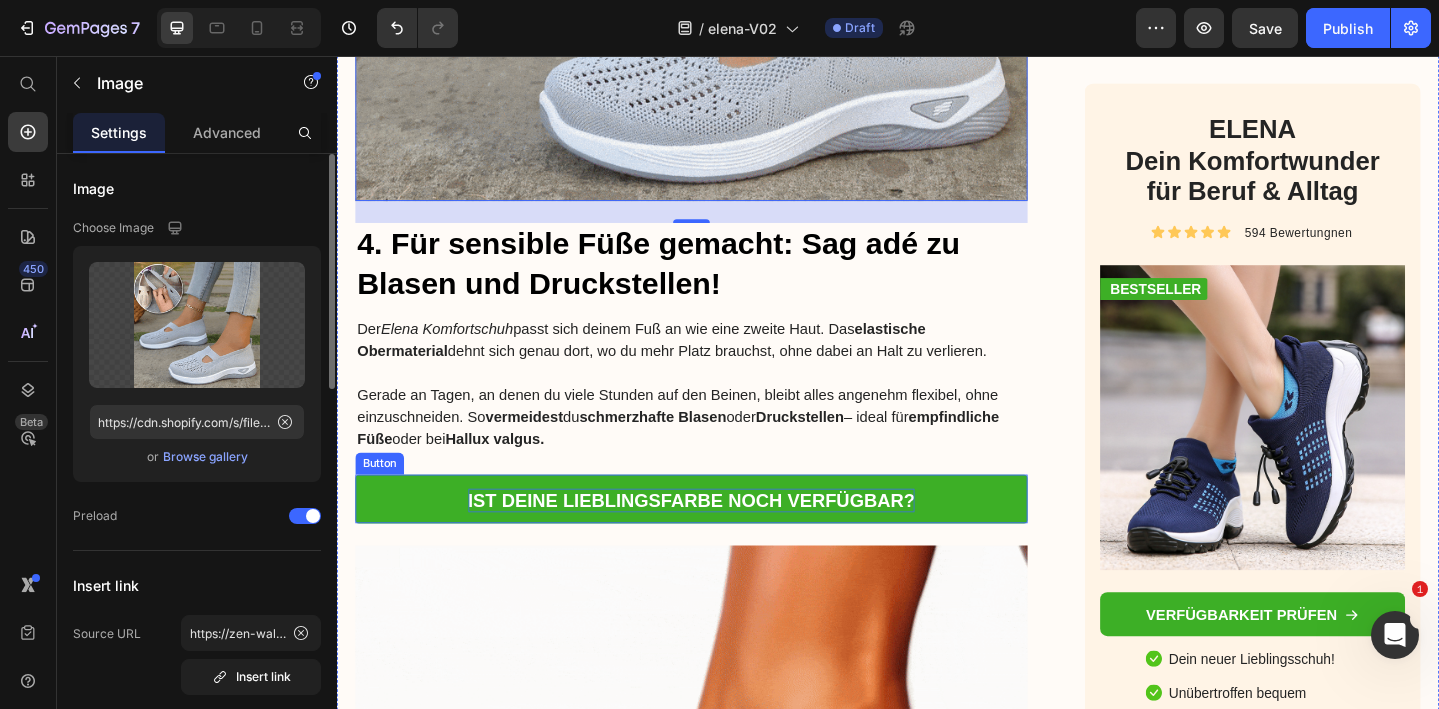 click on "IST DEINE LIEBLINGSFARBE NOCH VERFÜGBAR?" at bounding box center (723, 540) 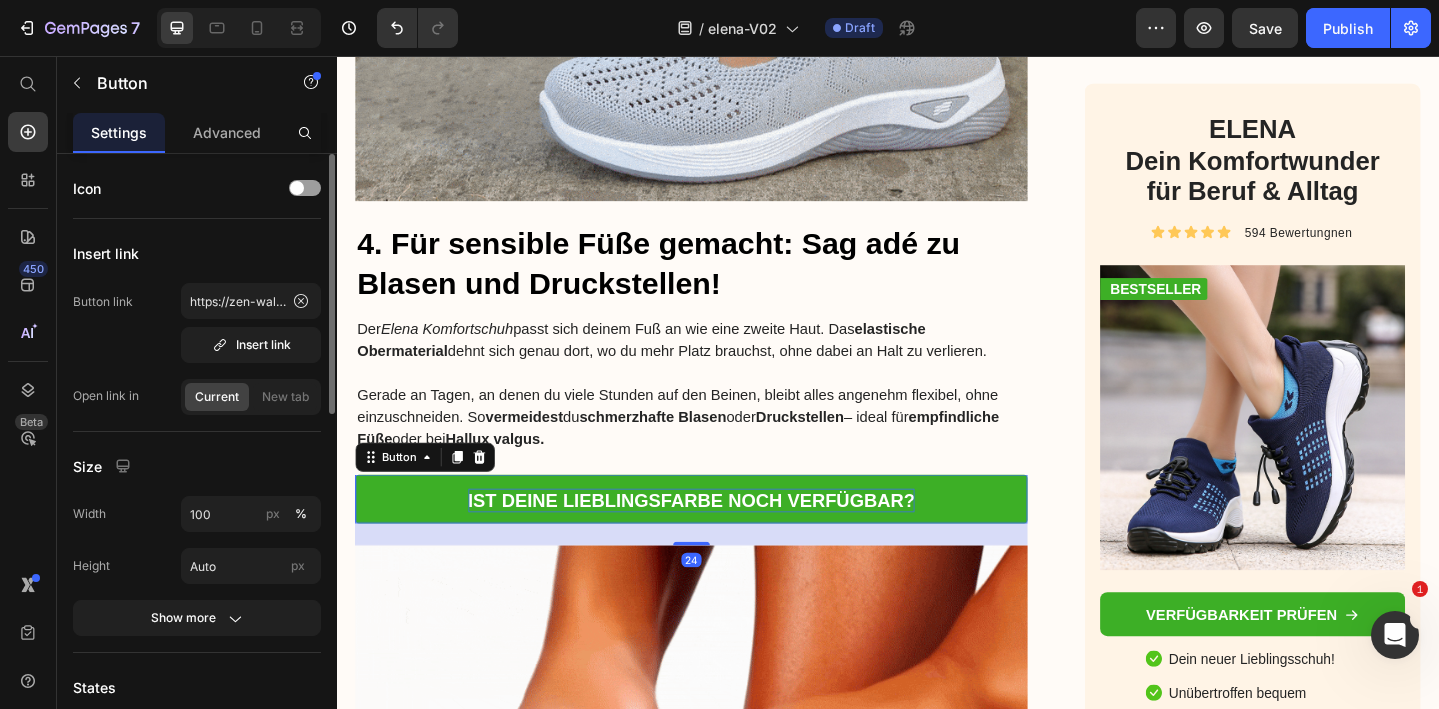 click on "IST DEINE LIEBLINGSFARBE NOCH VERFÜGBAR?" at bounding box center [723, 540] 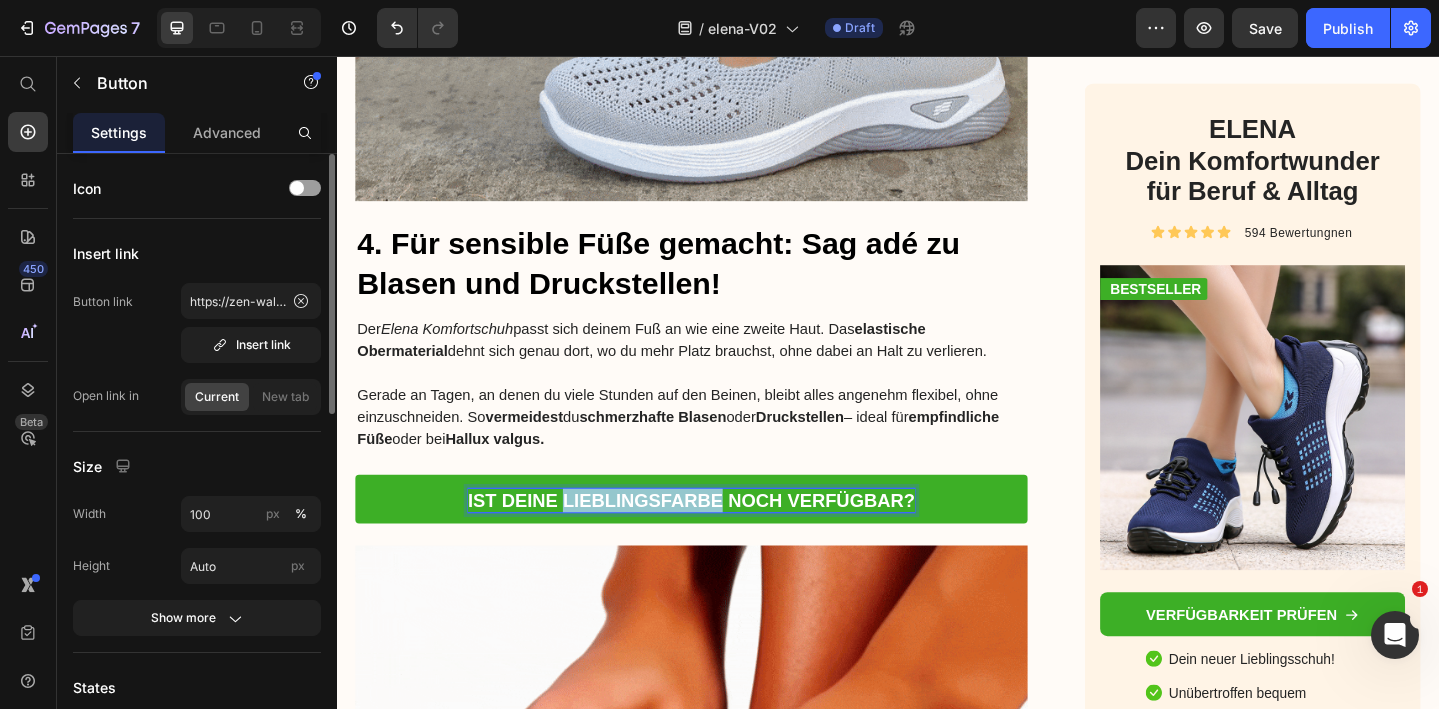 click on "IST DEINE LIEBLINGSFARBE NOCH VERFÜGBAR?" at bounding box center [723, 540] 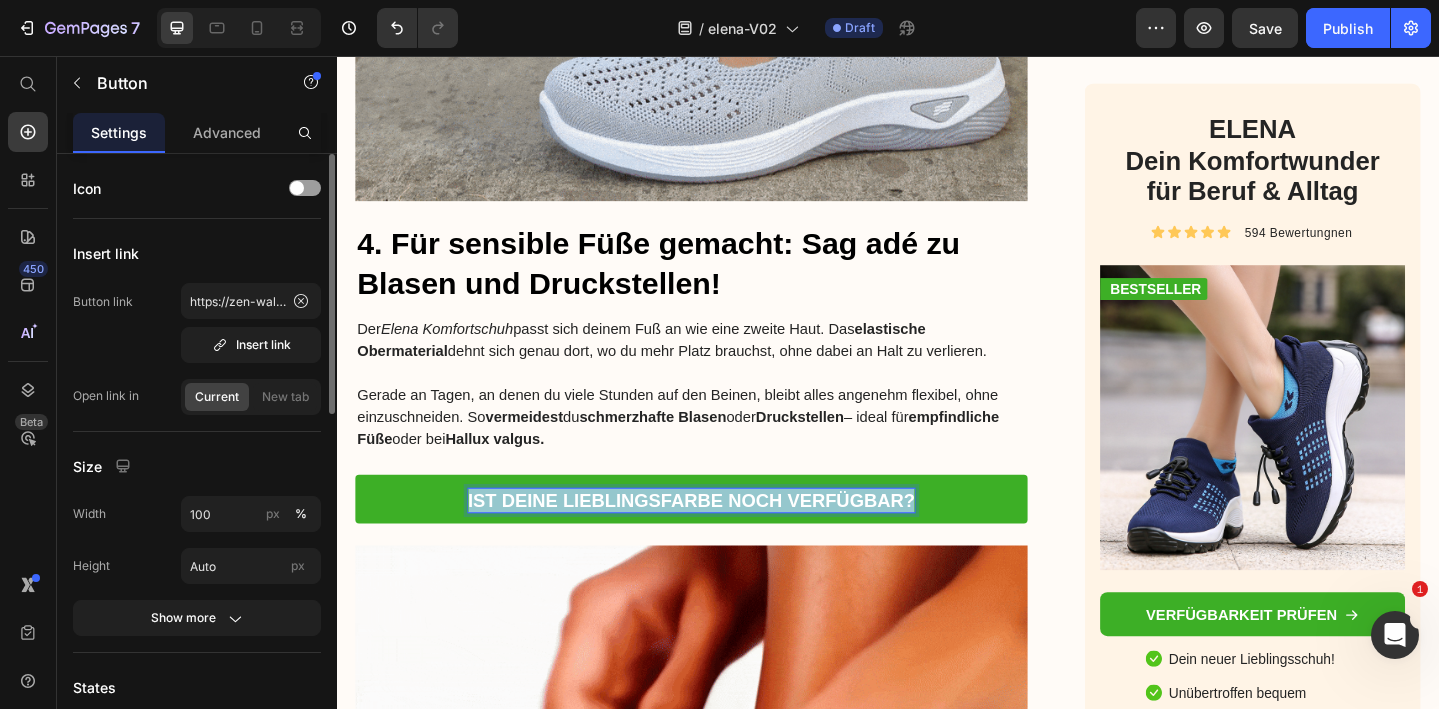 click on "IST DEINE LIEBLINGSFARBE NOCH VERFÜGBAR?" at bounding box center (723, 540) 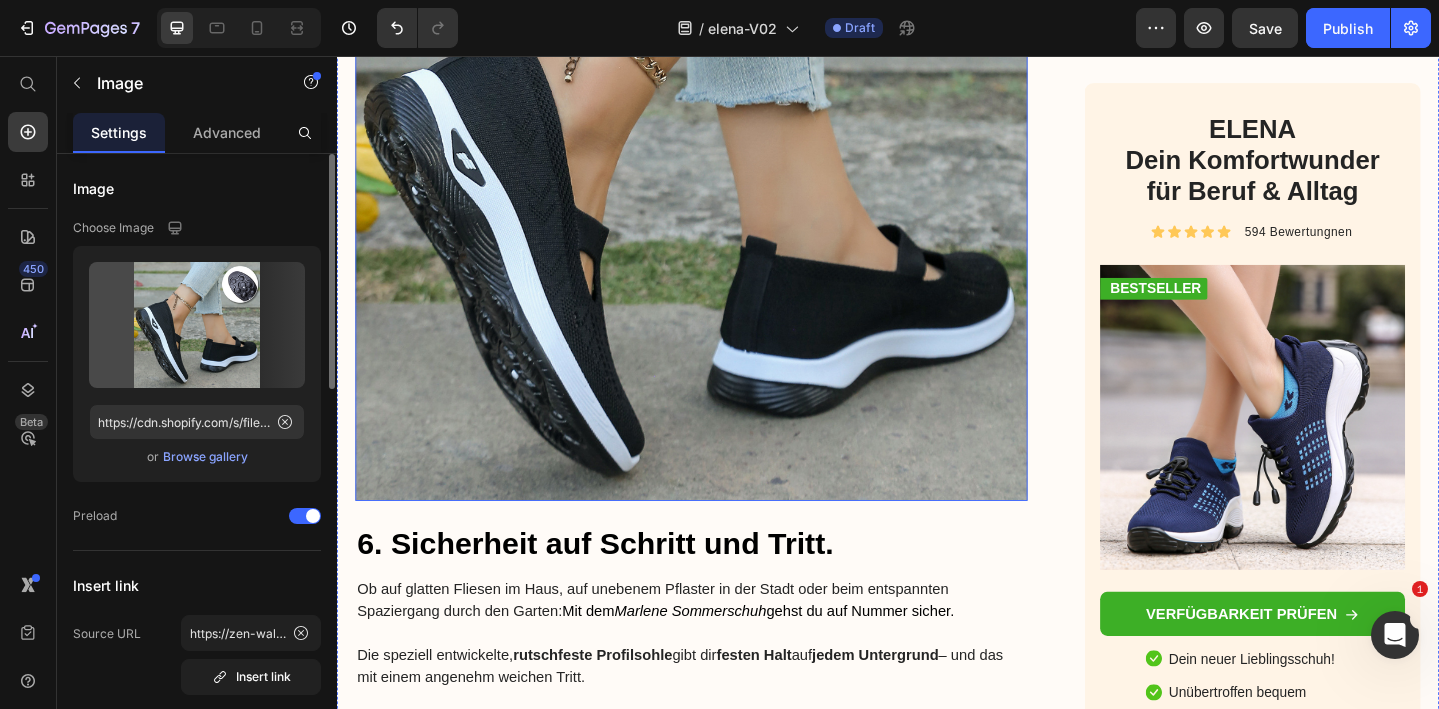 click at bounding box center (723, 174) 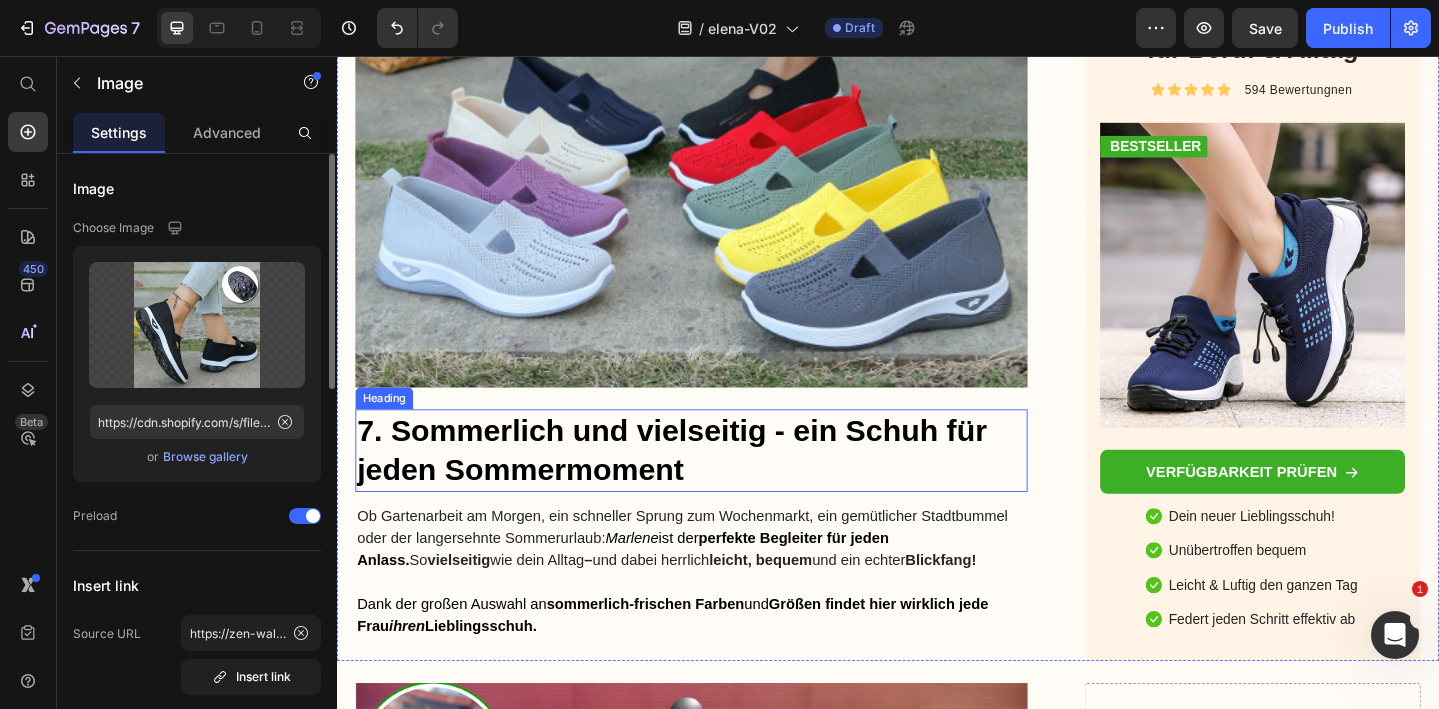 scroll, scrollTop: 7734, scrollLeft: 0, axis: vertical 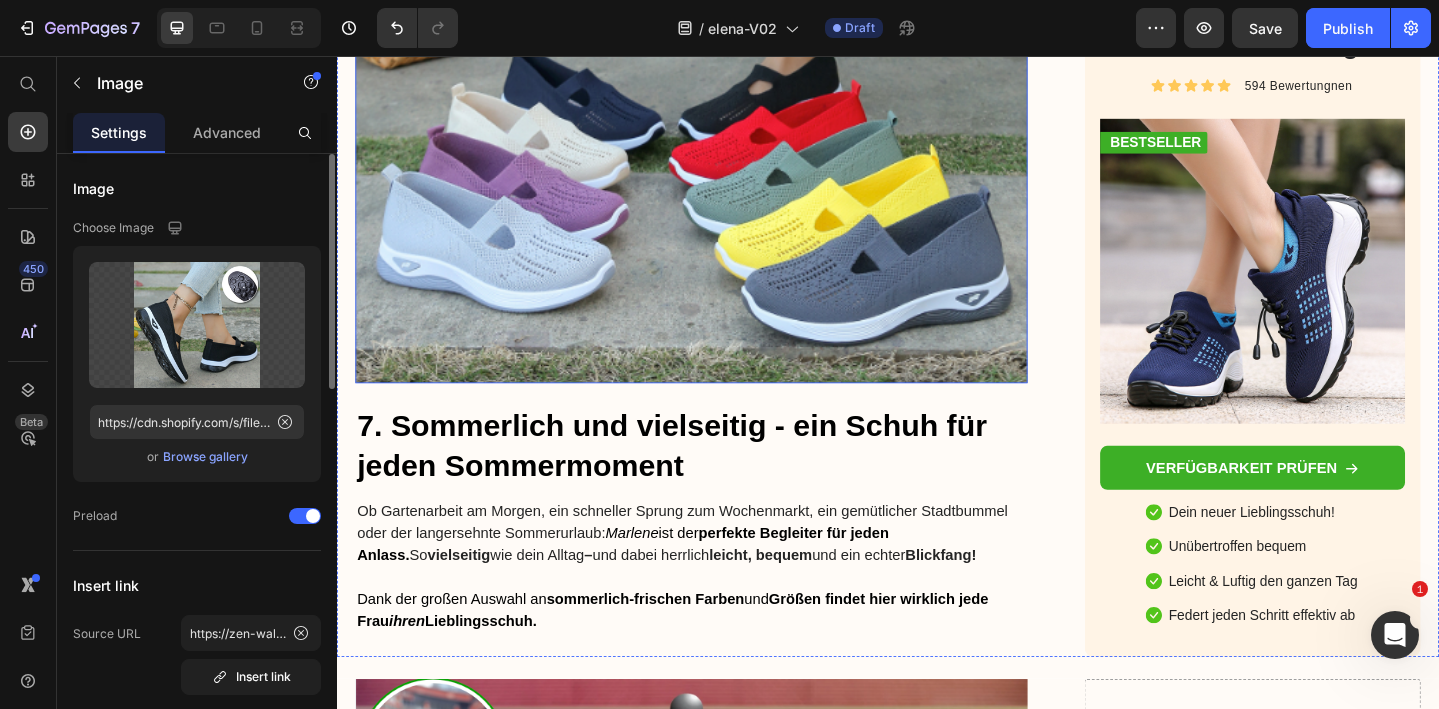 click at bounding box center [723, 46] 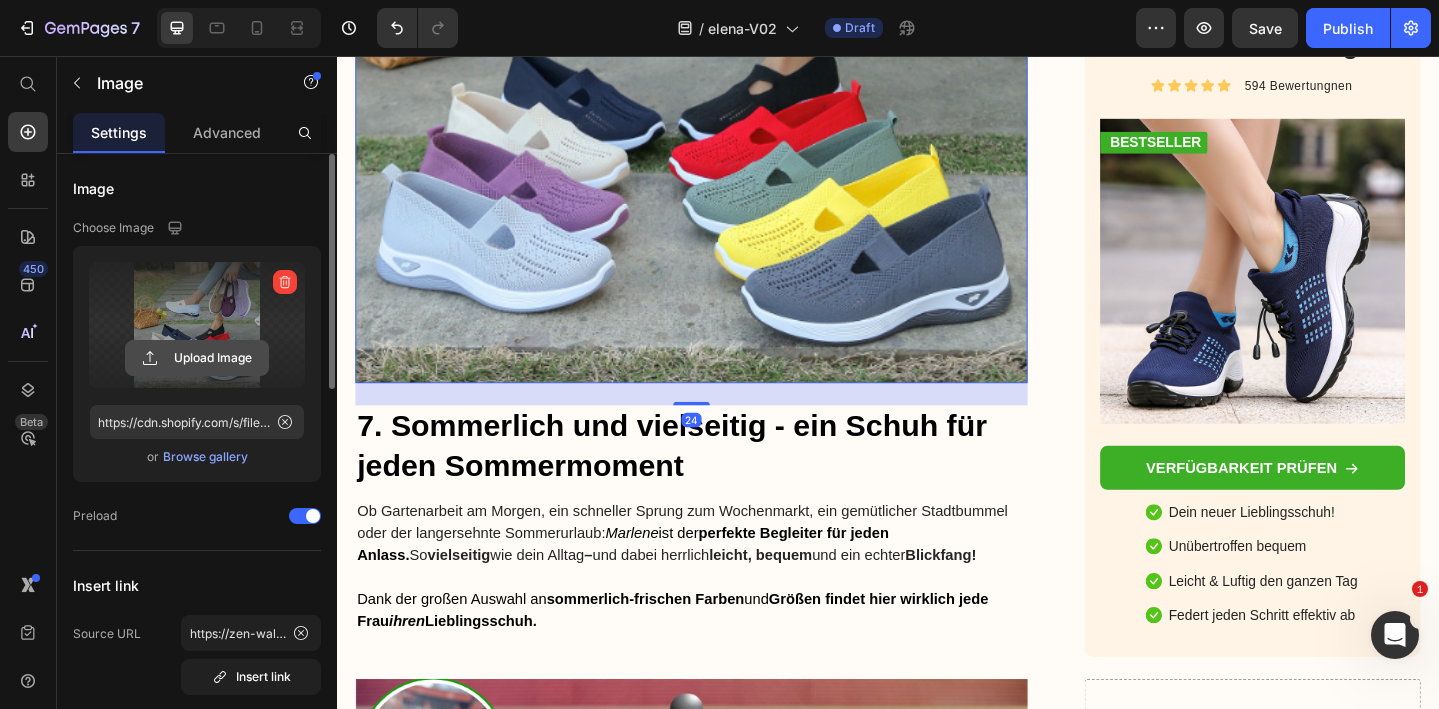 click 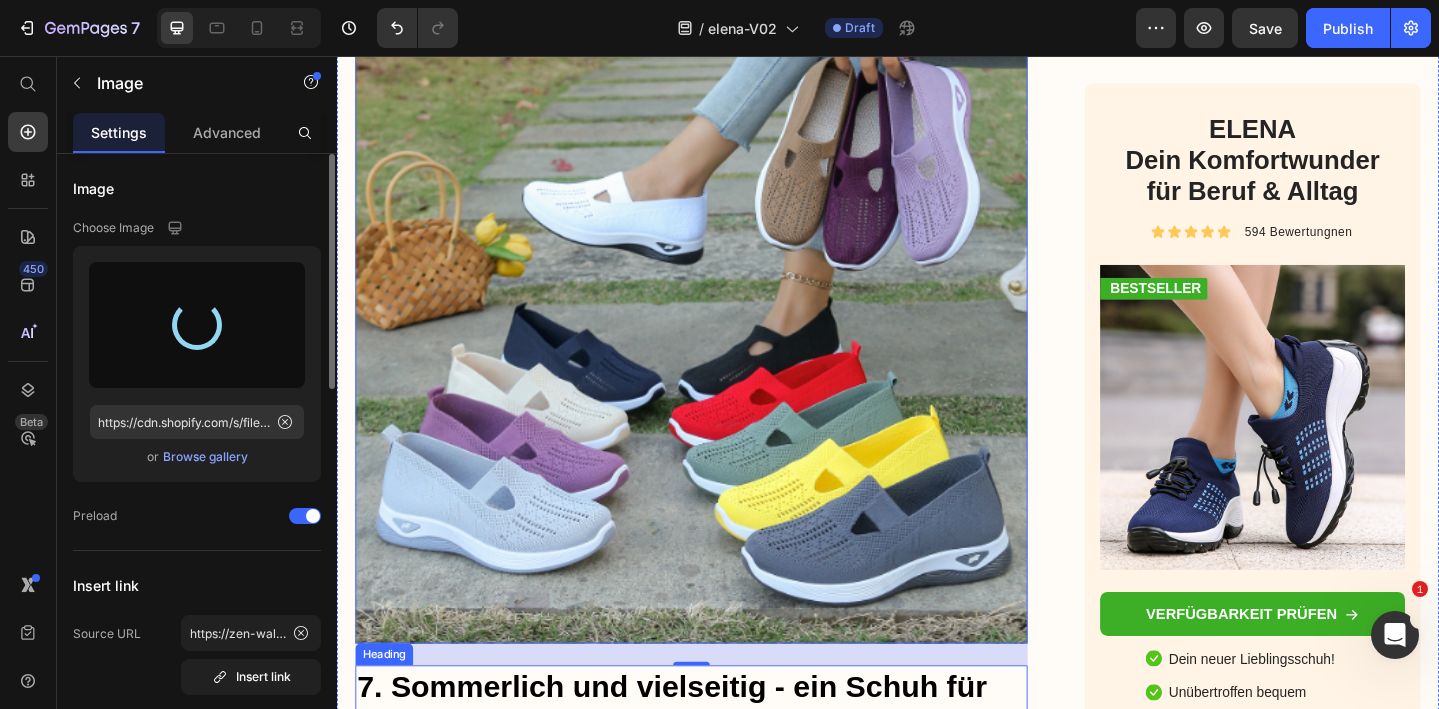 scroll, scrollTop: 7276, scrollLeft: 0, axis: vertical 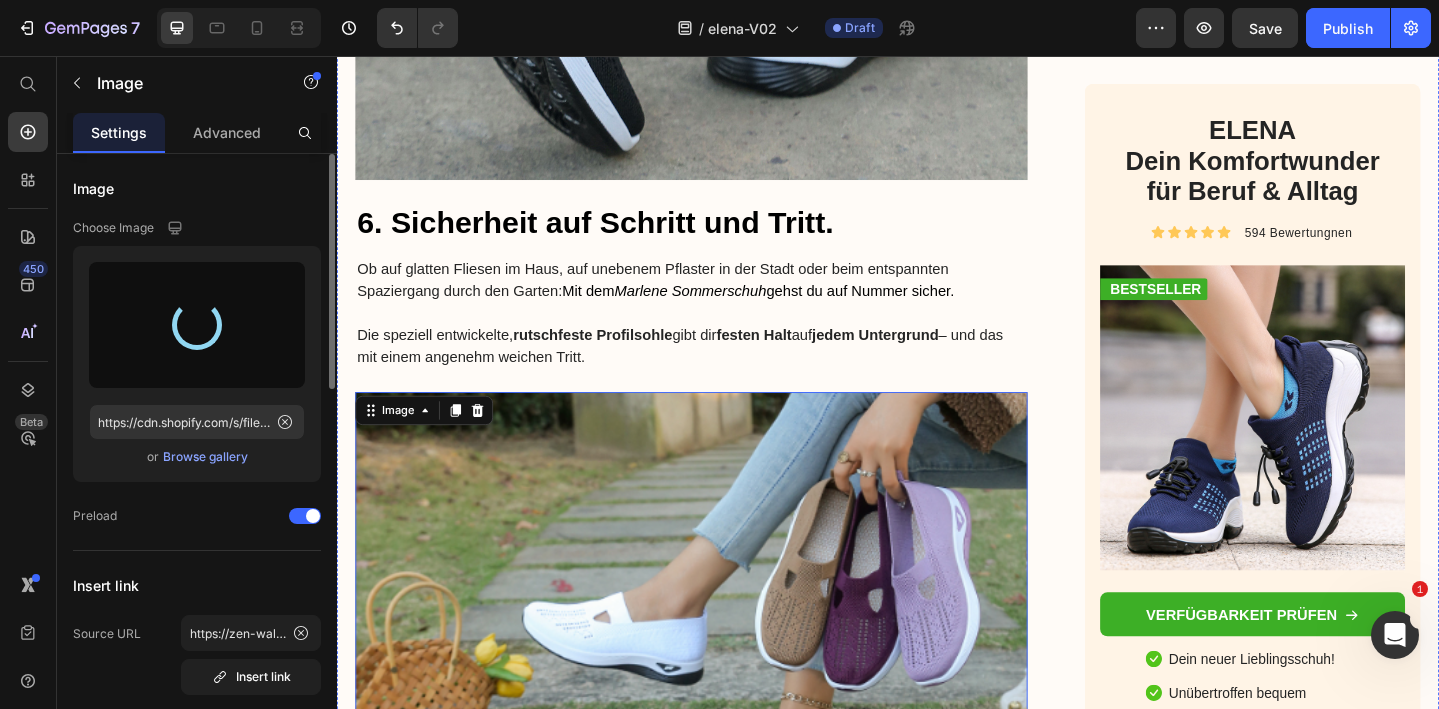 type on "https://cdn.shopify.com/s/files/1/0740/2012/6939/files/gempages_553629490677285781-05393d79-bcde-4dd3-9523-c66b857d78dd.gif" 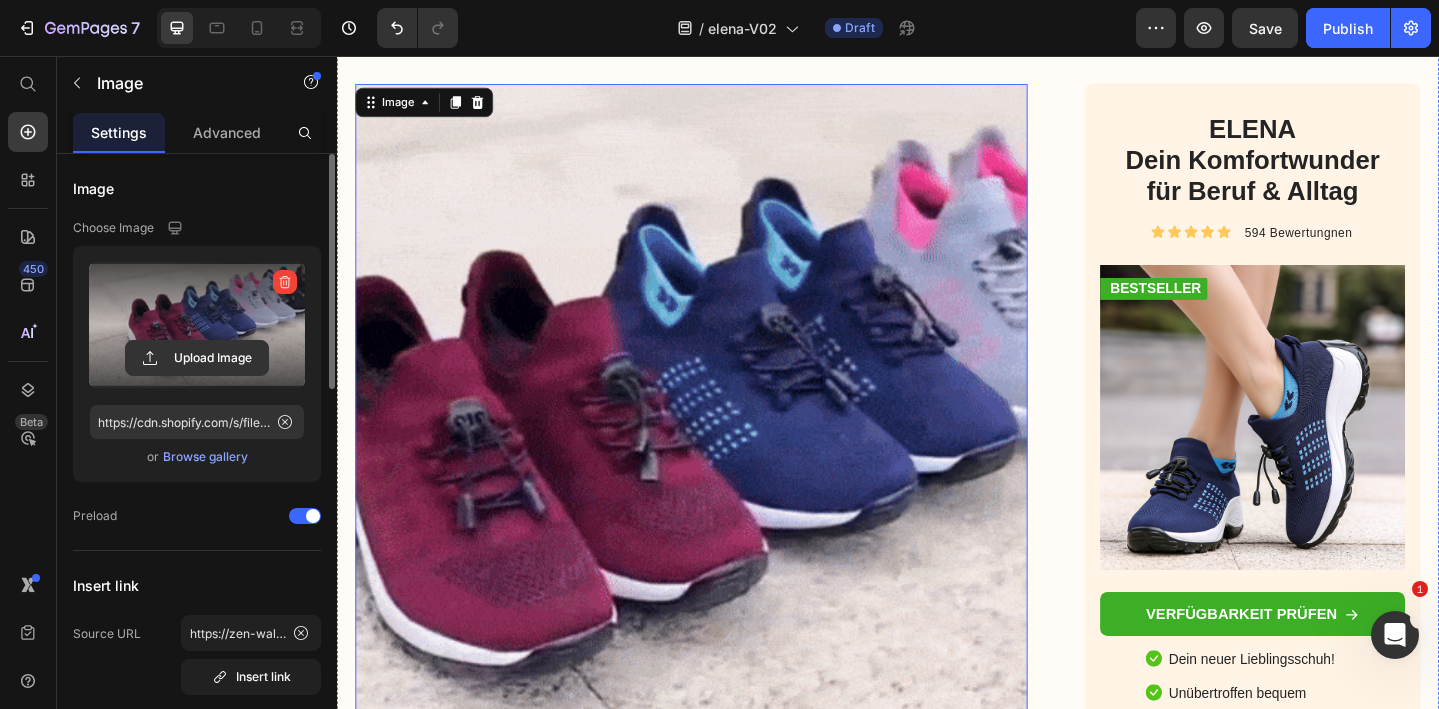 scroll, scrollTop: 7328, scrollLeft: 0, axis: vertical 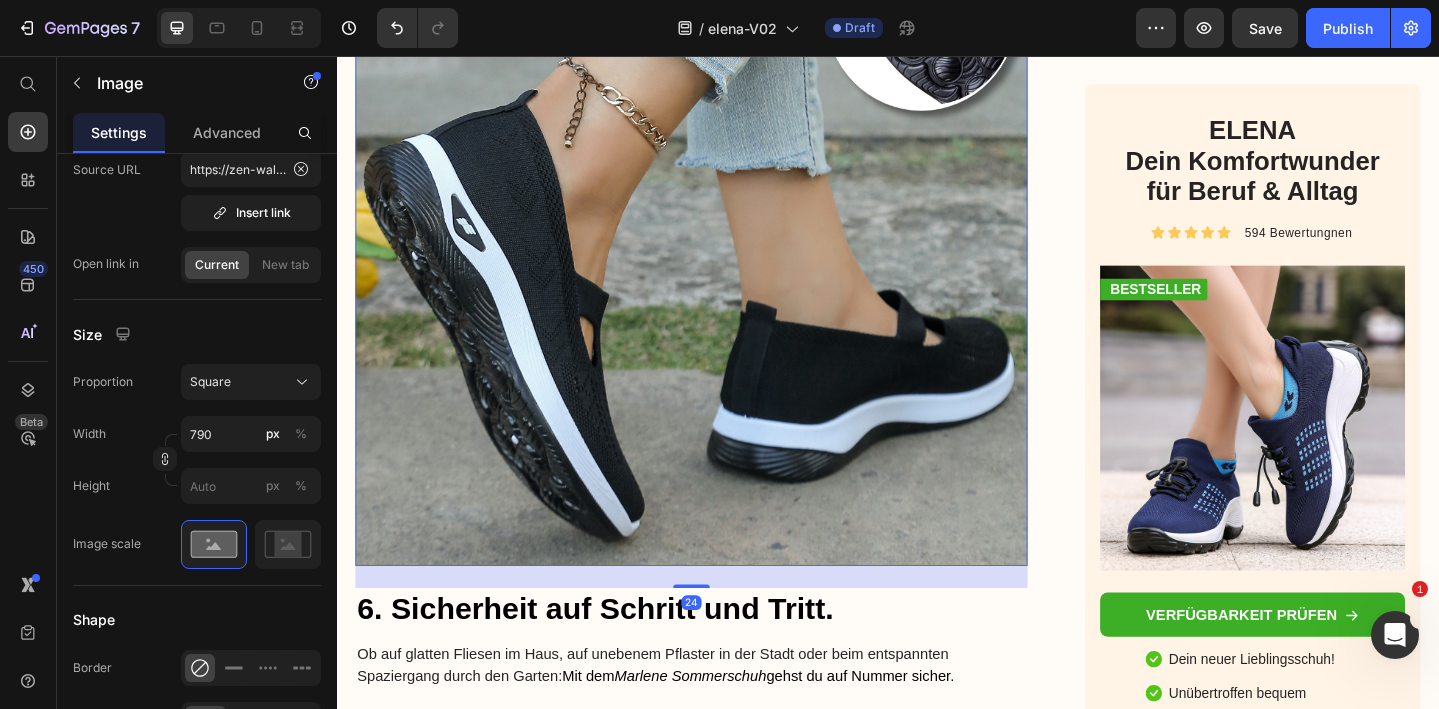 click at bounding box center [723, 245] 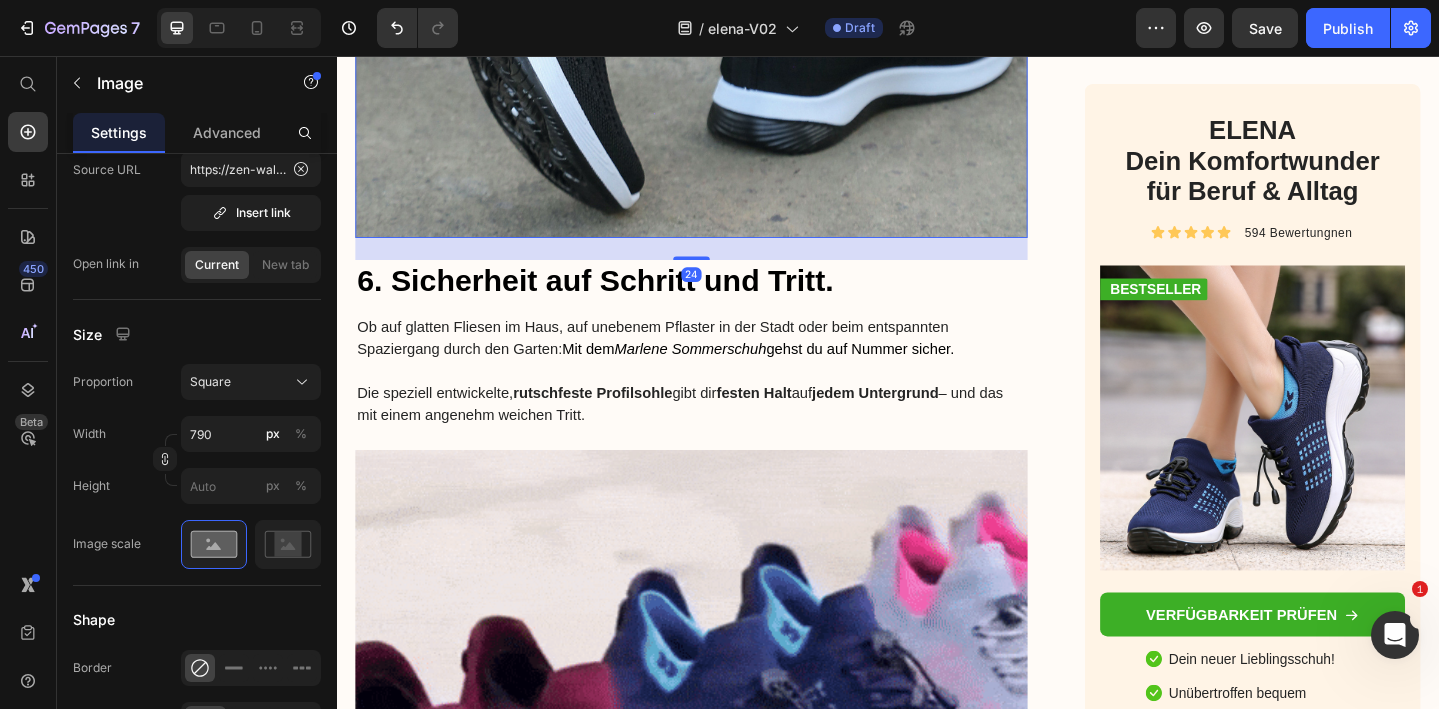 scroll, scrollTop: 7146, scrollLeft: 0, axis: vertical 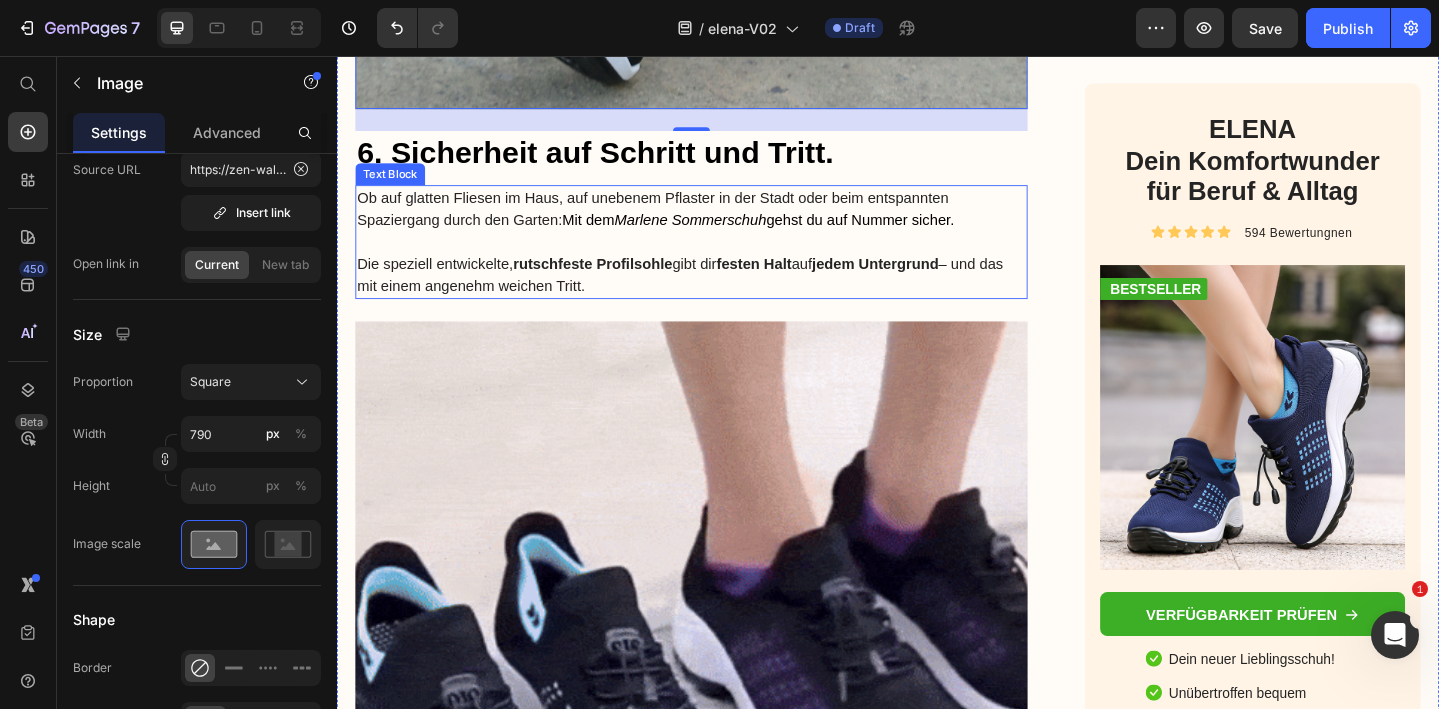 click on "Ob auf glatten Fliesen im Haus, auf unebenem Pflaster in der Stadt oder beim entspannten Spaziergang durch den Garten:  Mit dem  Marlene Sommerschuh  gehst du auf Nummer sicher." at bounding box center (723, 223) 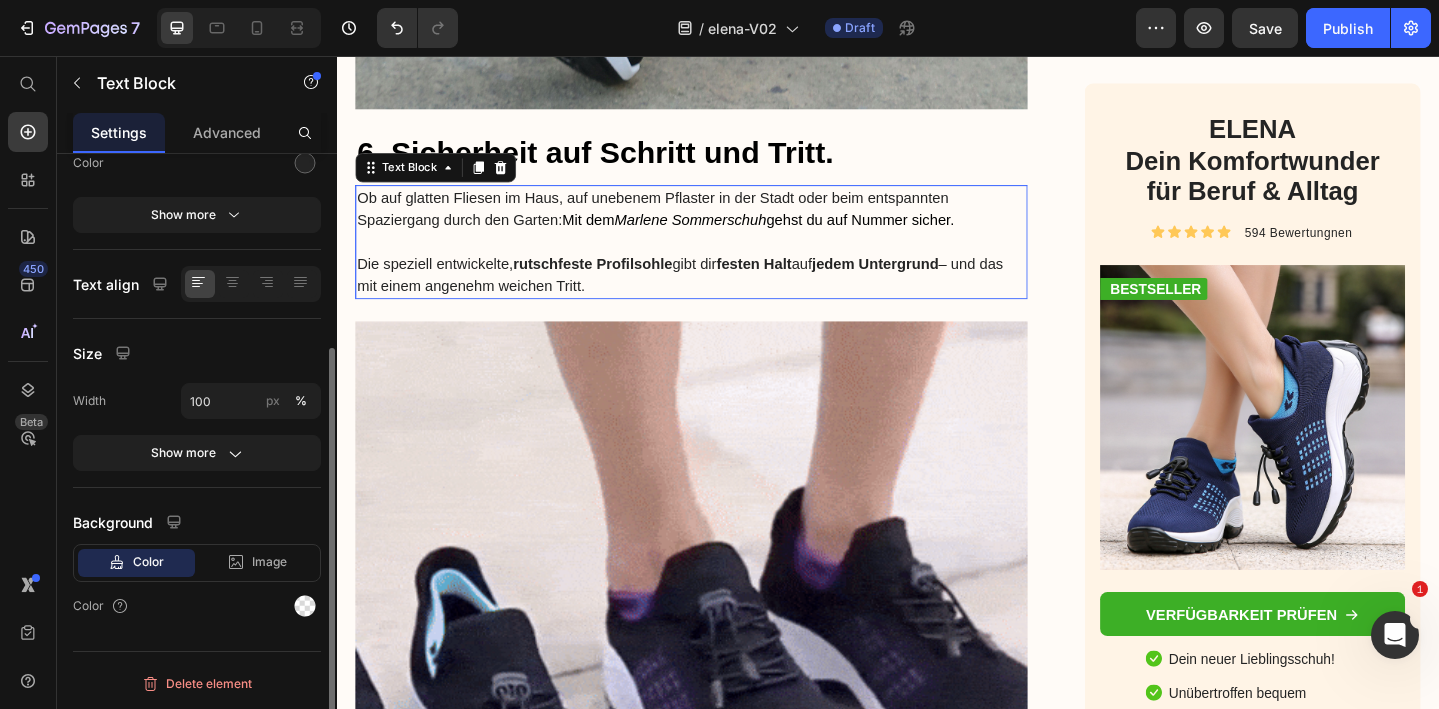 scroll, scrollTop: 0, scrollLeft: 0, axis: both 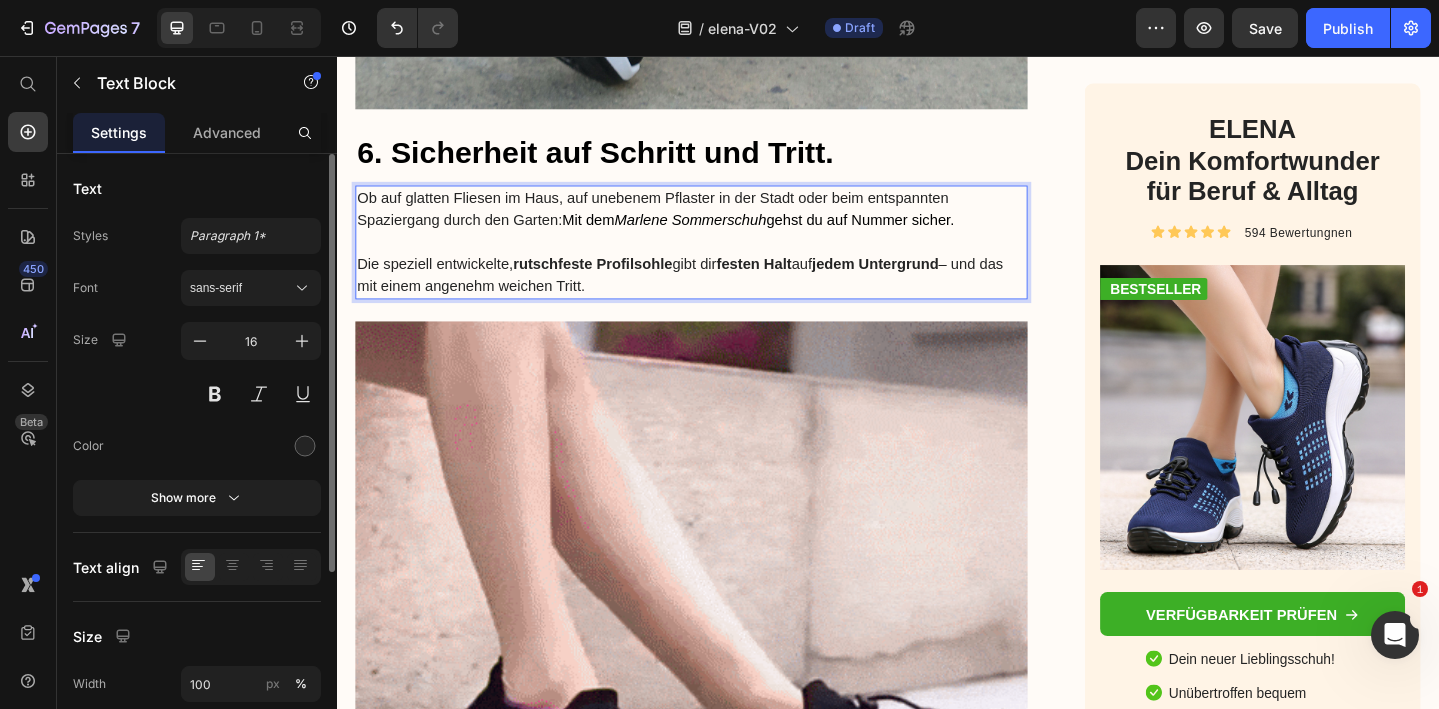 click on "Ob auf glatten Fliesen im Haus, auf unebenem Pflaster in der Stadt oder beim entspannten Spaziergang durch den Garten:  Mit dem  Marlene Sommerschuh  gehst du auf Nummer sicher." at bounding box center (723, 223) 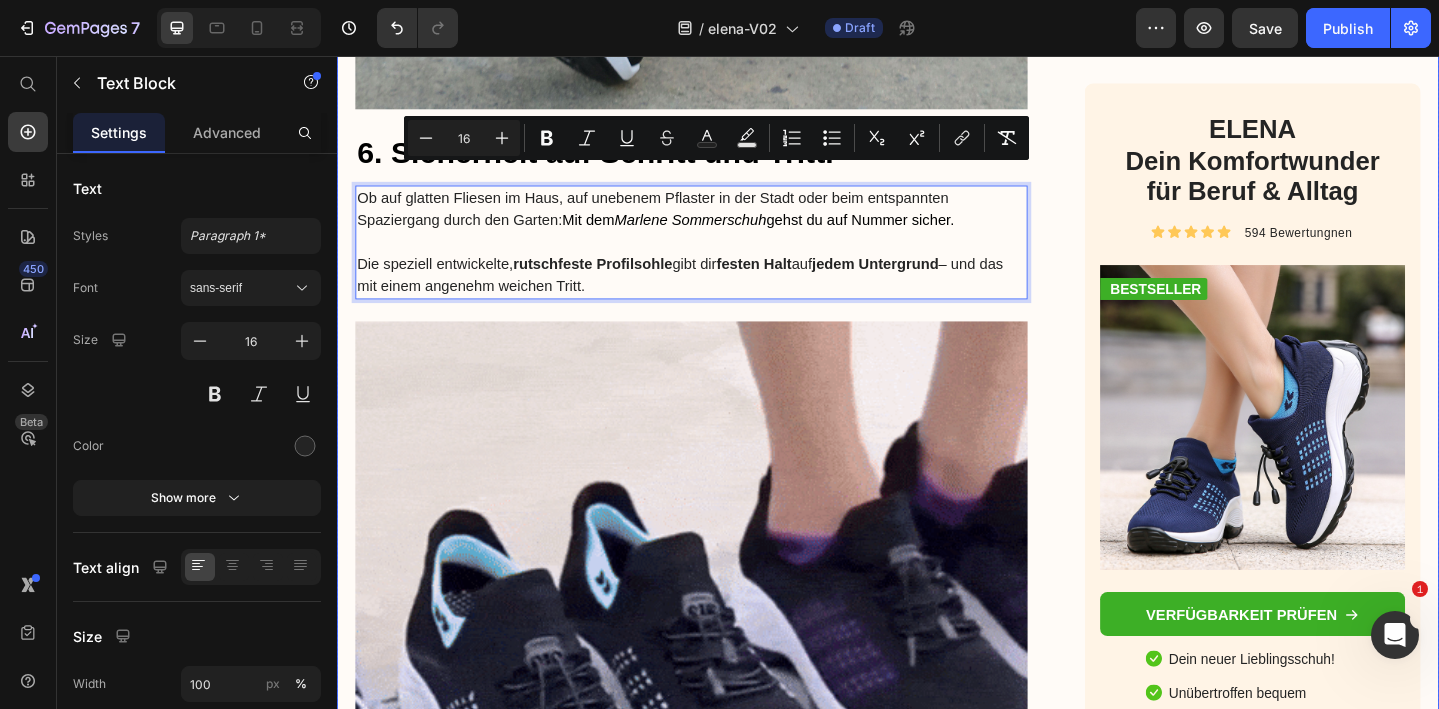drag, startPoint x: 678, startPoint y: 285, endPoint x: 356, endPoint y: 188, distance: 336.29303 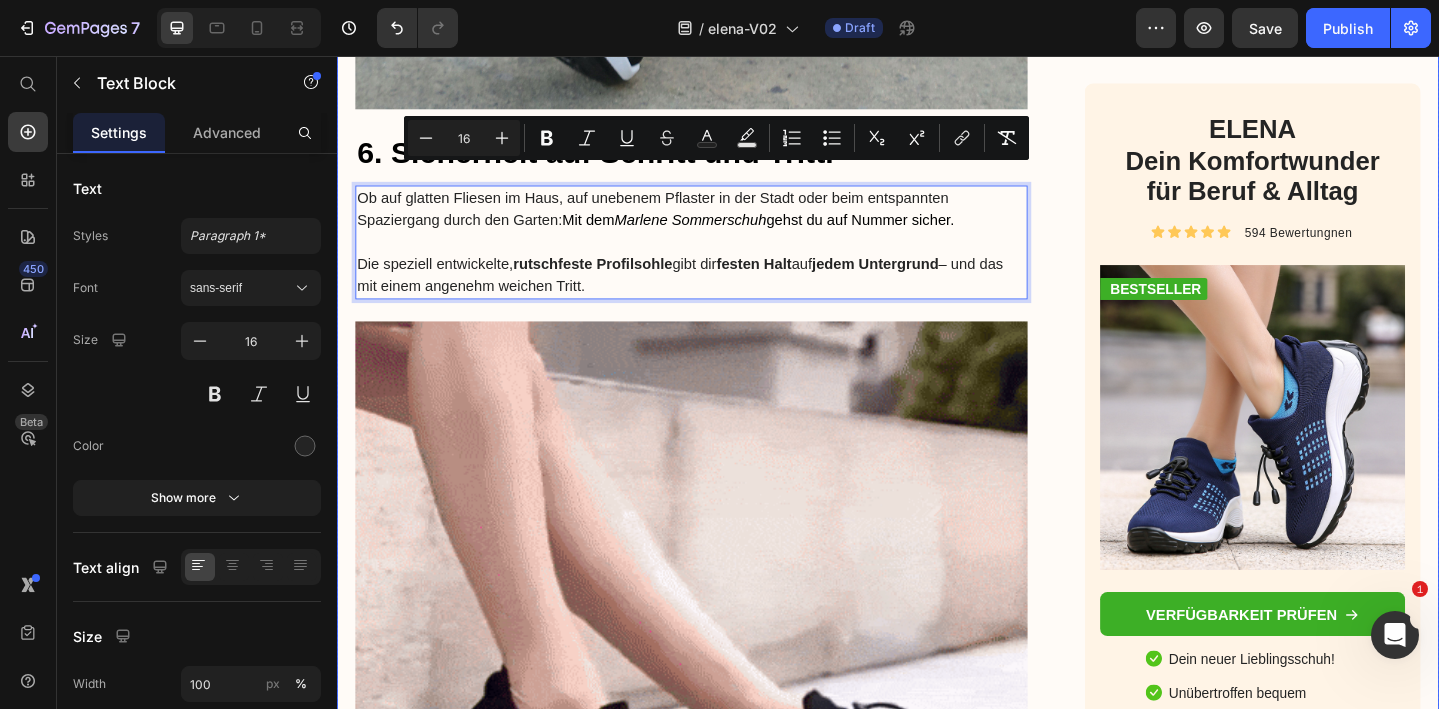 click on "Advertorial  Text Block „ Ich will doch einfach nur einen bequemen Alltagsschuh - der gut aussieht und nicht drückt. “ Heading Image Von  Anna Feldmann , Veröffentlicht am 2. Juni 2025 – 10:42 Uhr Text Block Row Image Kommt dir das bekannt vor? Der Tag kann lang werden – du willst zur Arbeit, einkaufen, ein paar Besorgungen machen oder dich nach Feierabend mit Freunden treffen. Doch beim Griff in den Schuhschrank beginnt das alte Spiel:   👟  Die alten Sneaker?  Bequem, aber nach ein paar Stunden fehlt jede Unterstützung und deine Füße brennen. 🥿  Die leichten Slipper?  Schnell reingeschlüpft – aber so dünn, dass jeder Schritt auf hartem Boden zur Belastung wird. 👠  Die schickeren Schuhe?  Sehen toll aus – nur leider völlig ungeeignet, wenn du den ganzen Tag auf den Beinen bist.   Doch ein neues Modell macht jetzt Schlagzeilen:  Der Elena Komfortschuh. Leicht, flexibel, stoßdämpfend und so bequem, dass viele Frauen berichten:    Text Block Image Heading  Der   ist so" at bounding box center [937, -2771] 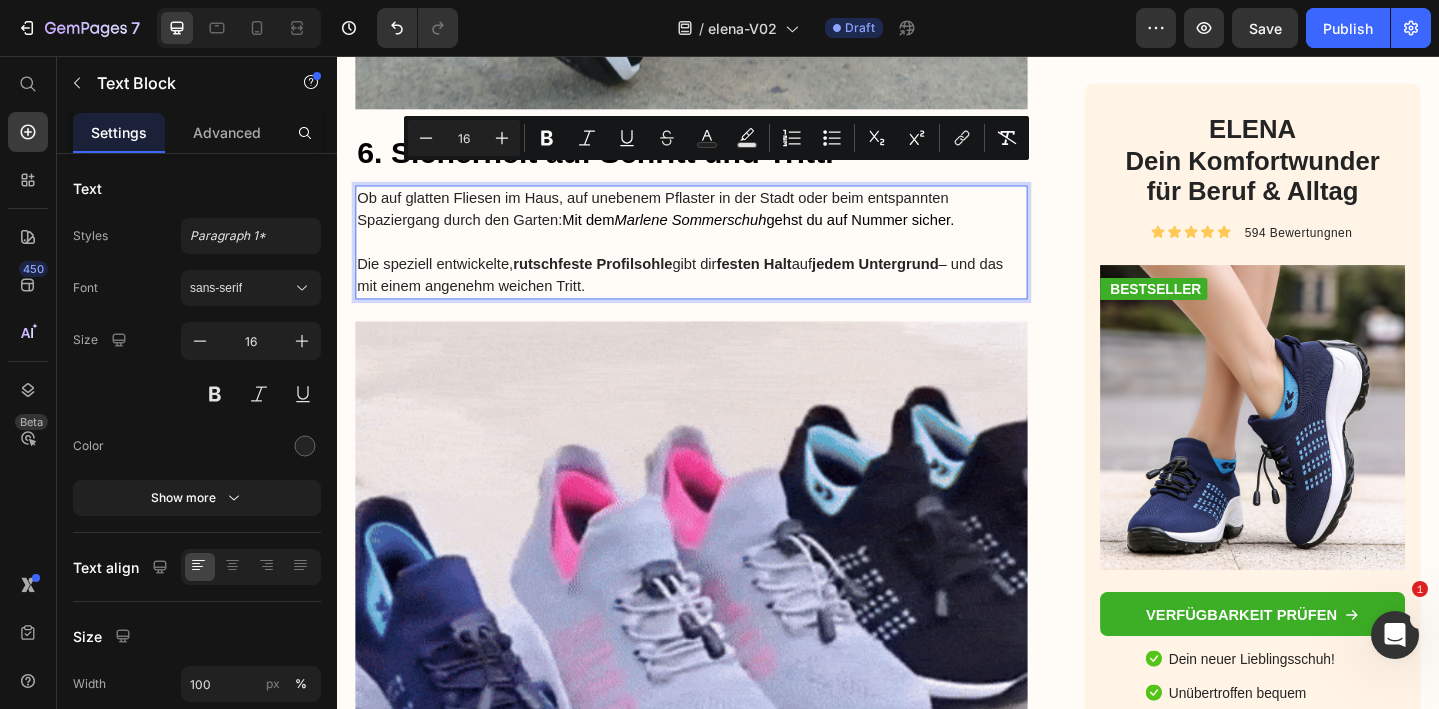 copy on "Ob auf glatten Fliesen im Haus, auf unebenem Pflaster in der Stadt oder beim entspannten Spaziergang durch den Garten:  Mit dem  Marlene Sommerschuh  gehst du auf Nummer sicher.   Die speziell entwickelte,  rutschfeste Profilsohle  gibt dir  festen Halt  auf  jedem Untergrund  – und das mit einem angenehm weichen Tritt." 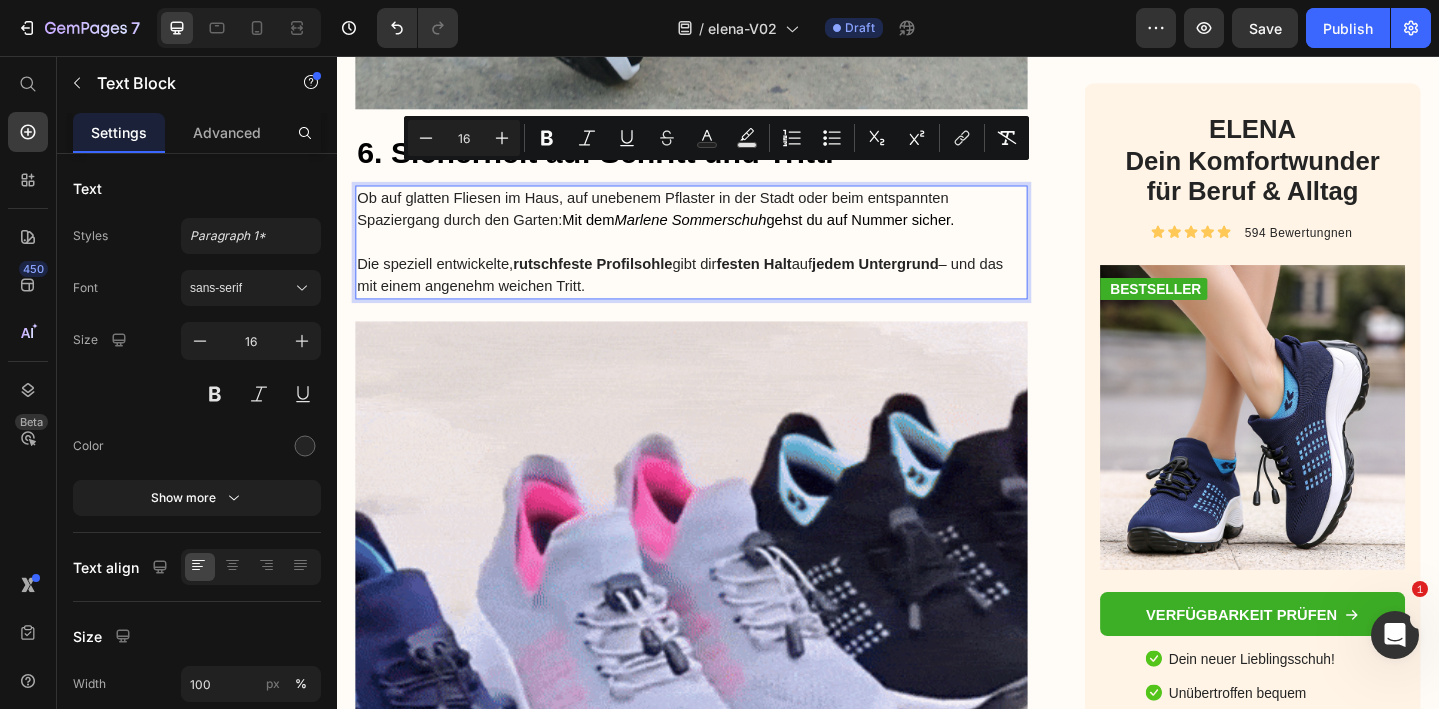 click on "Ob auf glatten Fliesen im Haus, auf unebenem Pflaster in der Stadt oder beim entspannten Spaziergang durch den Garten:  Mit dem  Marlene Sommerschuh  gehst du auf Nummer sicher." at bounding box center (723, 223) 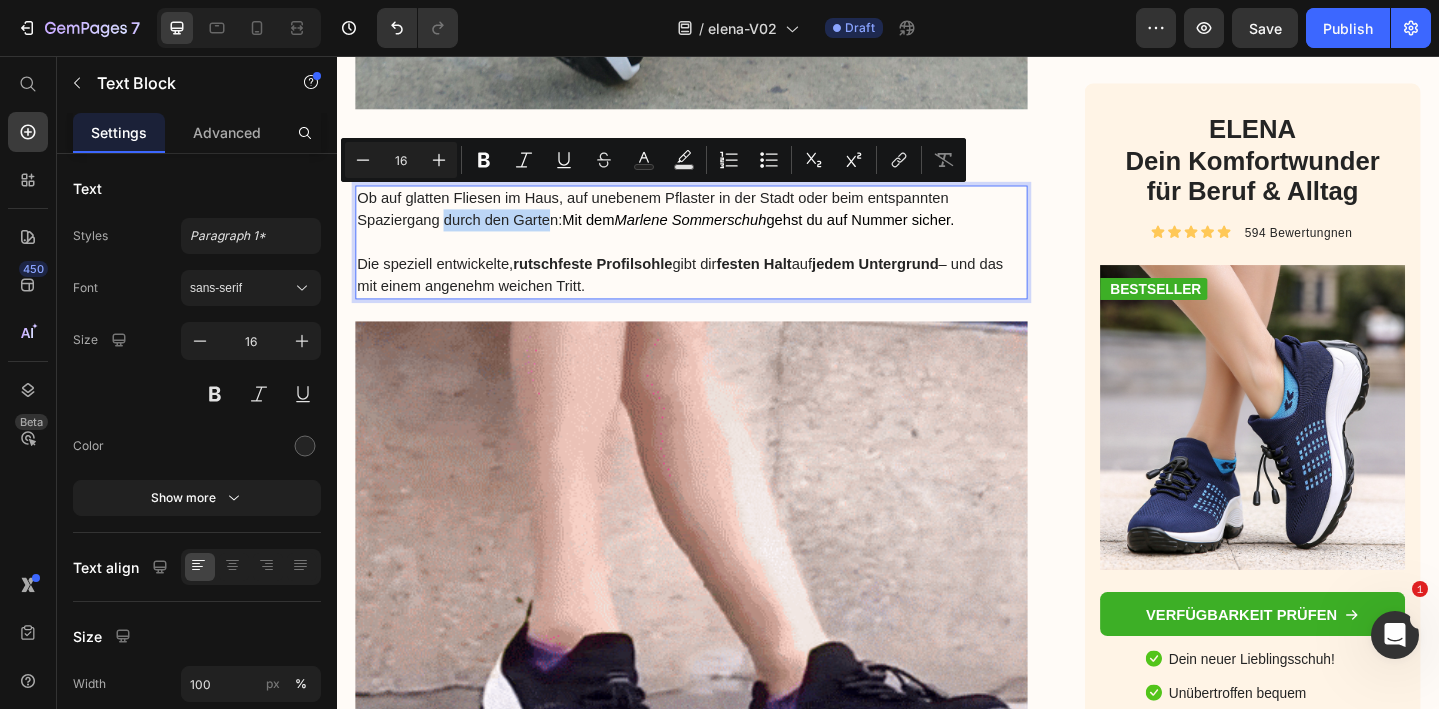 drag, startPoint x: 572, startPoint y: 213, endPoint x: 457, endPoint y: 212, distance: 115.00435 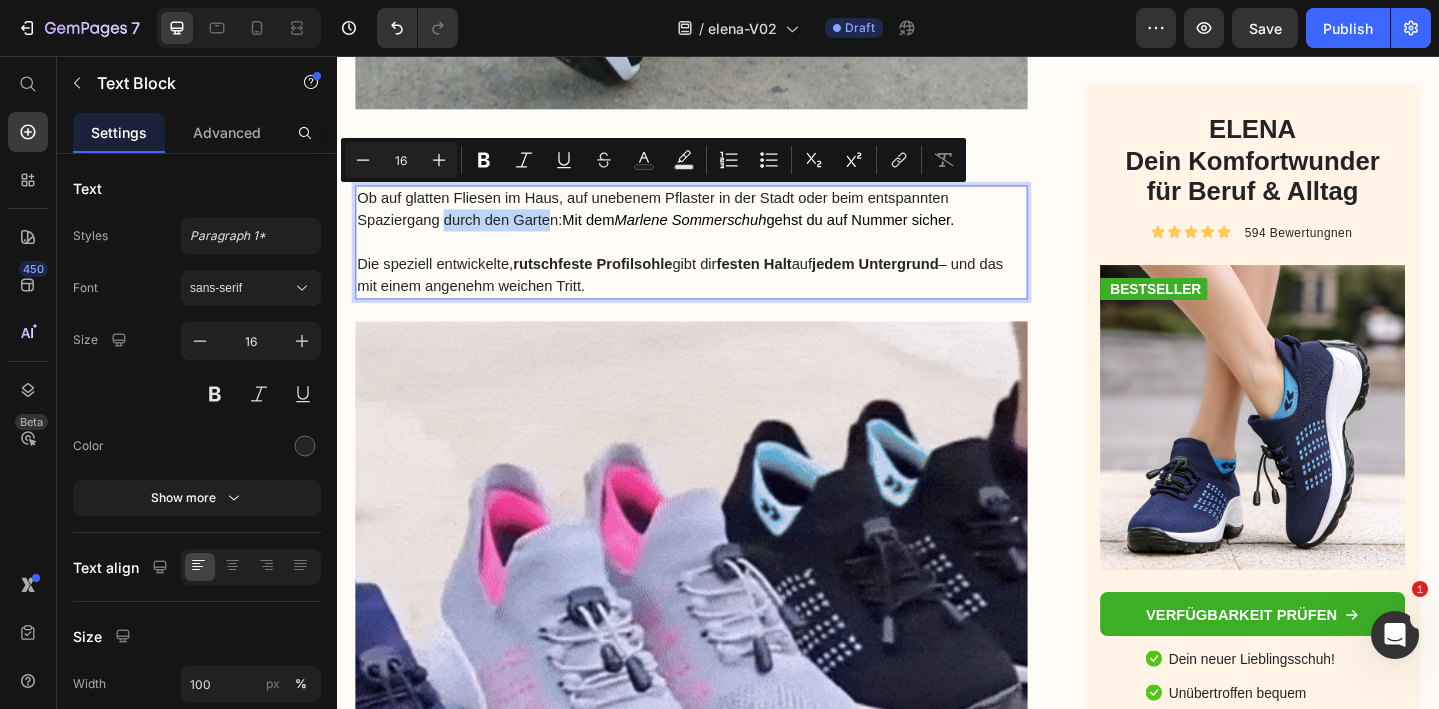 click on "Ob auf glatten Fliesen im Haus, auf unebenem Pflaster in der Stadt oder beim entspannten Spaziergang durch den Garten:  Mit dem  Marlene Sommerschuh  gehst du auf Nummer sicher." at bounding box center [723, 223] 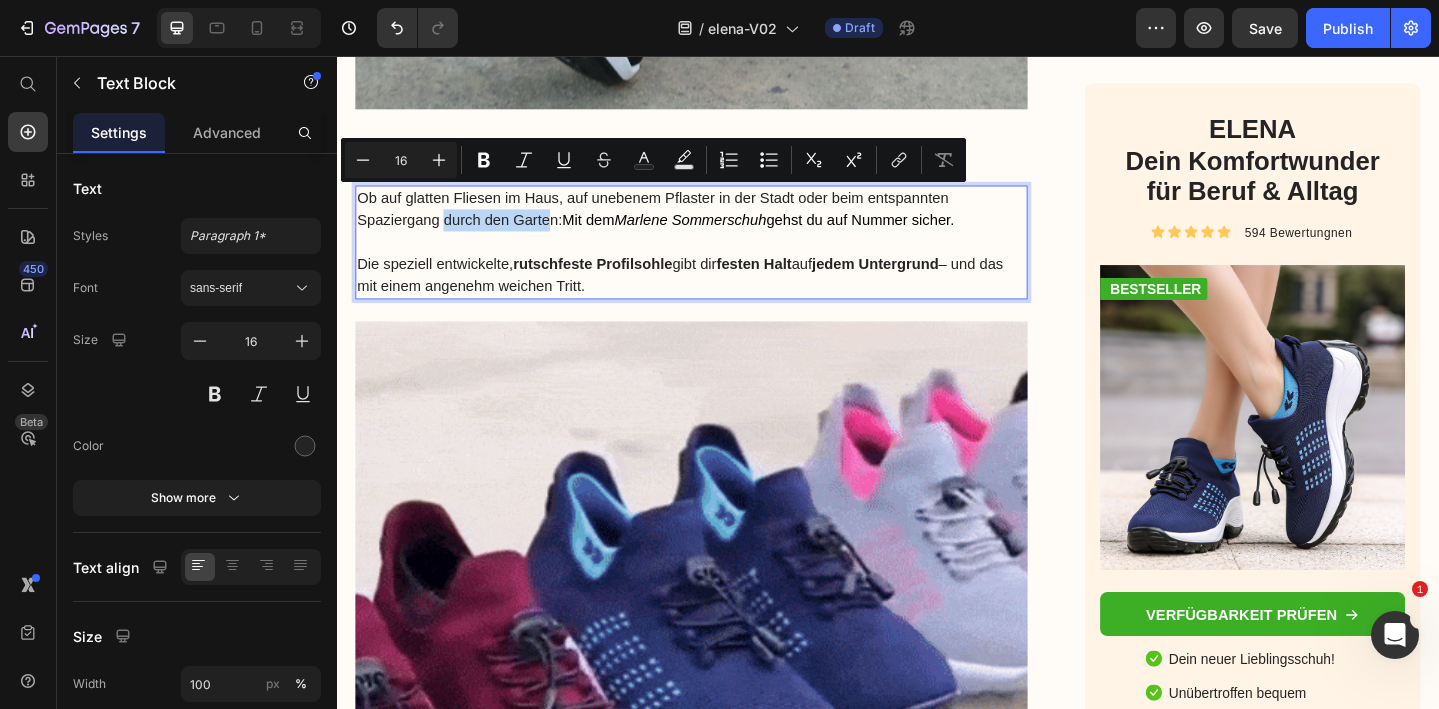 click on "Ob auf glatten Fliesen im Haus, auf unebenem Pflaster in der Stadt oder beim entspannten Spaziergang durch den Garten:  Mit dem  Marlene Sommerschuh  gehst du auf Nummer sicher." at bounding box center (723, 223) 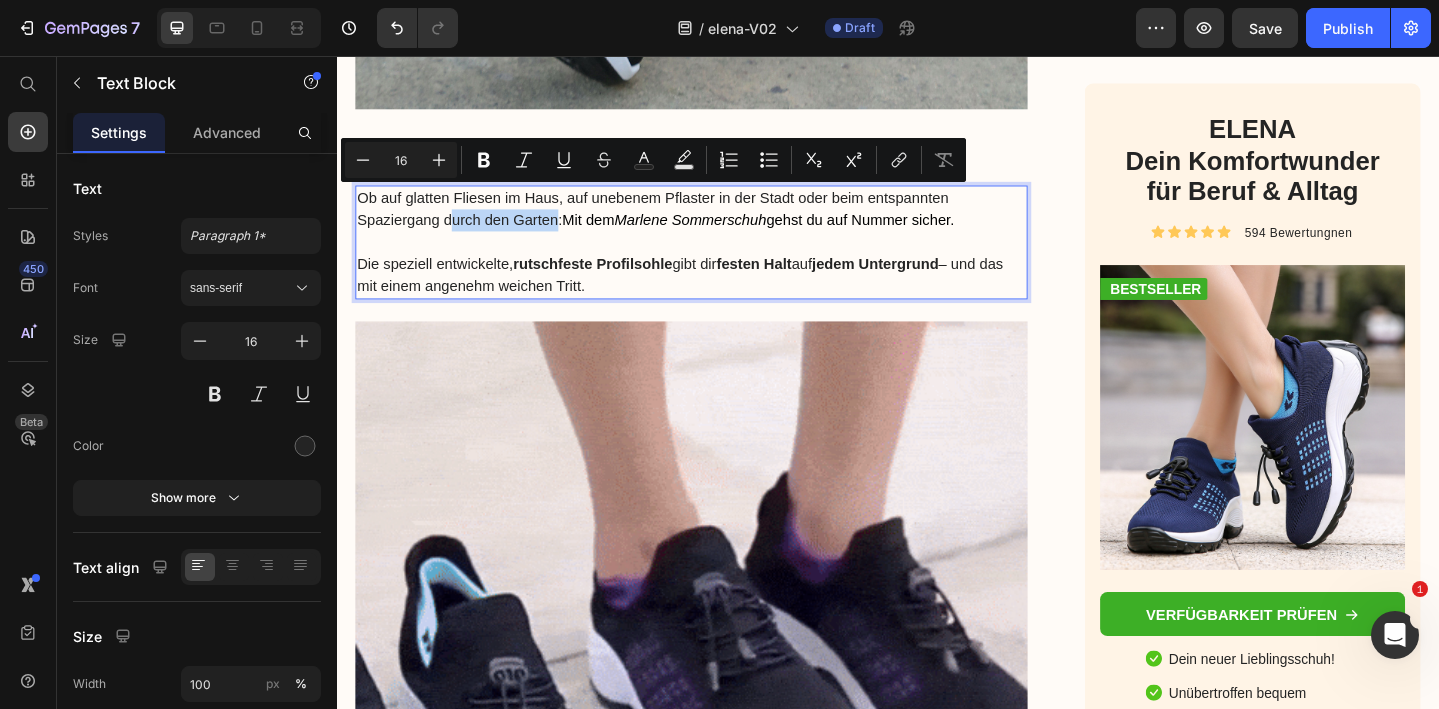 drag, startPoint x: 575, startPoint y: 207, endPoint x: 459, endPoint y: 218, distance: 116.520386 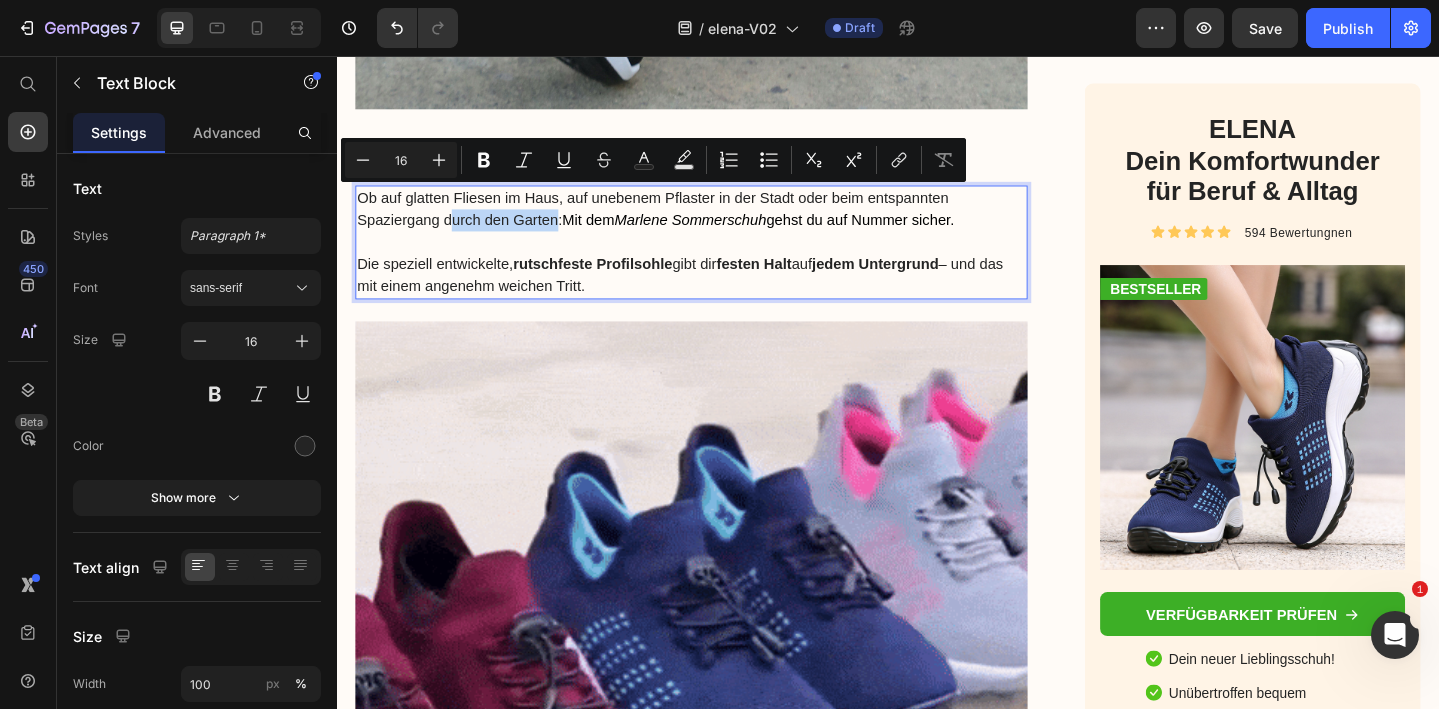 click on "Ob auf glatten Fliesen im Haus, auf unebenem Pflaster in der Stadt oder beim entspannten Spaziergang durch den Garten:  Mit dem  Marlene Sommerschuh  gehst du auf Nummer sicher." at bounding box center (723, 223) 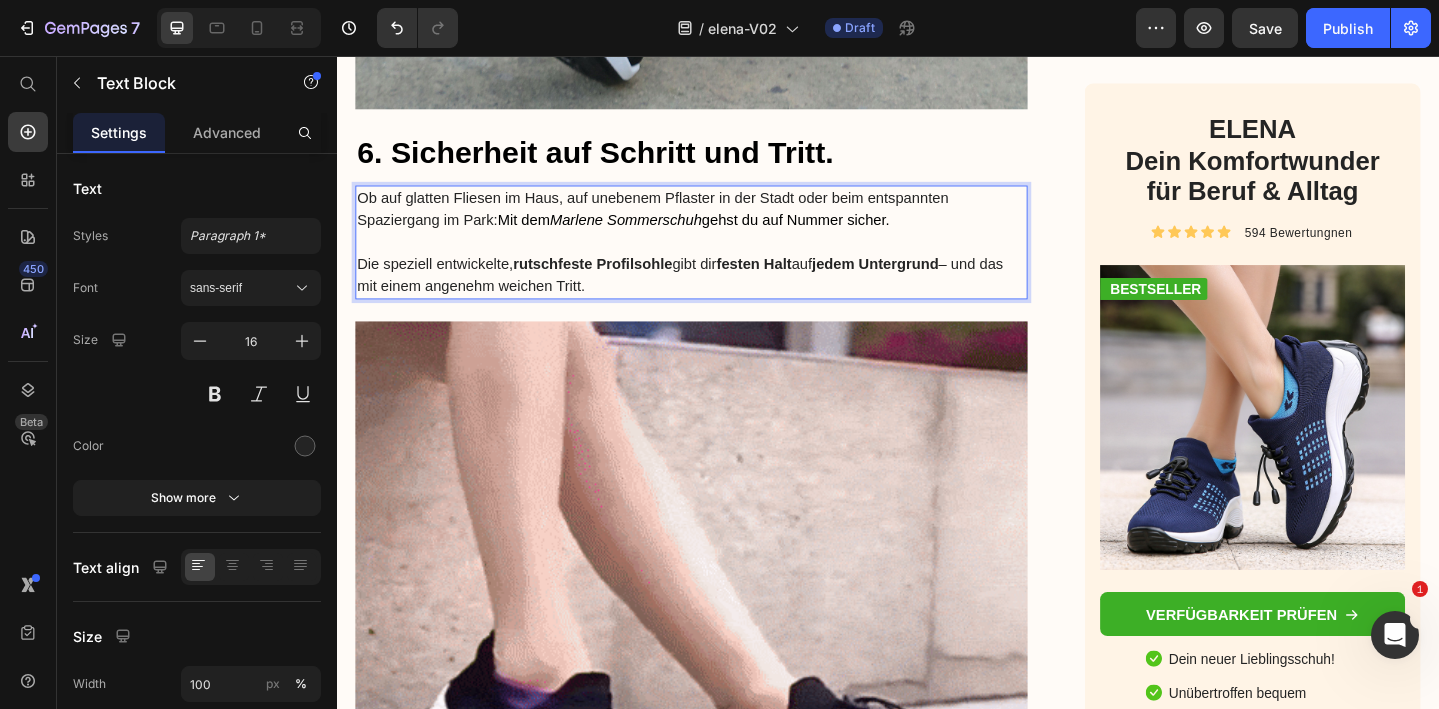 click on "Marlene Sommerschuh" at bounding box center (651, 234) 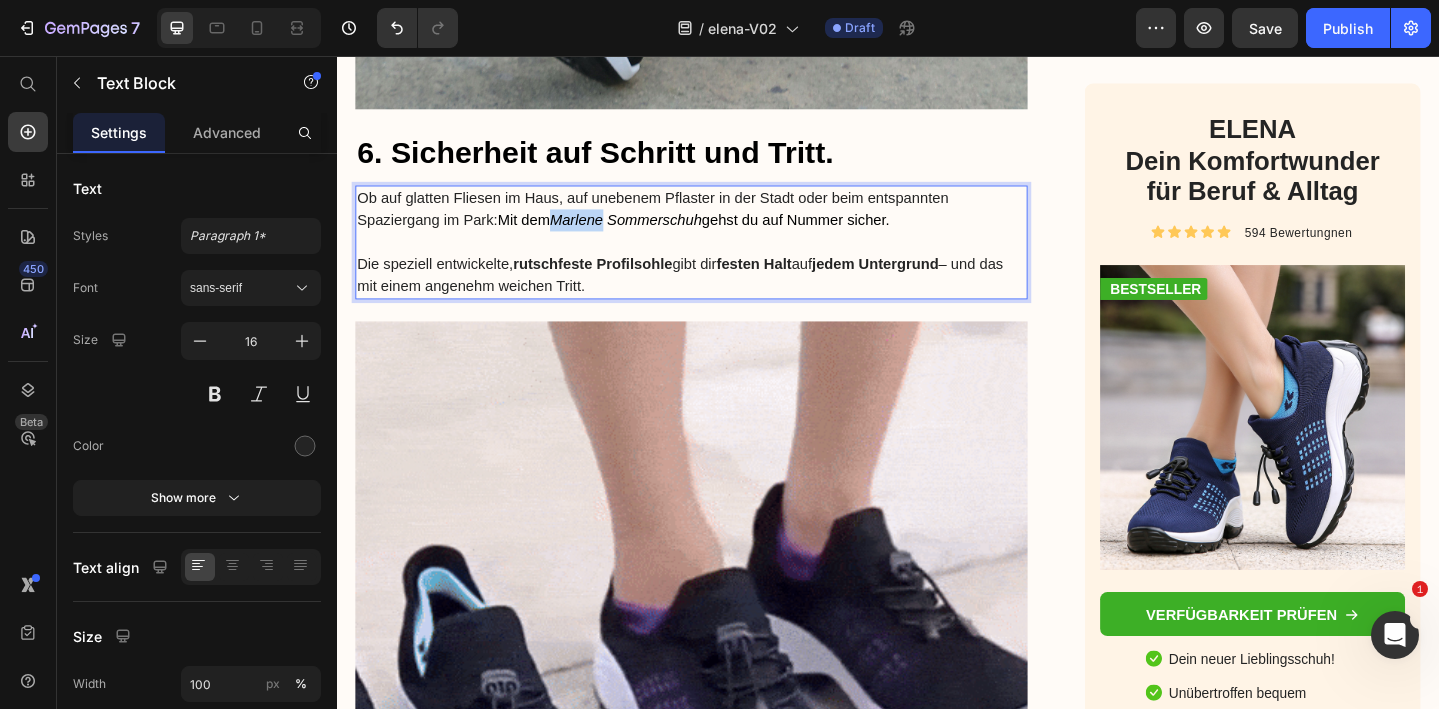 click on "Marlene Sommerschuh" at bounding box center (651, 234) 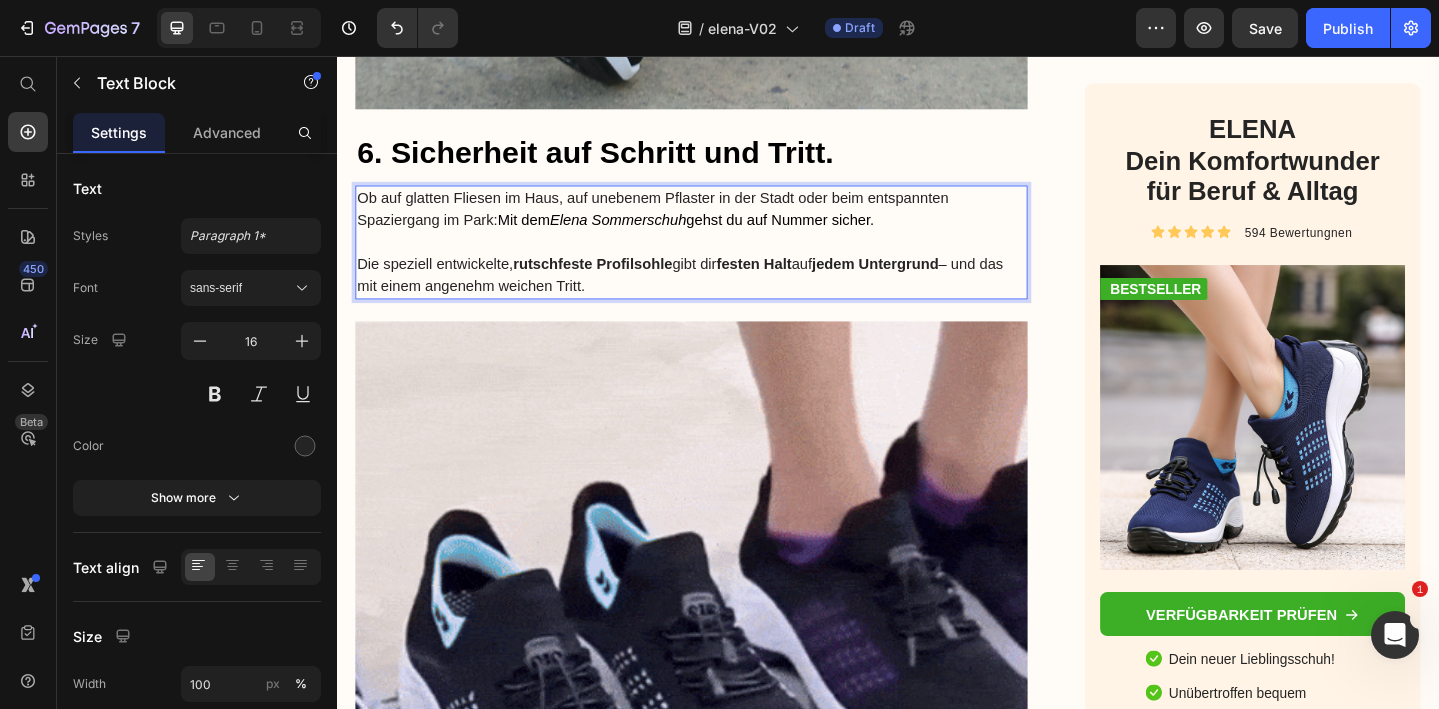 click on "Elena Sommerschuh" at bounding box center (643, 234) 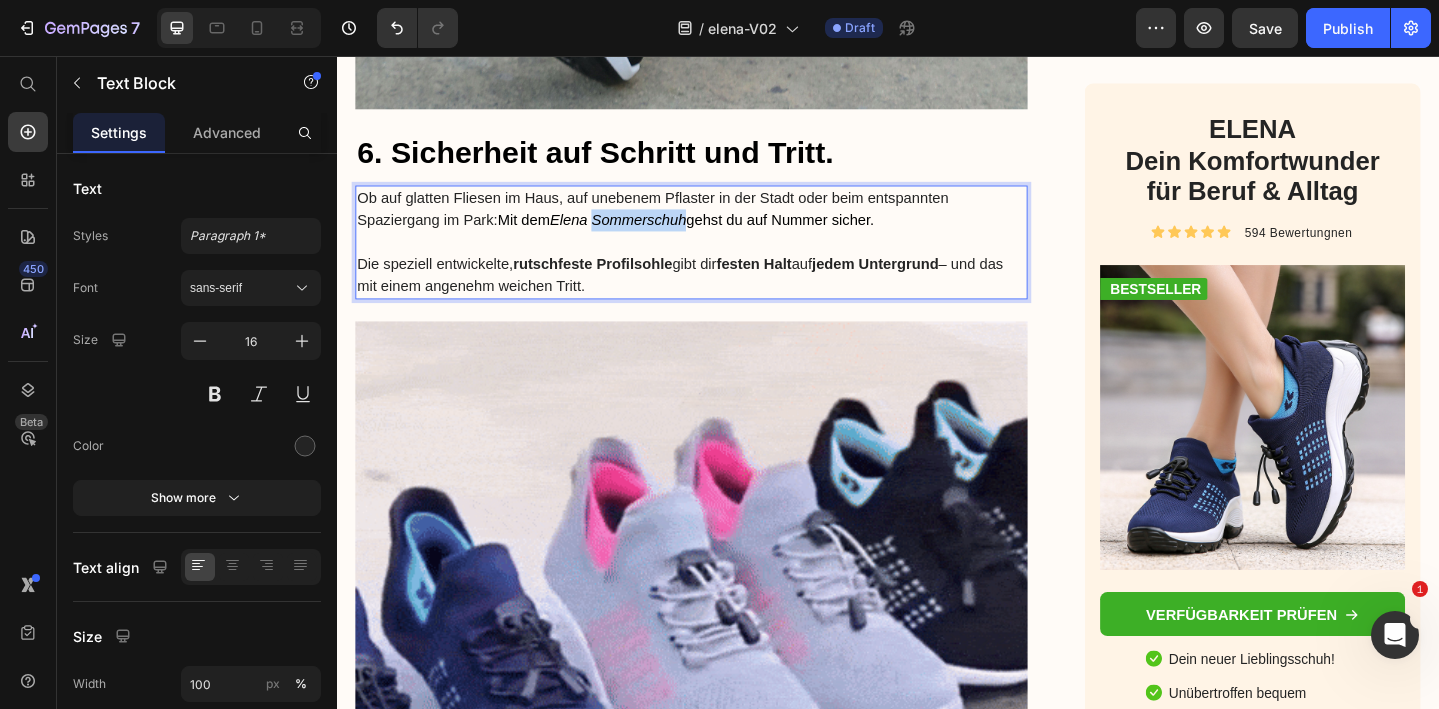 click on "Elena Sommerschuh" at bounding box center [643, 234] 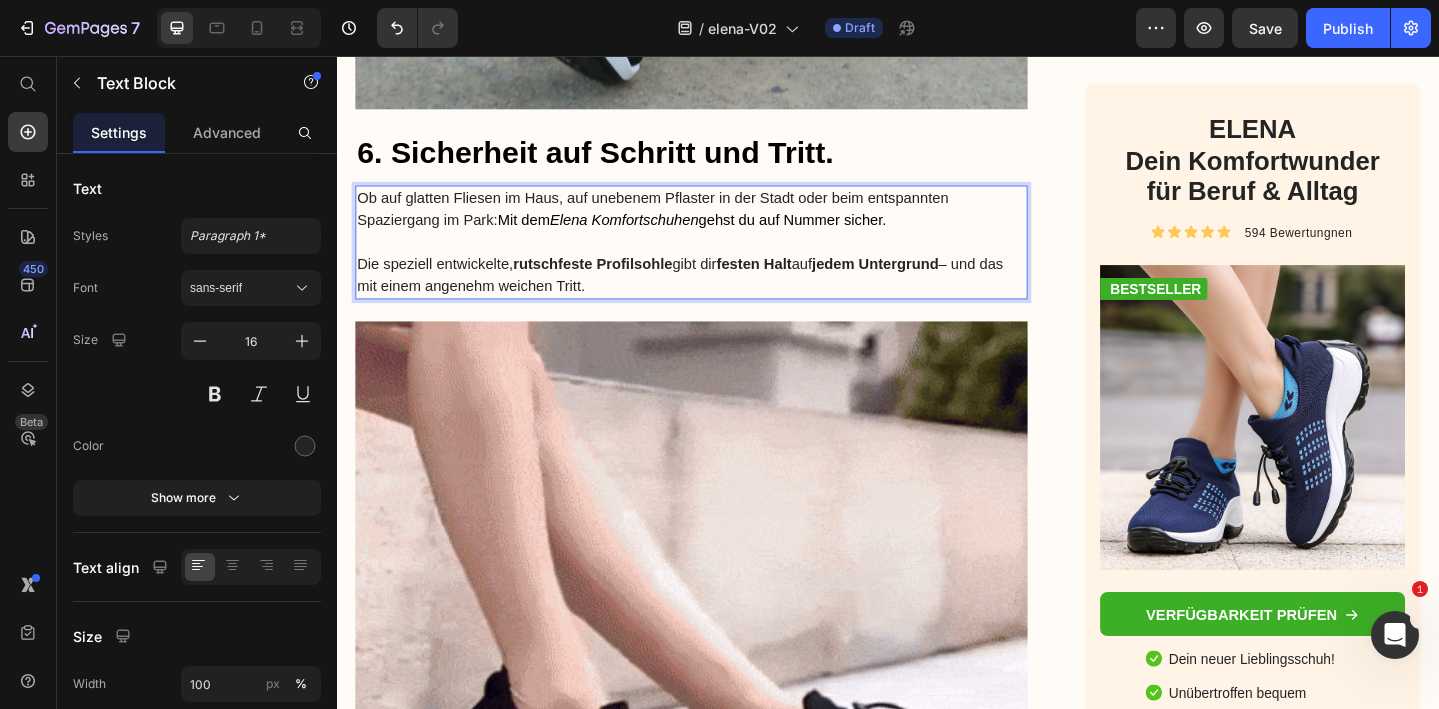 click on "Die speziell entwickelte,  rutschfeste Profilsohle  gibt dir  festen Halt  auf  jedem Untergrund  – und das mit einem angenehm weichen Tritt." at bounding box center [723, 295] 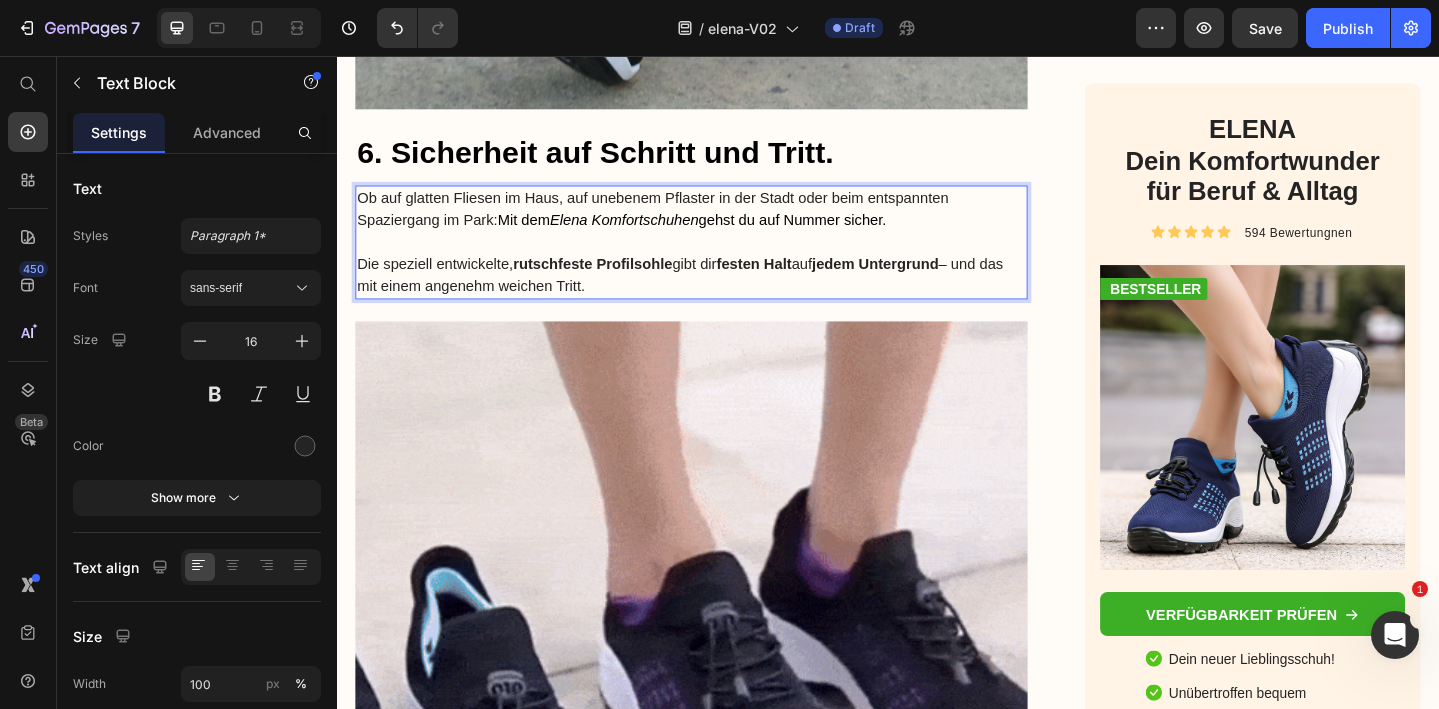 click on "Die speziell entwickelte,  rutschfeste Profilsohle  gibt dir  festen Halt  auf  jedem Untergrund  – und das mit einem angenehm weichen Tritt." at bounding box center (723, 295) 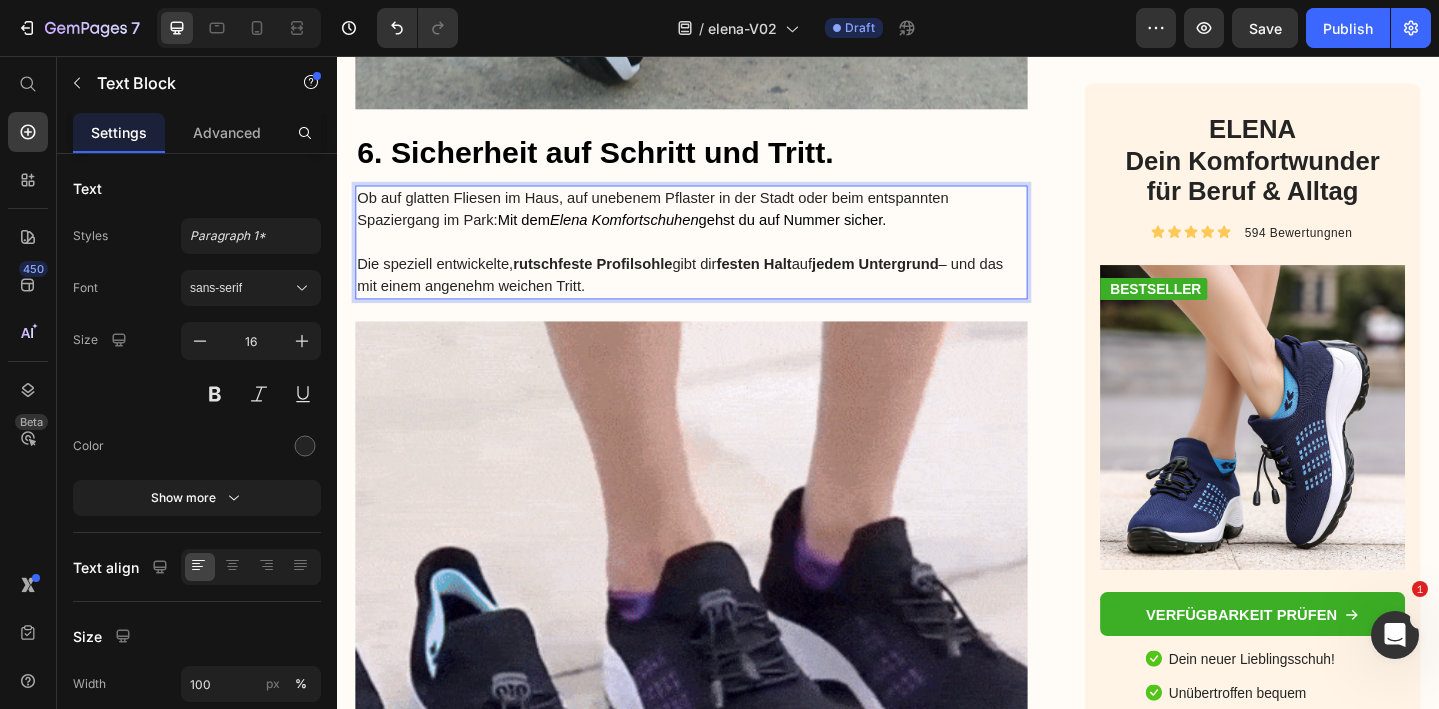 click on "Ob auf glatten Fliesen im Haus, auf unebenem Pflaster in der Stadt oder beim entspannten Spaziergang im Park:  Mit dem  Elena Komfortschuhen  gehst du auf Nummer sicher." at bounding box center (723, 223) 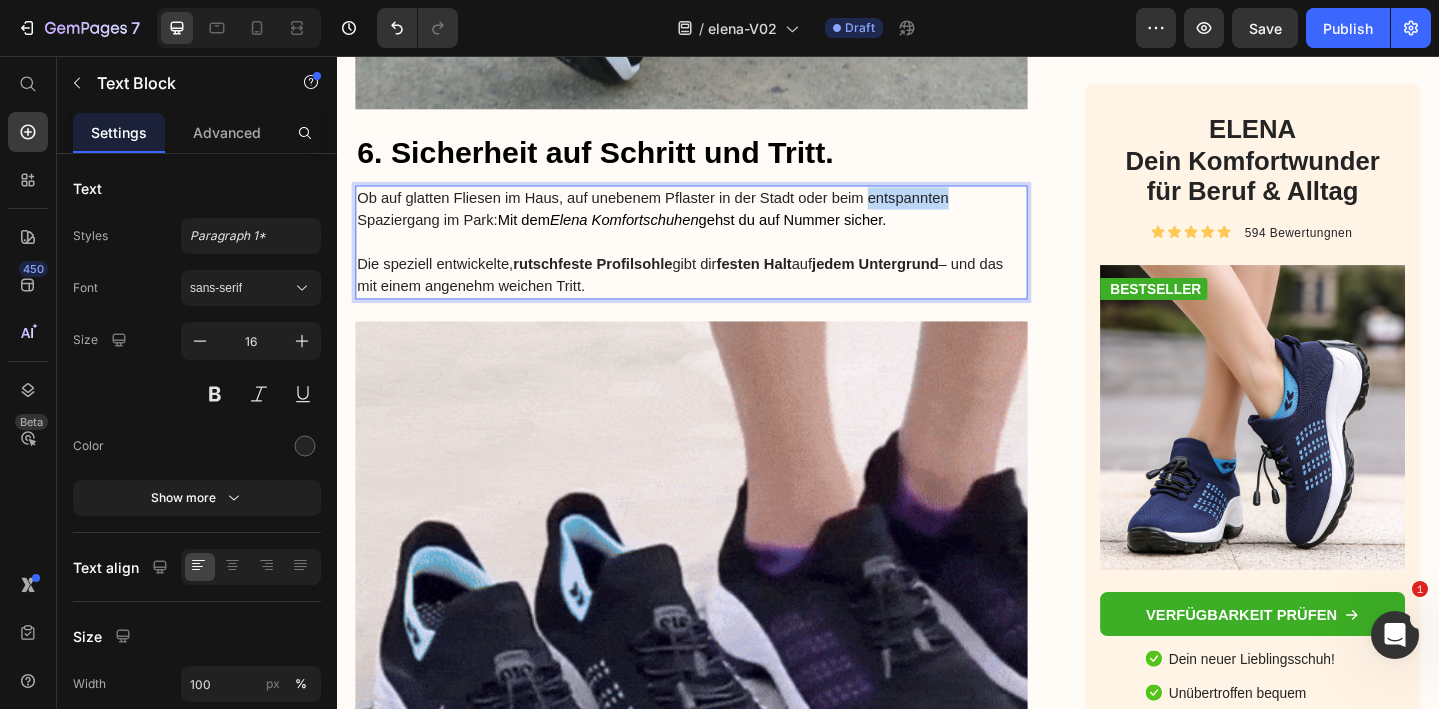 click on "Ob auf glatten Fliesen im Haus, auf unebenem Pflaster in der Stadt oder beim entspannten Spaziergang im Park:  Mit dem  Elena Komfortschuhen  gehst du auf Nummer sicher." at bounding box center [723, 223] 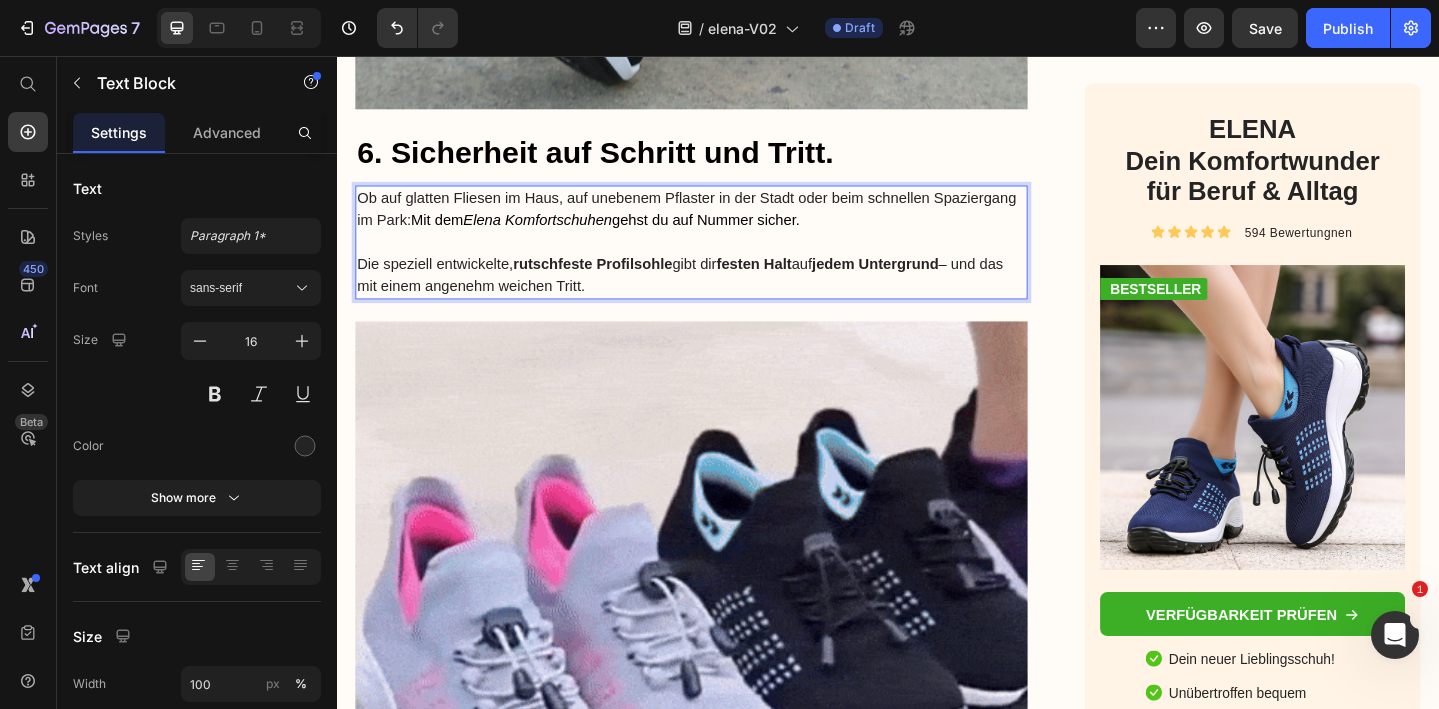 click on "Ob auf glatten Fliesen im Haus, auf unebenem Pflaster in der Stadt oder beim schnellen Spaziergang im Park:  Mit dem  Elena Komfortschuhen  gehst du auf Nummer sicher." at bounding box center (723, 223) 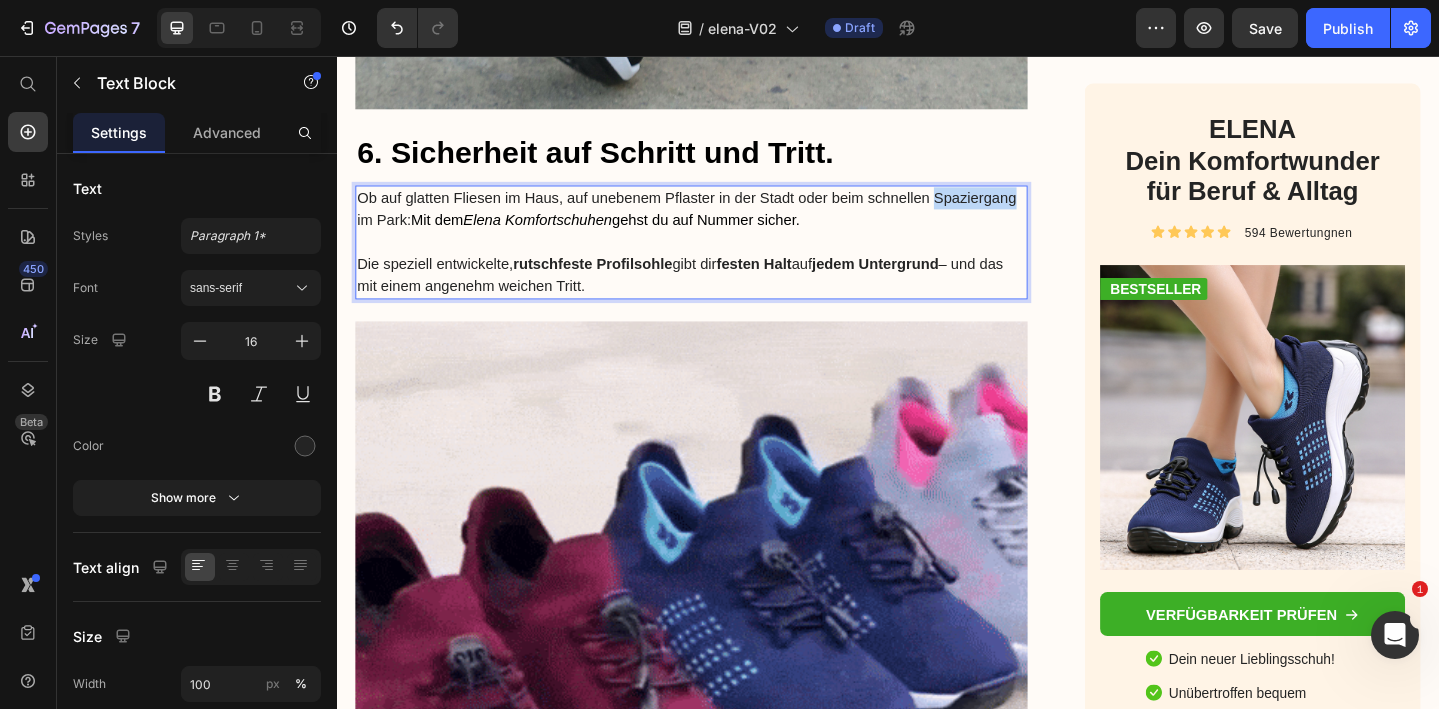 click on "Ob auf glatten Fliesen im Haus, auf unebenem Pflaster in der Stadt oder beim schnellen Spaziergang im Park:  Mit dem  Elena Komfortschuhen  gehst du auf Nummer sicher." at bounding box center [723, 223] 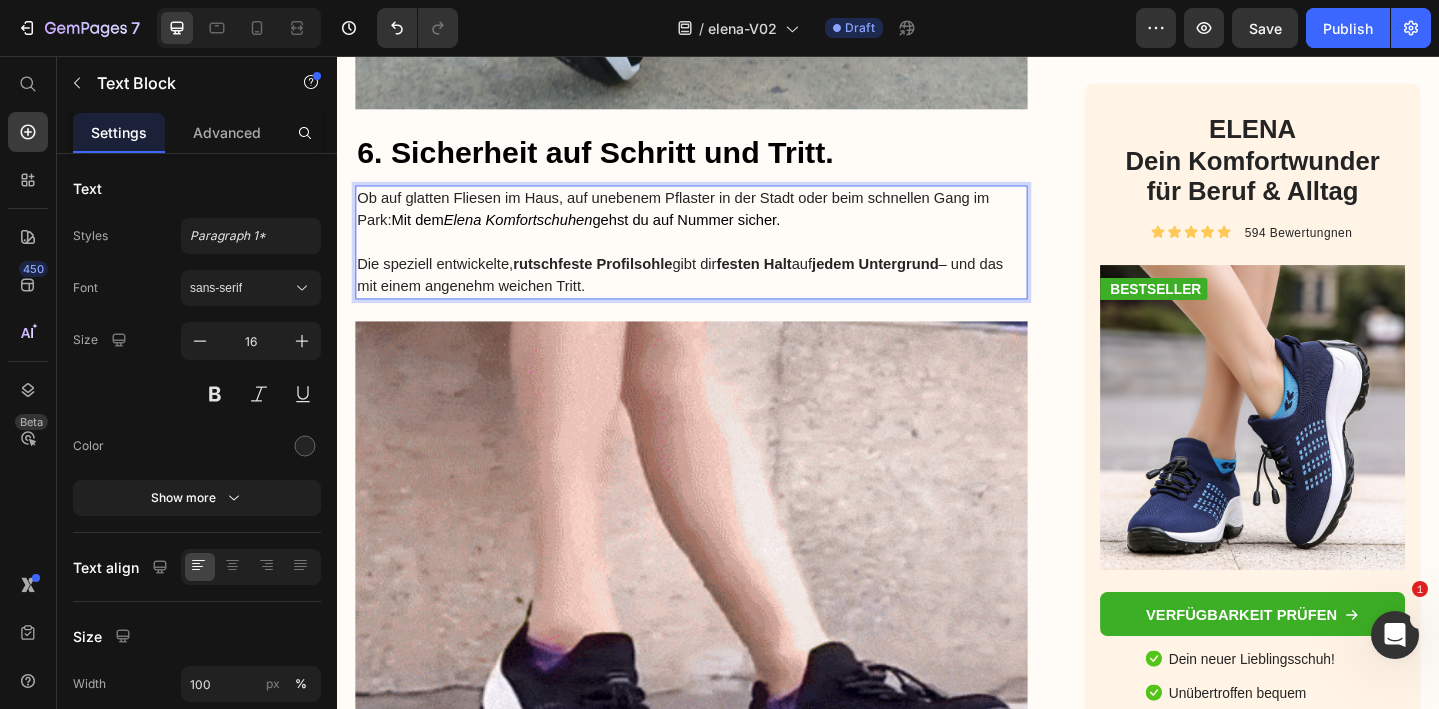 click on "Ob auf glatten Fliesen im Haus, auf unebenem Pflaster in der Stadt oder beim schnellen Gang im Park:  Mit dem  Elena Komfortschuhen  gehst du auf Nummer sicher." at bounding box center [723, 223] 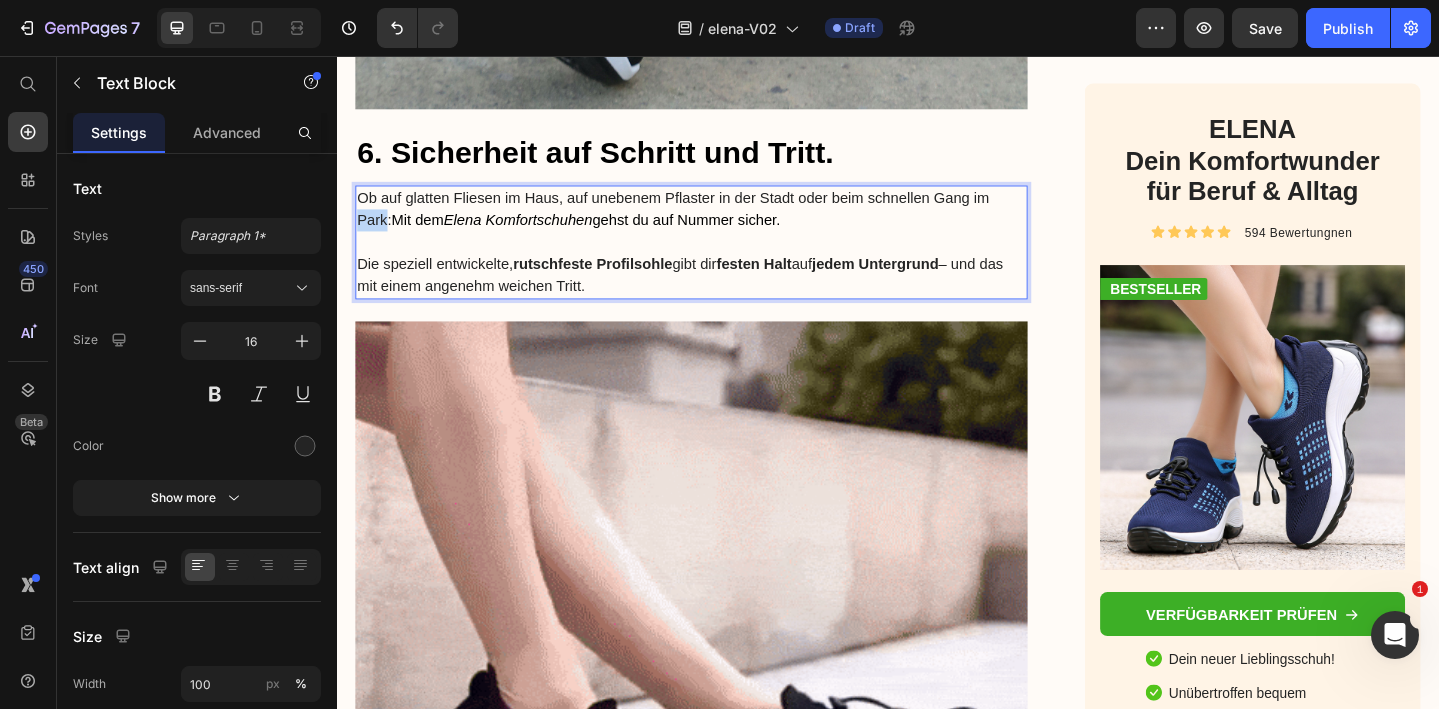 click on "Ob auf glatten Fliesen im Haus, auf unebenem Pflaster in der Stadt oder beim schnellen Gang im Park:  Mit dem  Elena Komfortschuhen  gehst du auf Nummer sicher." at bounding box center (723, 223) 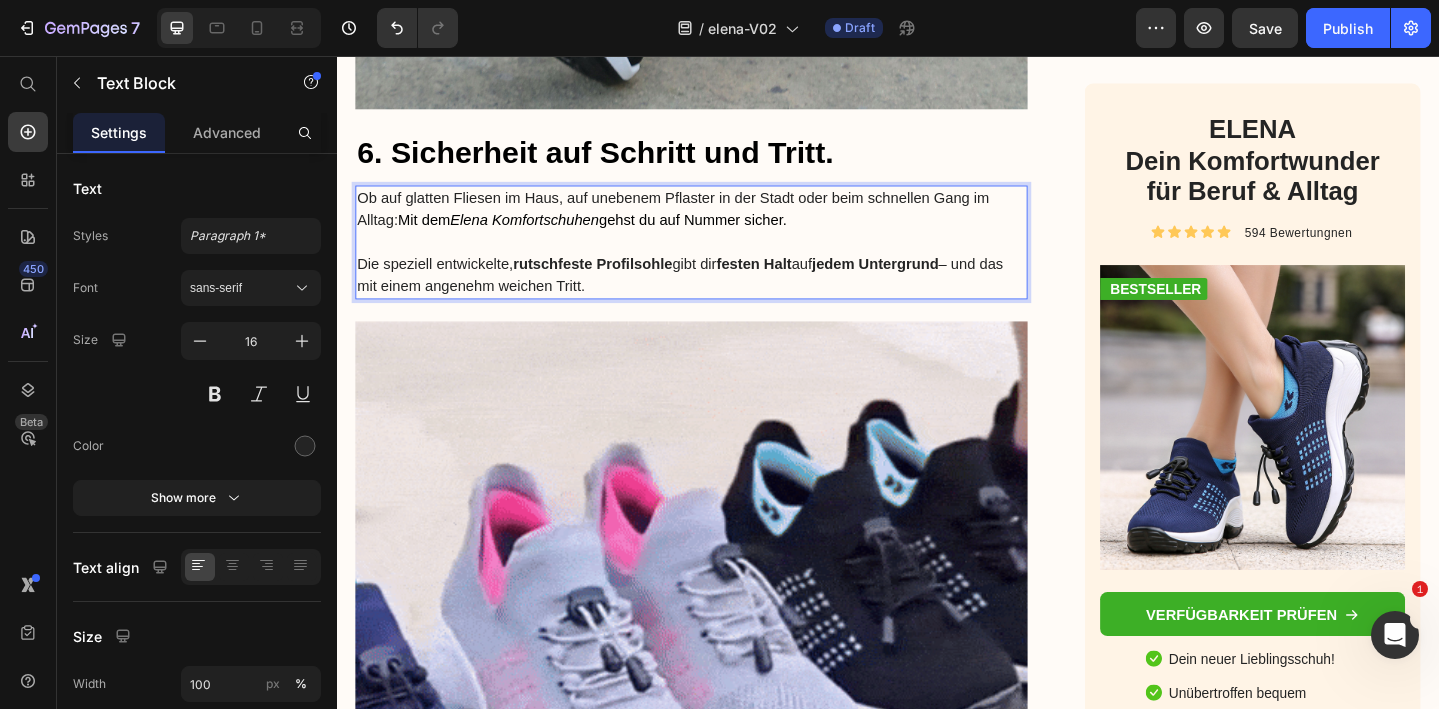 click on "Elena Komfortschuhen" at bounding box center [541, 234] 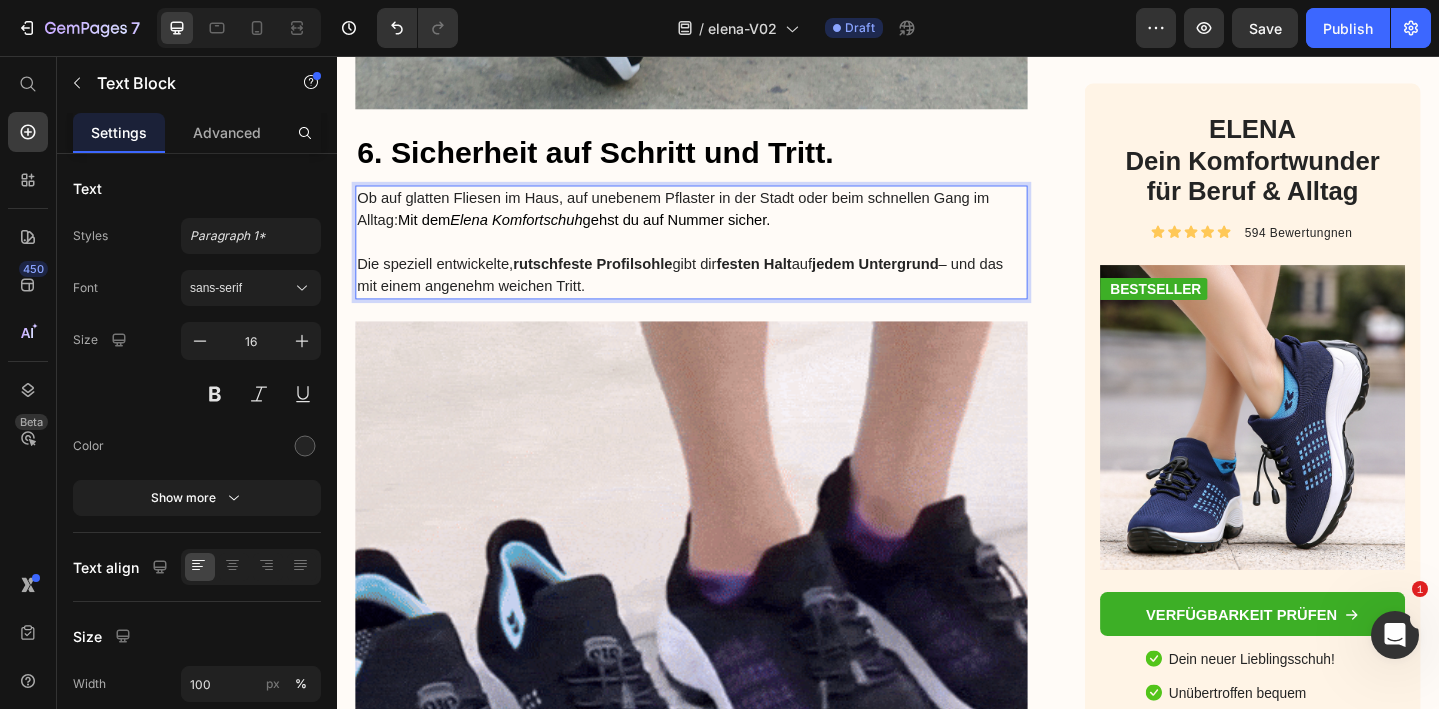 click on "Mit dem  Elena Komfortschuh  gehst du auf Nummer sicher." at bounding box center (606, 234) 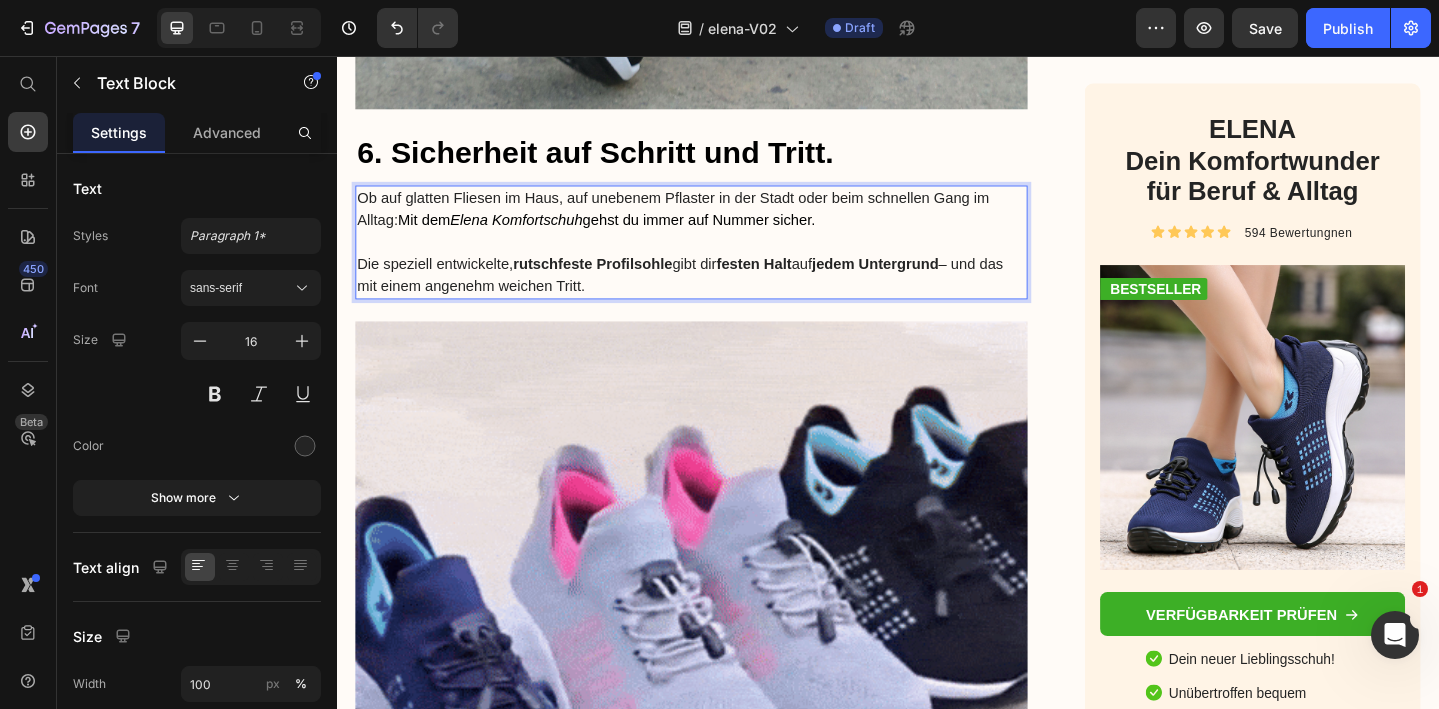 click on "Die speziell entwickelte,  rutschfeste Profilsohle  gibt dir  festen Halt  auf  jedem Untergrund  – und das mit einem angenehm weichen Tritt." at bounding box center [723, 295] 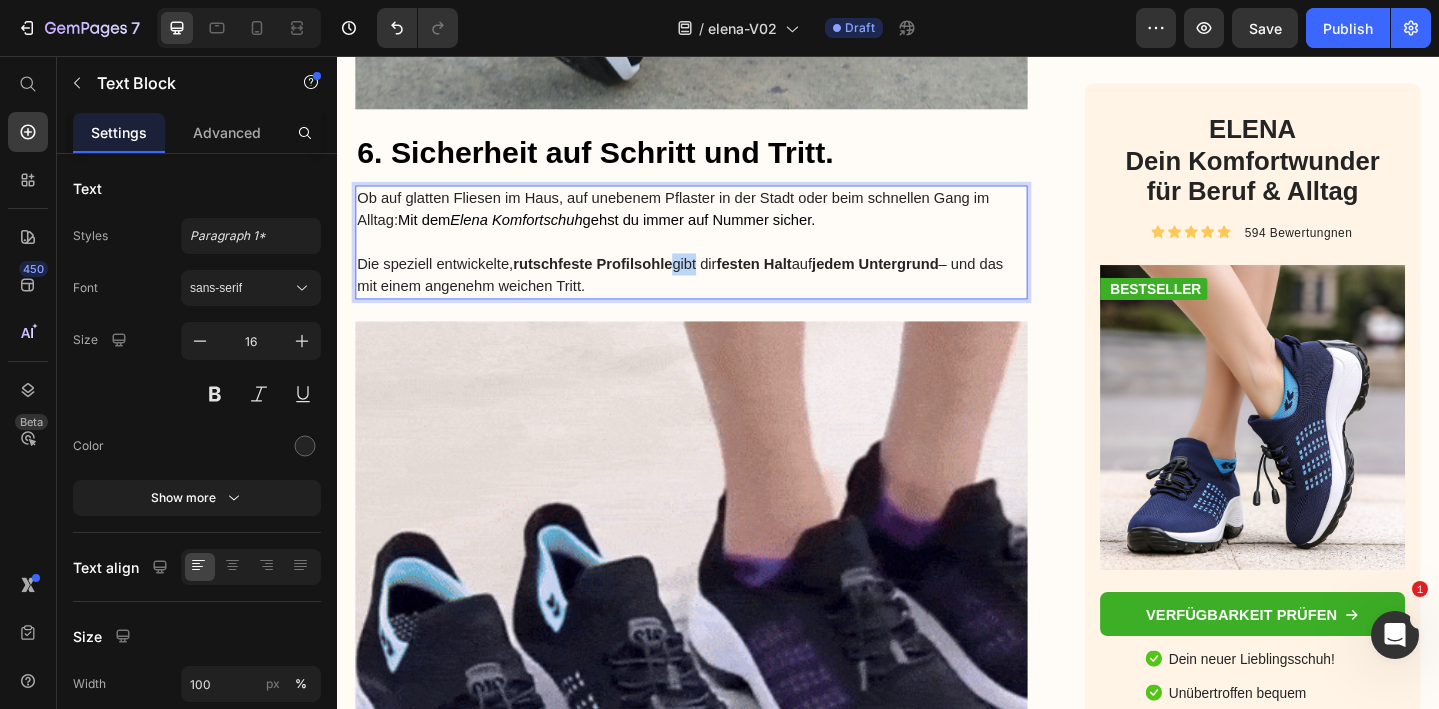 click on "Die speziell entwickelte,  rutschfeste Profilsohle  gibt dir  festen Halt  auf  jedem Untergrund  – und das mit einem angenehm weichen Tritt." at bounding box center (723, 295) 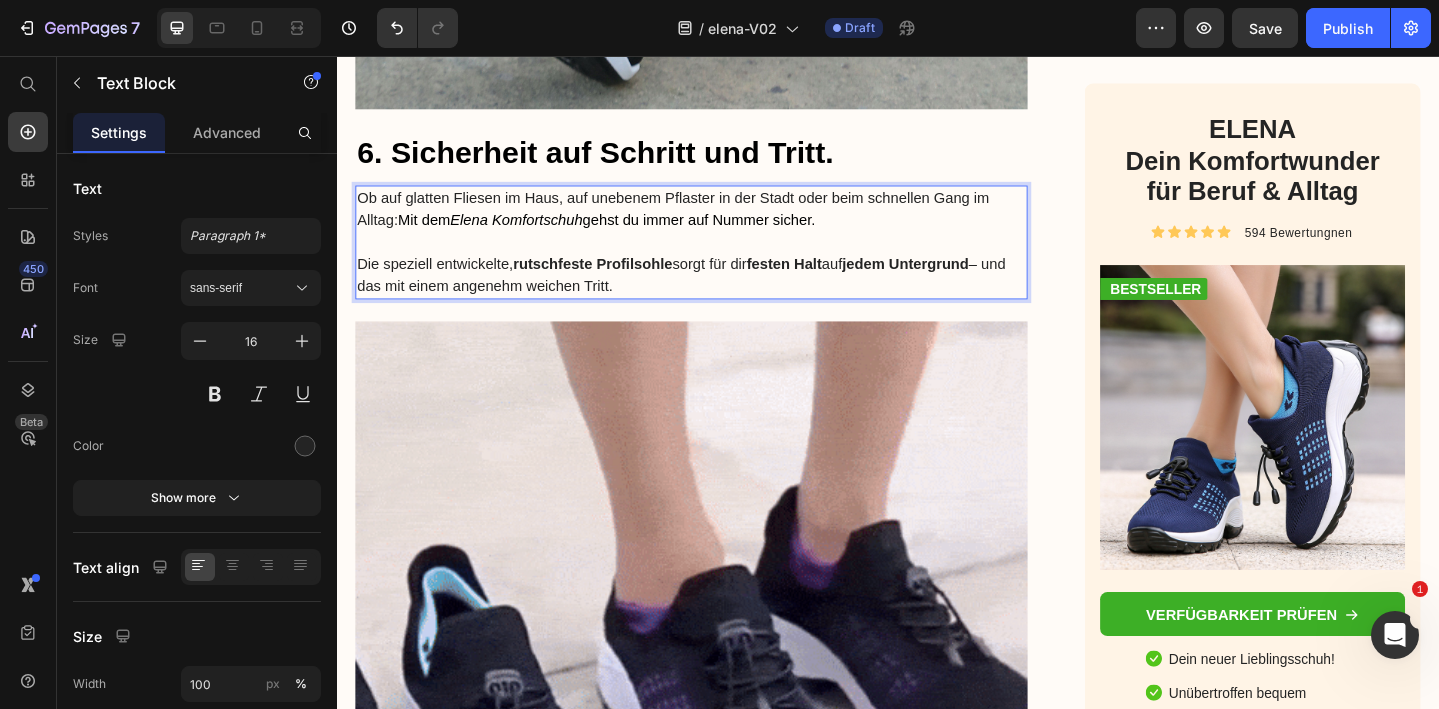 click on "Die speziell entwickelte,  rutschfeste Profilsohle  sorgt für dir  festen Halt  auf  jedem Untergrund  – und das mit einem angenehm weichen Tritt." at bounding box center [723, 295] 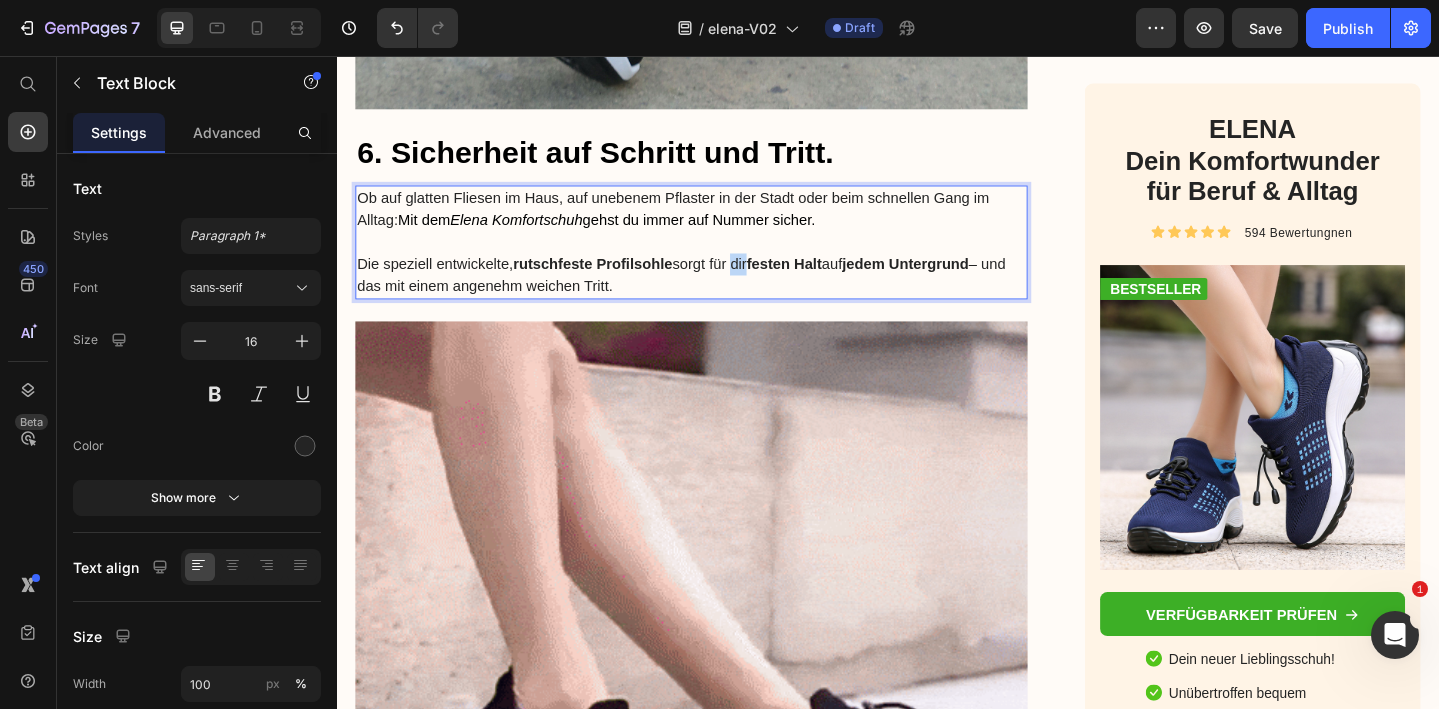 click on "Die speziell entwickelte,  rutschfeste Profilsohle  sorgt für dir  festen Halt  auf  jedem Untergrund  – und das mit einem angenehm weichen Tritt." at bounding box center (723, 295) 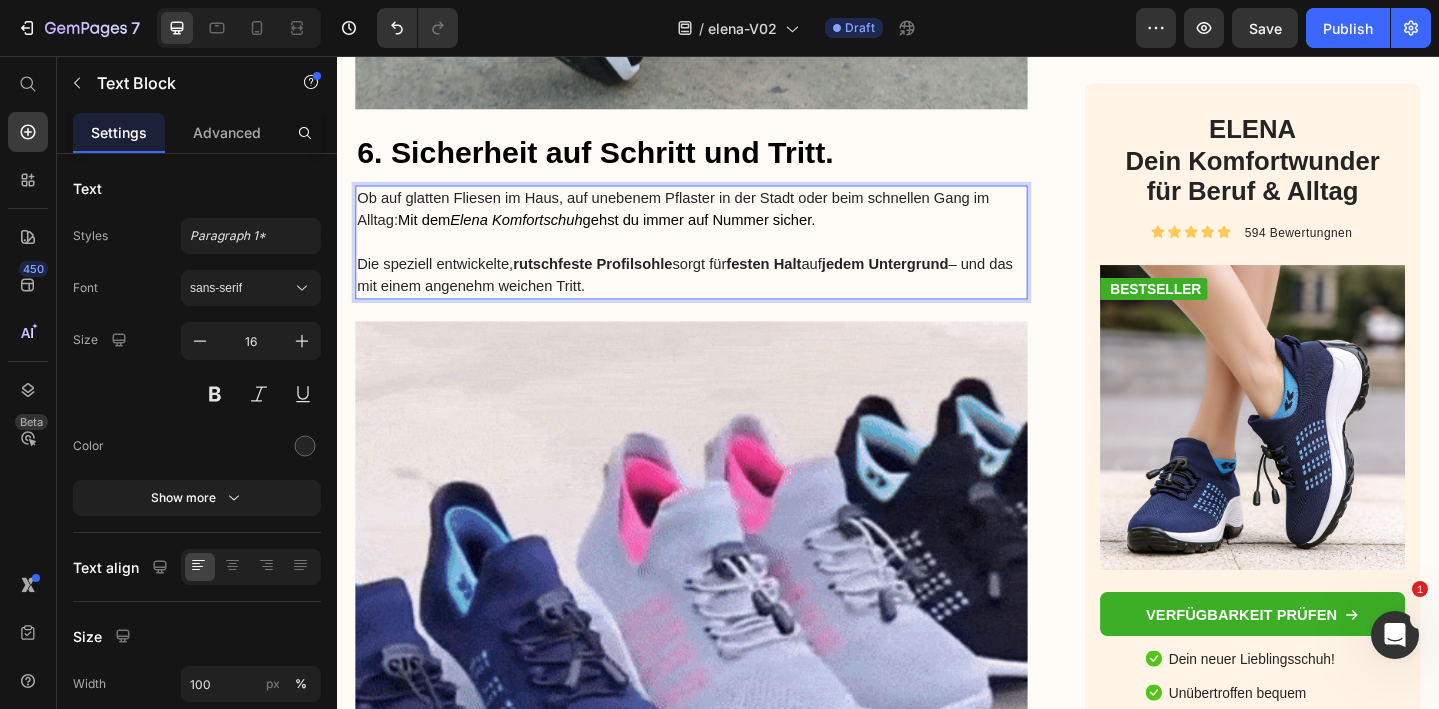 click on "festen Halt" at bounding box center (802, 282) 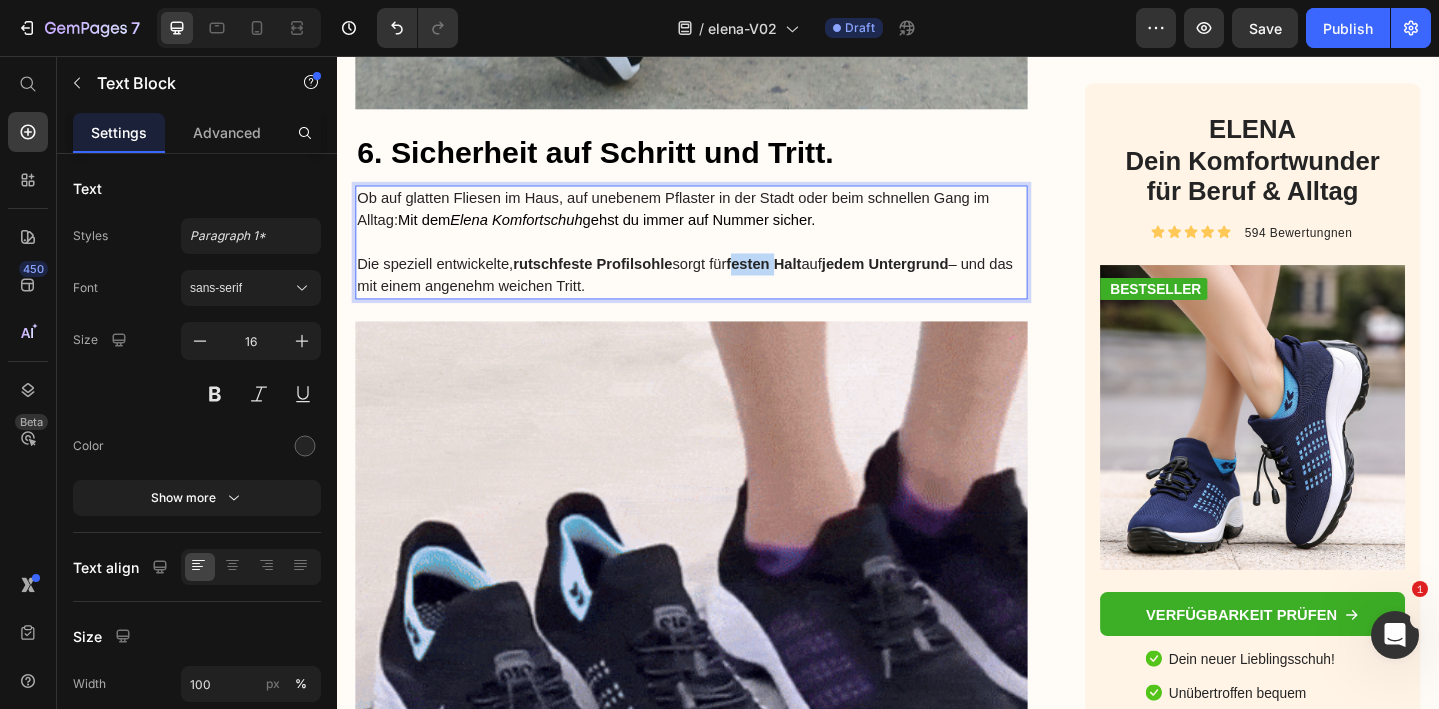 click on "festen Halt" at bounding box center (802, 282) 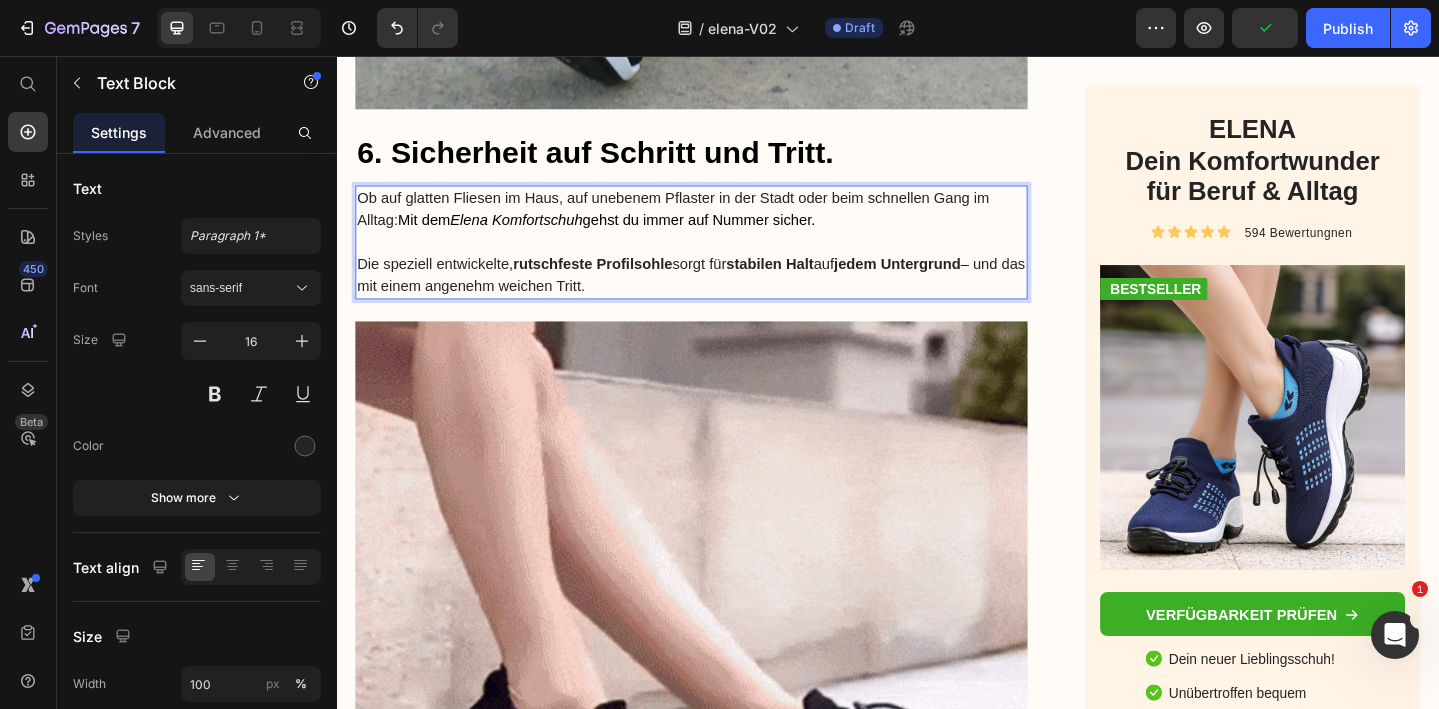 click on "Die speziell entwickelte,  rutschfeste Profilsohle  sorgt für  stabilen Halt  auf  jedem Untergrund  – und das mit einem angenehm weichen Tritt." at bounding box center (723, 295) 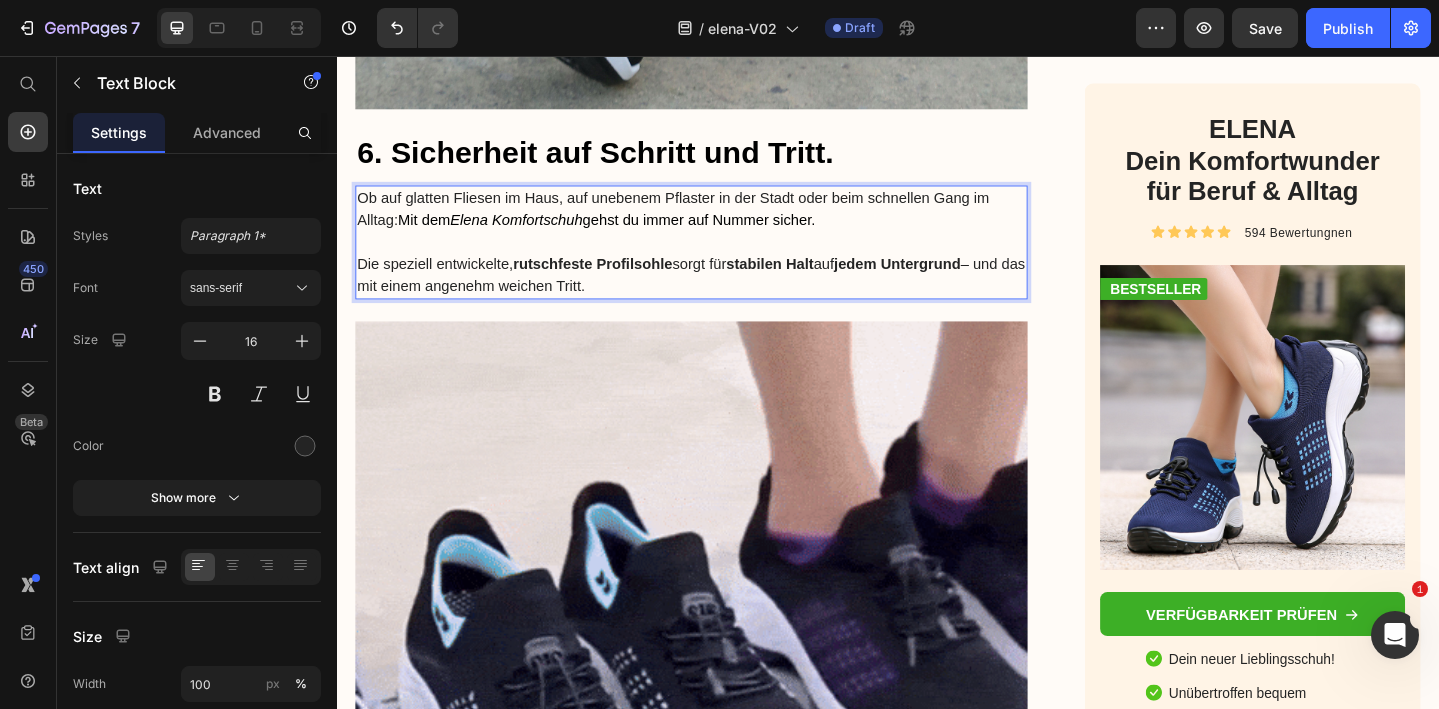 drag, startPoint x: 1040, startPoint y: 258, endPoint x: 1048, endPoint y: 283, distance: 26.24881 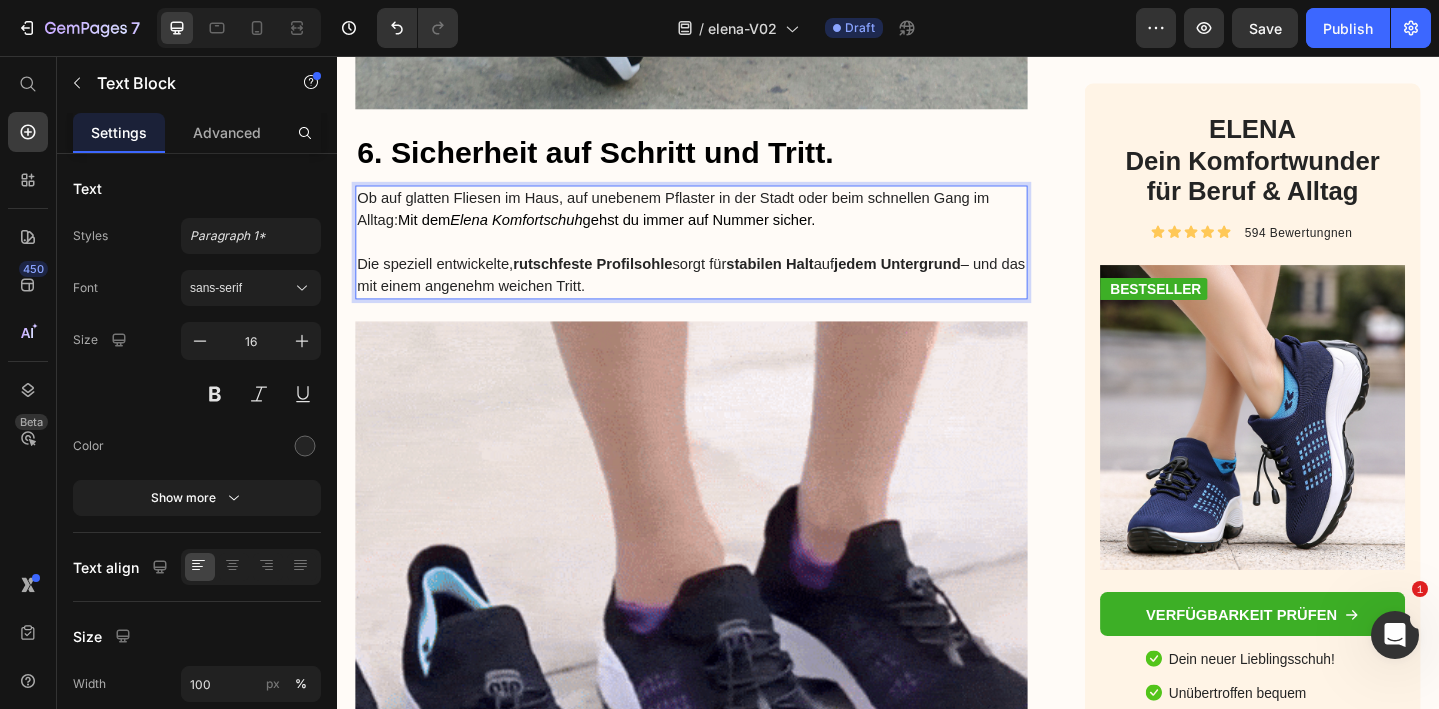 click on "Die speziell entwickelte,  rutschfeste Profilsohle  sorgt für  stabilen Halt  auf  jedem Untergrund  – und das mit einem angenehm weichen Tritt." at bounding box center (723, 295) 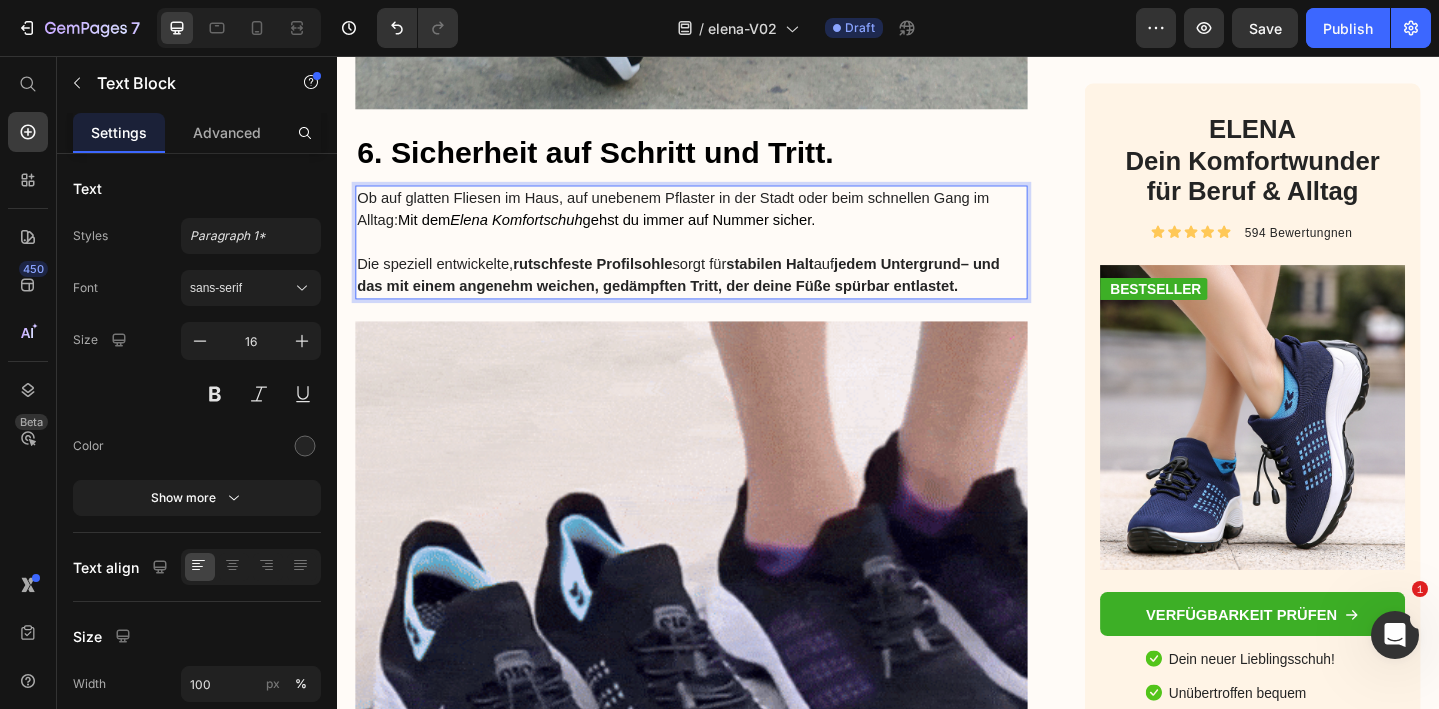 click on "jedem Untergrund– und das mit einem angenehm weichen, gedämpften Tritt, der deine Füße spürbar entlastet." at bounding box center (709, 294) 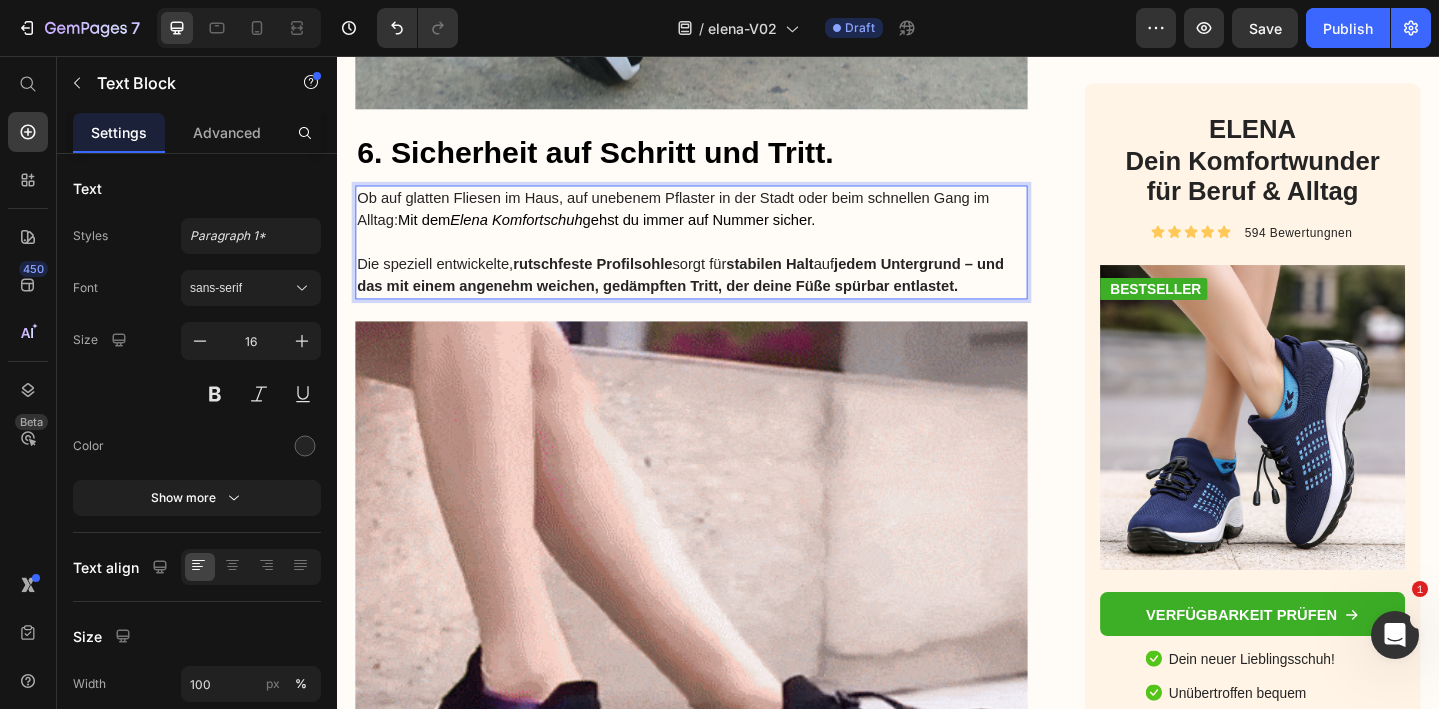 drag, startPoint x: 1040, startPoint y: 259, endPoint x: 465, endPoint y: 281, distance: 575.4207 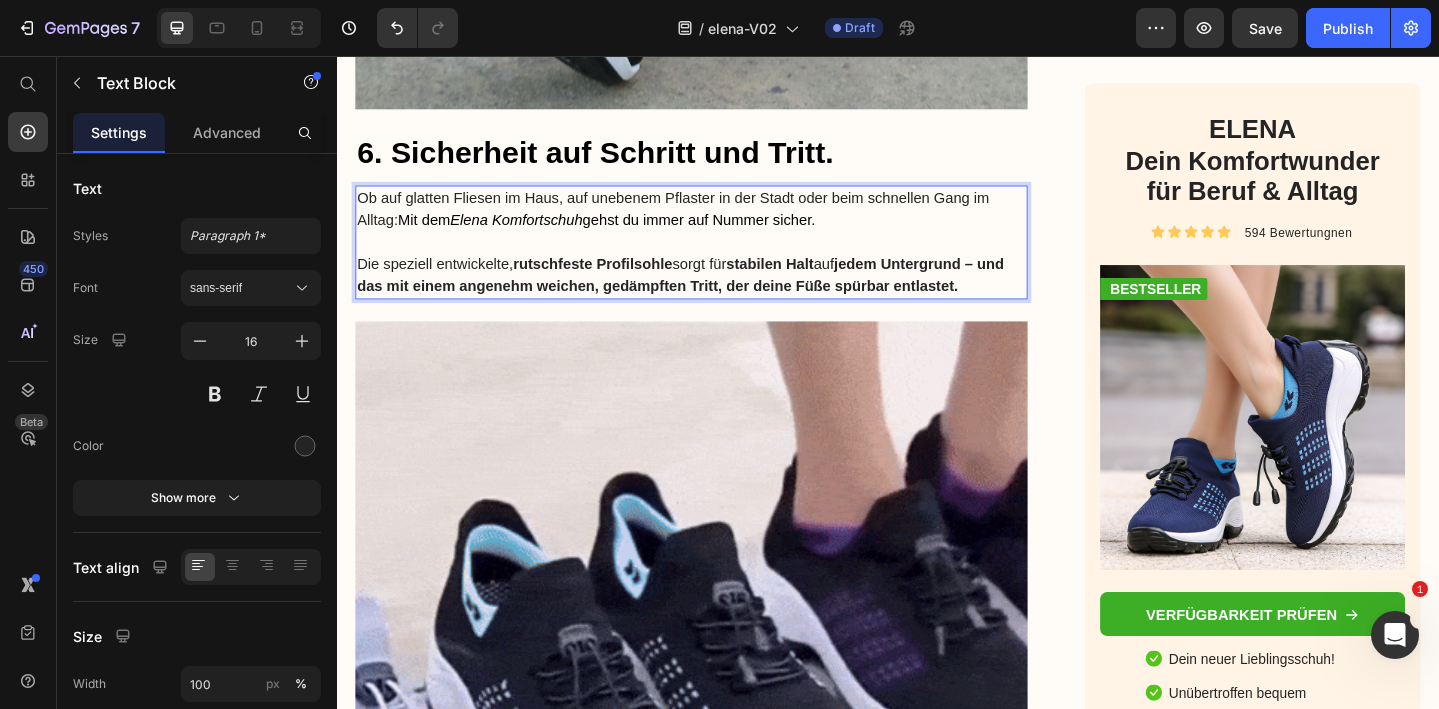 click on "jedem Untergrund – und das mit einem angenehm weichen, gedämpften Tritt, der deine Füße spürbar entlastet." at bounding box center (711, 294) 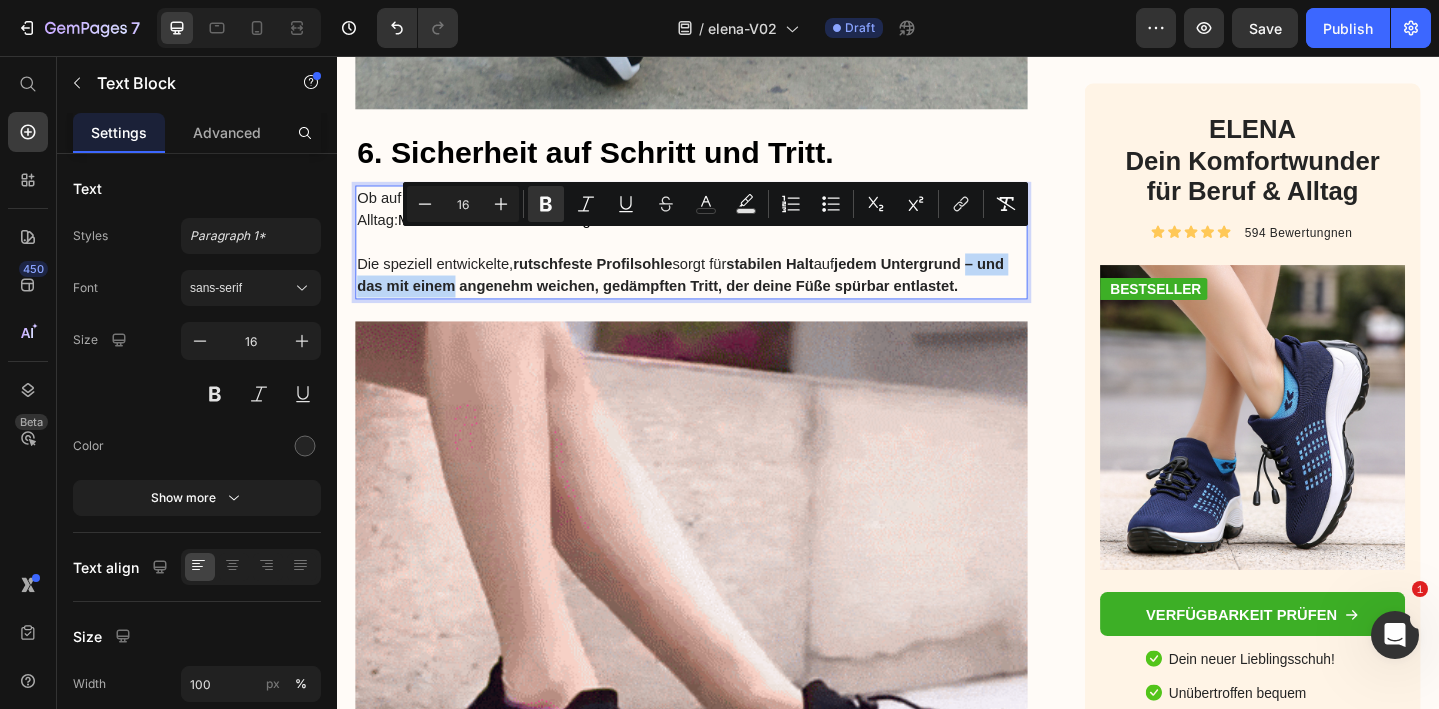 drag, startPoint x: 465, startPoint y: 281, endPoint x: 1043, endPoint y: 261, distance: 578.34595 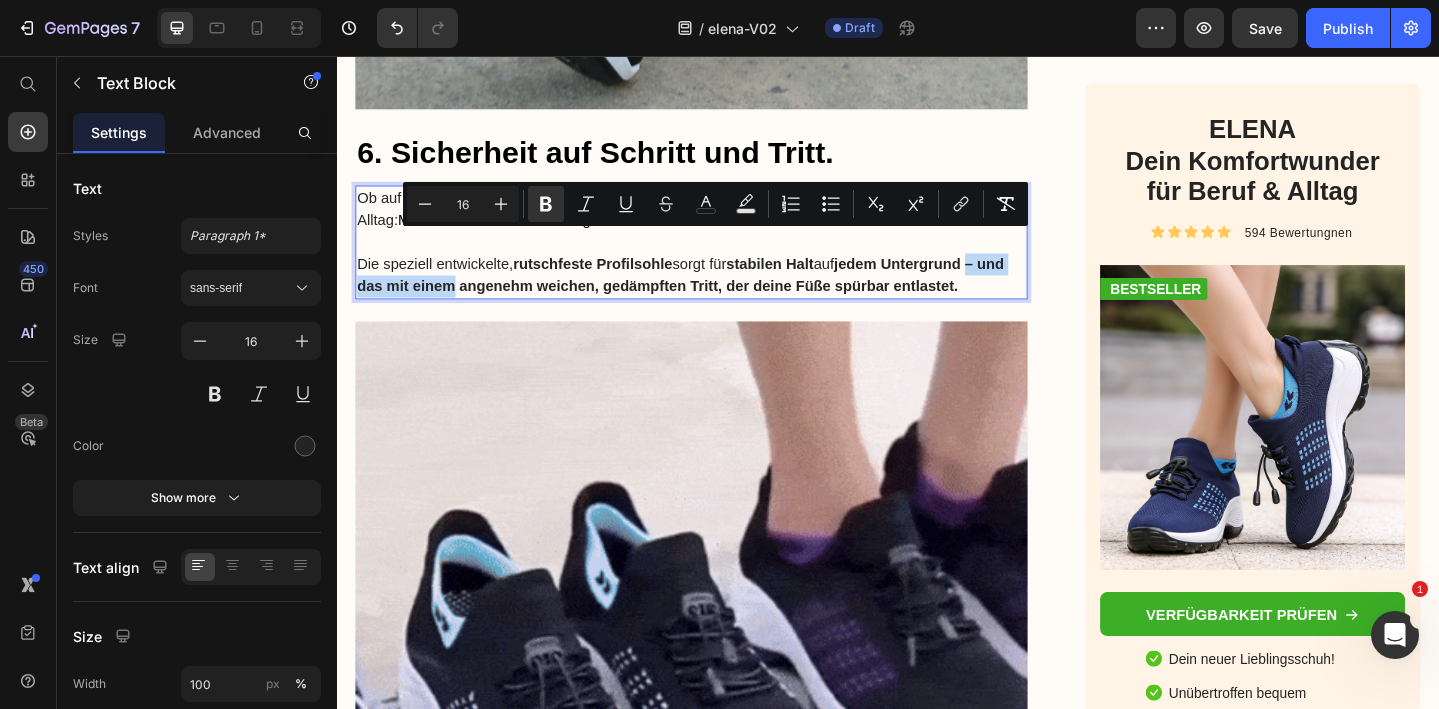 click on "jedem Untergrund – und das mit einem angenehm weichen, gedämpften Tritt, der deine Füße spürbar entlastet." at bounding box center (711, 294) 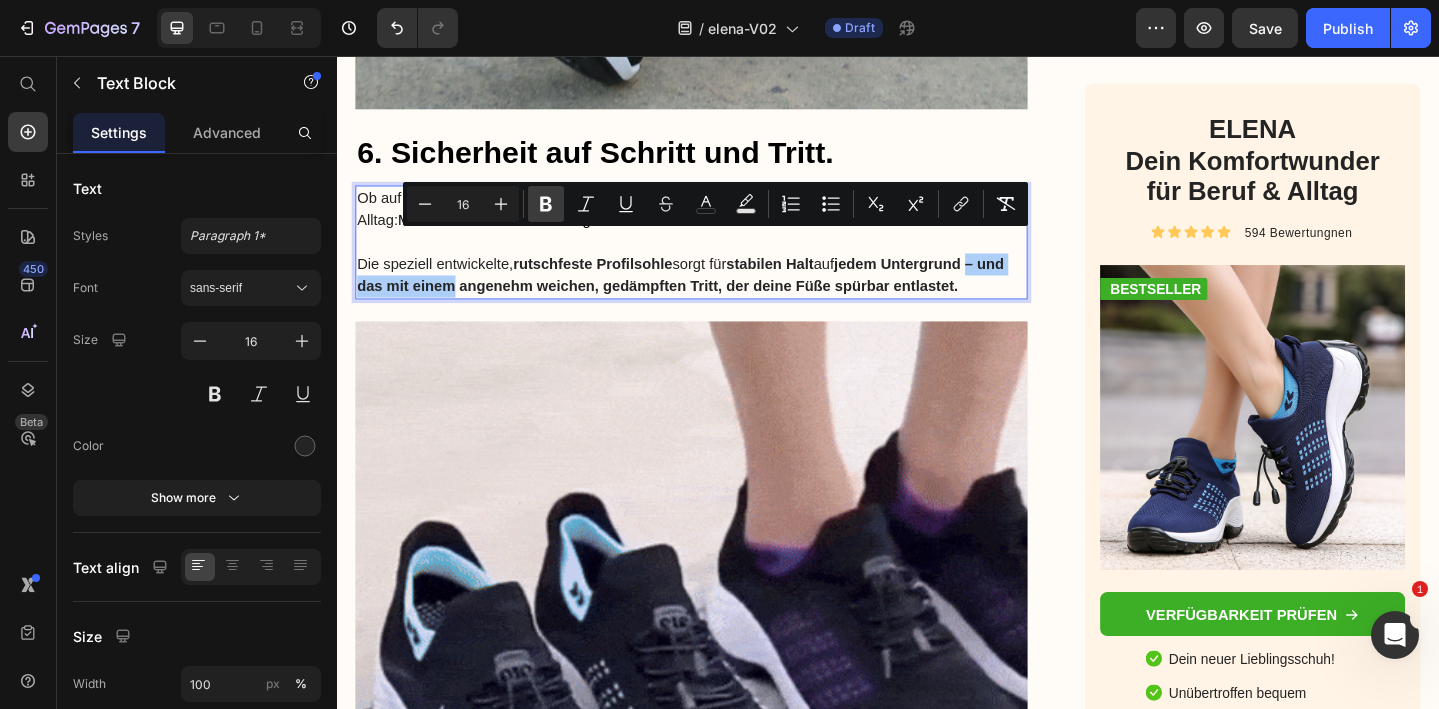 click 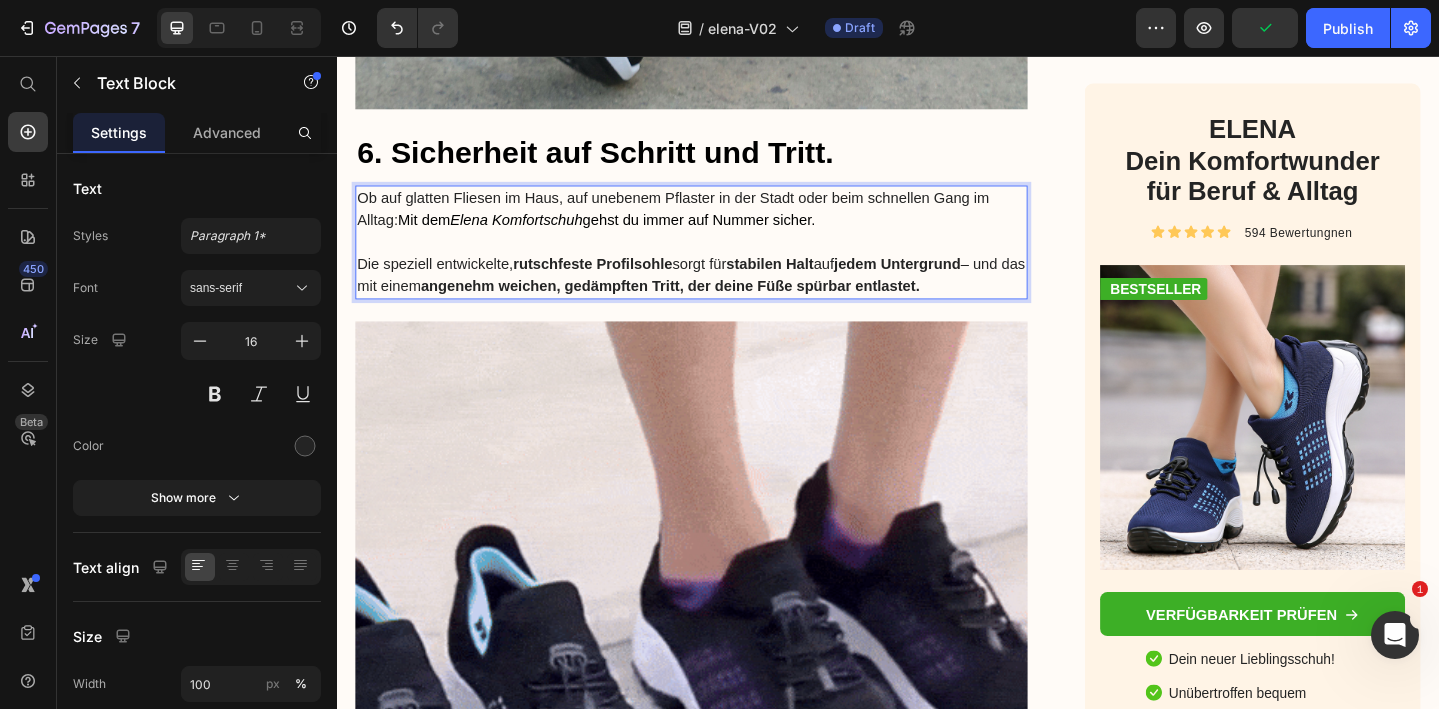 click on "angenehm weichen, gedämpften Tritt, der deine Füße spürbar entlastet." at bounding box center (699, 306) 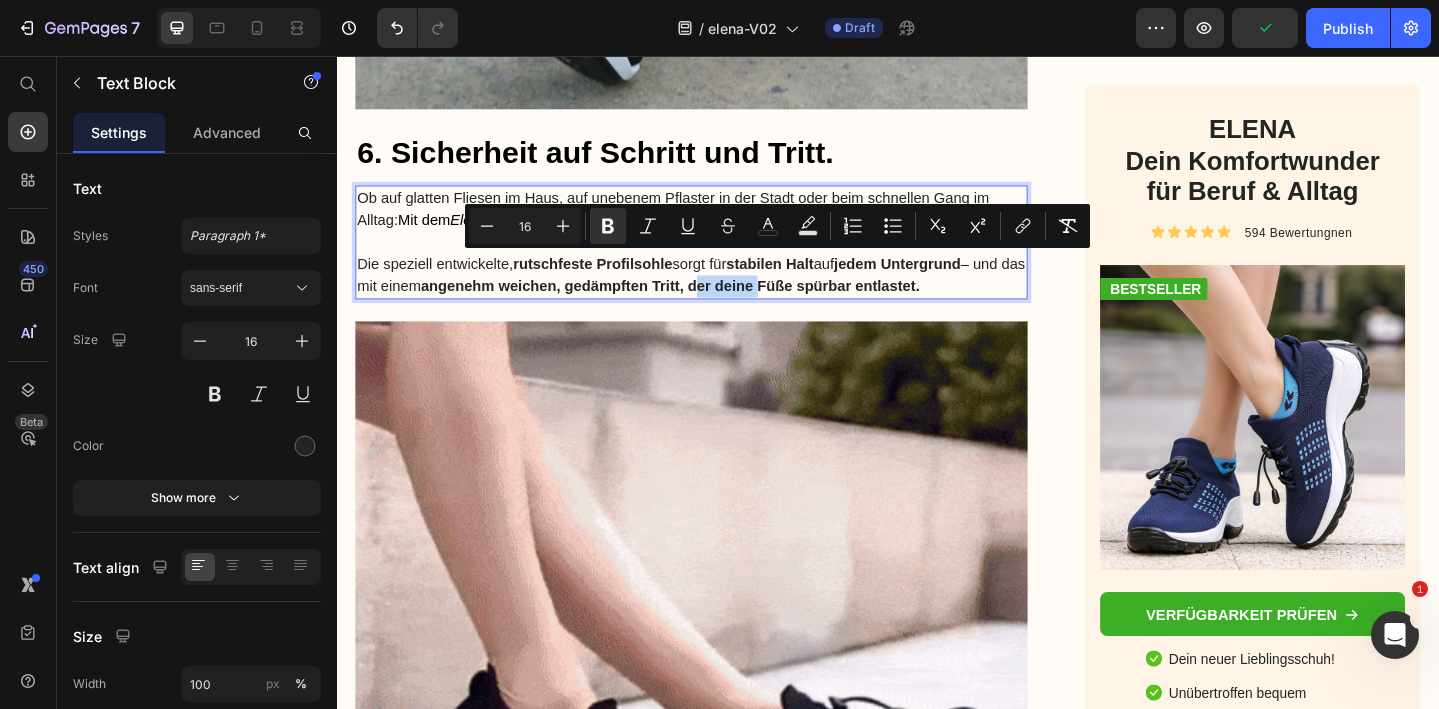 drag, startPoint x: 756, startPoint y: 279, endPoint x: 813, endPoint y: 283, distance: 57.14018 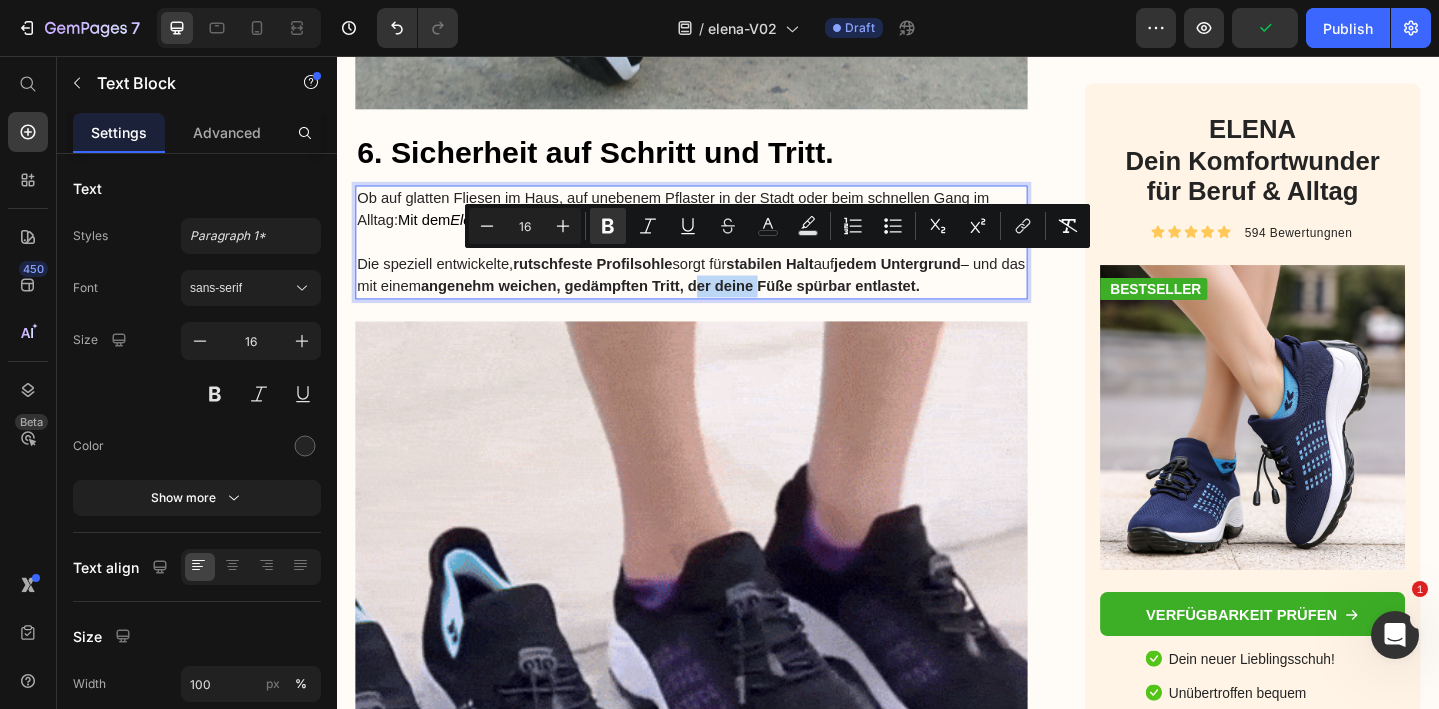 click on "angenehm weichen, gedämpften Tritt, der deine Füße spürbar entlastet." at bounding box center [699, 306] 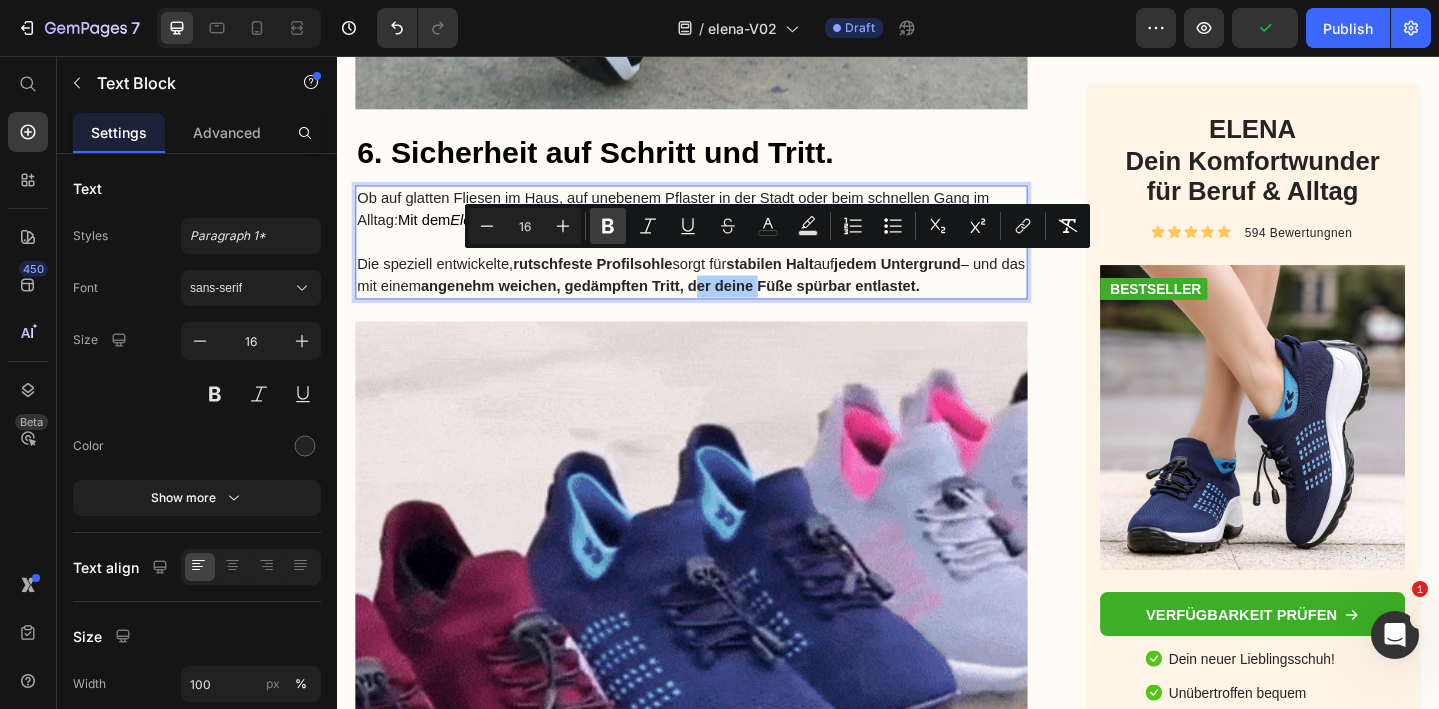 click 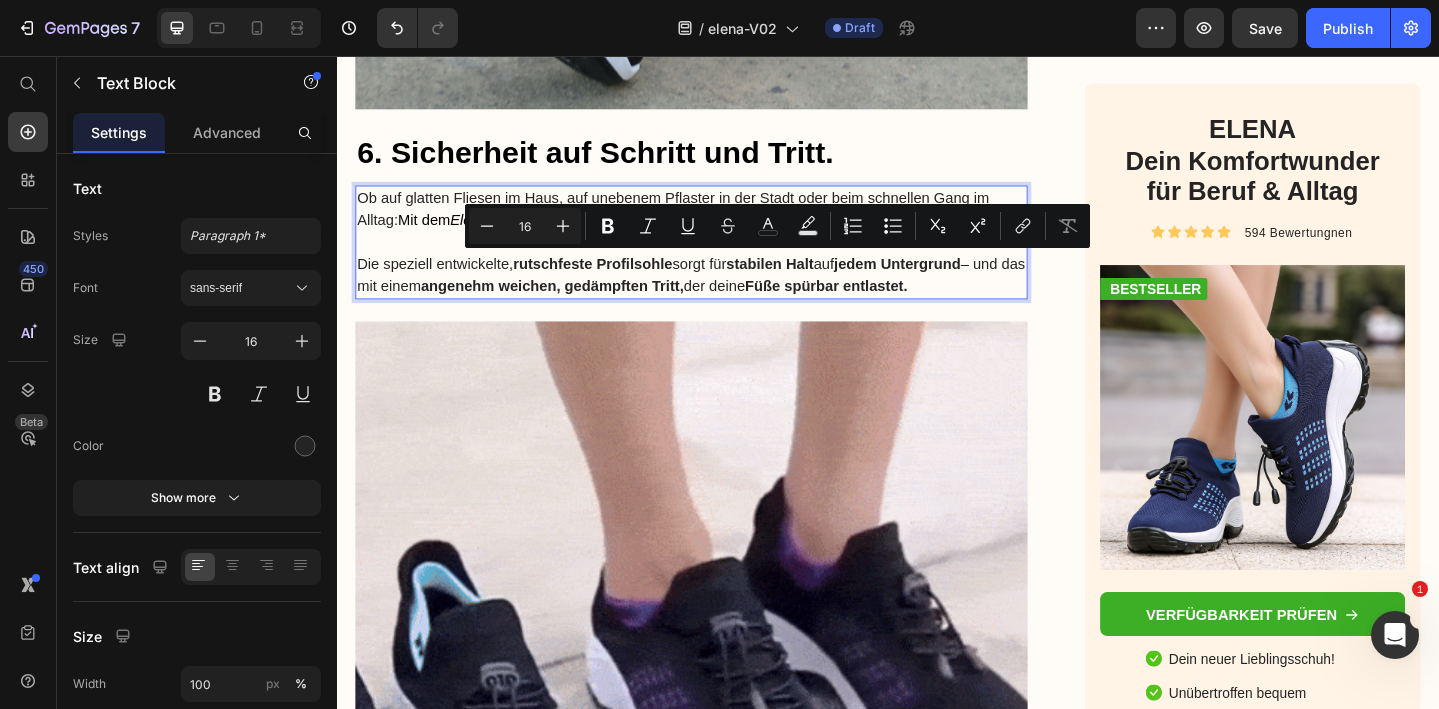 click on "Füße spürbar entlastet." at bounding box center [869, 306] 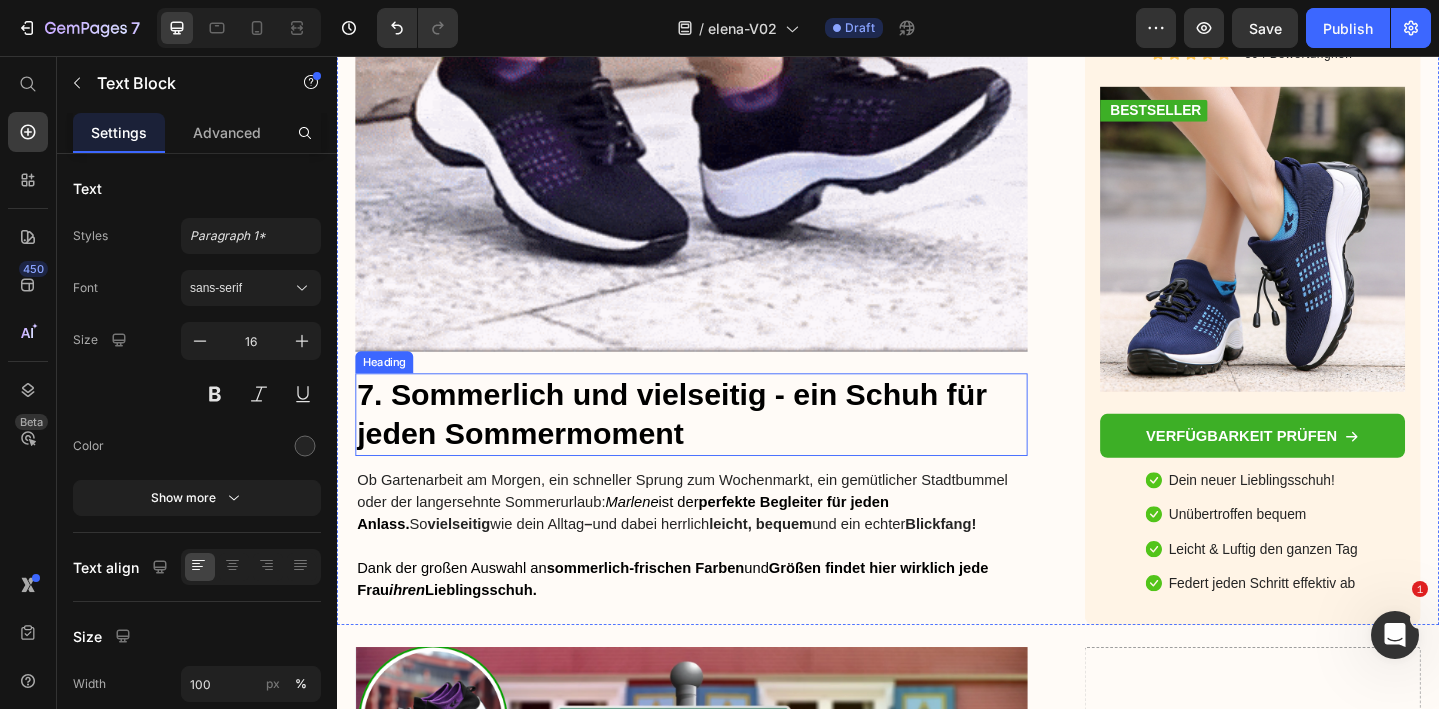 scroll, scrollTop: 7769, scrollLeft: 0, axis: vertical 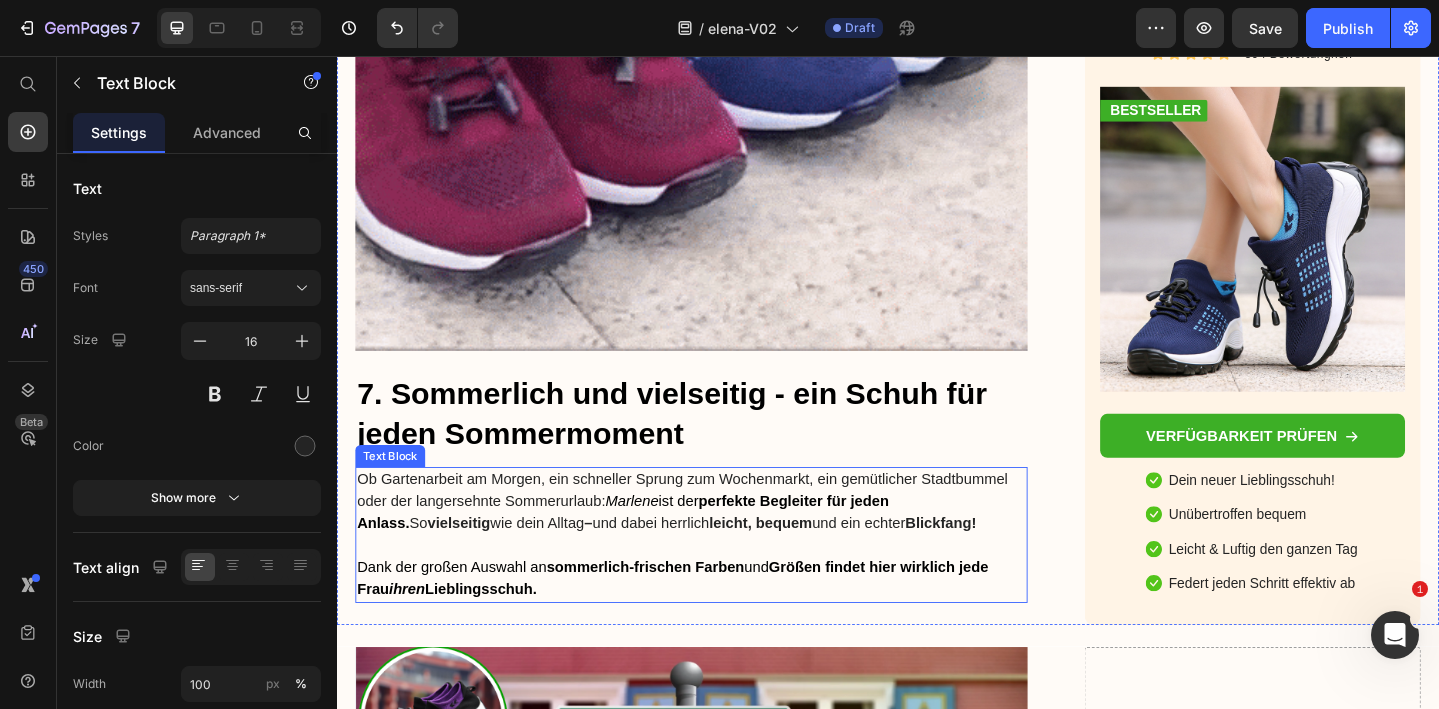 click on "–" at bounding box center (610, 564) 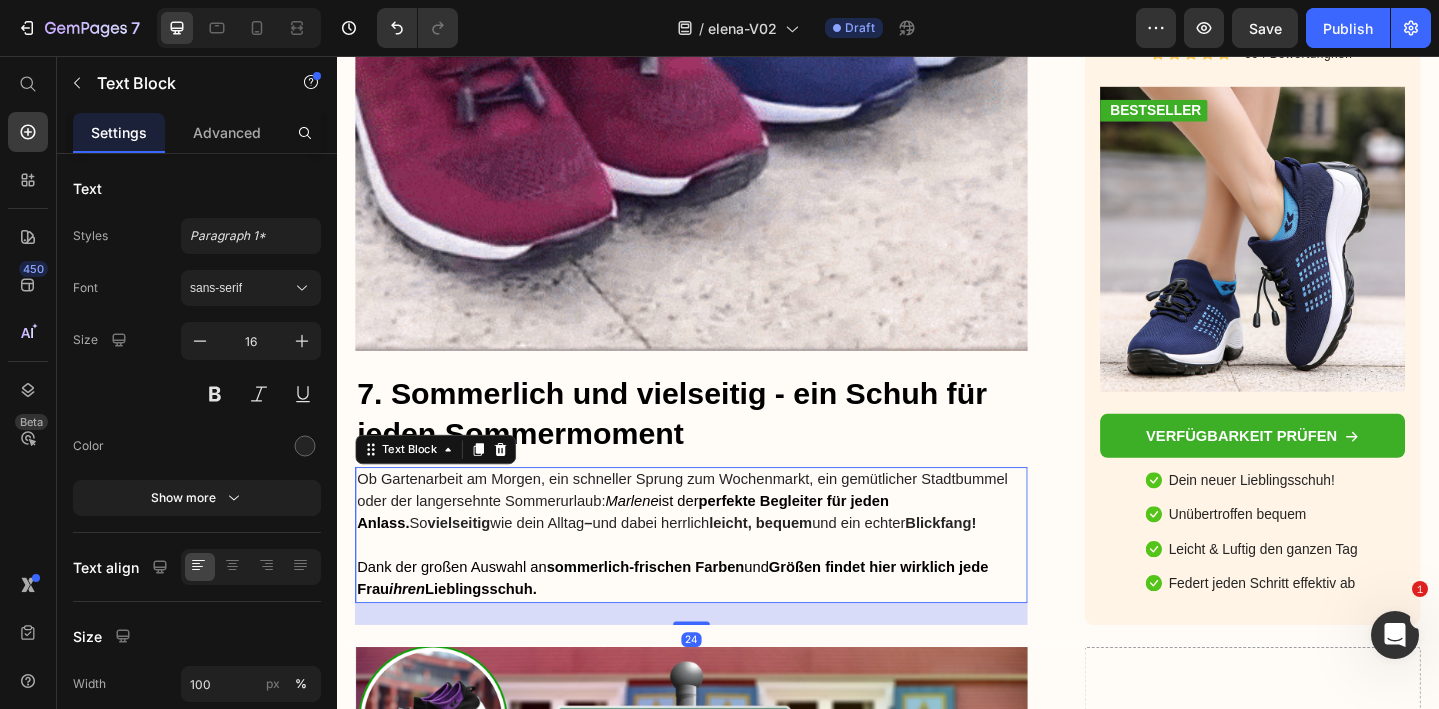 click on "–" at bounding box center (610, 564) 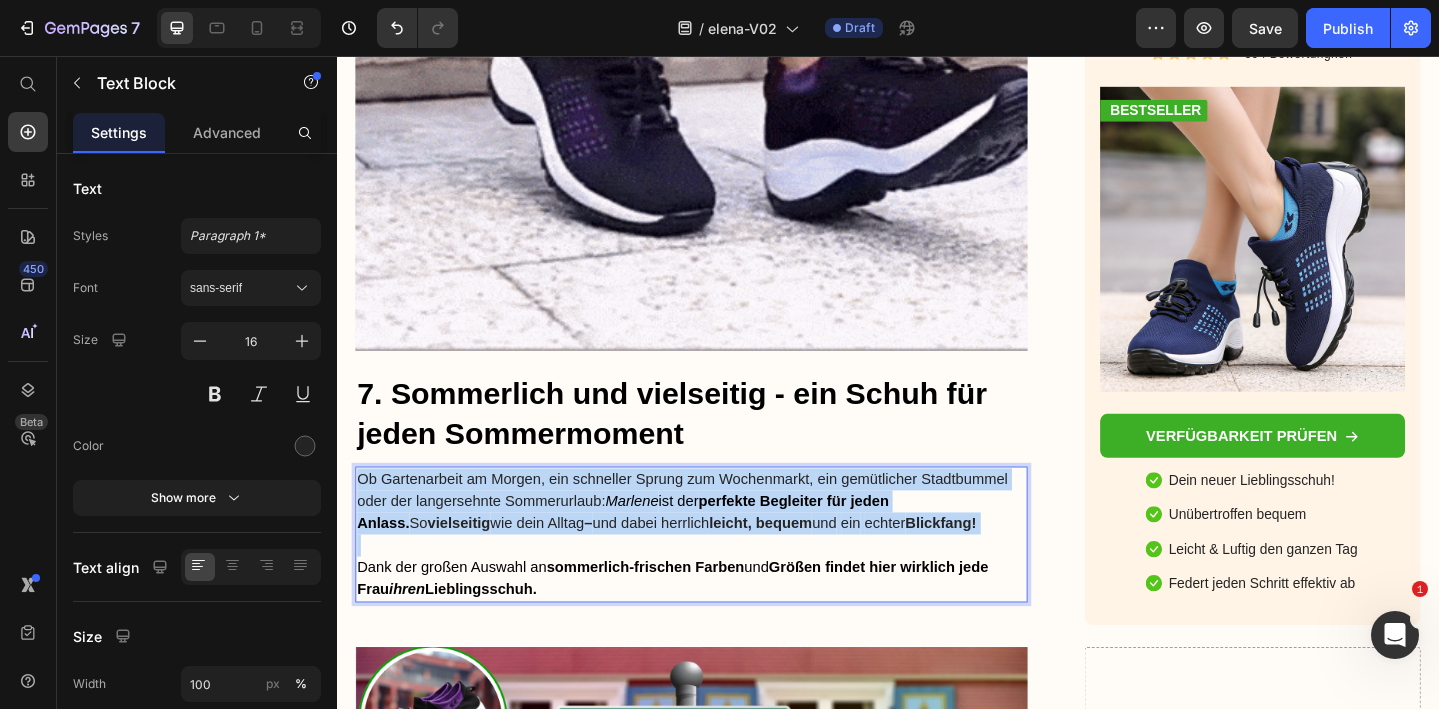 click on "–" at bounding box center (610, 564) 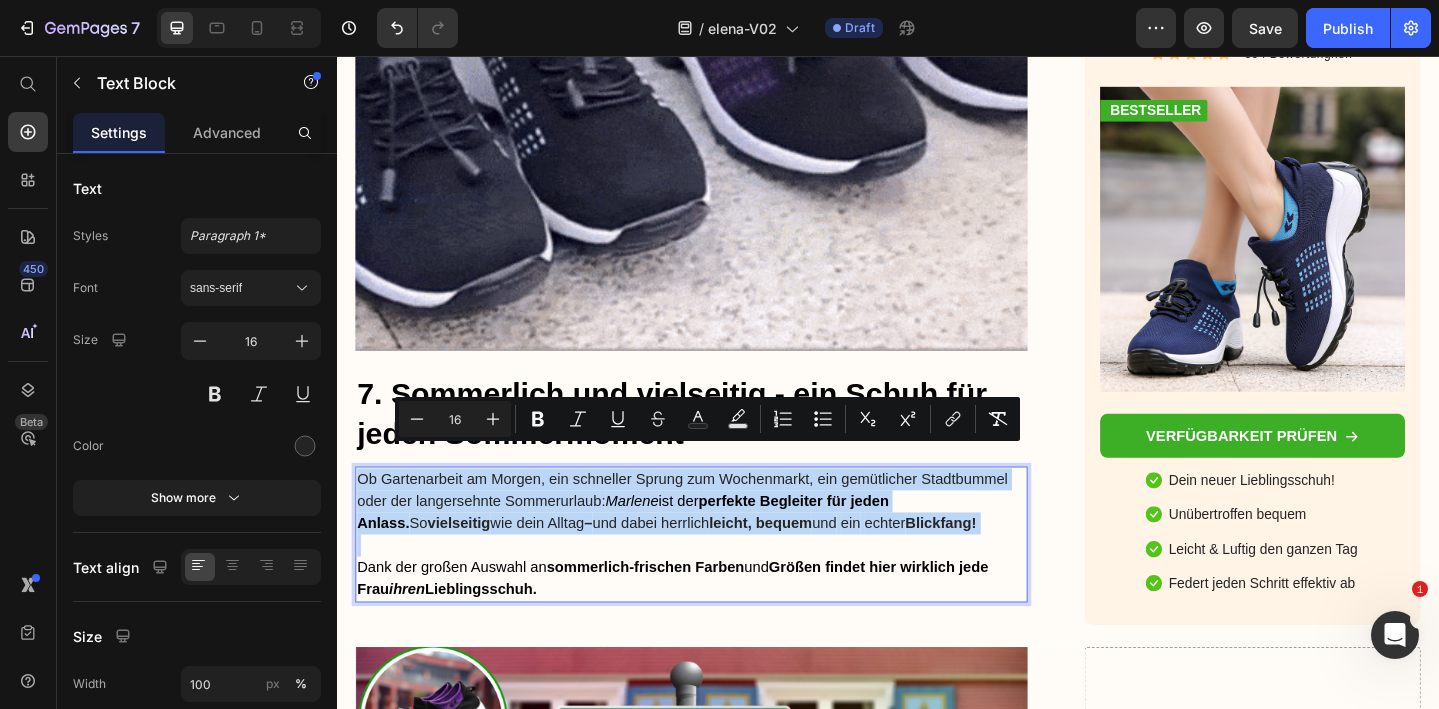 click on "–" at bounding box center [610, 564] 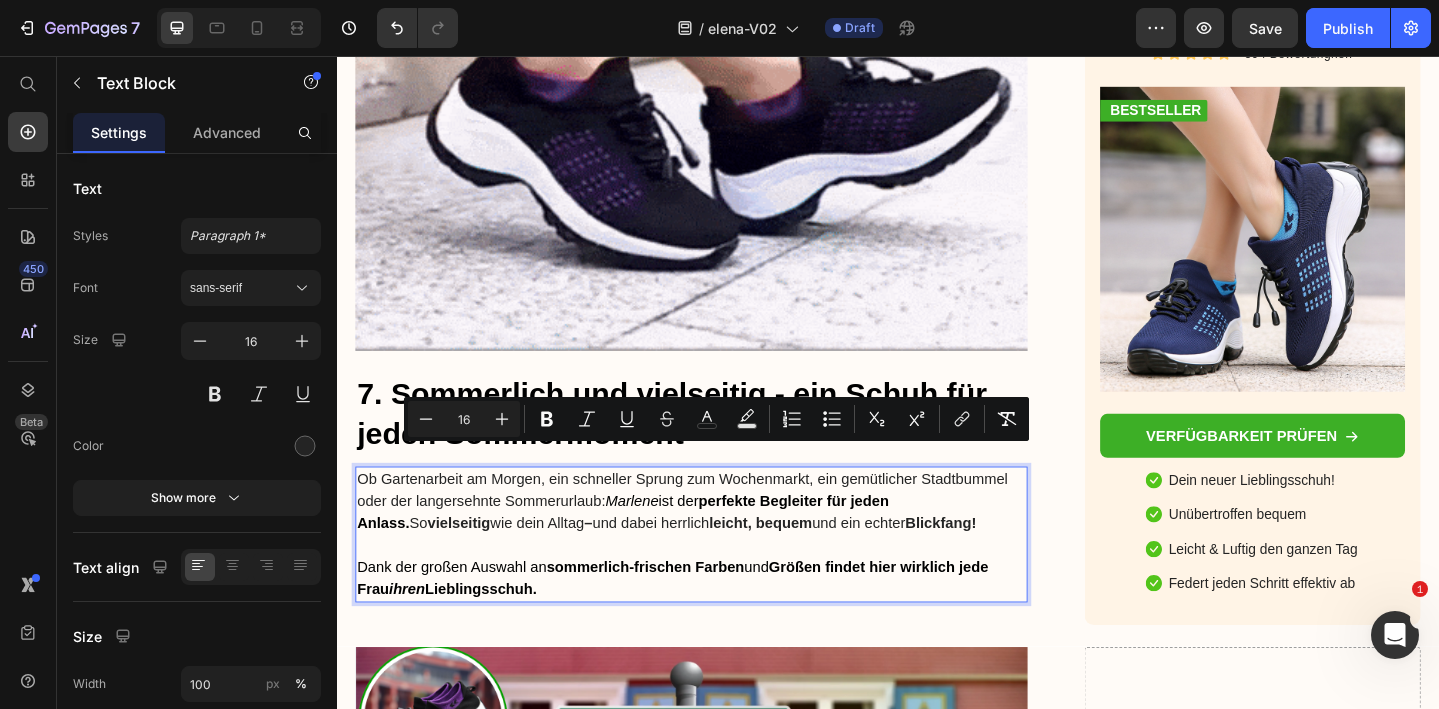 drag, startPoint x: 582, startPoint y: 613, endPoint x: 364, endPoint y: 488, distance: 251.29465 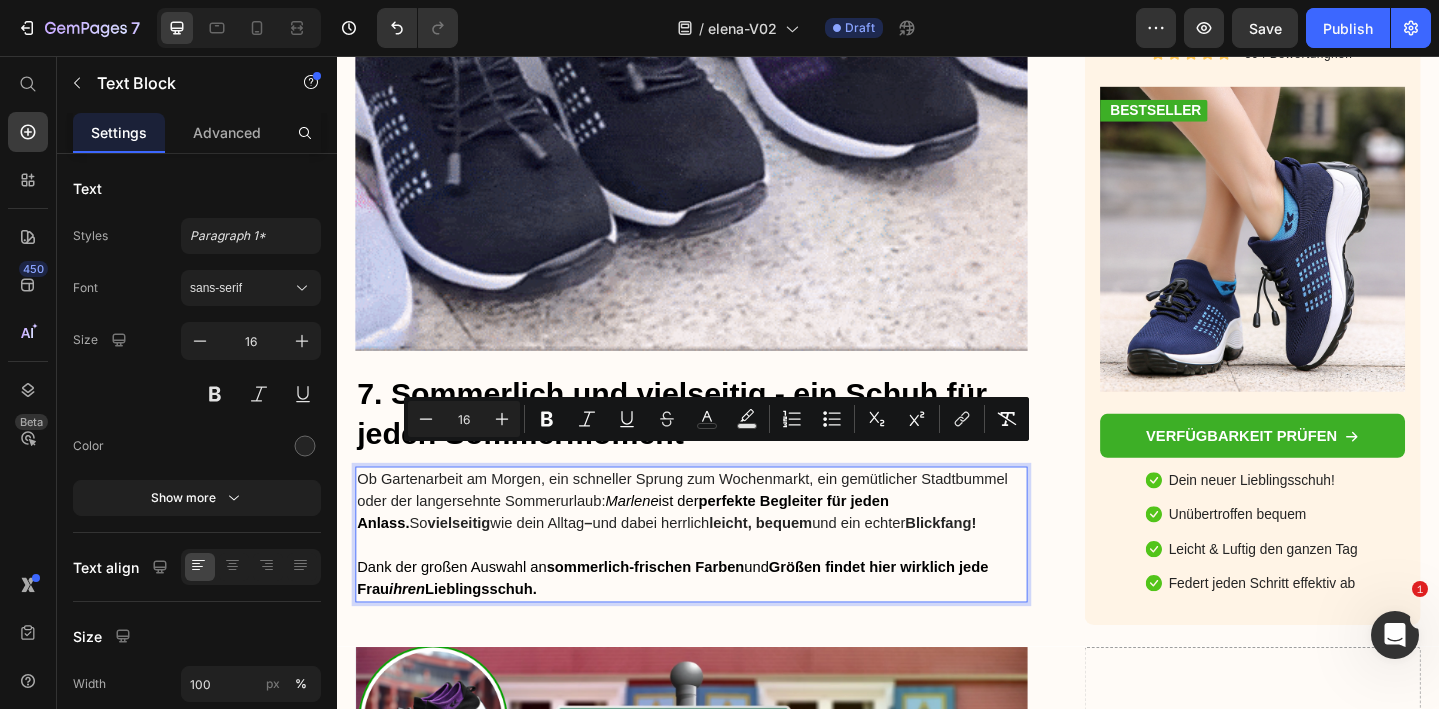 click on "Ob Gartenarbeit am Morgen, ein schneller Sprung zum Wochenmarkt, ein gemütlicher Stadtbummel oder der langersehnte Sommerurlaub:  Marlene  ist der  perfekte Begleiter für jeden Anlass.  So  vielseitig  wie dein Alltag  –  und dabei herrlich  leicht, bequem  und   ein   echter  Blickfang! Dank der großen Auswahl an  sommerlich-frischen Farben  und  Größen findet hier wirklich jede Frau  ihren  Lieblingsschuh." at bounding box center [723, 577] 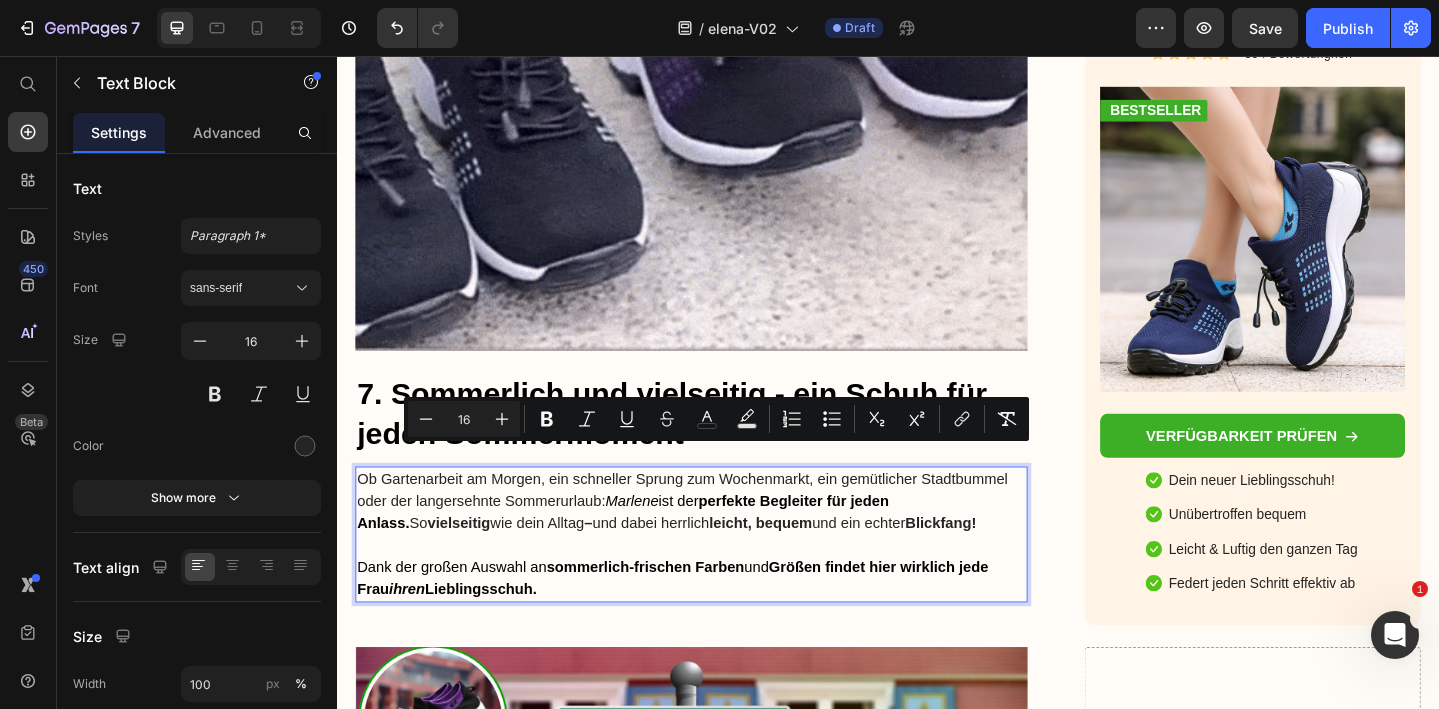 copy on "Ob Gartenarbeit am Morgen, ein schneller Sprung zum Wochenmarkt, ein gemütlicher Stadtbummel oder der langersehnte Sommerurlaub:  Marlene  ist der  perfekte Begleiter für jeden Anlass.  So  vielseitig  wie dein Alltag  –  und dabei herrlich  leicht, bequem  und   ein   echter  Blickfang! Dank der großen Auswahl an  sommerlich-frischen Farben  und  Größen findet hier wirklich jede Frau  ihren  Lieblingsschuh." 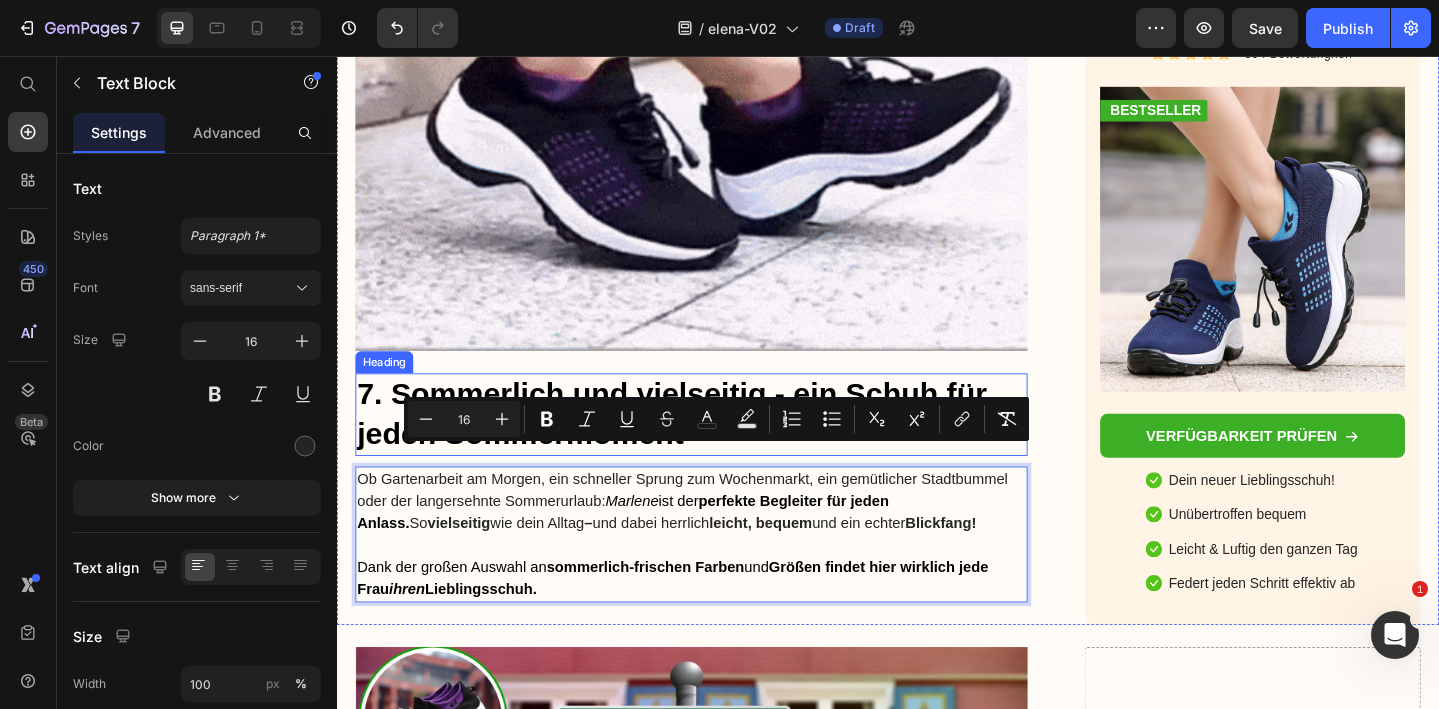 click on "7. Sommerlich und vielseitig - ein Schuh für jeden Sommermoment" at bounding box center (723, 446) 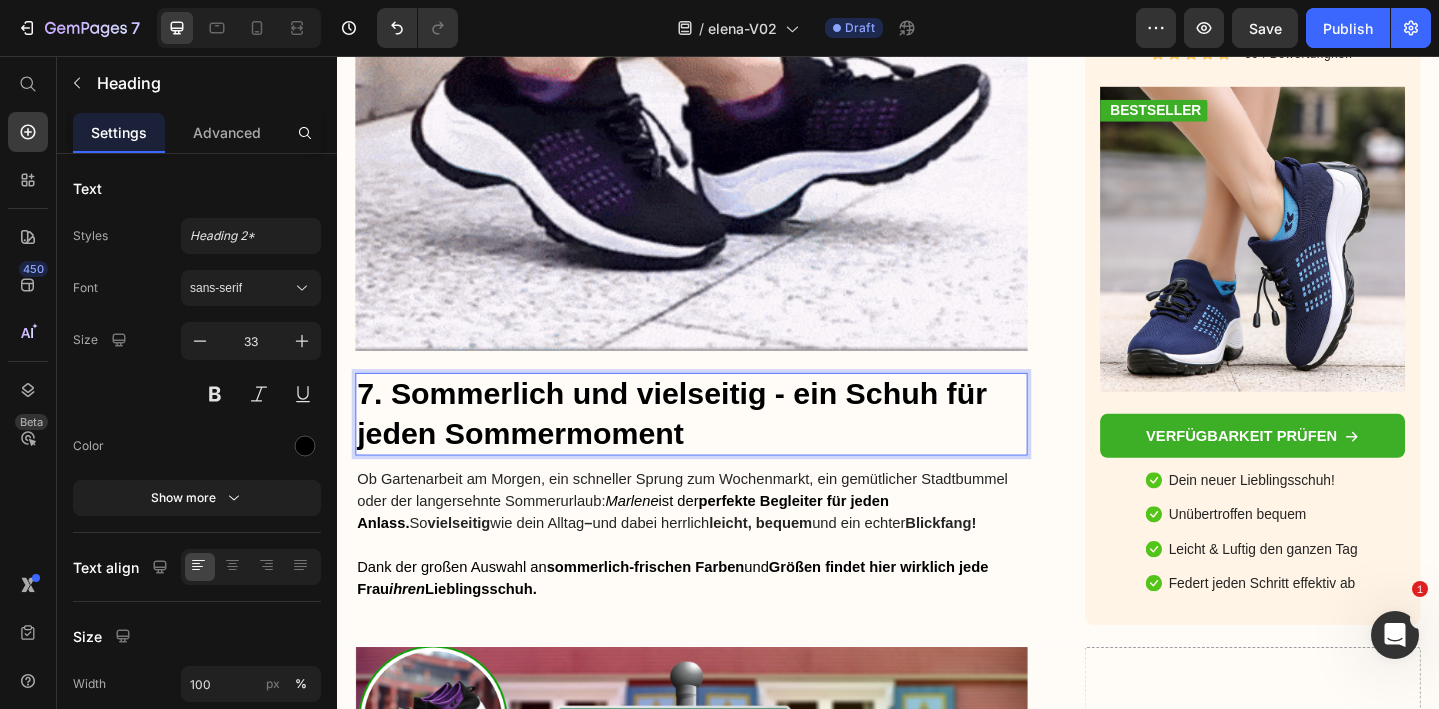 click on "7. Sommerlich und vielseitig - ein Schuh für jeden Sommermoment" at bounding box center (723, 446) 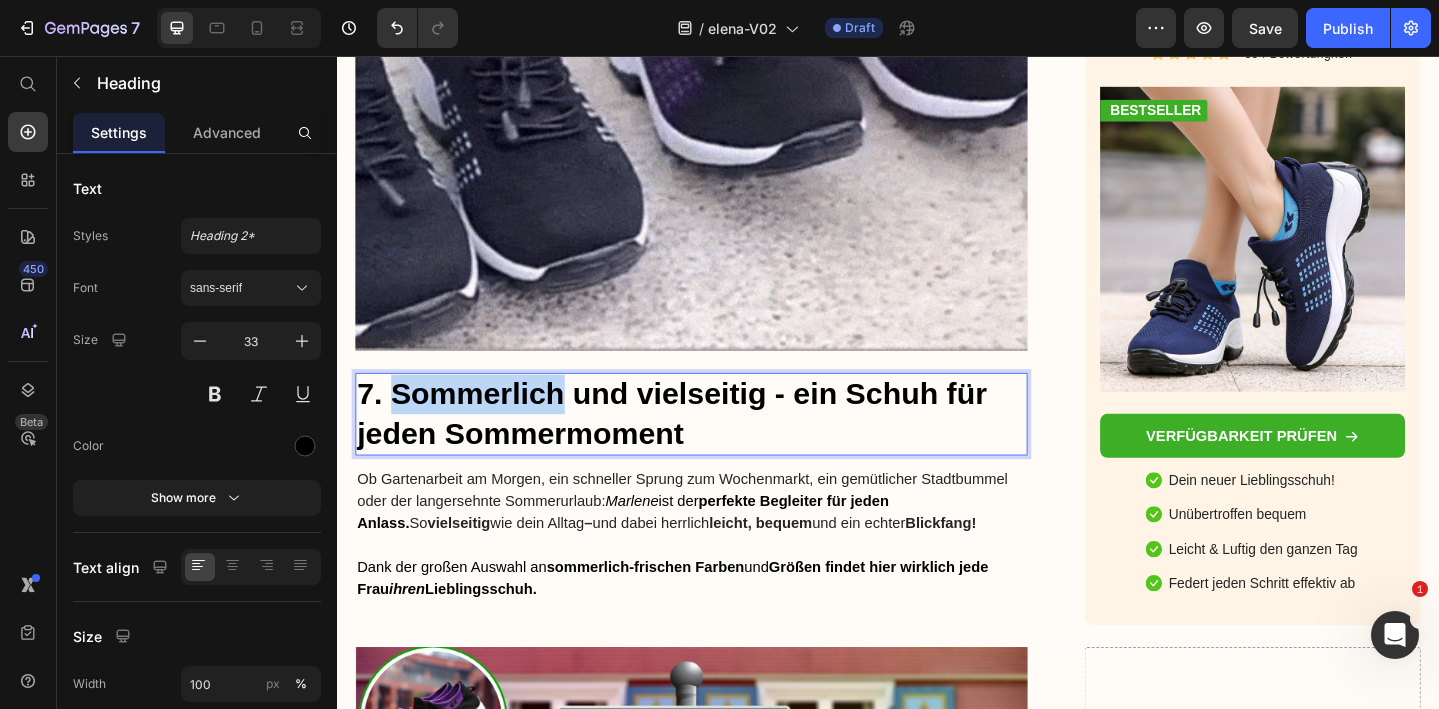 click on "7. Sommerlich und vielseitig - ein Schuh für jeden Sommermoment" at bounding box center [723, 446] 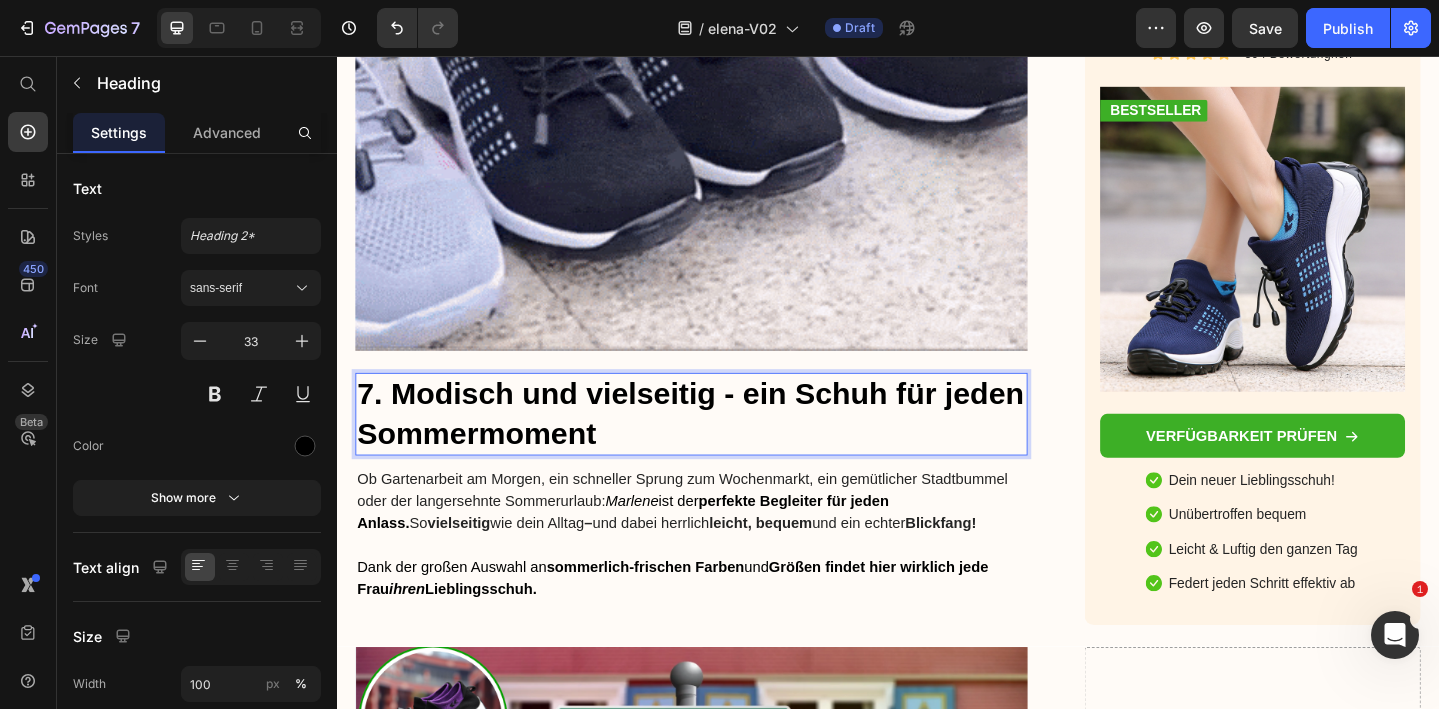 click on "7. Modisch und vielseitig - ein Schuh für jeden Sommermoment" at bounding box center [723, 446] 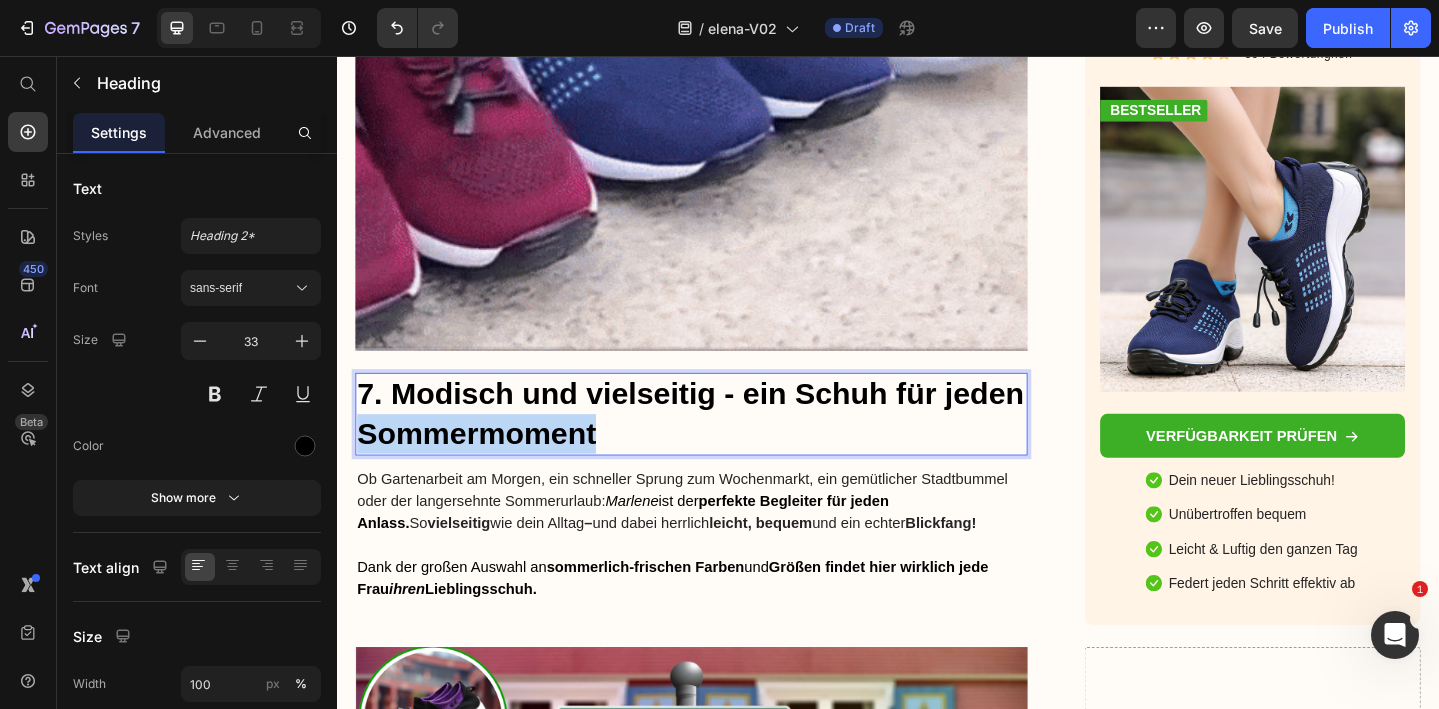 click on "7. Modisch und vielseitig - ein Schuh für jeden Sommermoment" at bounding box center (723, 446) 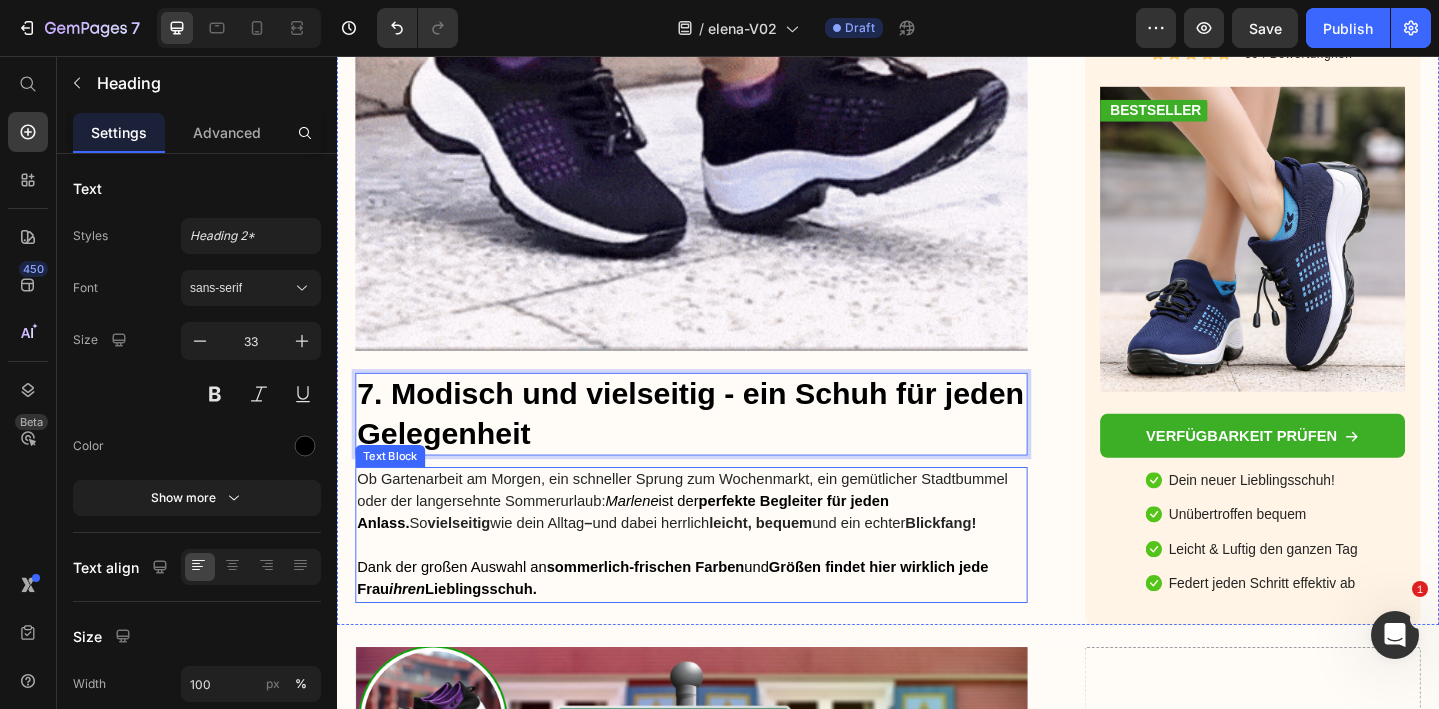 click on "Ob Gartenarbeit am Morgen, ein schneller Sprung zum Wochenmarkt, ein gemütlicher Stadtbummel oder der langersehnte Sommerurlaub:  Marlene  ist der  perfekte Begleiter für jeden Anlass.  So  vielseitig  wie dein Alltag  –  und dabei herrlich  leicht, bequem  und   ein   echter  Blickfang!" at bounding box center [723, 541] 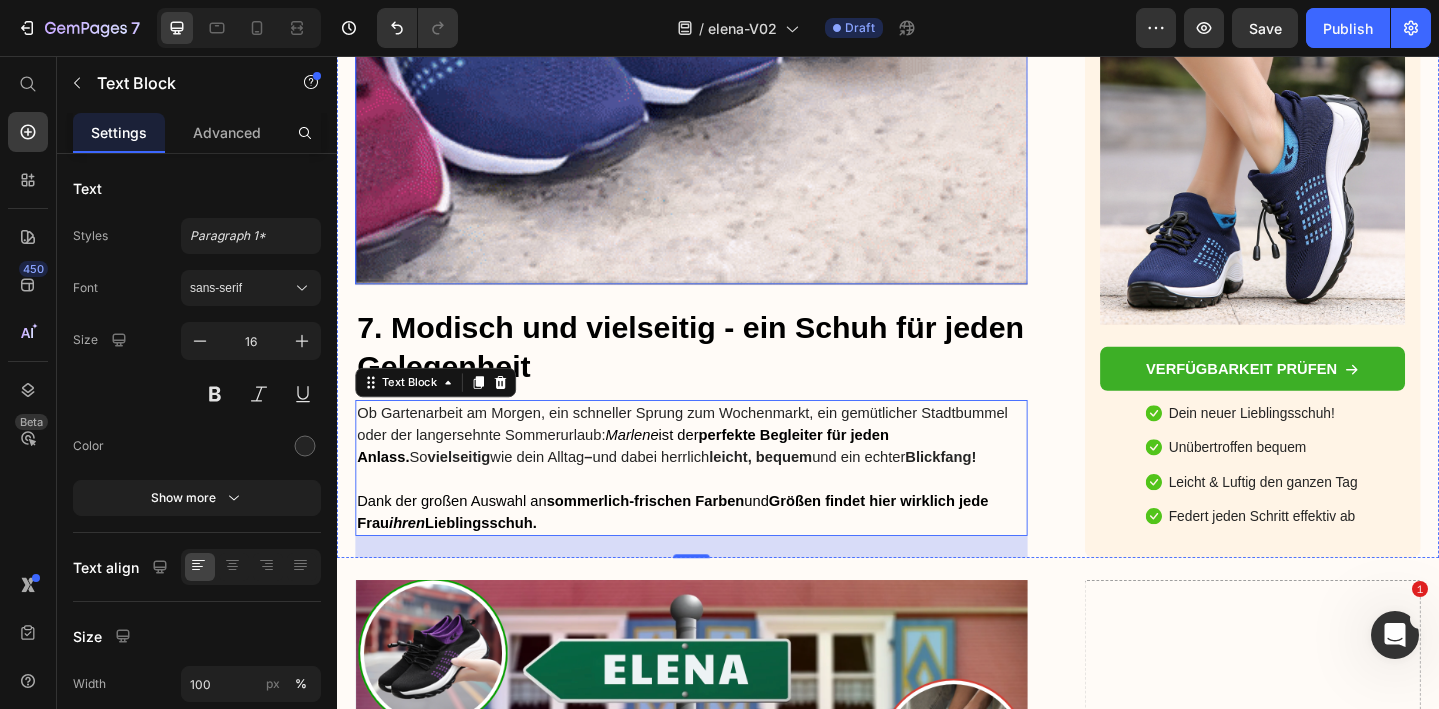 scroll, scrollTop: 7838, scrollLeft: 0, axis: vertical 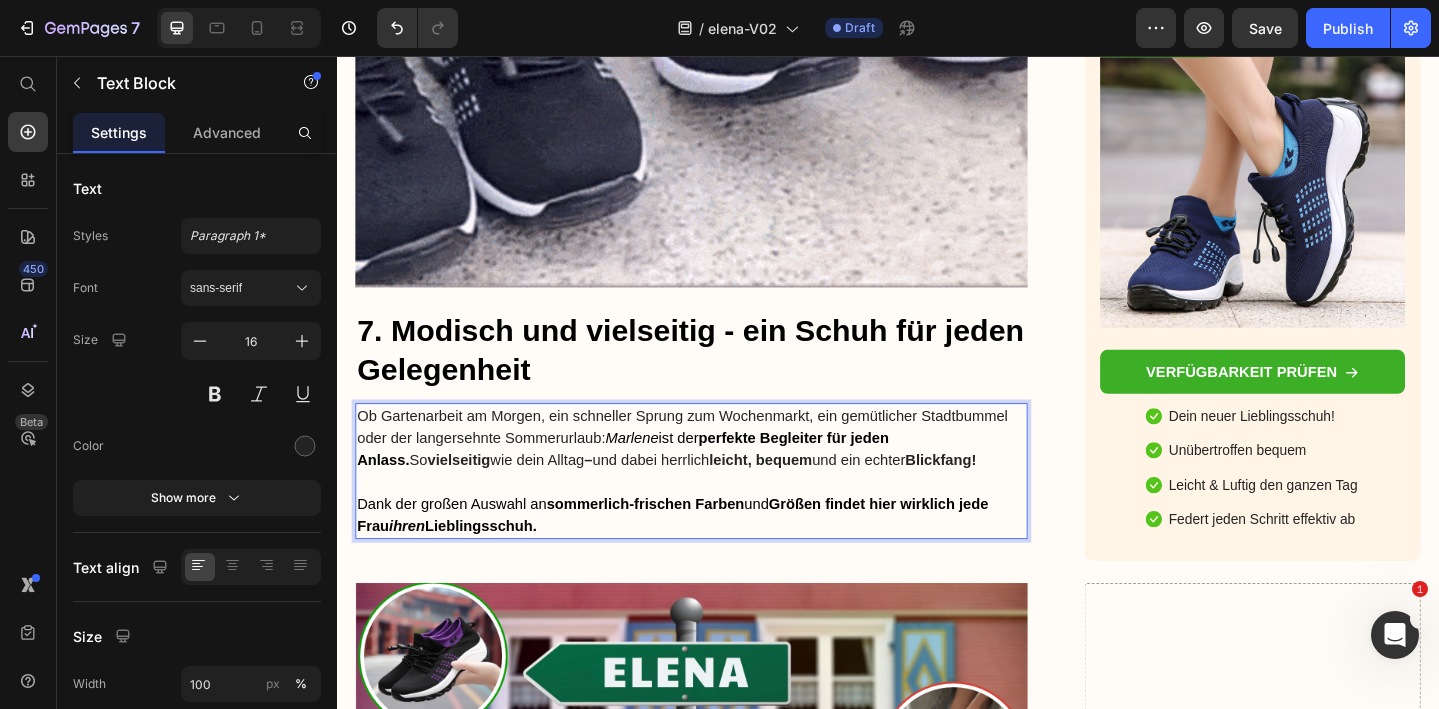 click on "Ob Gartenarbeit am Morgen, ein schneller Sprung zum Wochenmarkt, ein gemütlicher Stadtbummel oder der langersehnte Sommerurlaub:  Marlene  ist der  perfekte Begleiter für jeden Anlass.  So  vielseitig  wie dein Alltag  –  und dabei herrlich  leicht, bequem  und   ein   echter  Blickfang!" at bounding box center [723, 472] 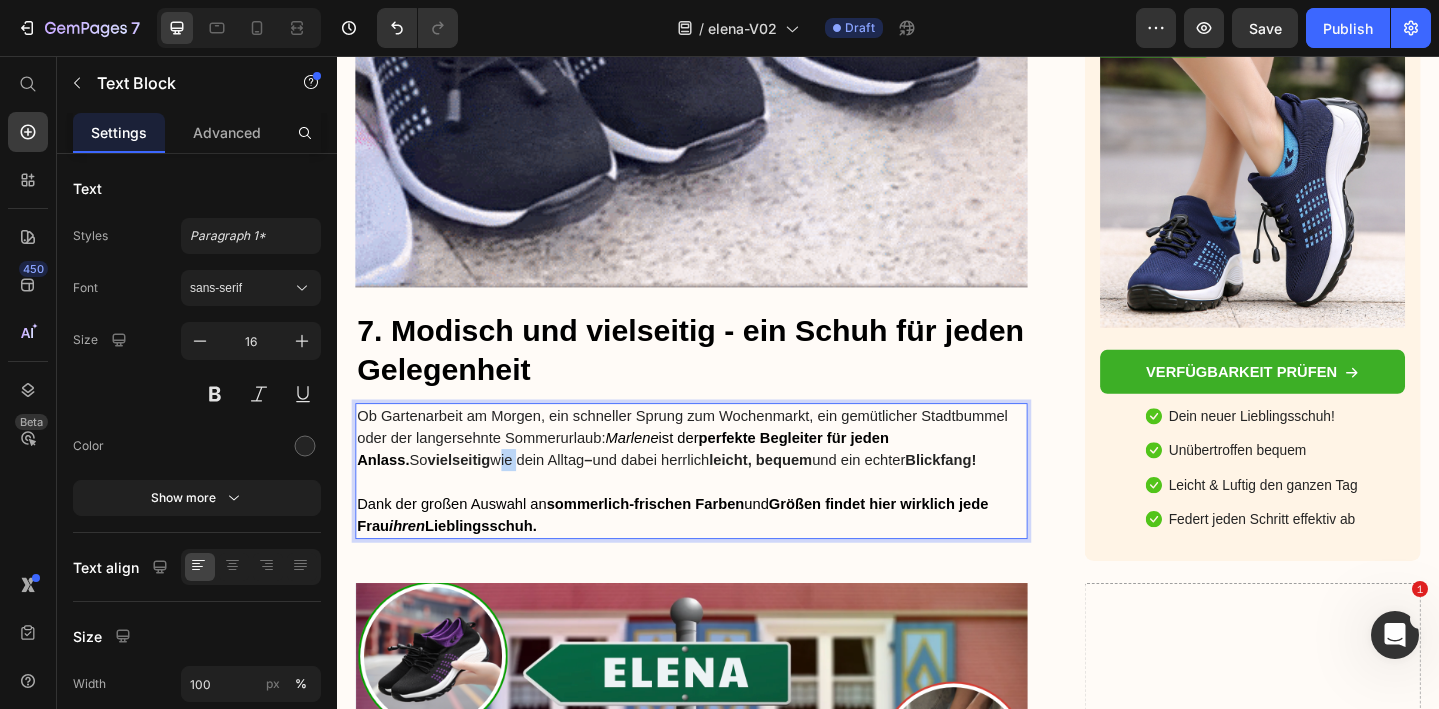 click on "Ob Gartenarbeit am Morgen, ein schneller Sprung zum Wochenmarkt, ein gemütlicher Stadtbummel oder der langersehnte Sommerurlaub:  Marlene  ist der  perfekte Begleiter für jeden Anlass.  So  vielseitig  wie dein Alltag  –  und dabei herrlich  leicht, bequem  und   ein   echter  Blickfang!" at bounding box center [723, 472] 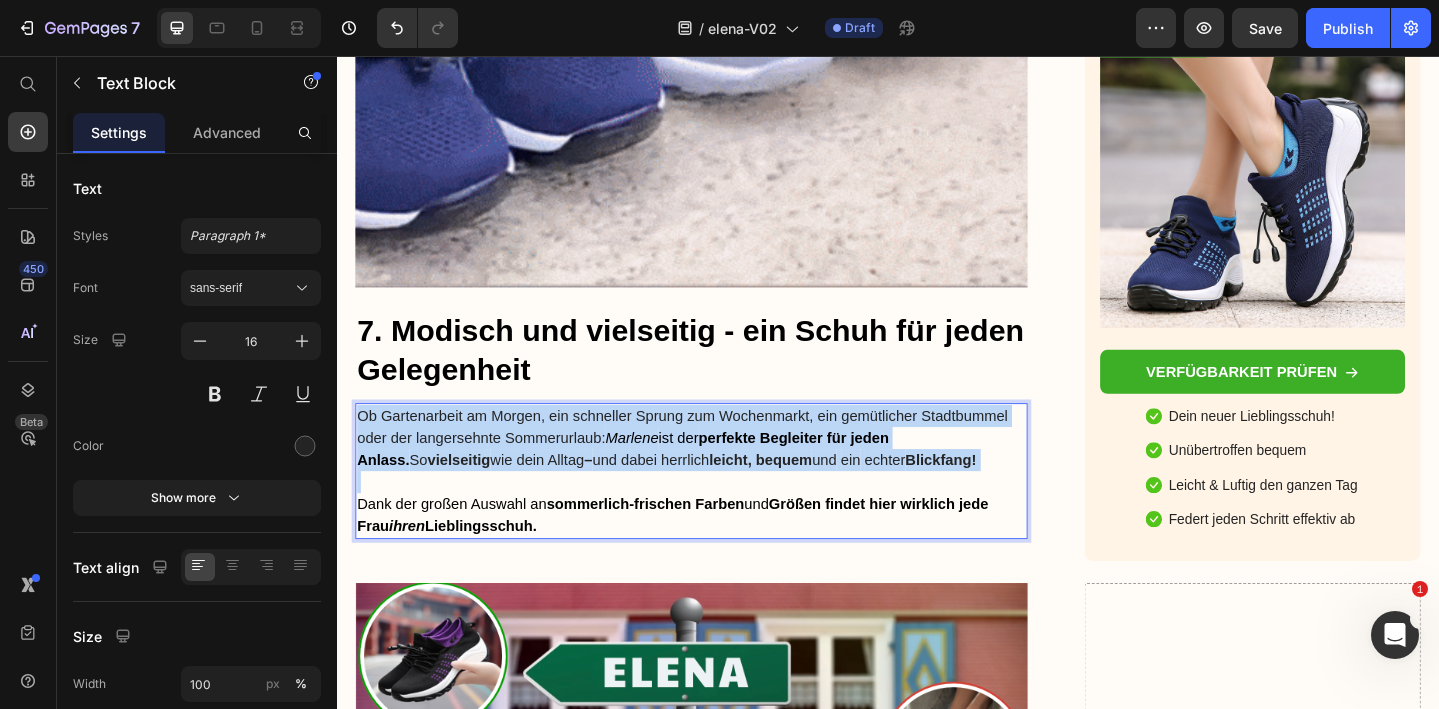 click on "Ob Gartenarbeit am Morgen, ein schneller Sprung zum Wochenmarkt, ein gemütlicher Stadtbummel oder der langersehnte Sommerurlaub:  Marlene  ist der  perfekte Begleiter für jeden Anlass.  So  vielseitig  wie dein Alltag  –  und dabei herrlich  leicht, bequem  und   ein   echter  Blickfang!" at bounding box center [723, 472] 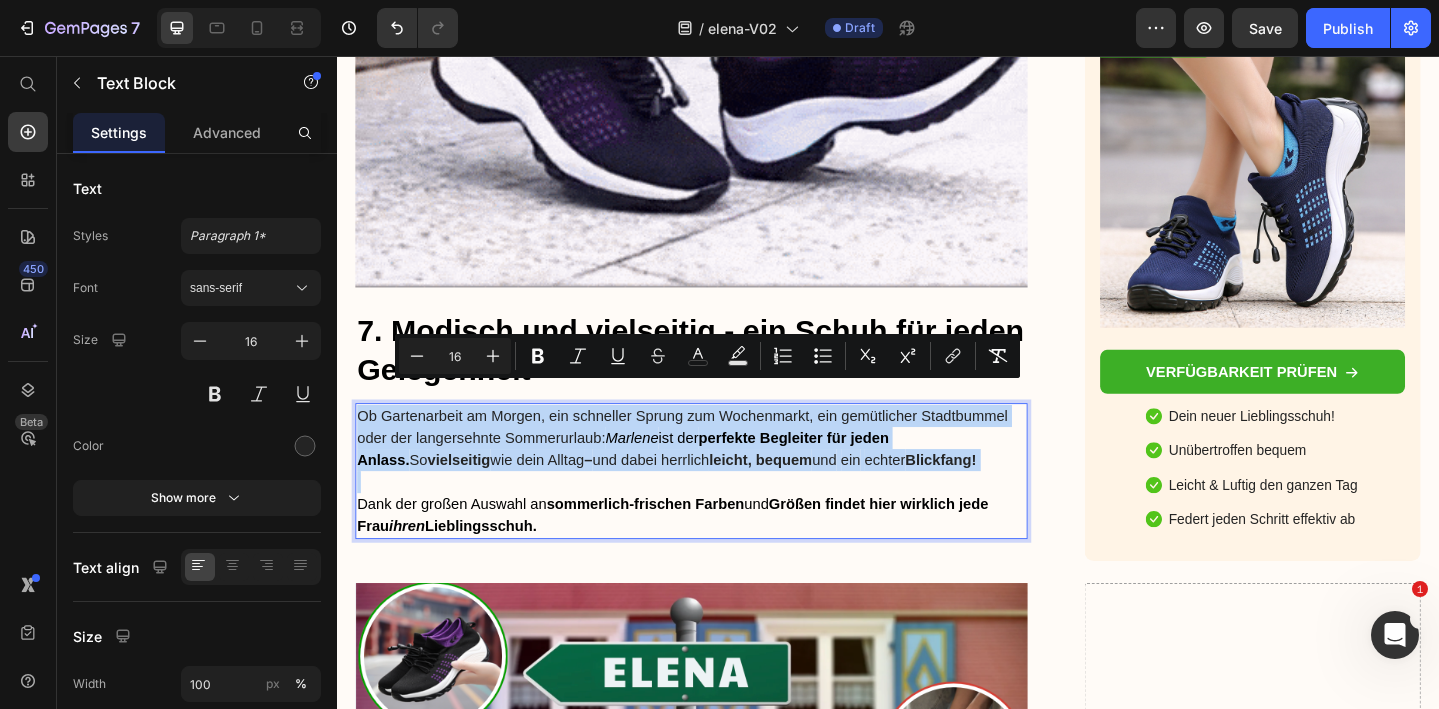 click on "perfekte Begleiter für jeden Anlass." at bounding box center (648, 483) 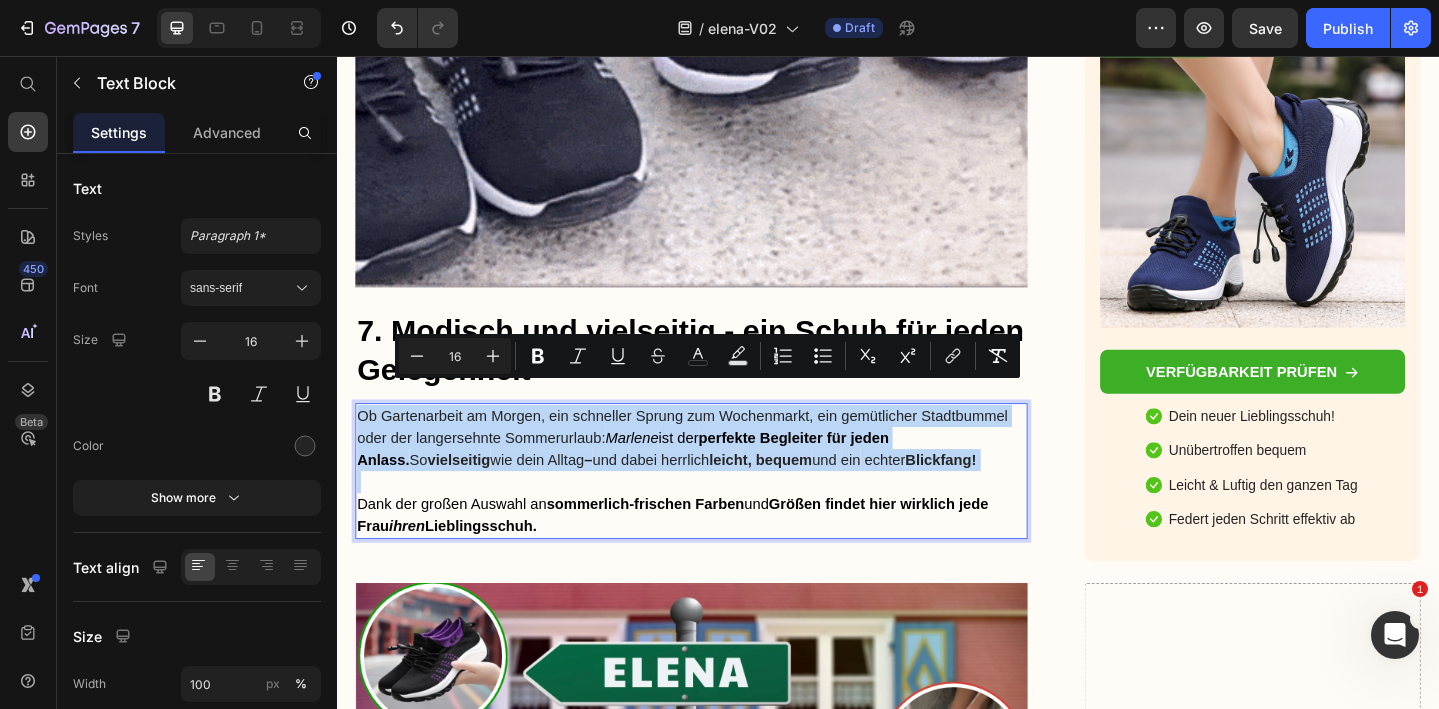 click on "Ob Gartenarbeit am Morgen, ein schneller Sprung zum Wochenmarkt, ein gemütlicher Stadtbummel oder der langersehnte Sommerurlaub:  Marlene  ist der  perfekte Begleiter für jeden Anlass.  So  vielseitig  wie dein Alltag  –  und dabei herrlich  leicht, bequem  und   ein   echter  Blickfang!" at bounding box center [723, 472] 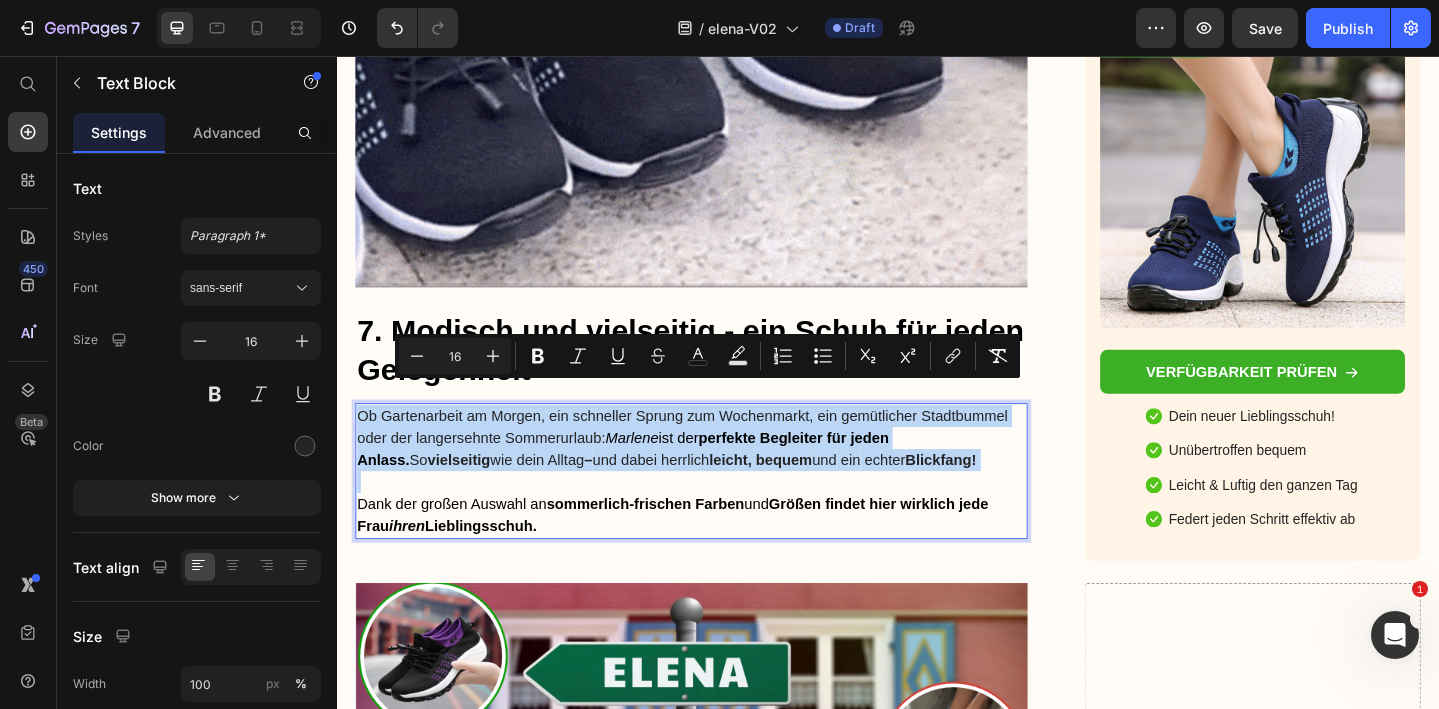 click on "perfekte Begleiter für jeden Anlass." at bounding box center [648, 483] 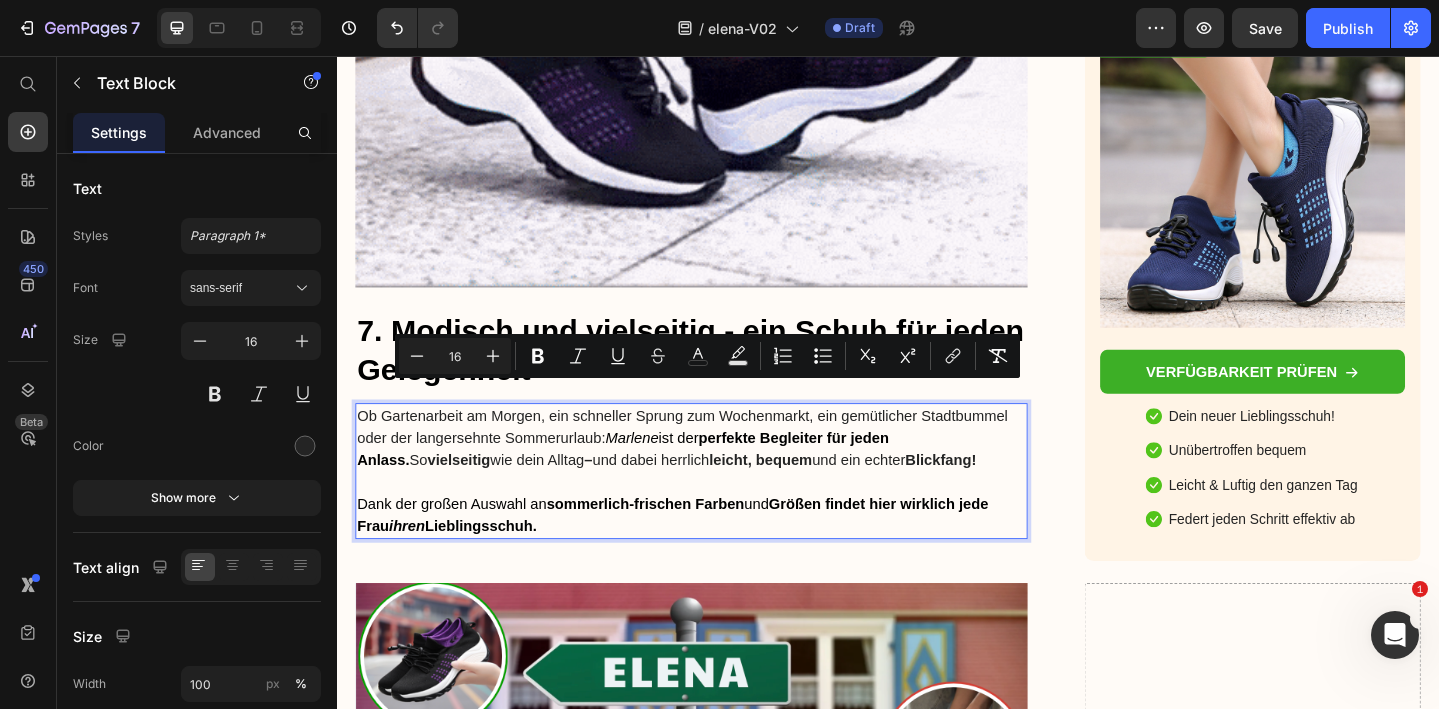 drag, startPoint x: 1017, startPoint y: 450, endPoint x: 362, endPoint y: 416, distance: 655.88184 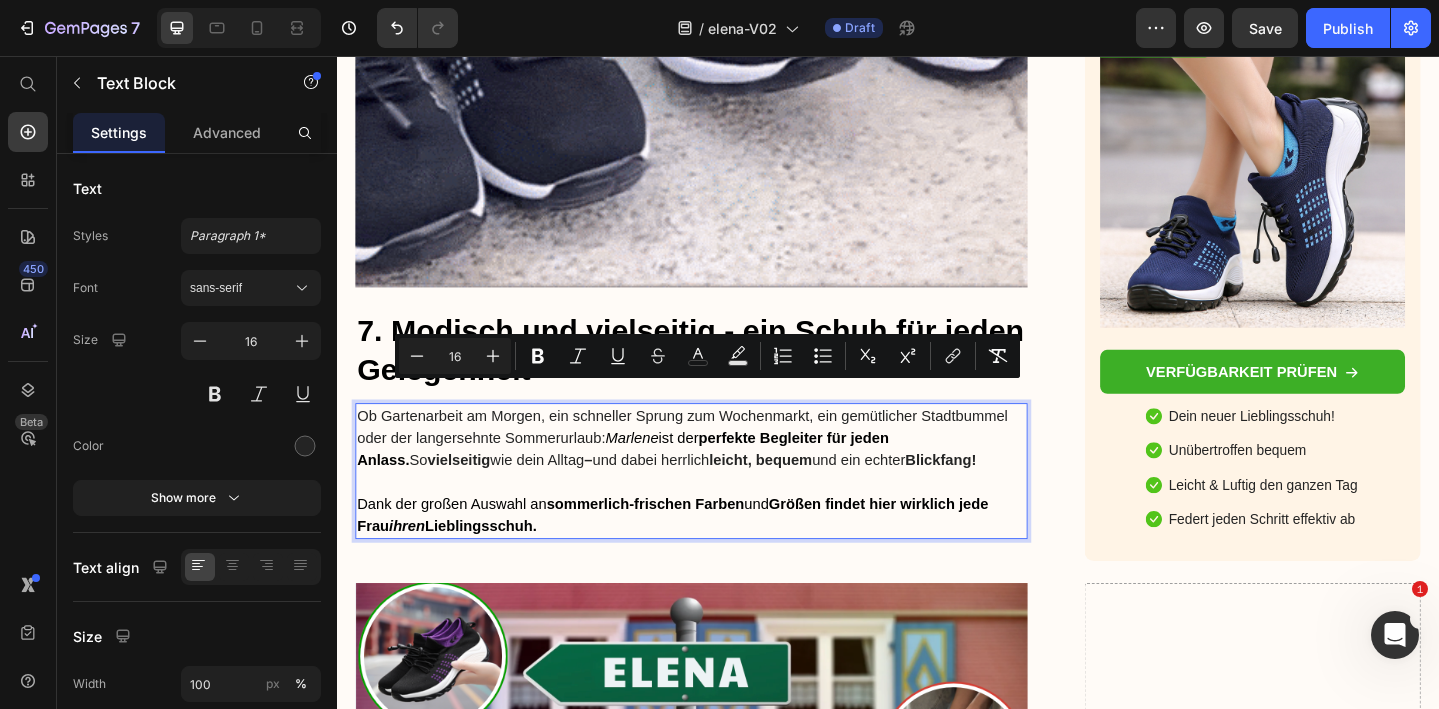 click on "Ob Gartenarbeit am Morgen, ein schneller Sprung zum Wochenmarkt, ein gemütlicher Stadtbummel oder der langersehnte Sommerurlaub:  Marlene  ist der  perfekte Begleiter für jeden Anlass.  So  vielseitig  wie dein Alltag  –  und dabei herrlich  leicht, bequem  und   ein   echter  Blickfang!" at bounding box center [723, 472] 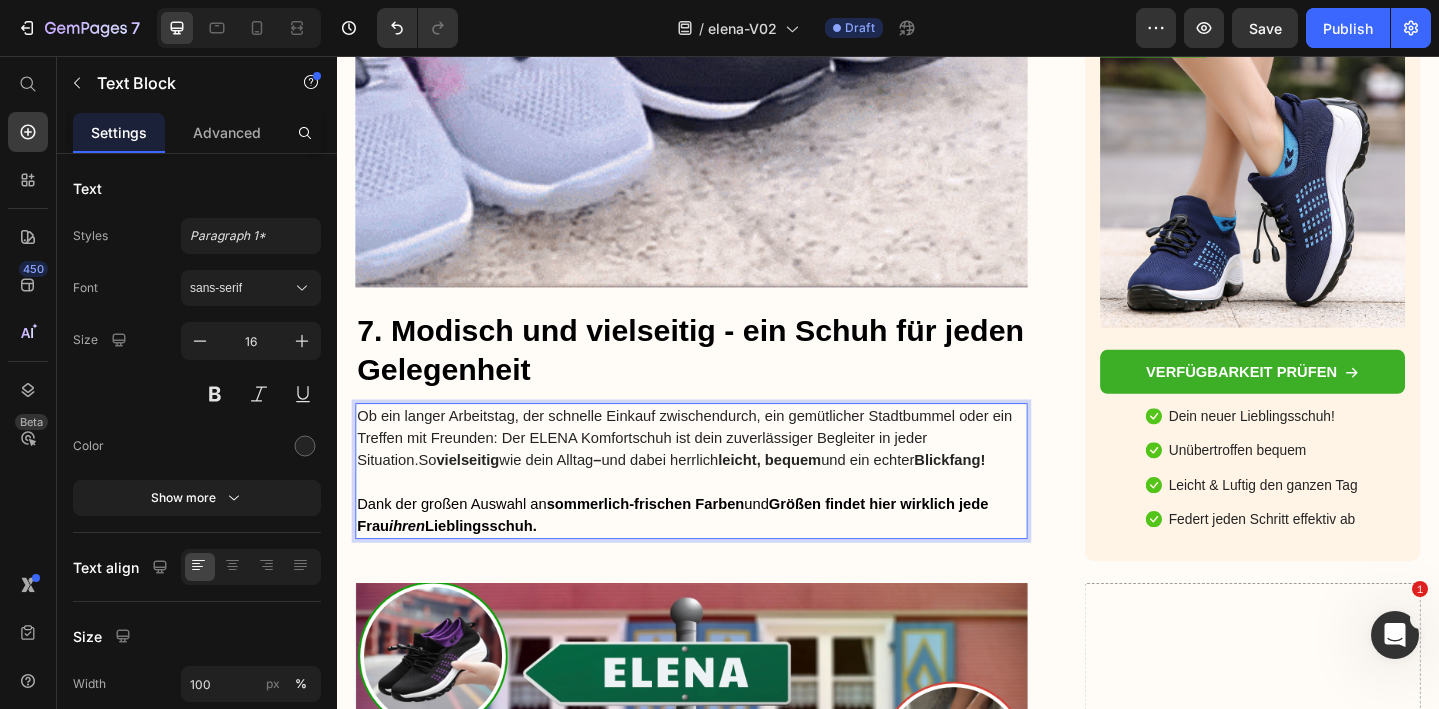 click on "Ob ein langer Arbeitstag, der schnelle Einkauf zwischendurch, ein gemütlicher Stadtbummel oder ein Treffen mit Freunden: Der ELENA Komfortschuh ist dein zuverlässiger Begleiter in jeder Situation.So  vielseitig  wie dein Alltag  –  und dabei herrlich  leicht, bequem  und   ein   echter  Blickfang!" at bounding box center [723, 472] 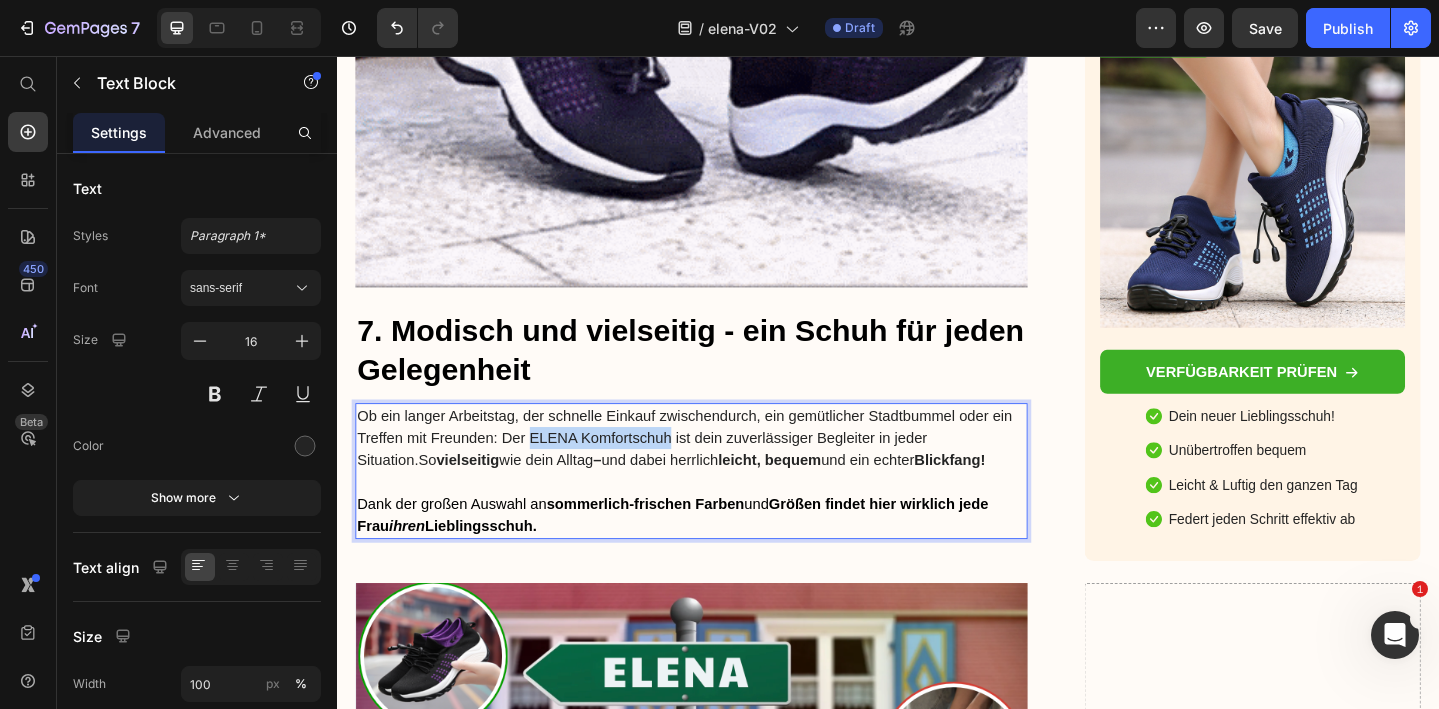 drag, startPoint x: 546, startPoint y: 446, endPoint x: 698, endPoint y: 453, distance: 152.1611 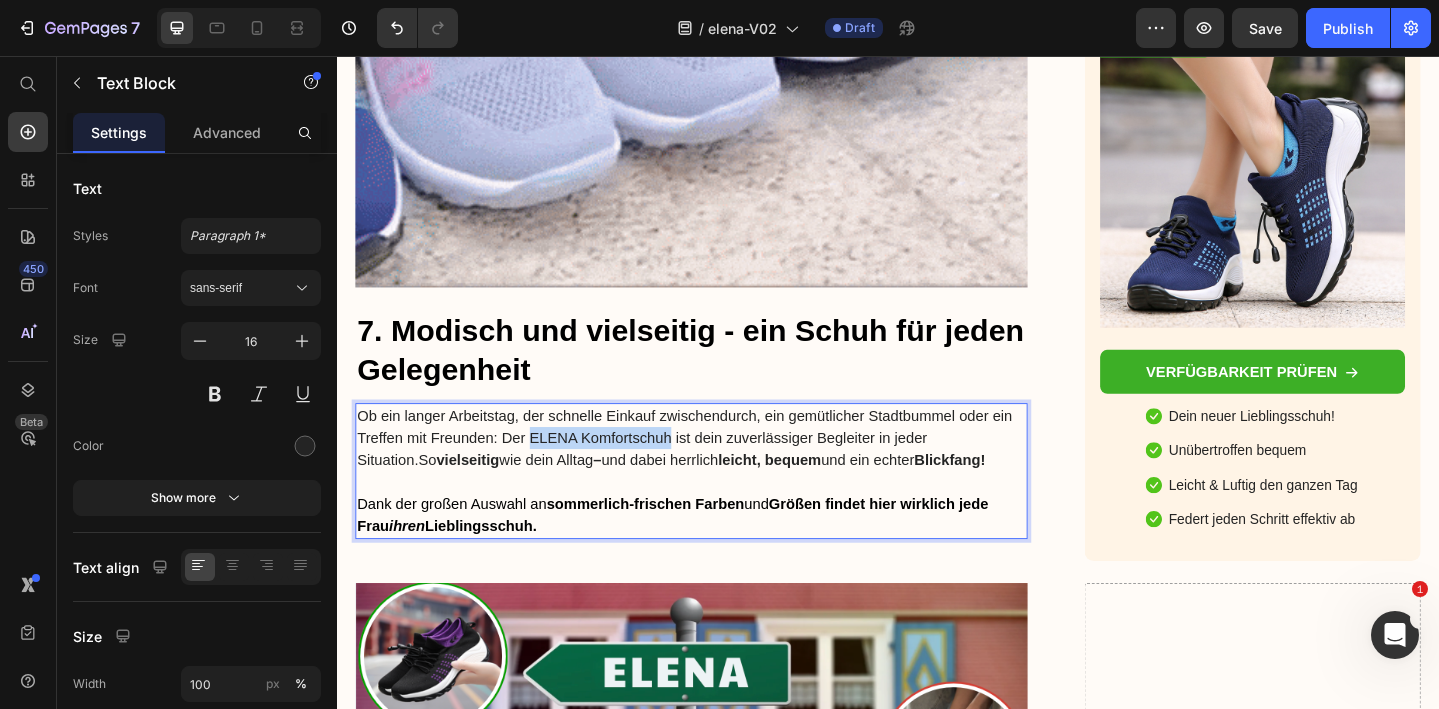 click on "Ob ein langer Arbeitstag, der schnelle Einkauf zwischendurch, ein gemütlicher Stadtbummel oder ein Treffen mit Freunden: Der ELENA Komfortschuh ist dein zuverlässiger Begleiter in jeder Situation.So  vielseitig  wie dein Alltag  –  und dabei herrlich  leicht, bequem  und   ein   echter  Blickfang!" at bounding box center (723, 472) 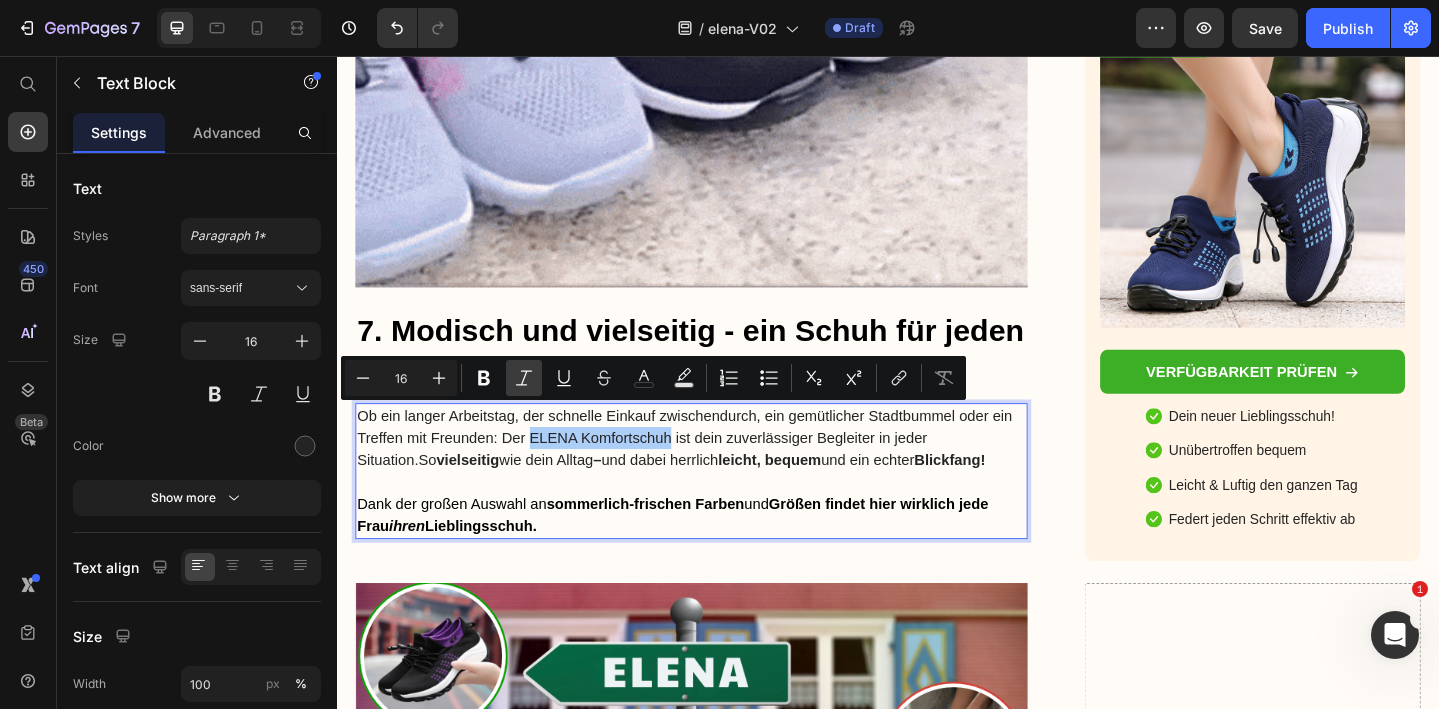 click 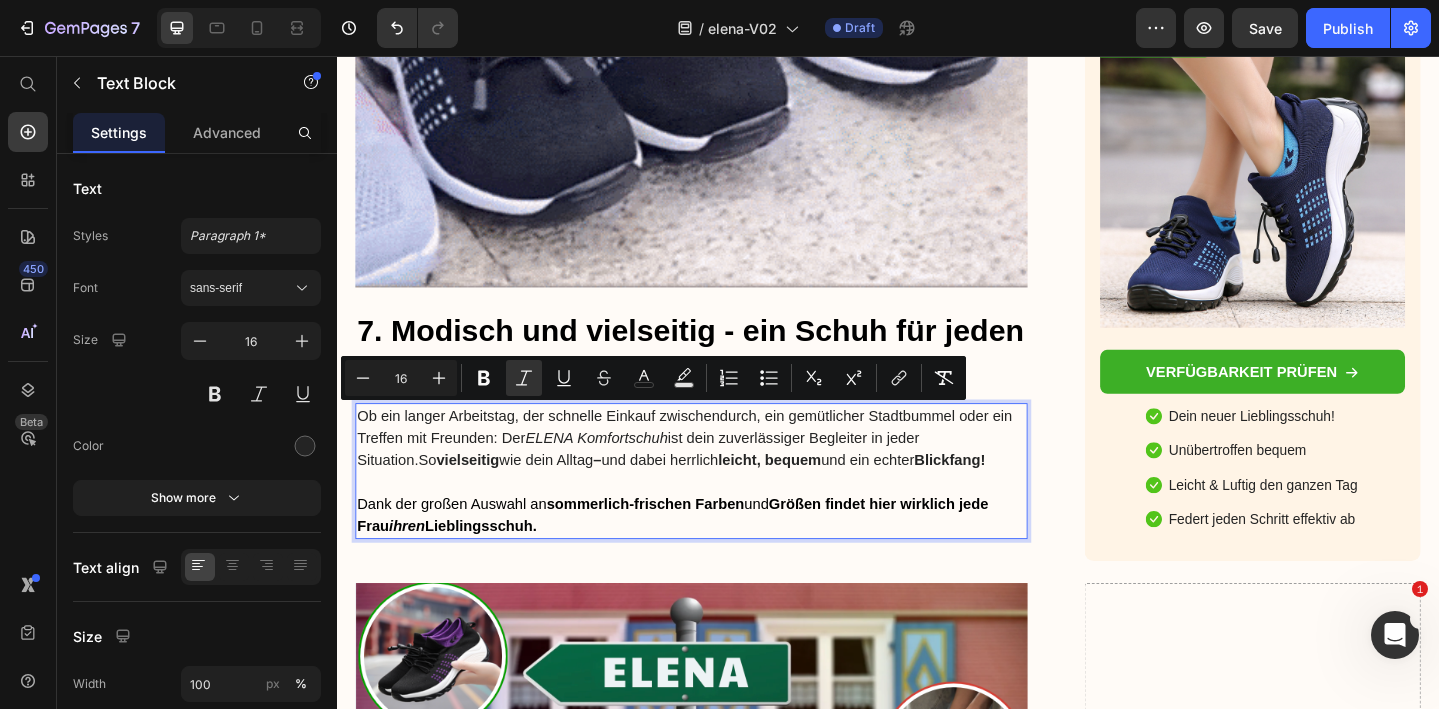 click on "ELENA Komfortschuh" at bounding box center (619, 471) 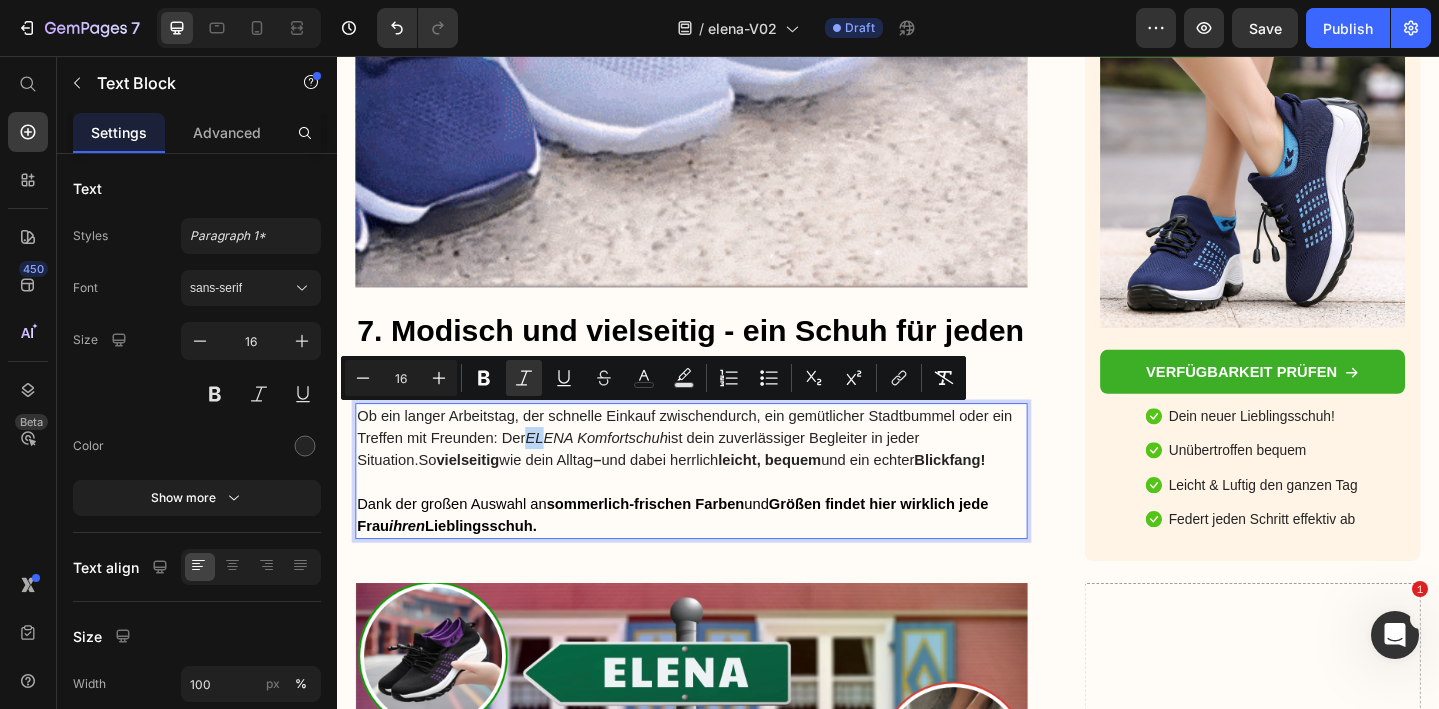 click on "ELENA Komfortschuh" at bounding box center (619, 471) 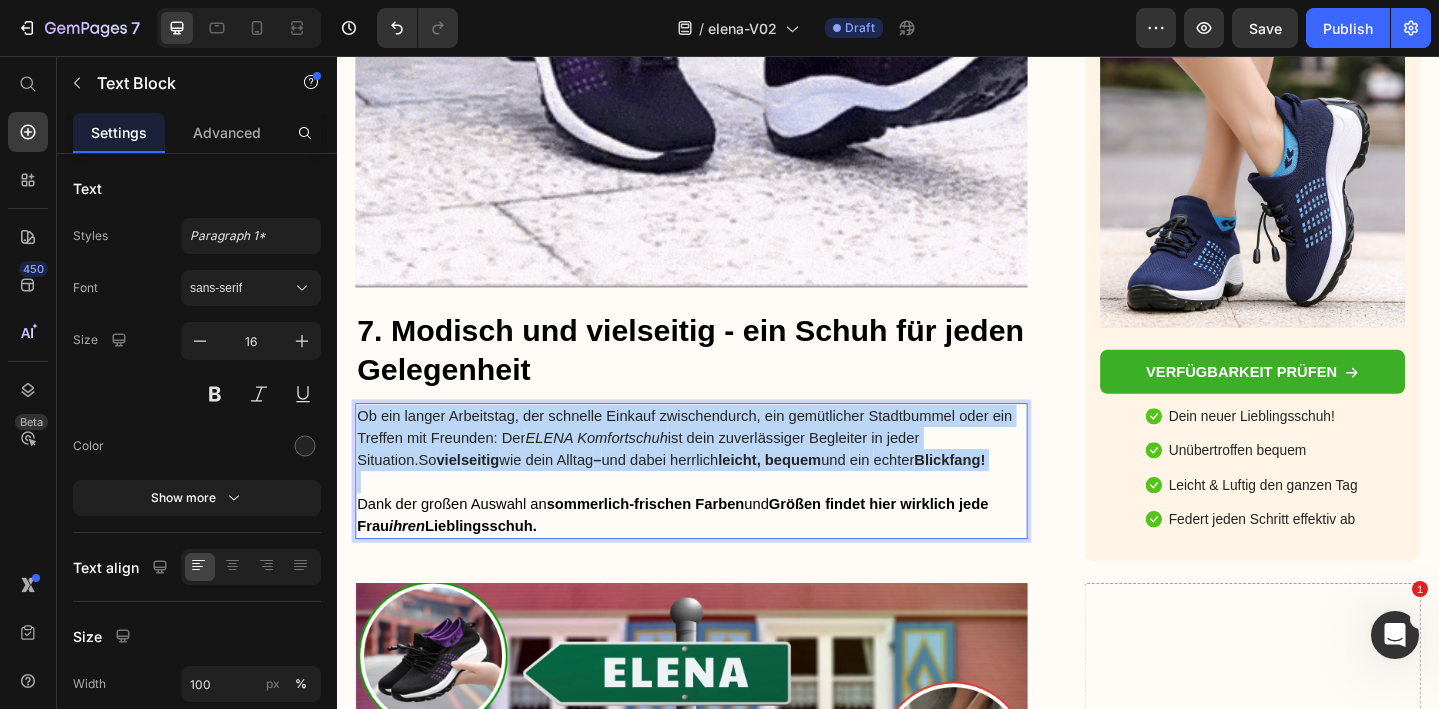 click on "ELENA Komfortschuh" at bounding box center [619, 471] 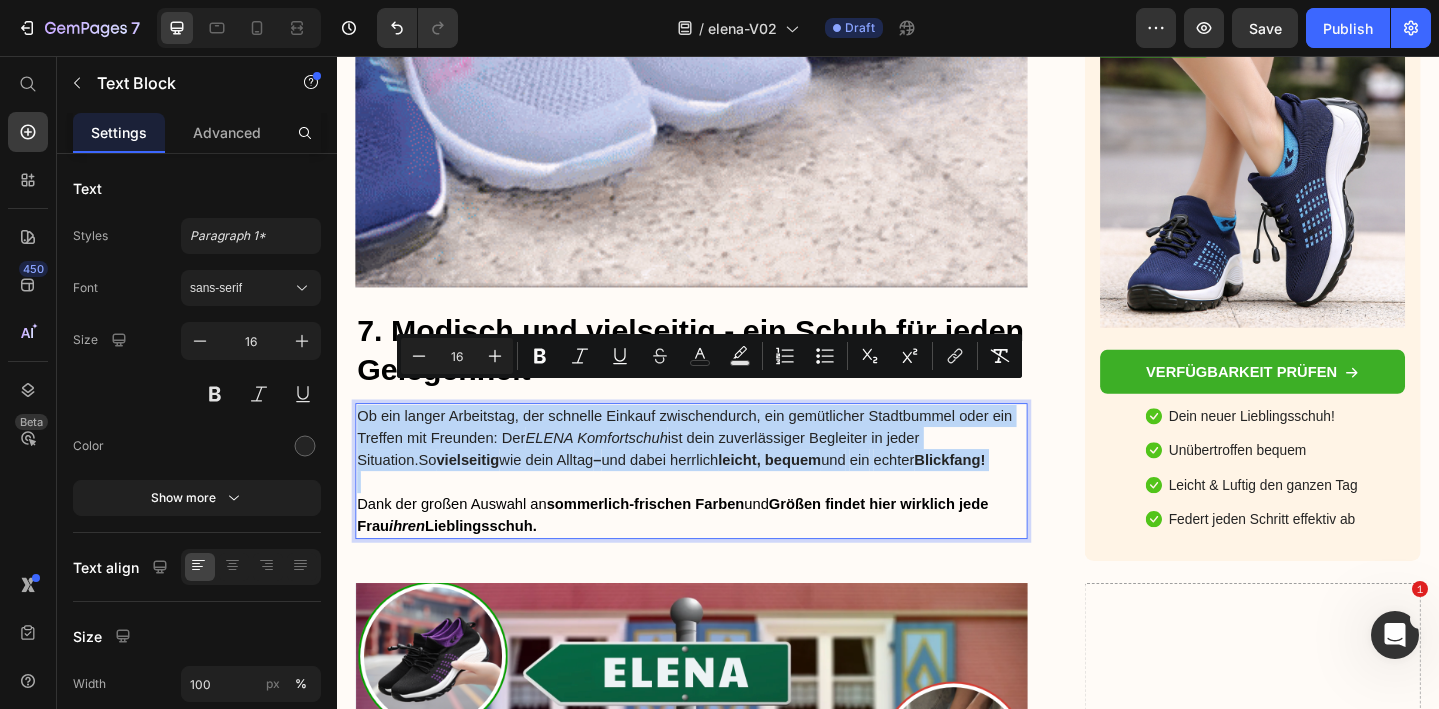 click on "ELENA Komfortschuh" at bounding box center [619, 471] 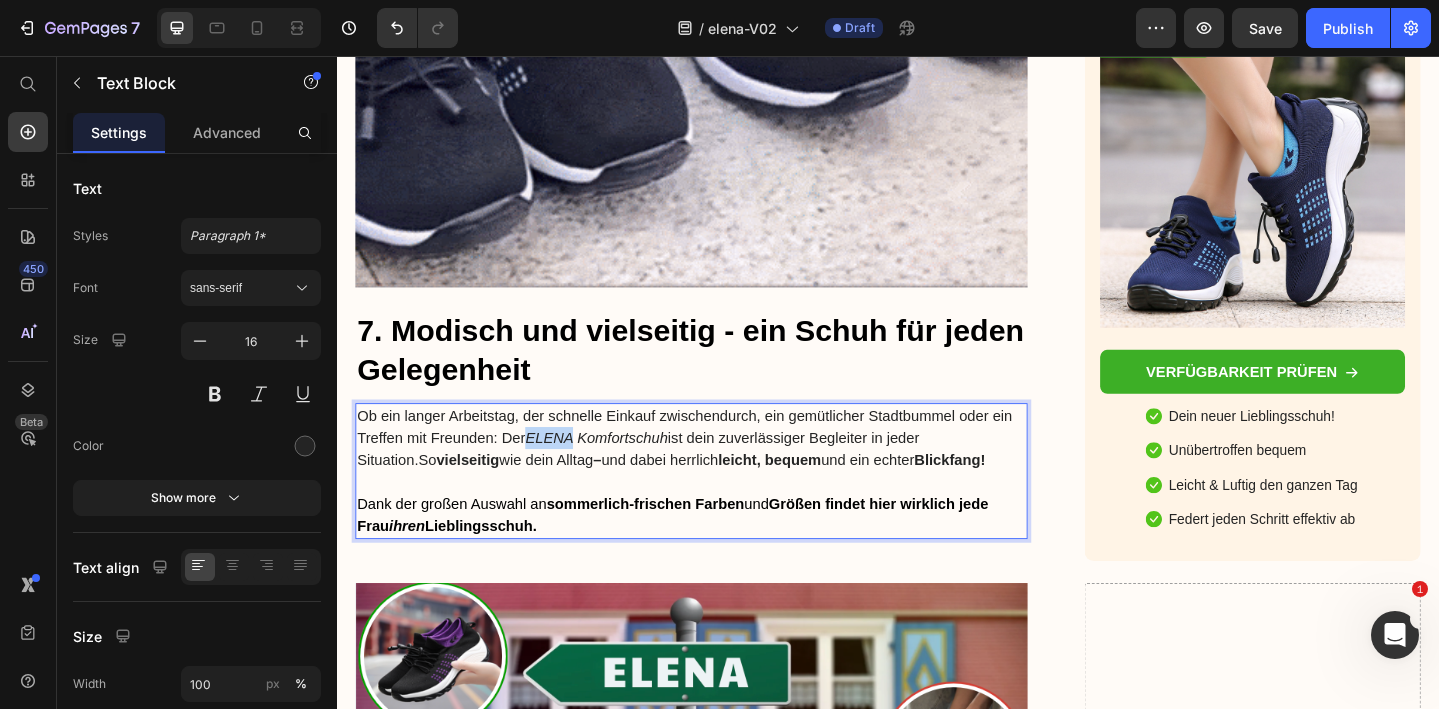 click on "ELENA Komfortschuh" at bounding box center (619, 471) 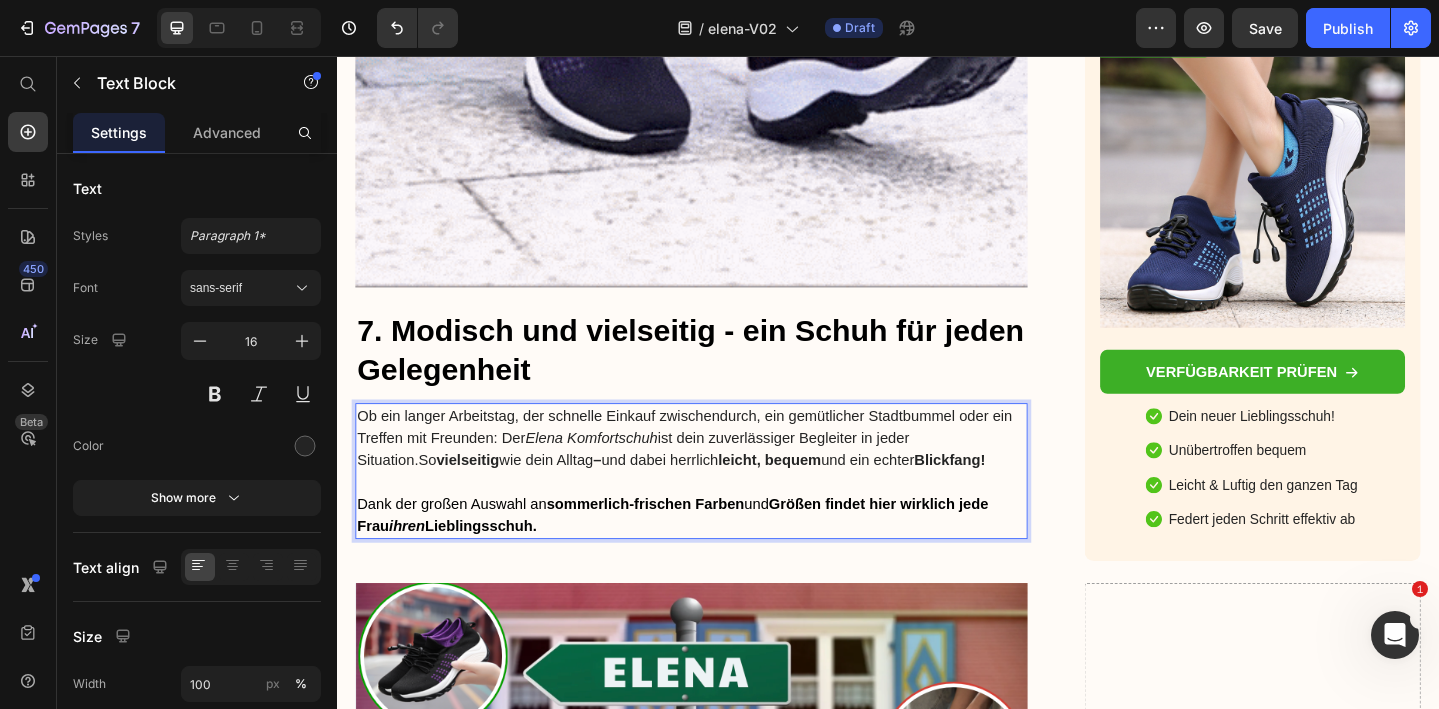click on "Ob ein langer Arbeitstag, der schnelle Einkauf zwischendurch, ein gemütlicher Stadtbummel oder ein Treffen mit Freunden: Der  Elena Komfortschuh  ist dein zuverlässiger Begleiter in jeder Situation.So  vielseitig  wie dein Alltag  –  und dabei herrlich  leicht, bequem  und   ein   echter  Blickfang!" at bounding box center (723, 472) 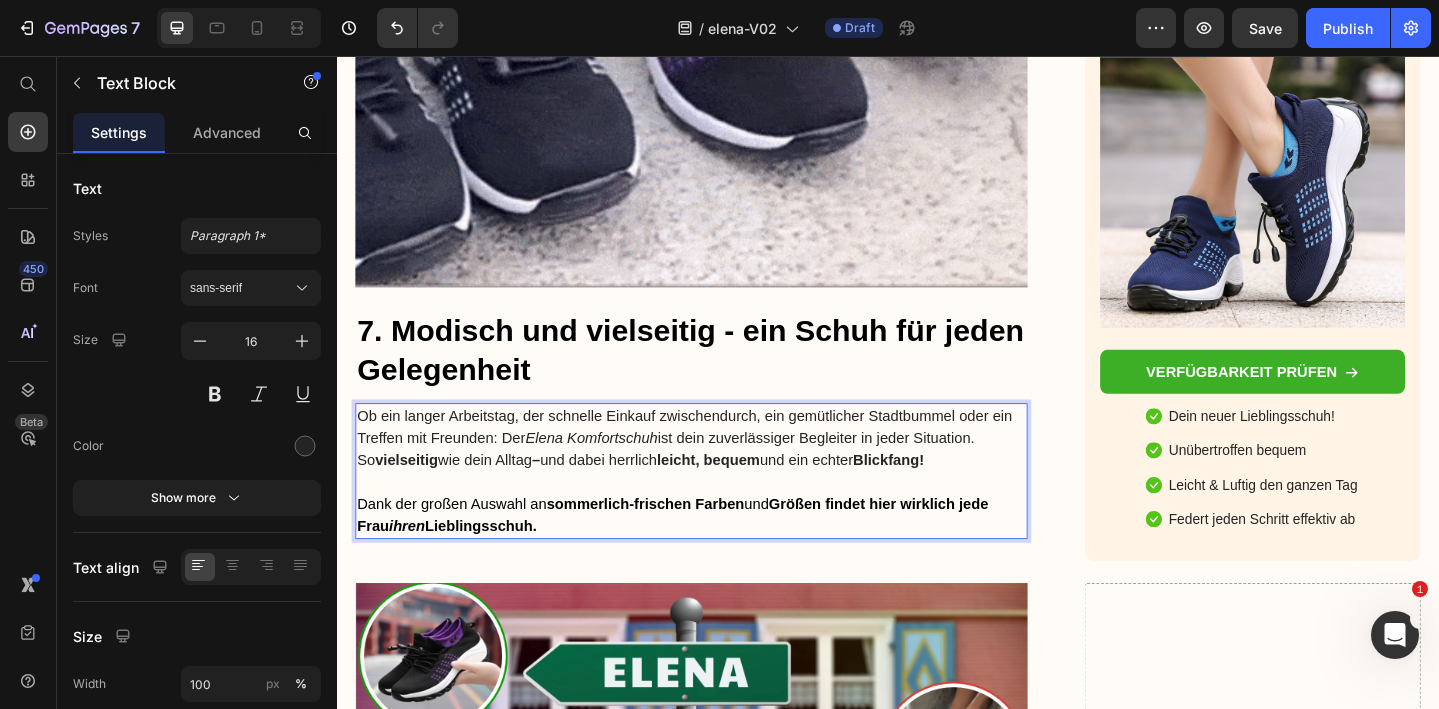 click on "Ob ein langer Arbeitstag, der schnelle Einkauf zwischendurch, ein gemütlicher Stadtbummel oder ein Treffen mit Freunden: Der  Elena Komfortschuh  ist dein zuverlässiger Begleiter in jeder Situation. So  vielseitig  wie dein Alltag  –  und dabei herrlich  leicht, bequem  und   ein   echter  Blickfang!" at bounding box center [723, 472] 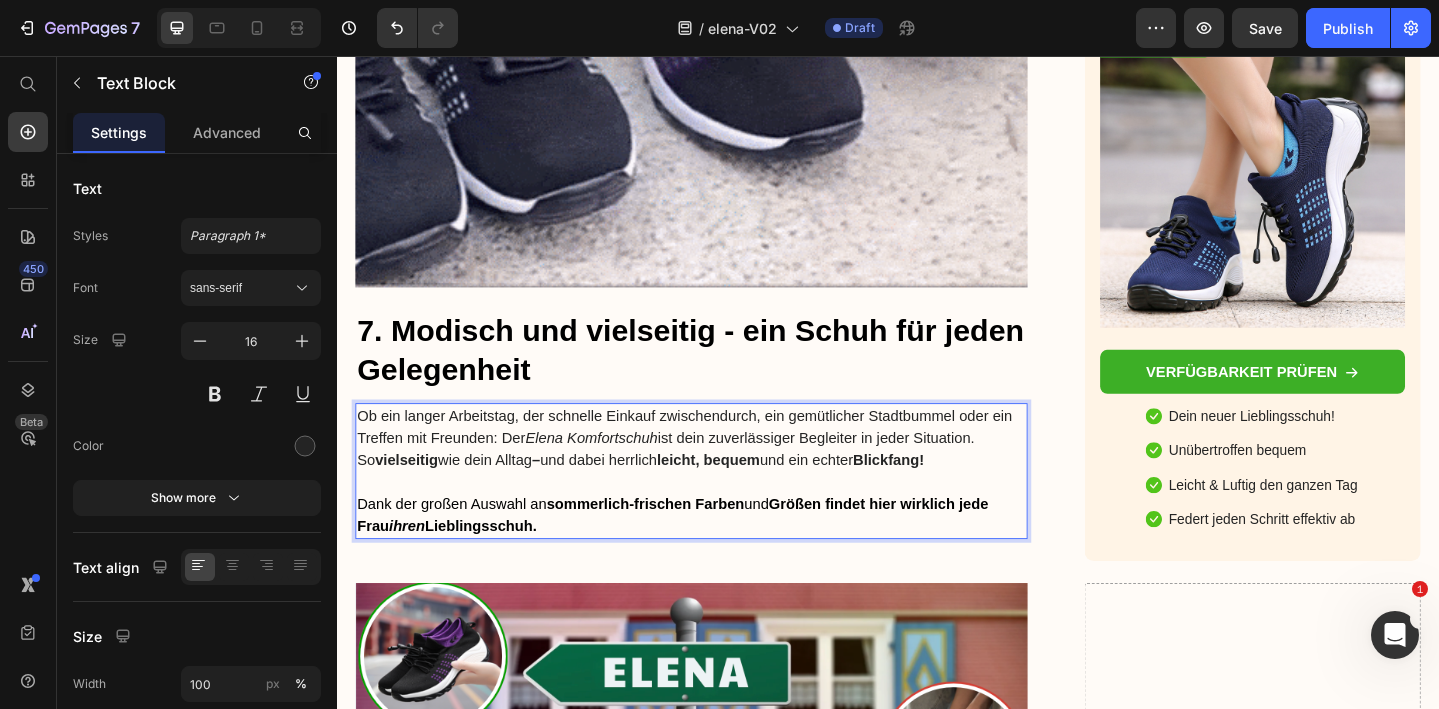 click on "Dank der großen Auswahl an  sommerlich-frischen Farben  und  Größen findet hier wirklich jede Frau  ihren  Lieblingsschuh." at bounding box center [723, 556] 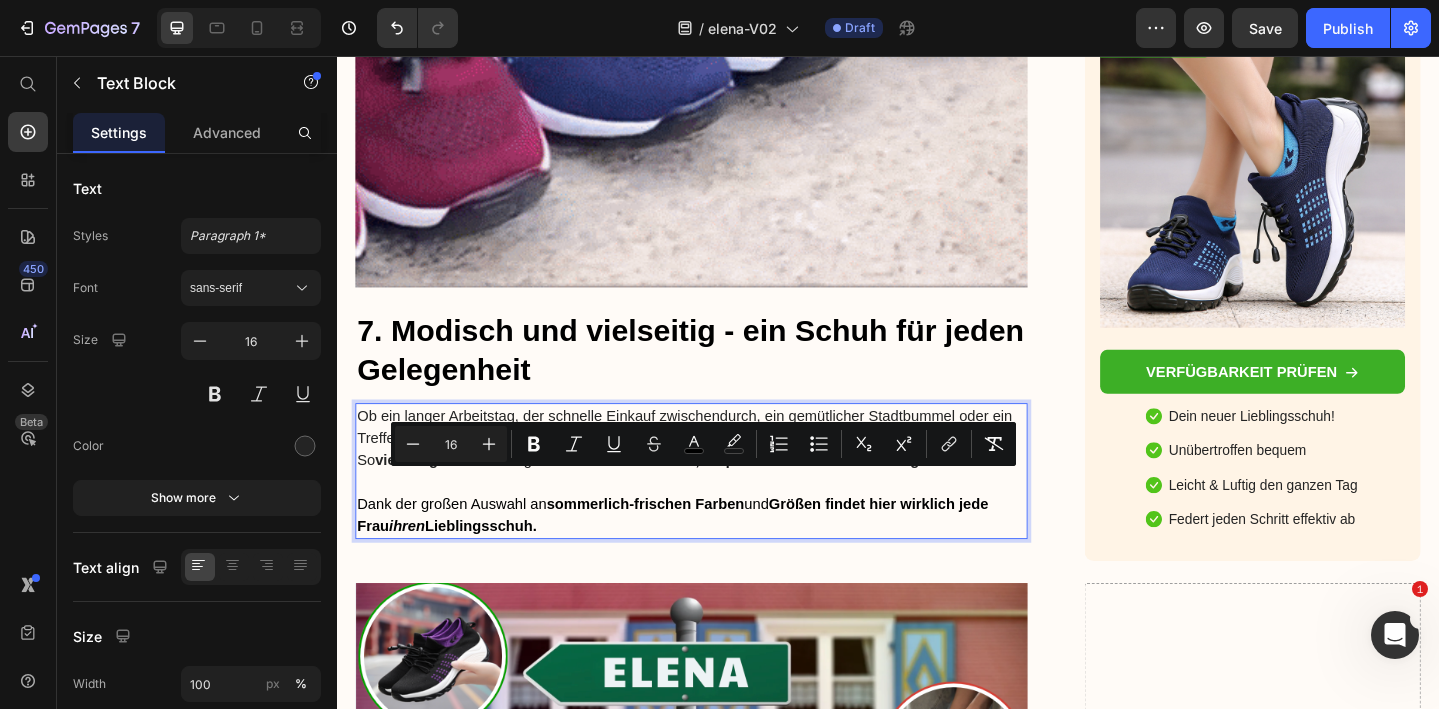 drag, startPoint x: 604, startPoint y: 537, endPoint x: 358, endPoint y: 524, distance: 246.34326 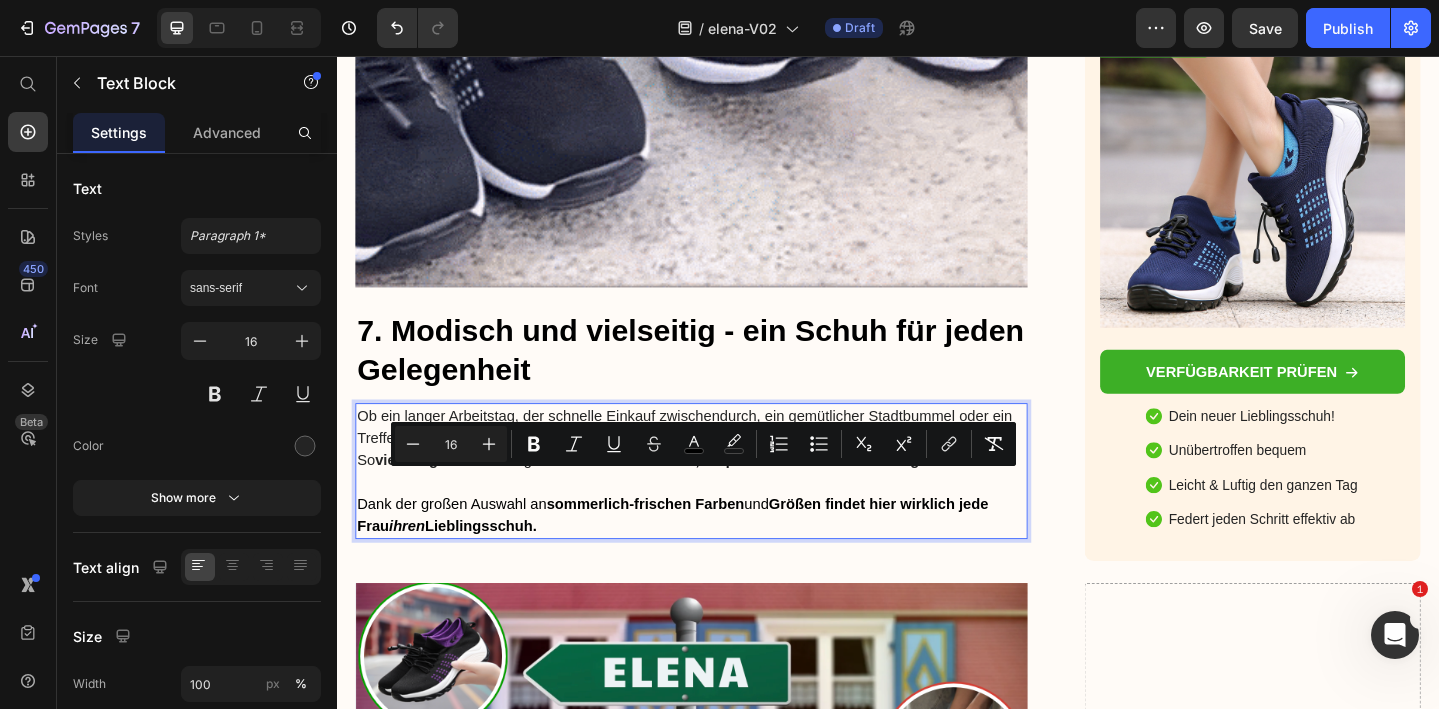 click on "Ob ein langer Arbeitstag, der schnelle Einkauf zwischendurch, ein gemütlicher Stadtbummel oder ein Treffen mit Freunden: Der  Elena Komfortschuh  ist dein zuverlässiger Begleiter in jeder Situation. So  vielseitig  wie dein Alltag  –  und dabei herrlich  leicht, bequem  und   ein   echter  Blickfang! Dank der großen Auswahl an  sommerlich-frischen Farben  und  Größen findet hier wirklich jede Frau  ihren  Lieblingsschuh." at bounding box center [723, 508] 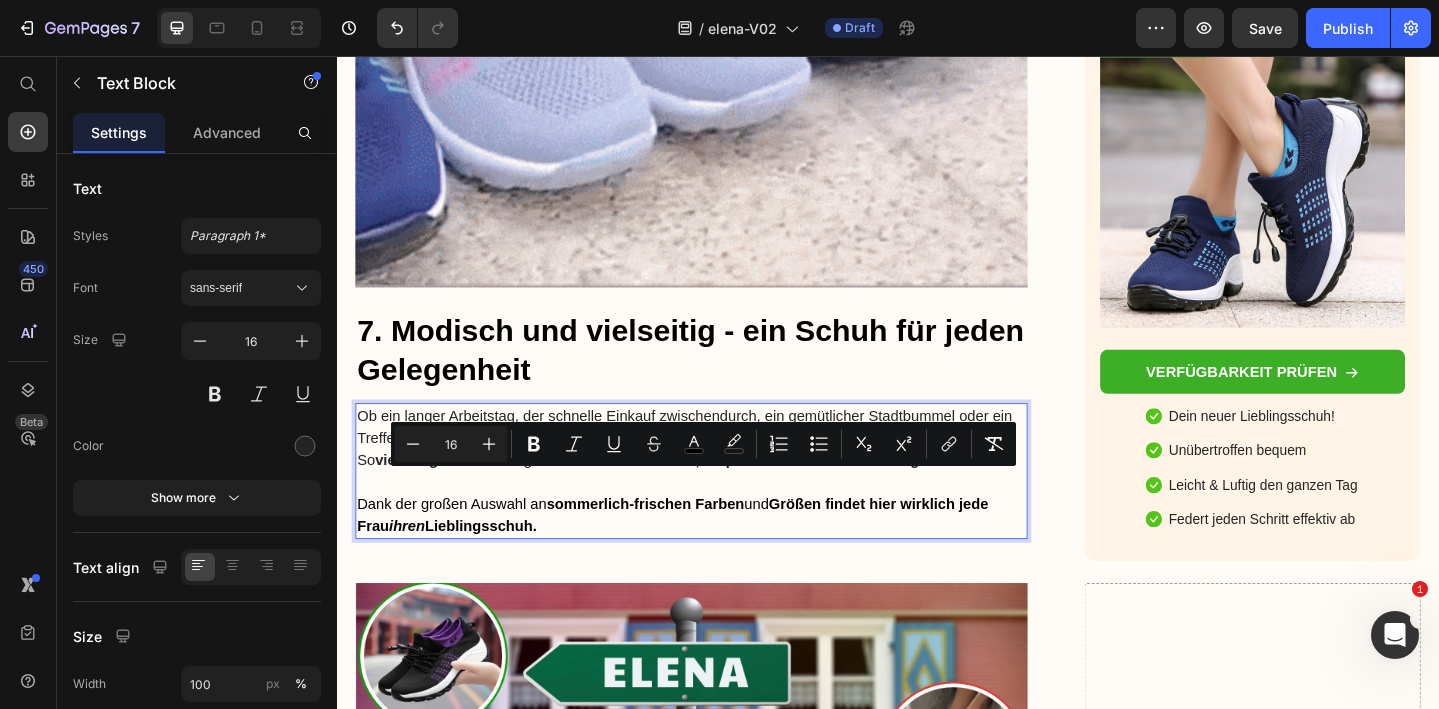 click on "Dank der großen Auswahl an  sommerlich-frischen Farben  und  Größen findet hier wirklich jede Frau  ihren  Lieblingsschuh." at bounding box center (702, 555) 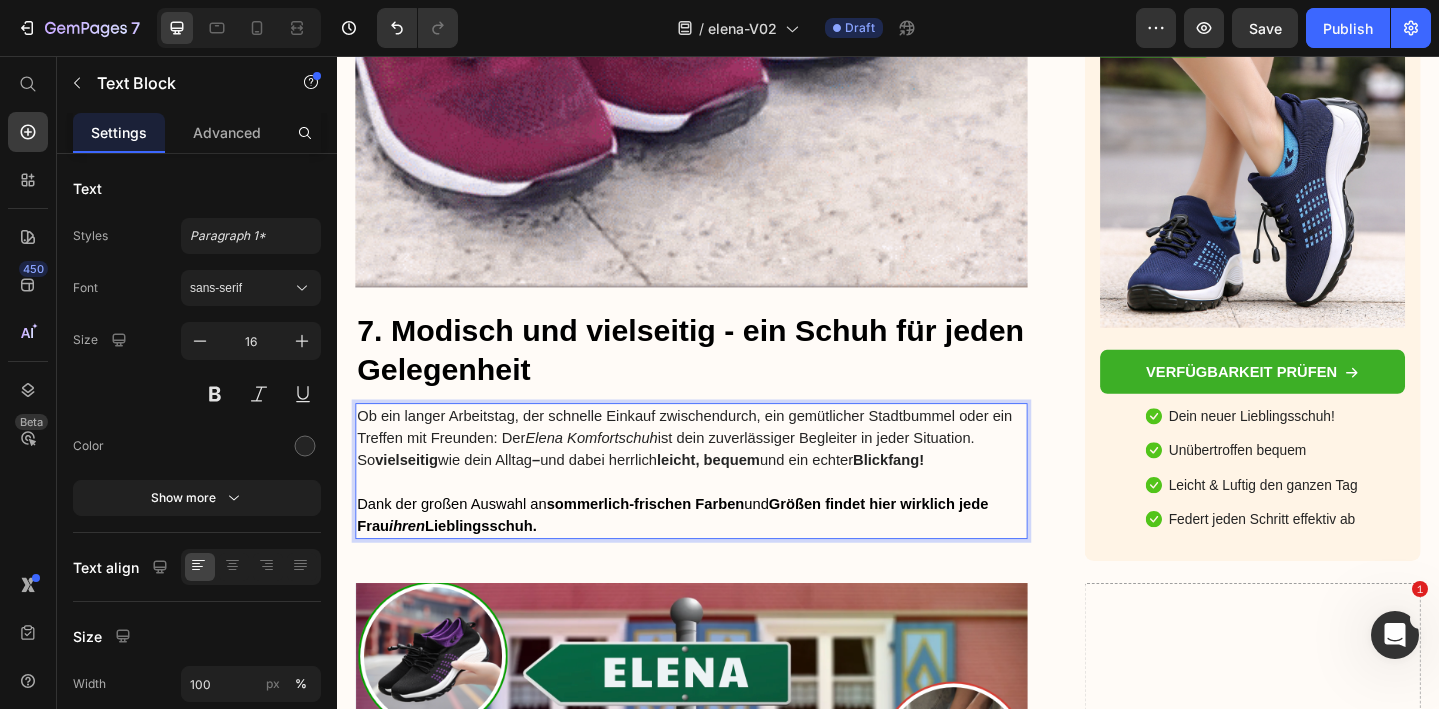 click at bounding box center (723, 520) 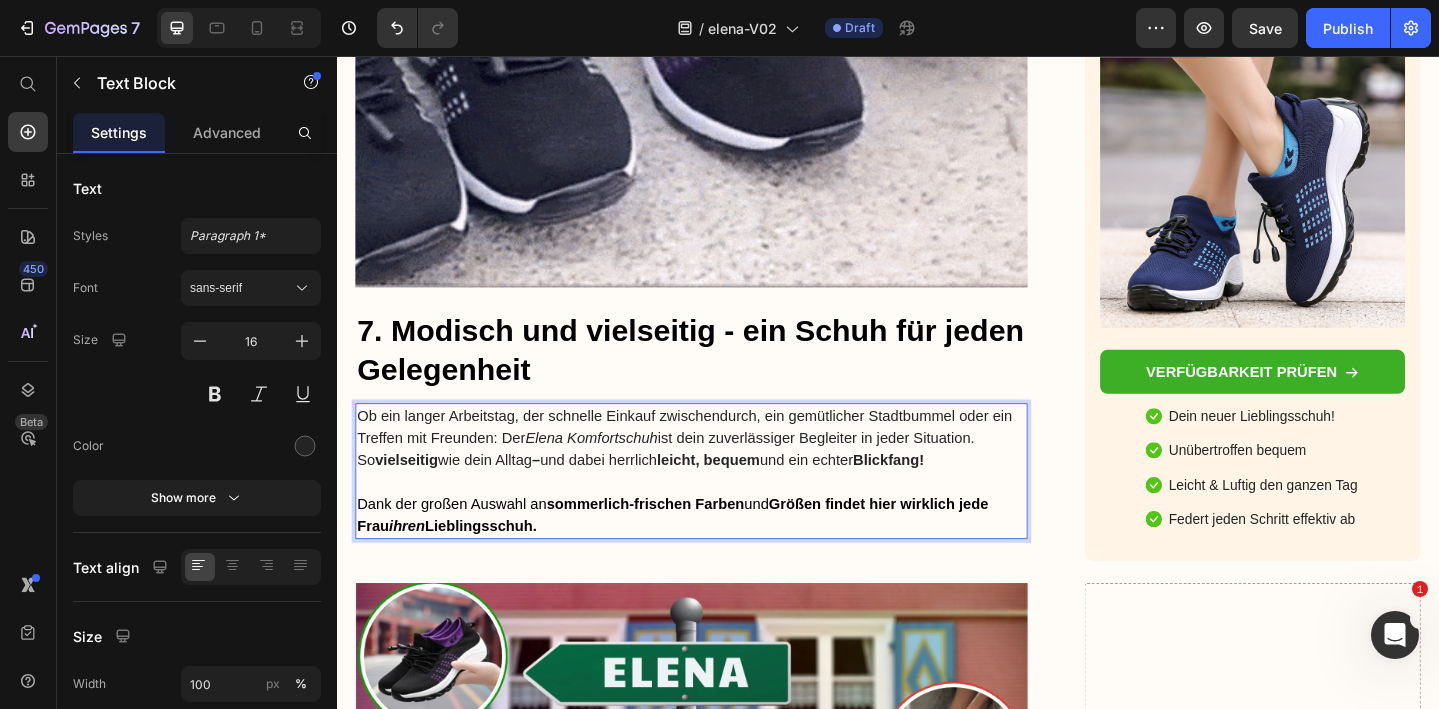 click on "Ob ein langer Arbeitstag, der schnelle Einkauf zwischendurch, ein gemütlicher Stadtbummel oder ein Treffen mit Freunden: Der  Elena Komfortschuh  ist dein zuverlässiger Begleiter in jeder Situation. So  vielseitig  wie dein Alltag  –  und dabei herrlich  leicht, bequem  und   ein   echter  Blickfang!" at bounding box center [723, 472] 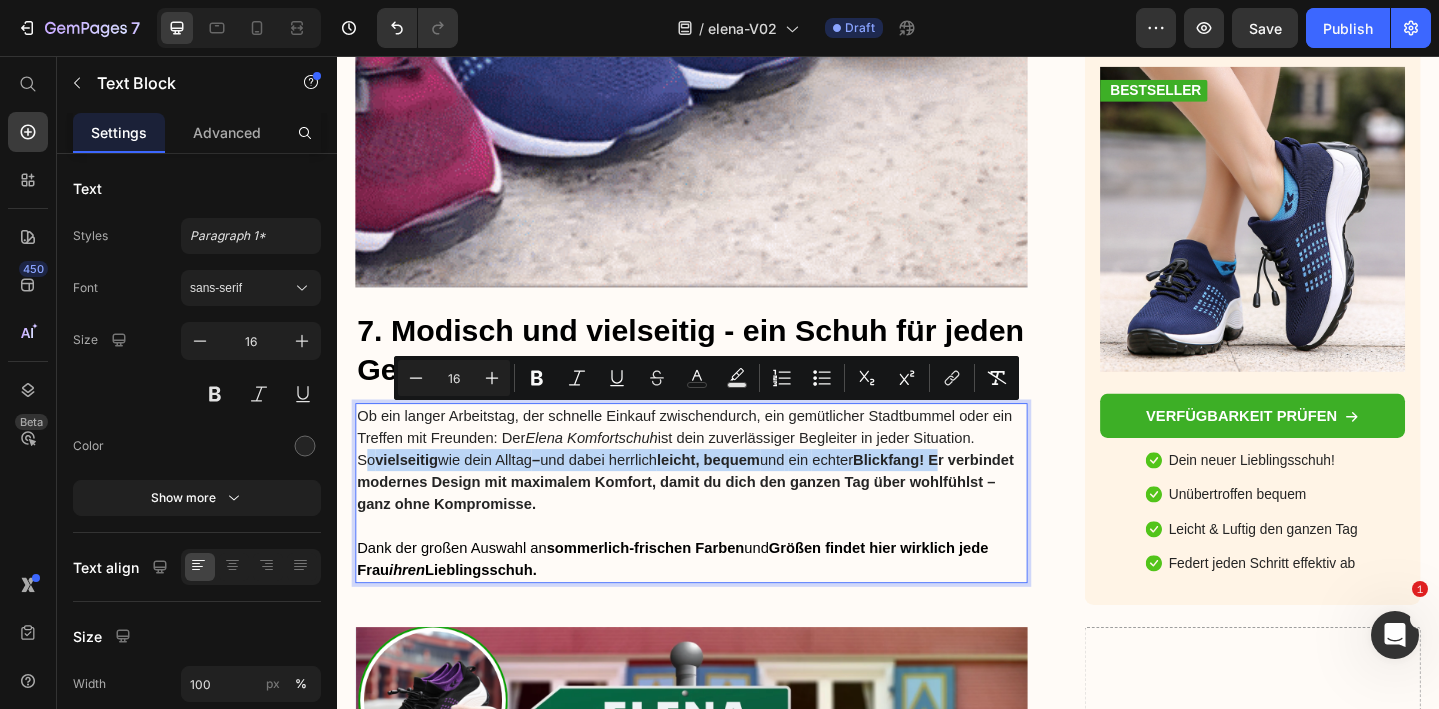 drag, startPoint x: 1046, startPoint y: 445, endPoint x: 986, endPoint y: 471, distance: 65.39113 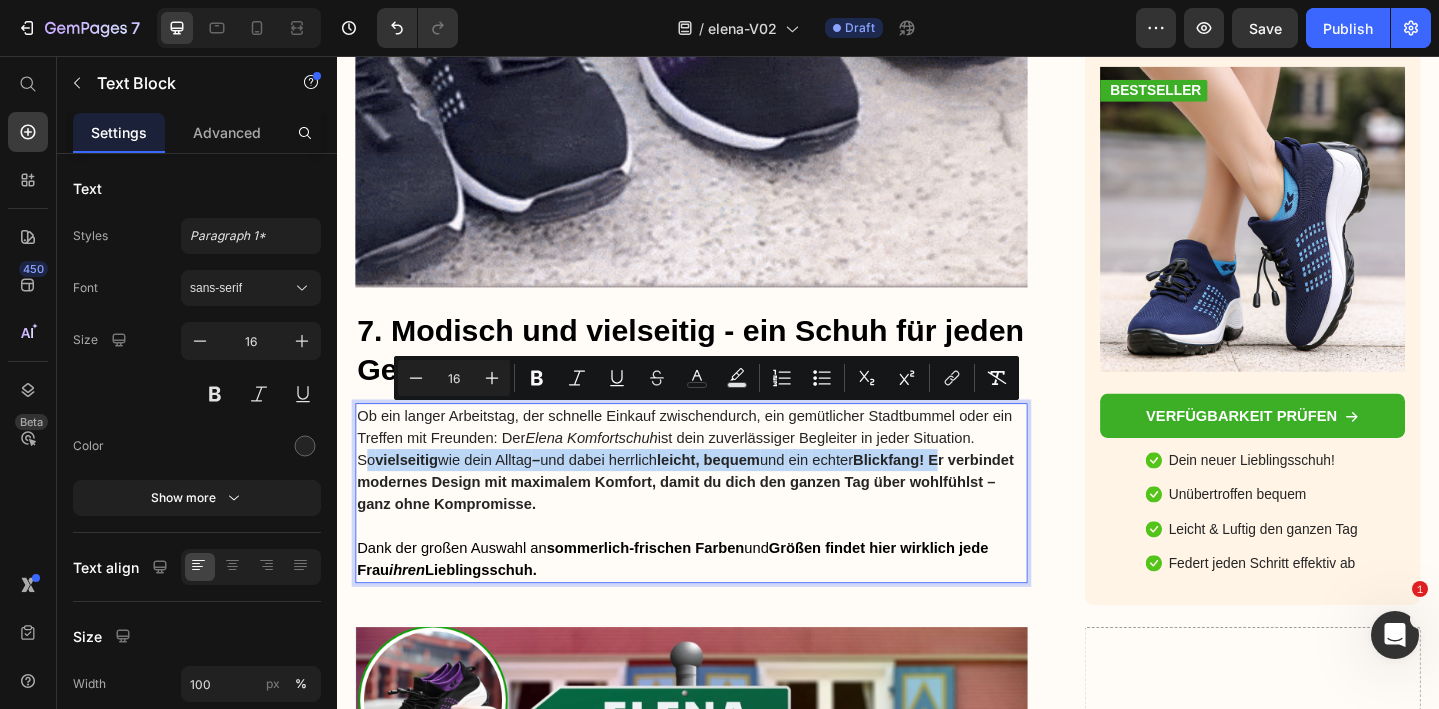 click on "Ob ein langer Arbeitstag, der schnelle Einkauf zwischendurch, ein gemütlicher Stadtbummel oder ein Treffen mit Freunden: Der  Elena Komfortschuh  ist dein zuverlässiger Begleiter in jeder Situation. So  vielseitig  wie dein Alltag  –  und dabei herrlich  leicht, bequem  und   ein   echter  Blickfang! Er verbindet modernes Design mit maximalem Komfort, damit du dich den ganzen Tag über wohlfühlst – ganz ohne Kompromisse." at bounding box center [723, 496] 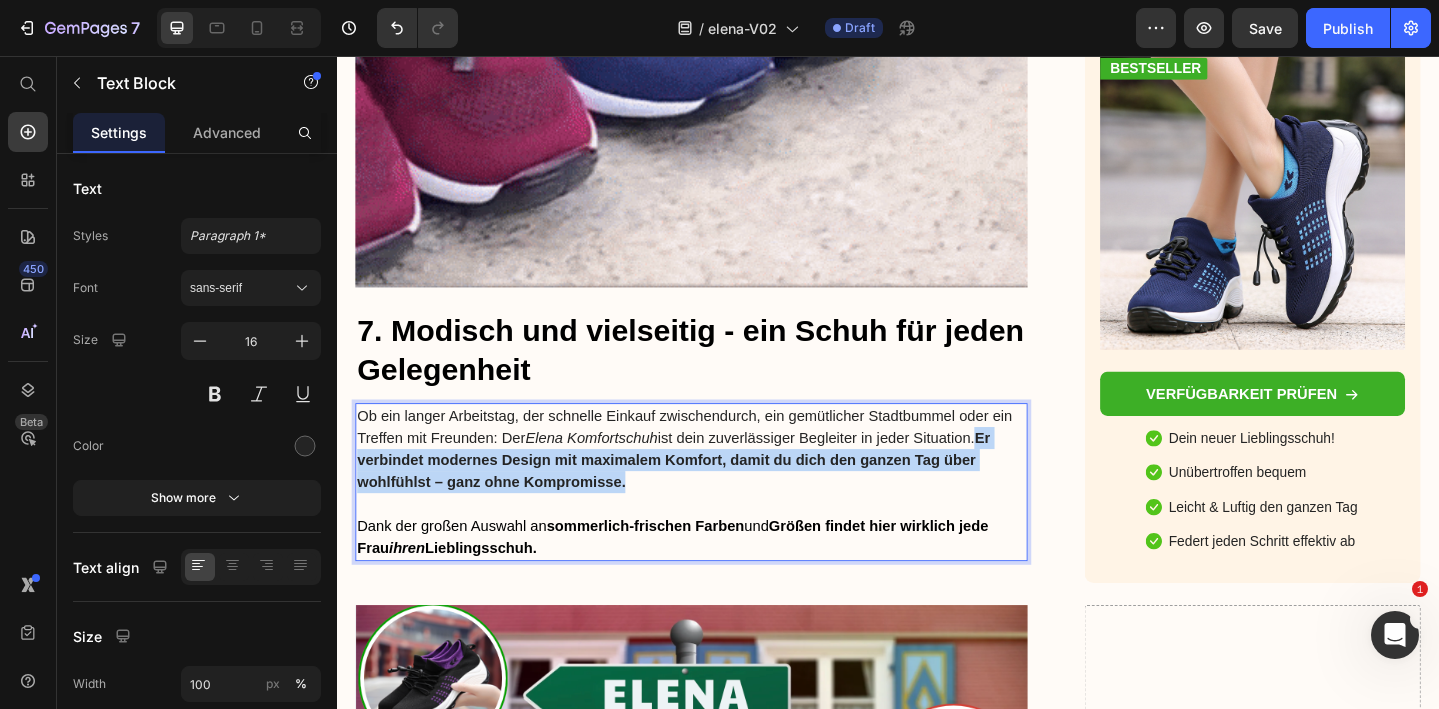 drag, startPoint x: 1046, startPoint y: 450, endPoint x: 1048, endPoint y: 491, distance: 41.04875 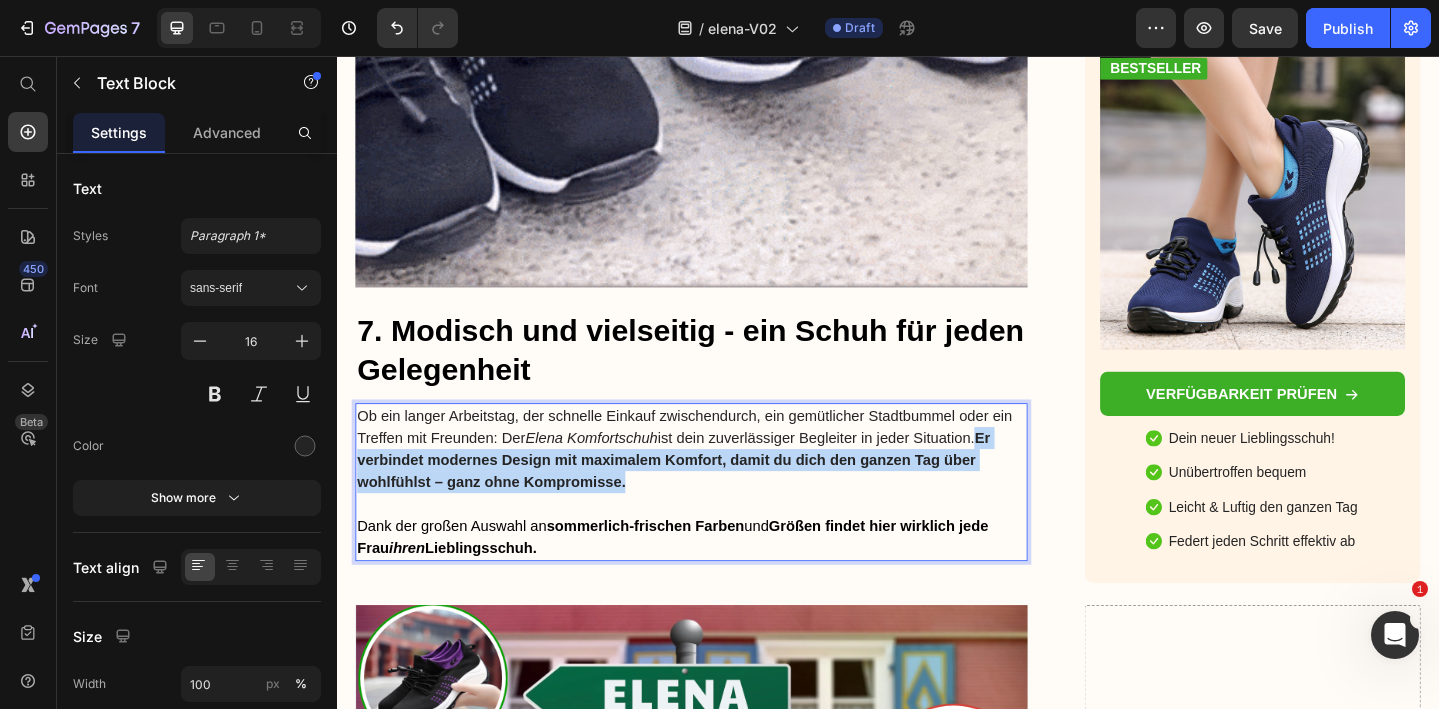 click on "Ob ein langer Arbeitstag, der schnelle Einkauf zwischendurch, ein gemütlicher Stadtbummel oder ein Treffen mit Freunden: Der  Elena Komfortschuh  ist dein zuverlässiger Begleiter in jeder Situation.  Er verbindet modernes Design mit maximalem Komfort, damit du dich den ganzen Tag über wohlfühlst – ganz ohne Kompromisse." at bounding box center (723, 484) 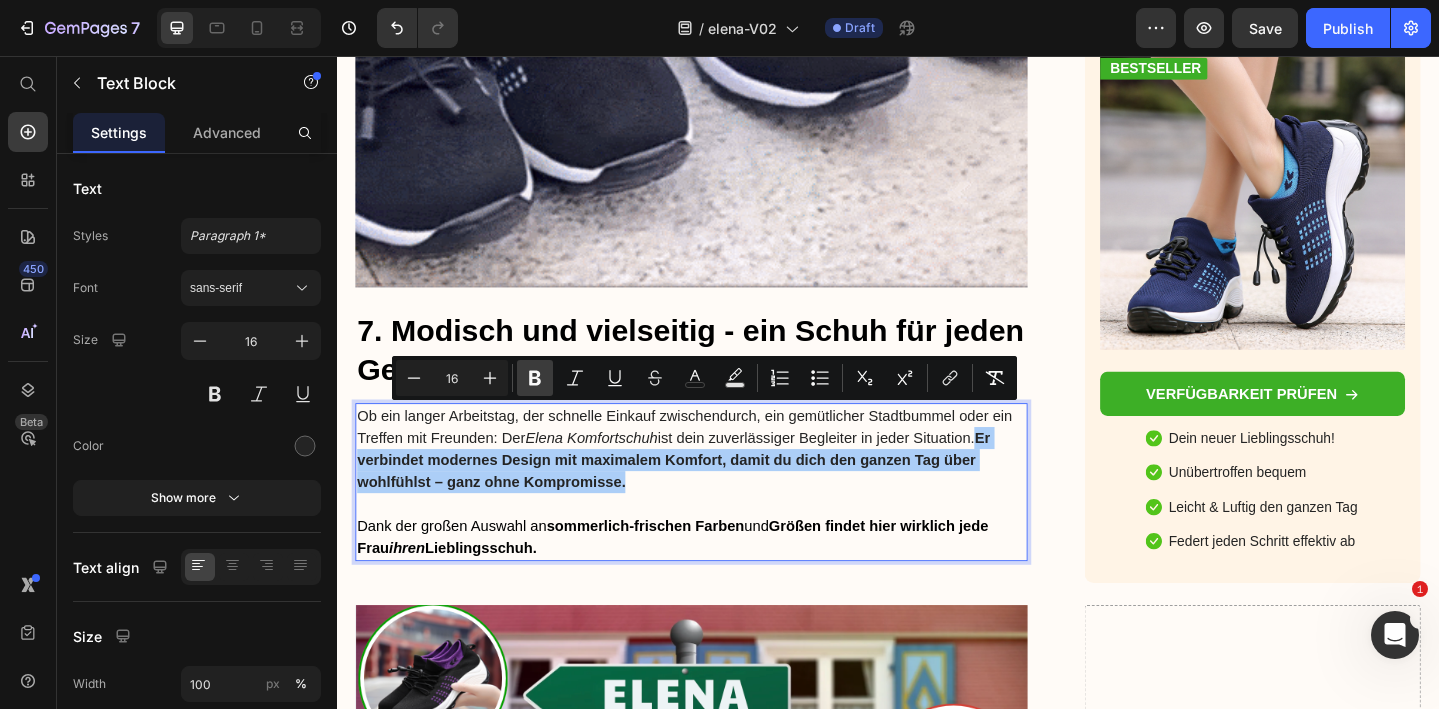 click 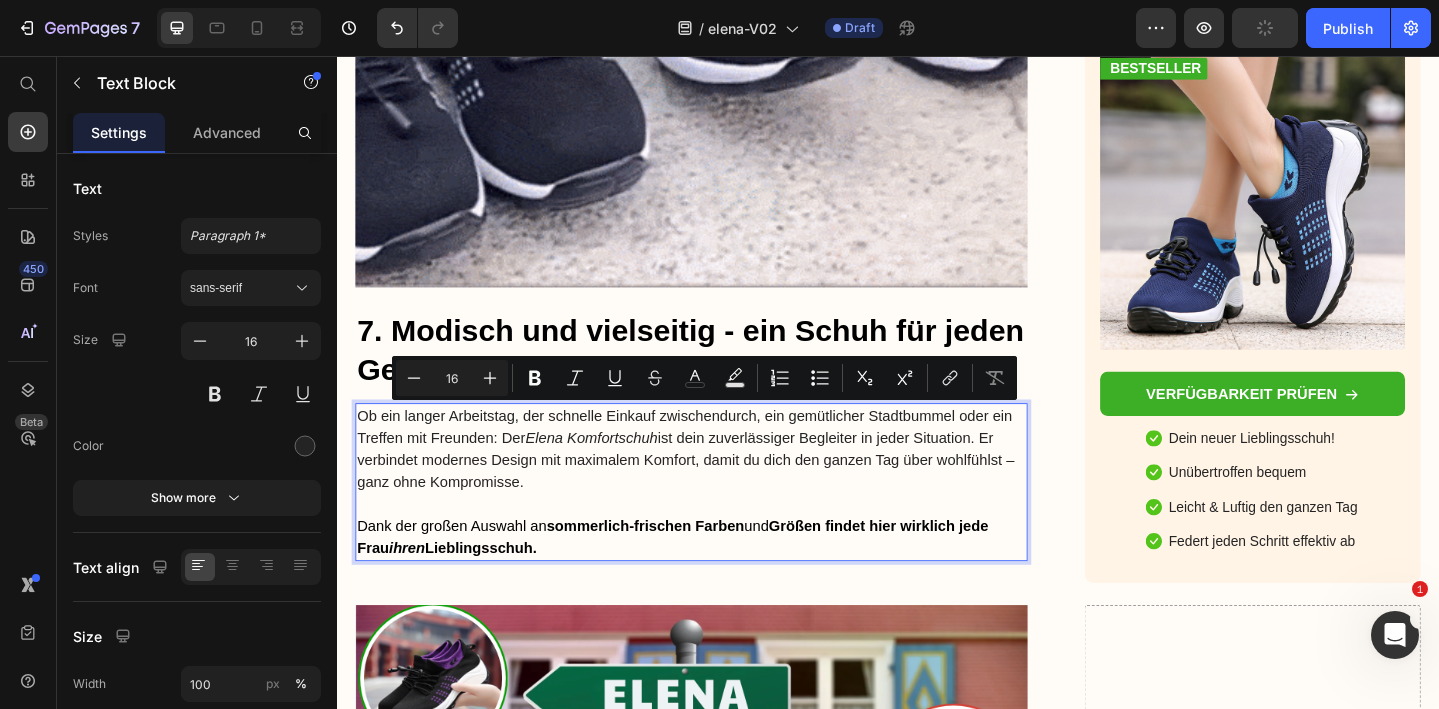 click on "Ob ein langer Arbeitstag, der schnelle Einkauf zwischendurch, ein gemütlicher Stadtbummel oder ein Treffen mit Freunden: Der  Elena Komfortschuh  ist dein zuverlässiger Begleiter in jeder Situation. Er verbindet modernes Design mit maximalem Komfort, damit du dich den ganzen Tag über wohlfühlst – ganz ohne Kompromisse." at bounding box center [723, 484] 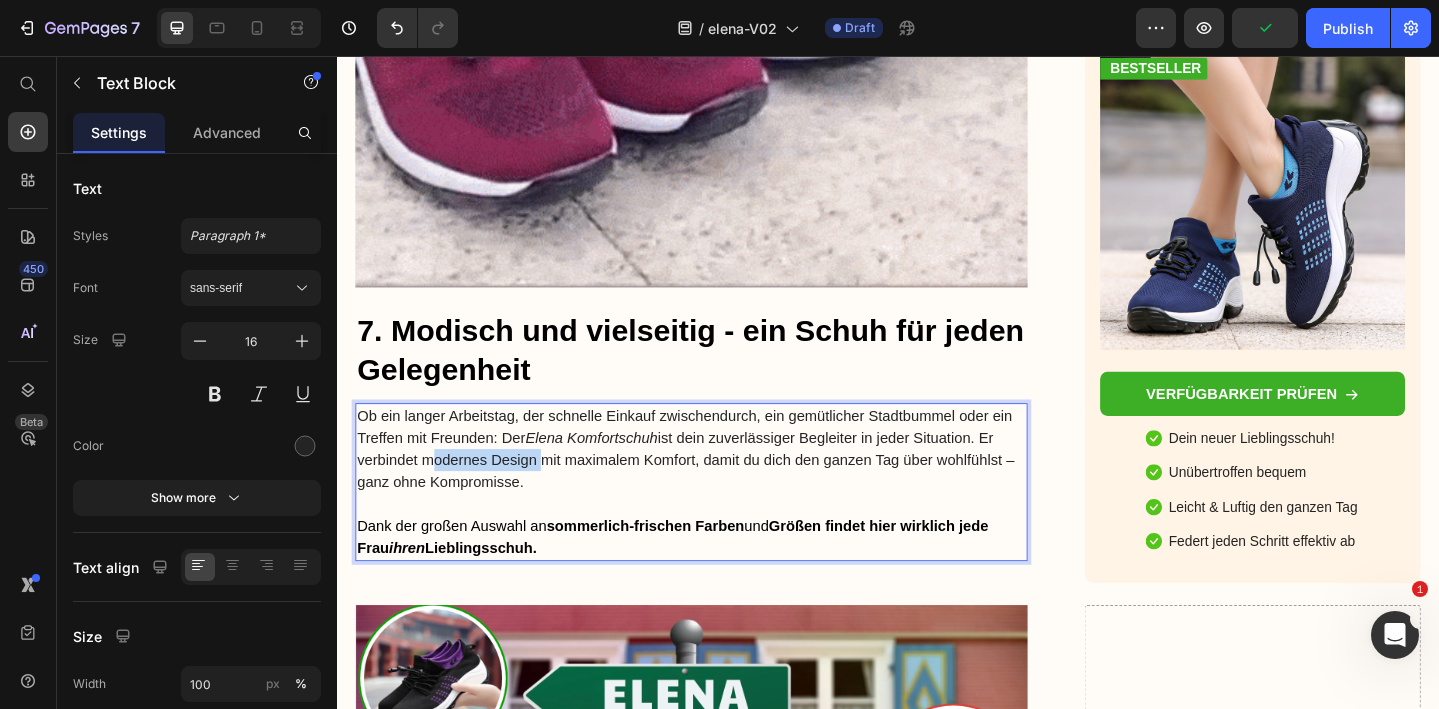 drag, startPoint x: 430, startPoint y: 471, endPoint x: 555, endPoint y: 479, distance: 125.25574 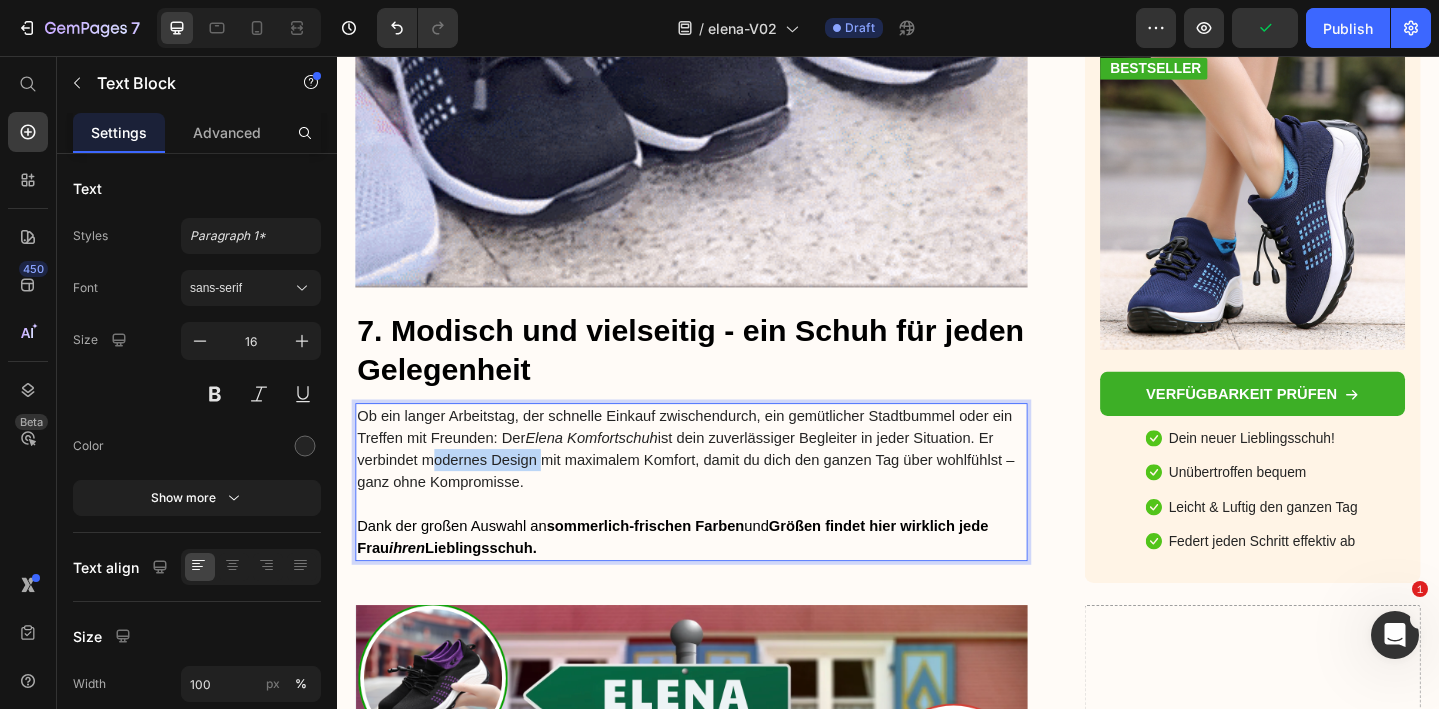 click on "Ob ein langer Arbeitstag, der schnelle Einkauf zwischendurch, ein gemütlicher Stadtbummel oder ein Treffen mit Freunden: Der  Elena Komfortschuh  ist dein zuverlässiger Begleiter in jeder Situation. Er verbindet modernes Design mit maximalem Komfort, damit du dich den ganzen Tag über wohlfühlst – ganz ohne Kompromisse." at bounding box center [723, 484] 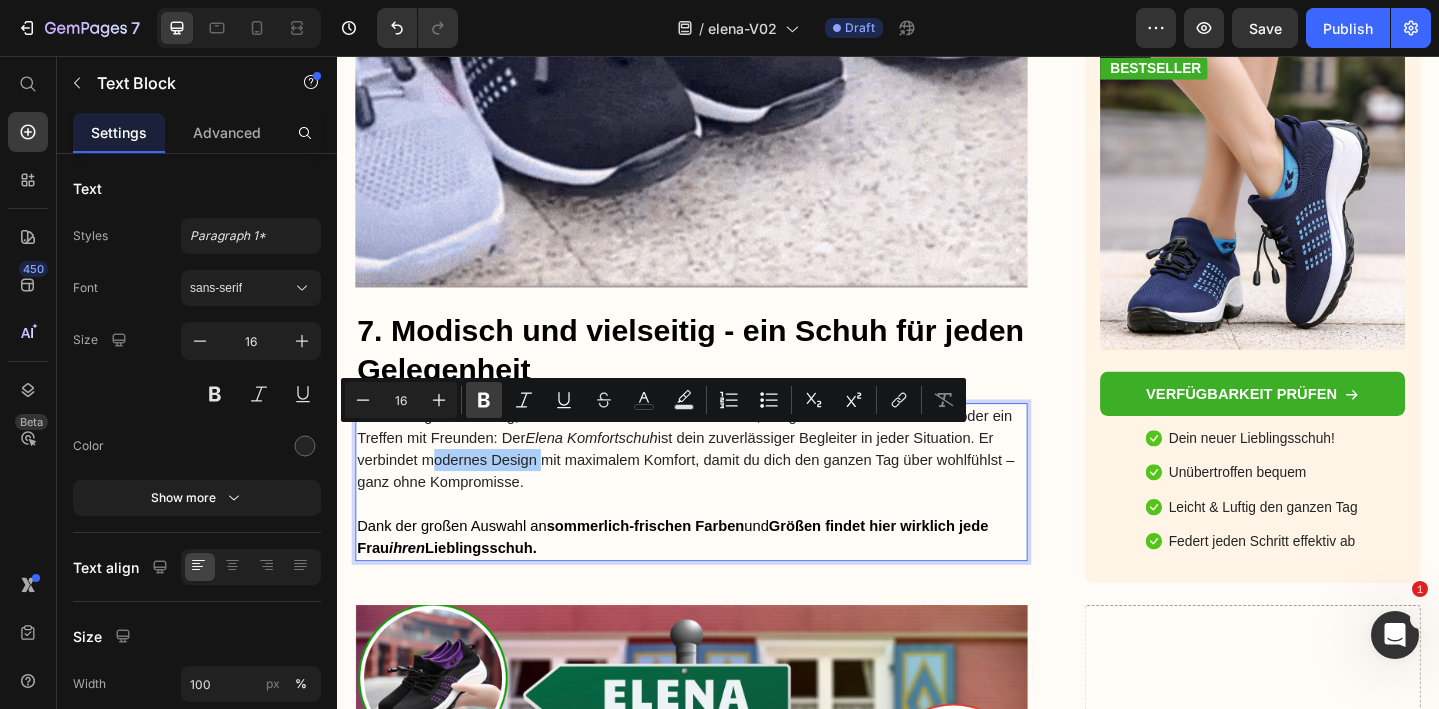 click 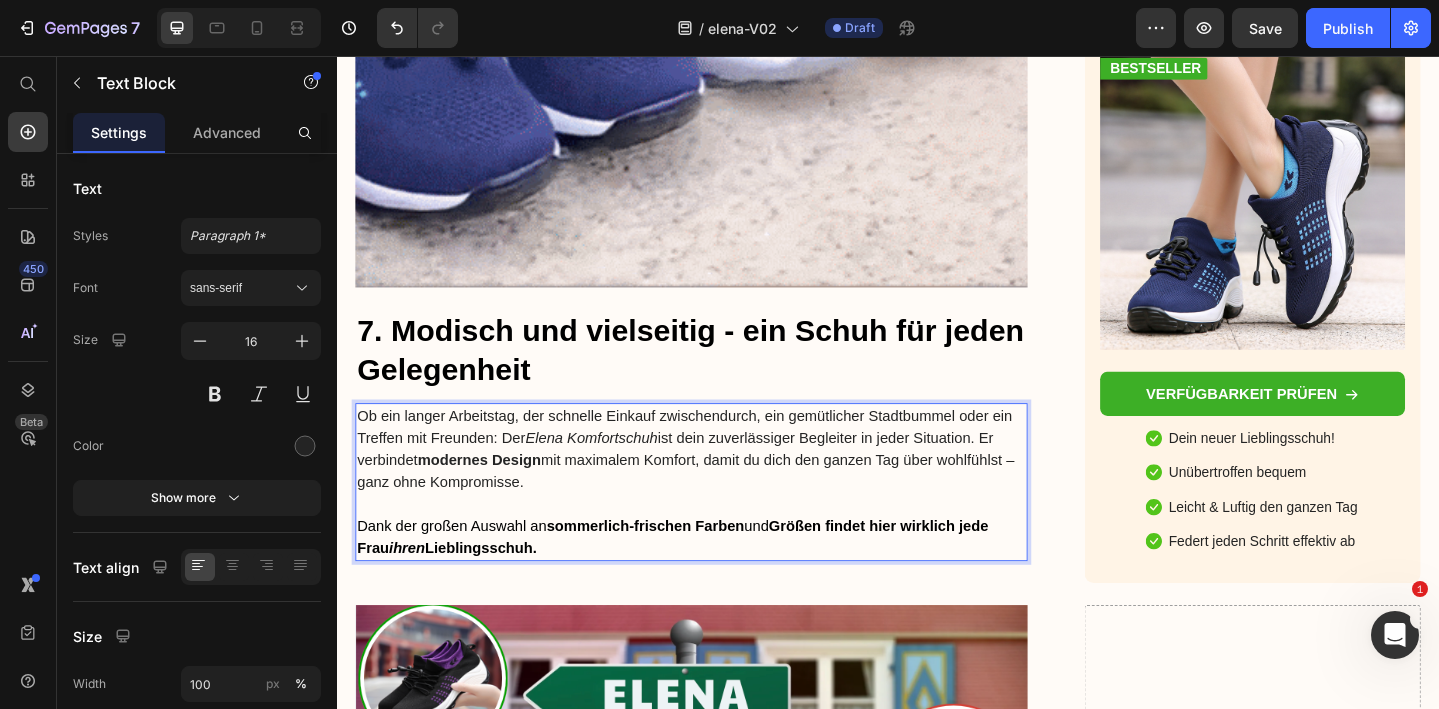 drag, startPoint x: 593, startPoint y: 470, endPoint x: 746, endPoint y: 483, distance: 153.5513 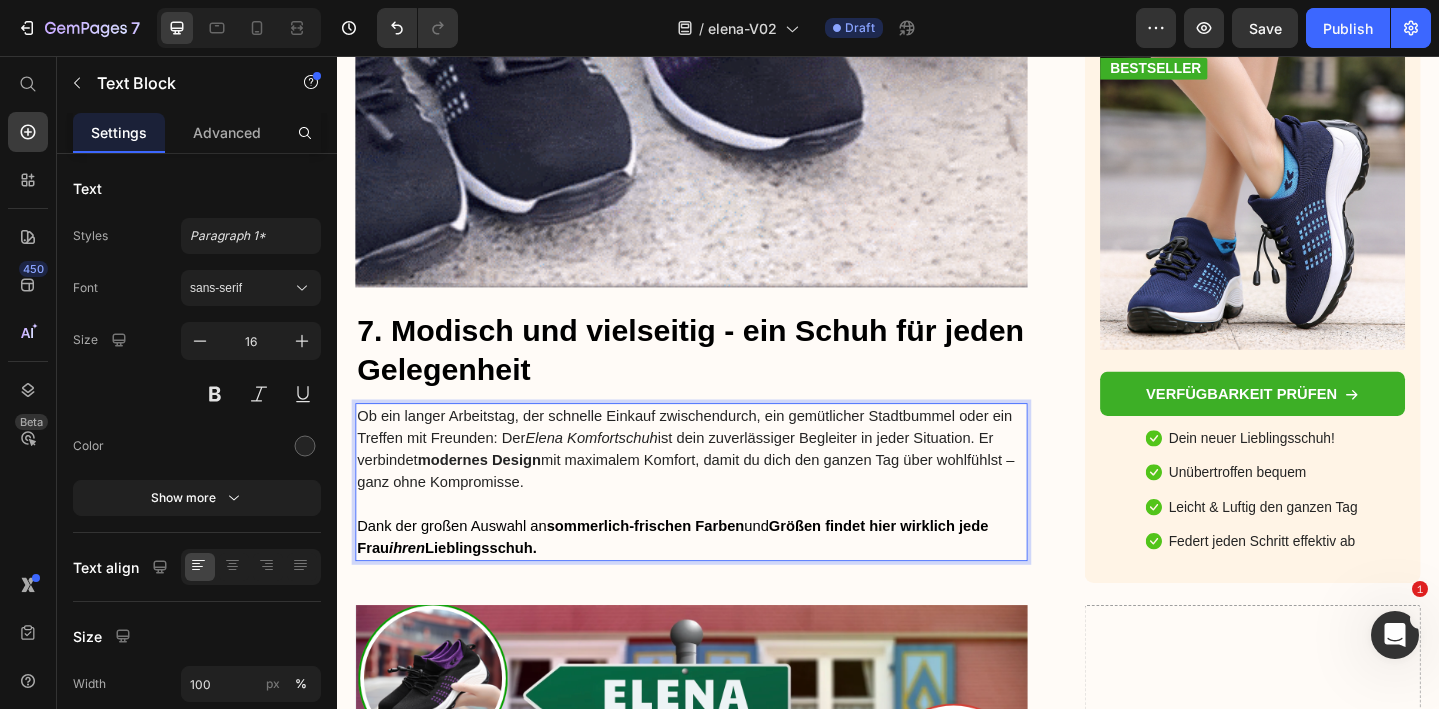 click on "Ob ein langer Arbeitstag, der schnelle Einkauf zwischendurch, ein gemütlicher Stadtbummel oder ein Treffen mit Freunden: Der  Elena Komfortschuh  ist dein zuverlässiger Begleiter in jeder Situation. Er verbindet  modernes Design  mit maximalem Komfort, damit du dich den ganzen Tag über wohlfühlst – ganz ohne Kompromisse." at bounding box center (723, 484) 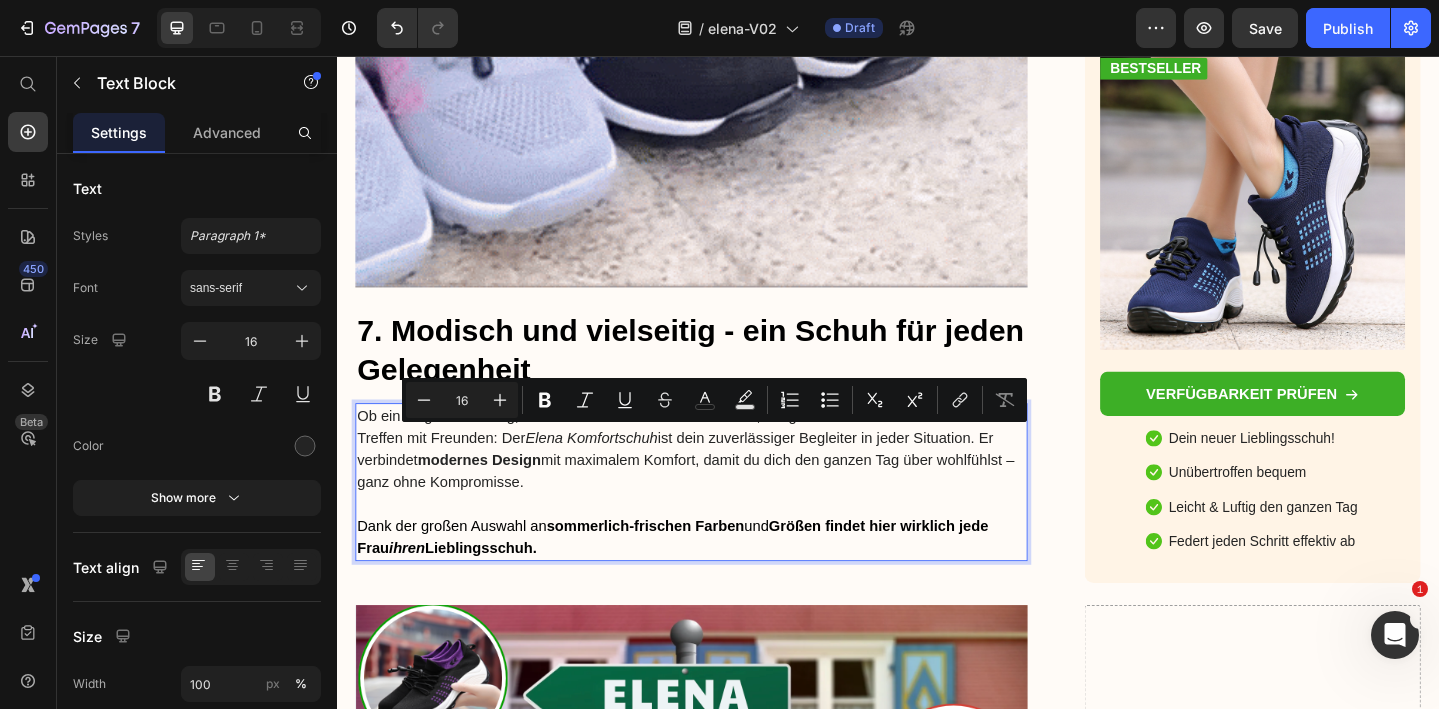 click on "Ob ein langer Arbeitstag, der schnelle Einkauf zwischendurch, ein gemütlicher Stadtbummel oder ein Treffen mit Freunden: Der  Elena Komfortschuh  ist dein zuverlässiger Begleiter in jeder Situation. Er verbindet  modernes Design  mit maximalem Komfort, damit du dich den ganzen Tag über wohlfühlst – ganz ohne Kompromisse." at bounding box center [723, 484] 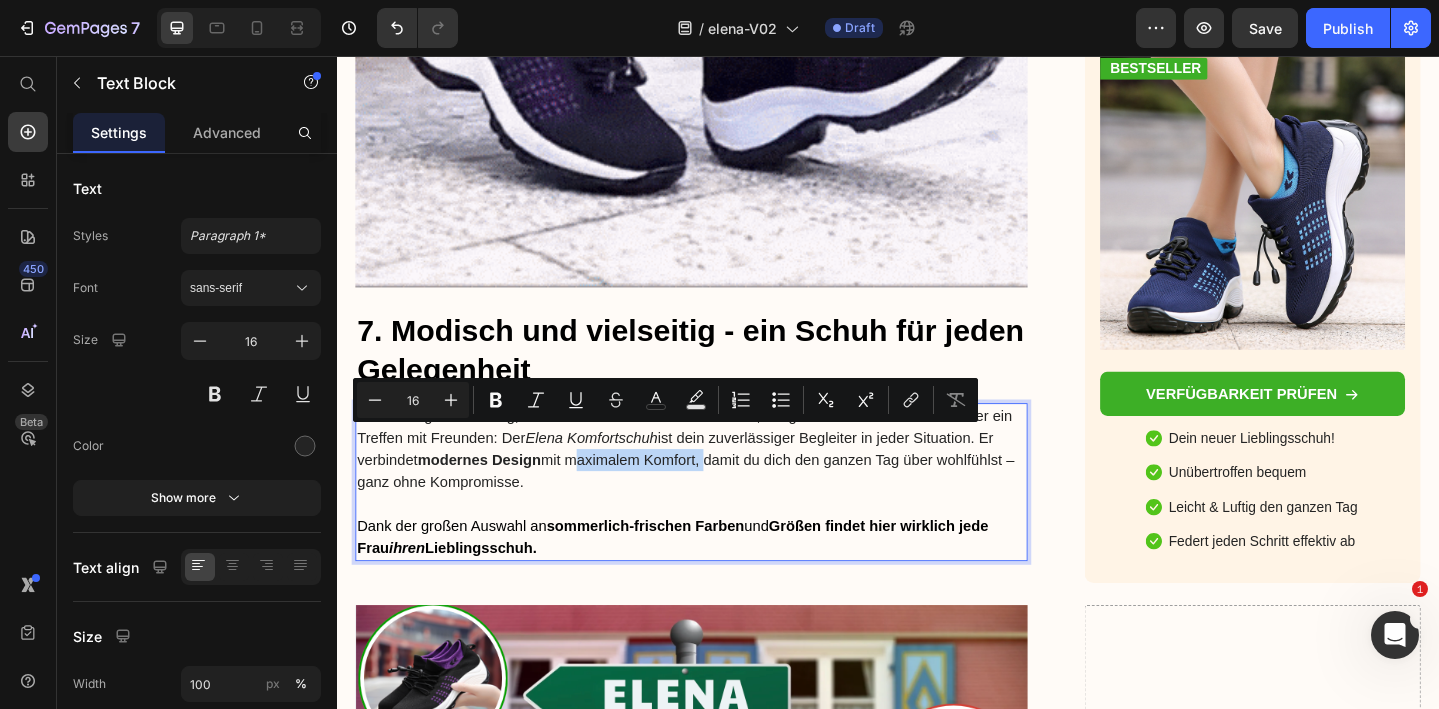 drag, startPoint x: 592, startPoint y: 471, endPoint x: 738, endPoint y: 475, distance: 146.05478 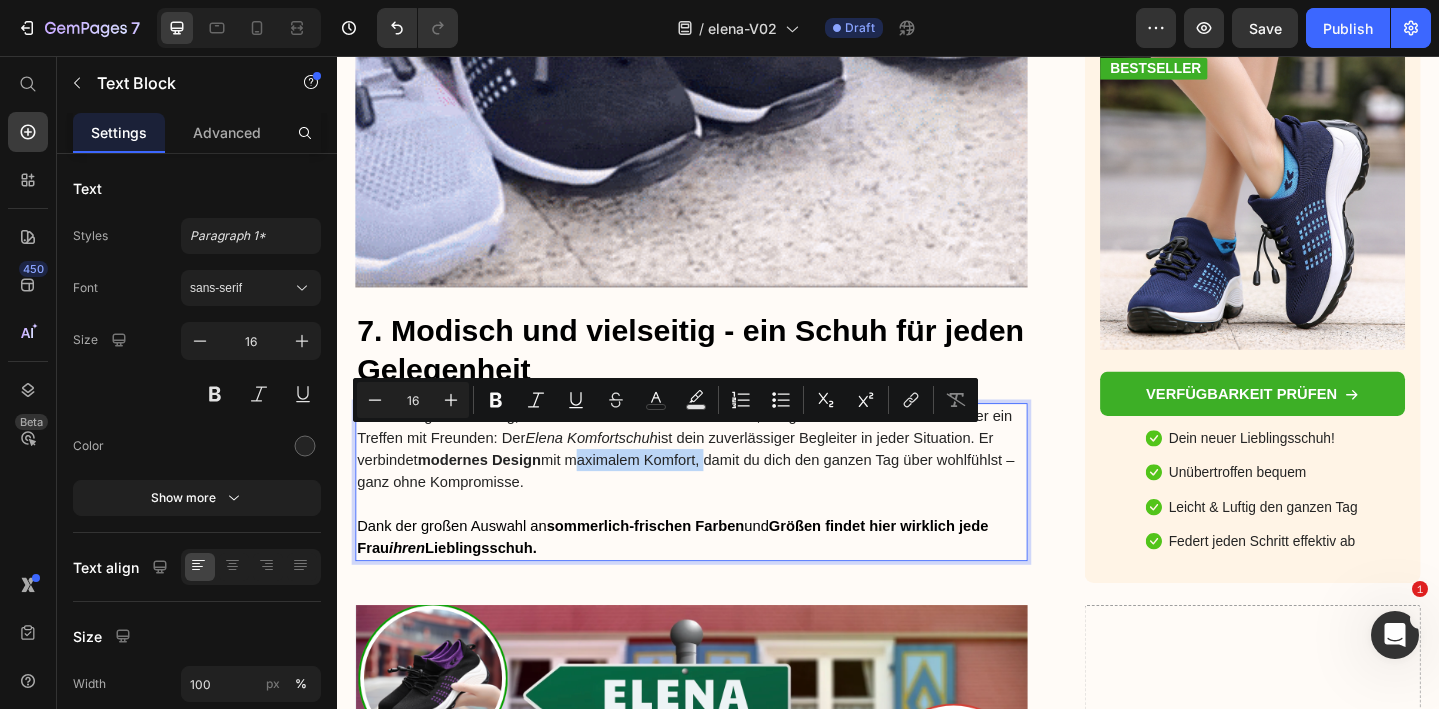 click on "Ob ein langer Arbeitstag, der schnelle Einkauf zwischendurch, ein gemütlicher Stadtbummel oder ein Treffen mit Freunden: Der  Elena Komfortschuh  ist dein zuverlässiger Begleiter in jeder Situation. Er verbindet  modernes Design  mit maximalem Komfort, damit du dich den ganzen Tag über wohlfühlst – ganz ohne Kompromisse." at bounding box center [723, 484] 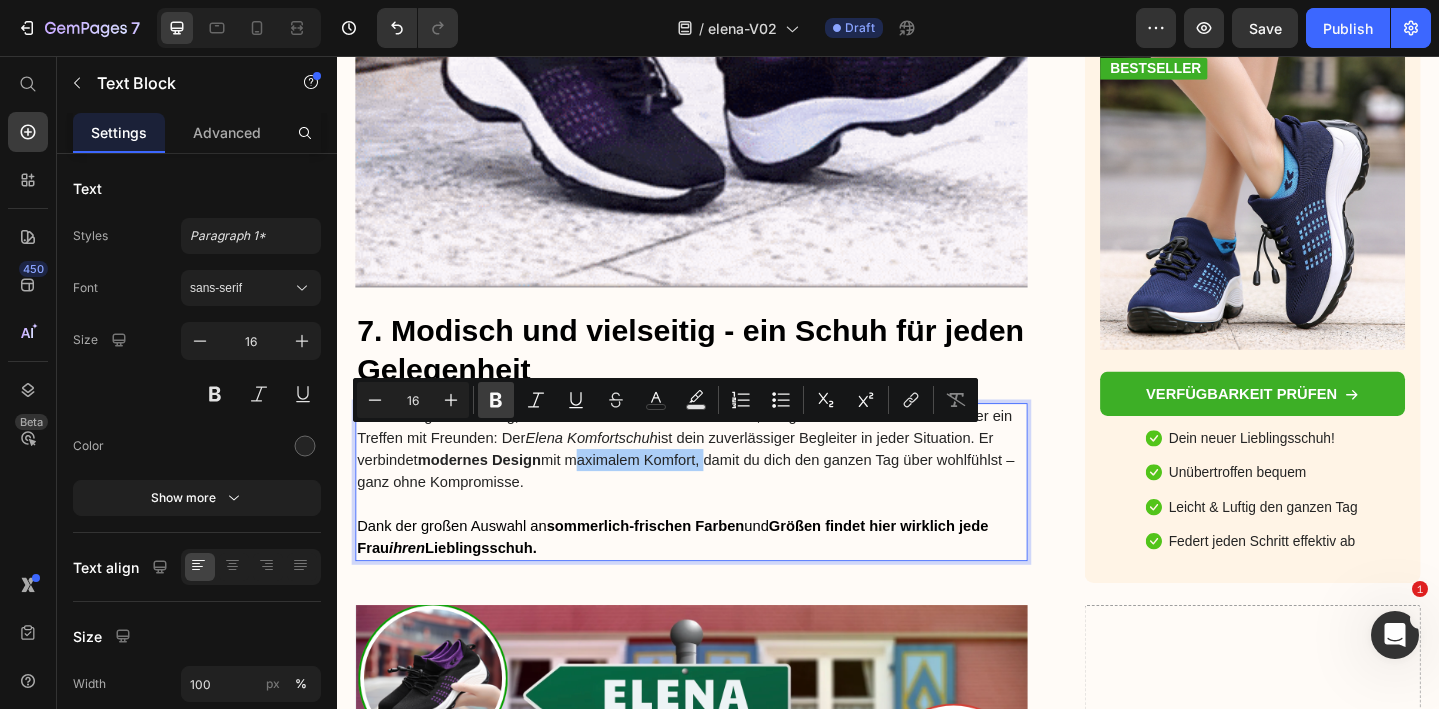 click 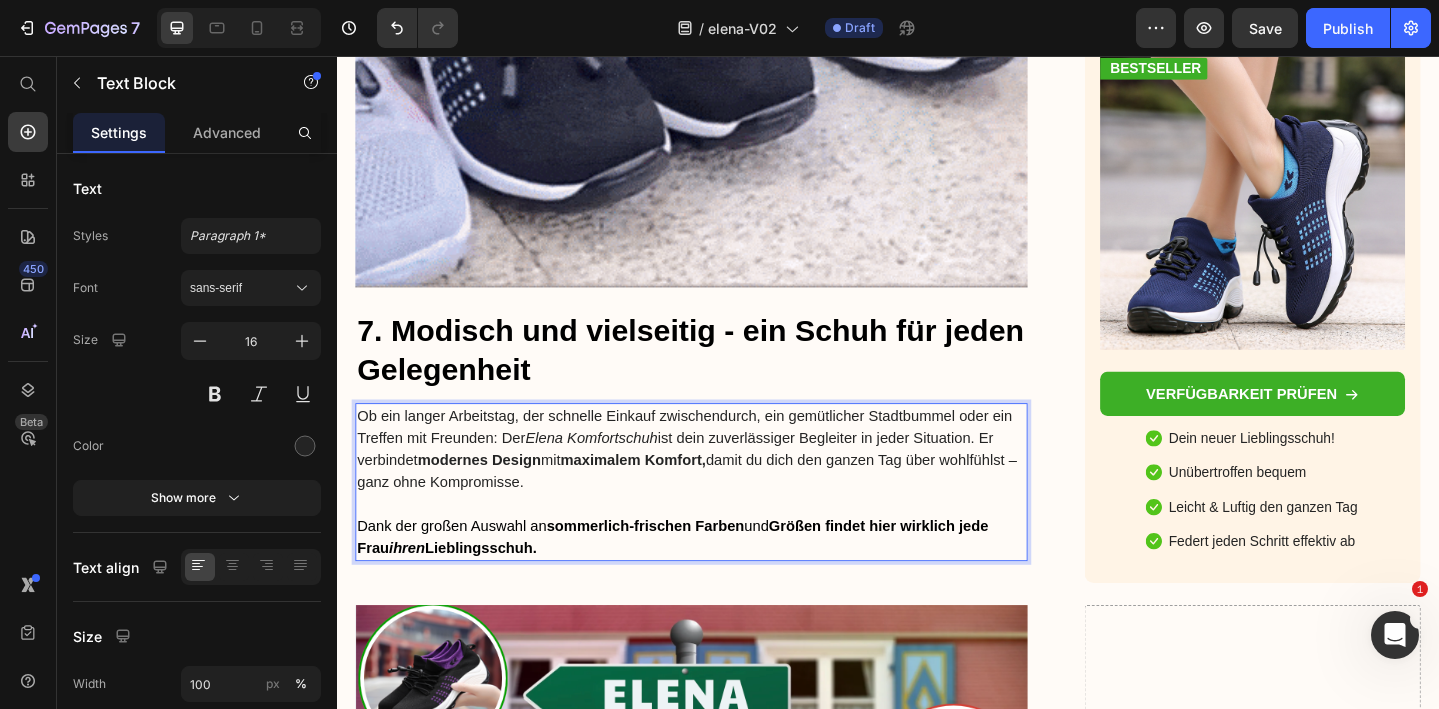 click on "Ob ein langer Arbeitstag, der schnelle Einkauf zwischendurch, ein gemütlicher Stadtbummel oder ein Treffen mit Freunden: Der  Elena Komfortschuh  ist dein zuverlässiger Begleiter in jeder Situation. Er verbindet  modernes Design  mit  maximalem Komfort,  damit du dich den ganzen Tag über wohlfühlst – ganz ohne Kompromisse." at bounding box center [723, 484] 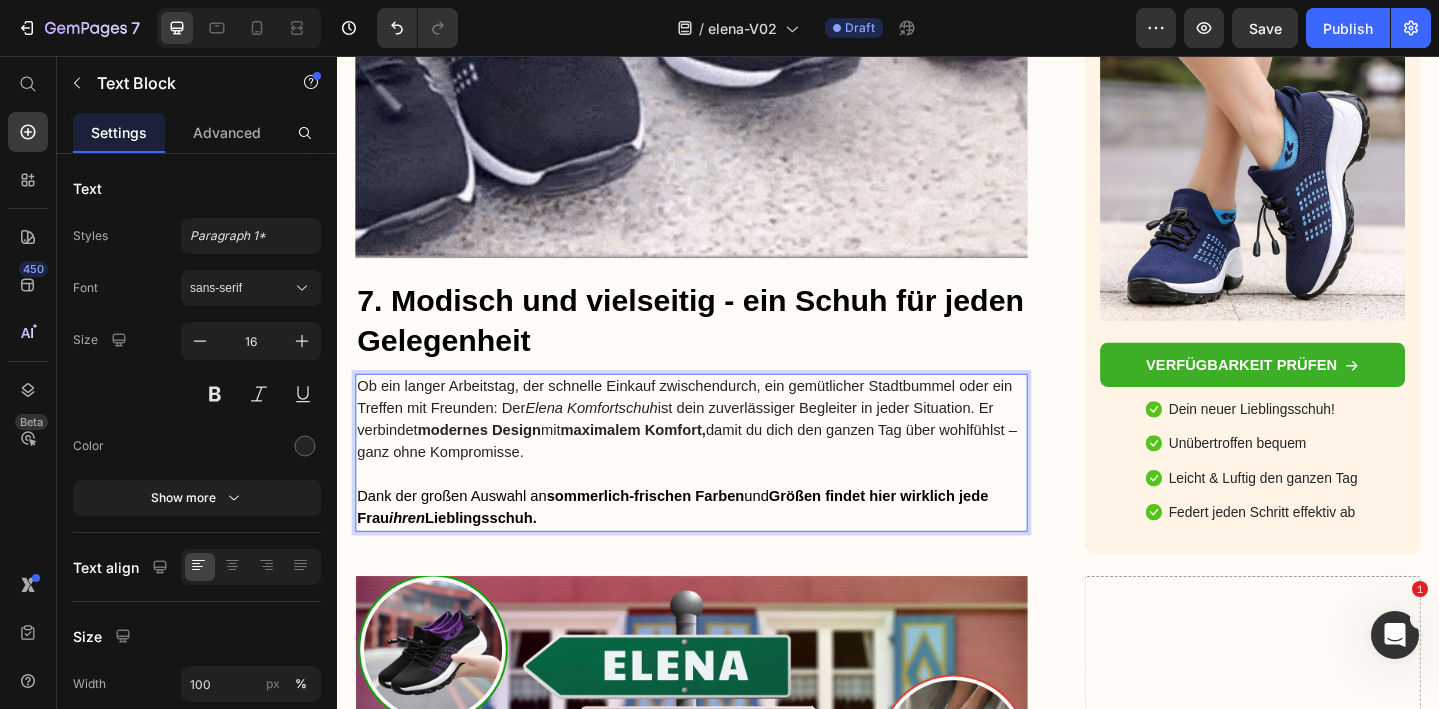 scroll, scrollTop: 7885, scrollLeft: 0, axis: vertical 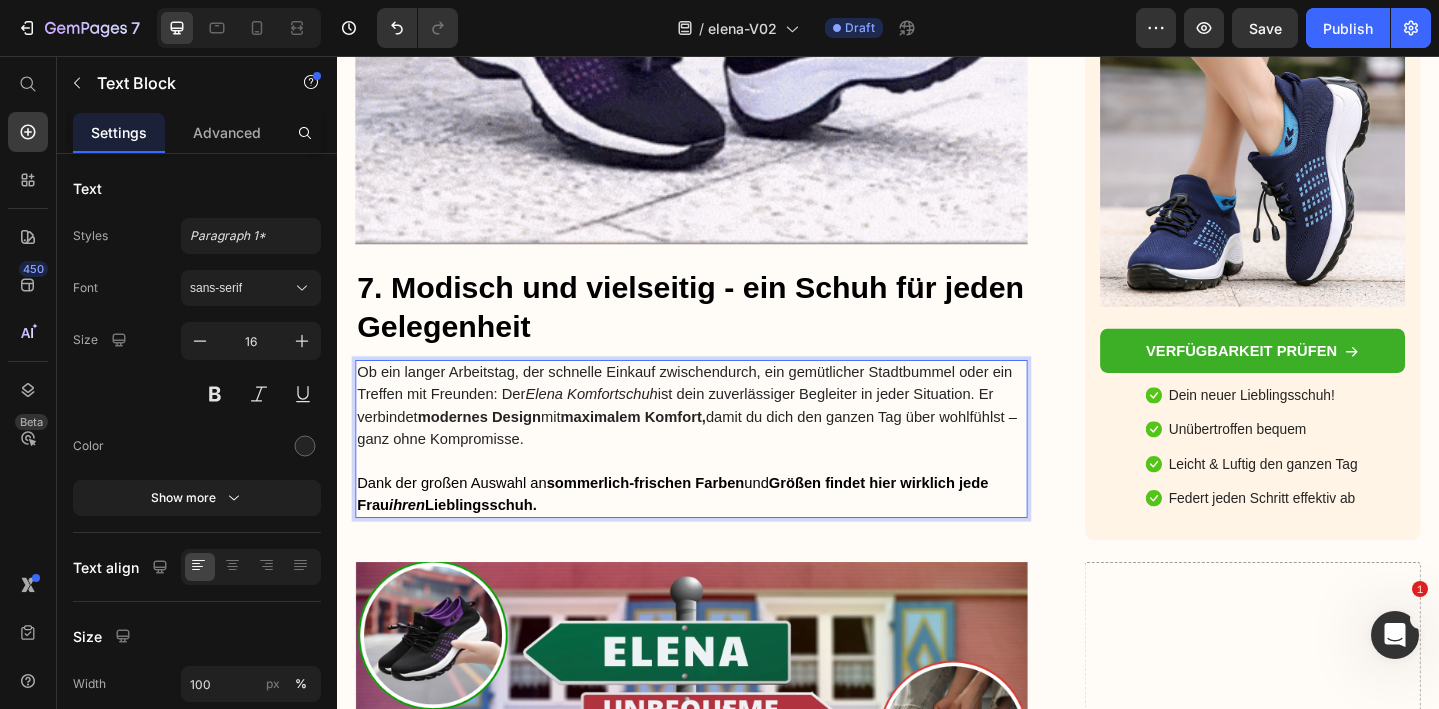 click on "Dank der großen Auswahl an  sommerlich-frischen Farben  und  Größen findet hier wirklich jede Frau  ihren  Lieblingsschuh." at bounding box center [702, 532] 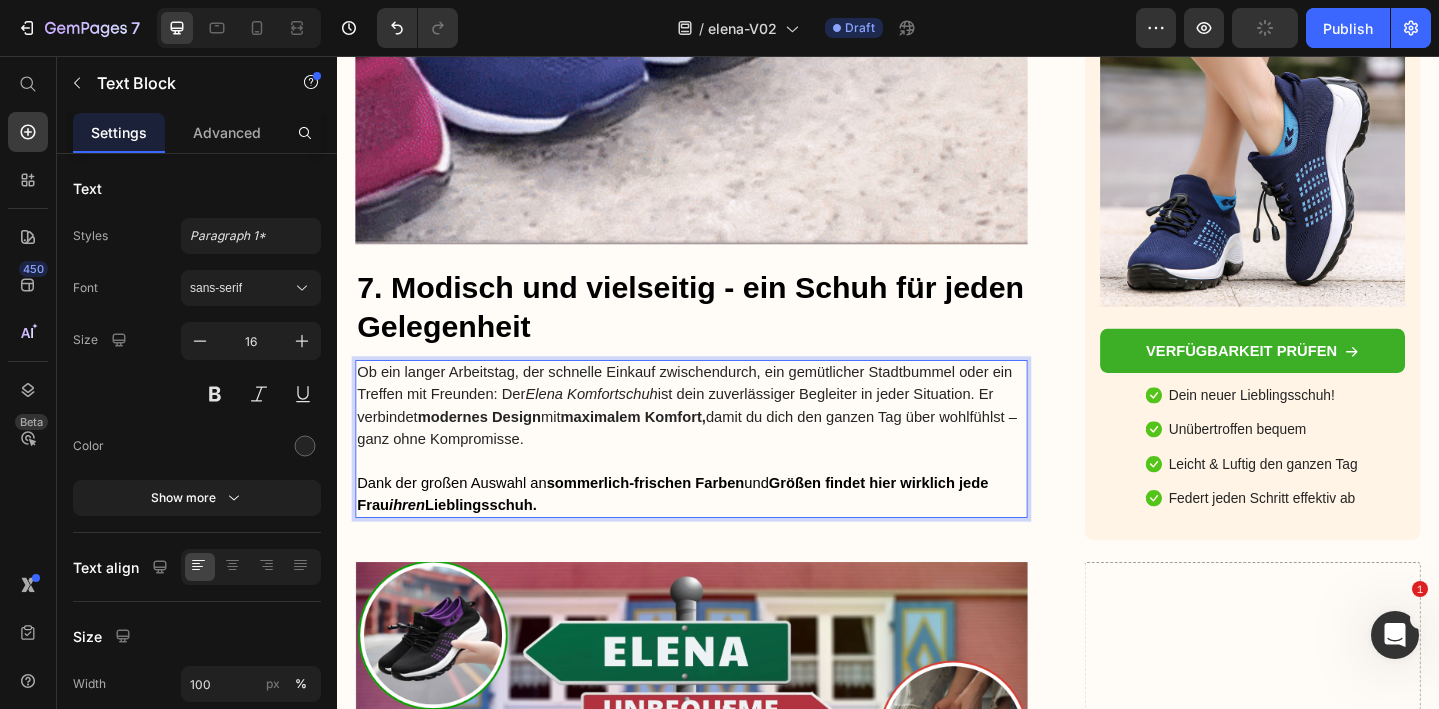 click on "sommerlich-frischen Farben" at bounding box center (672, 520) 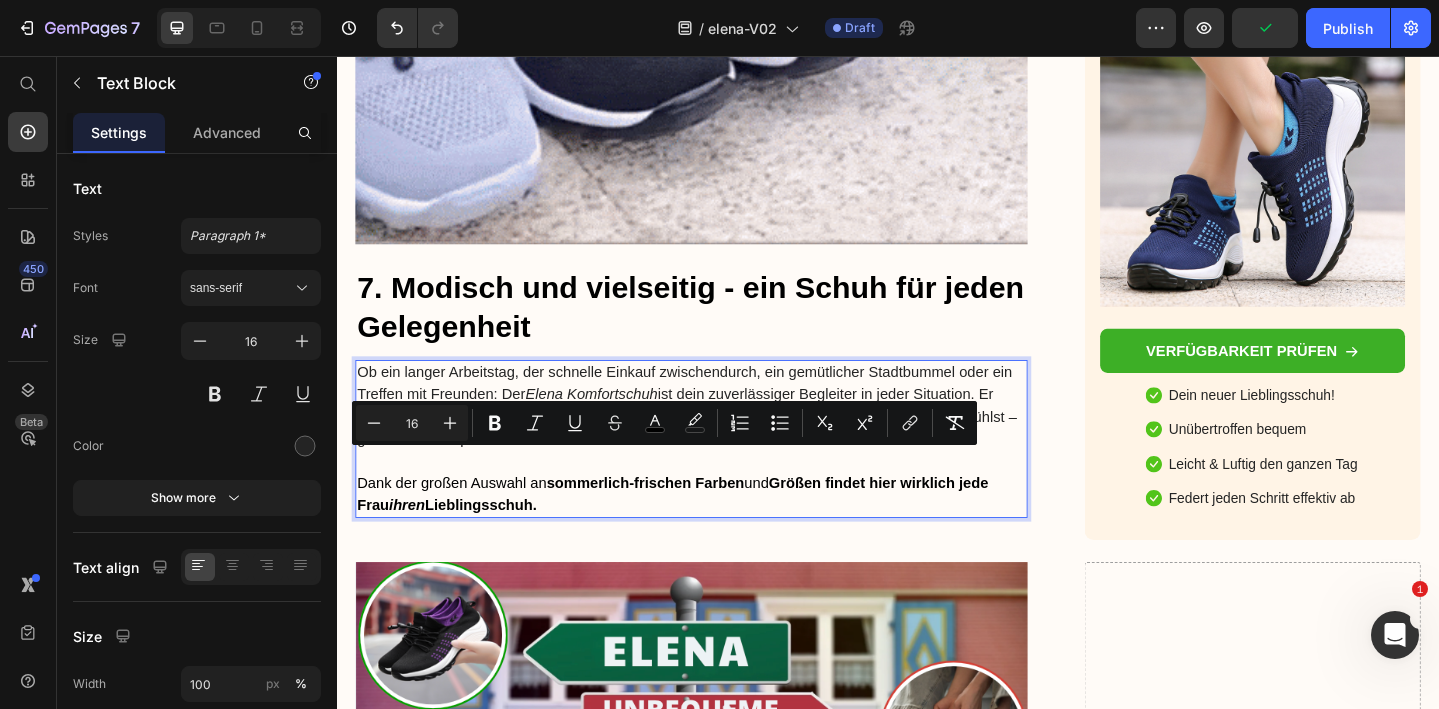 drag, startPoint x: 545, startPoint y: 497, endPoint x: 794, endPoint y: 499, distance: 249.00803 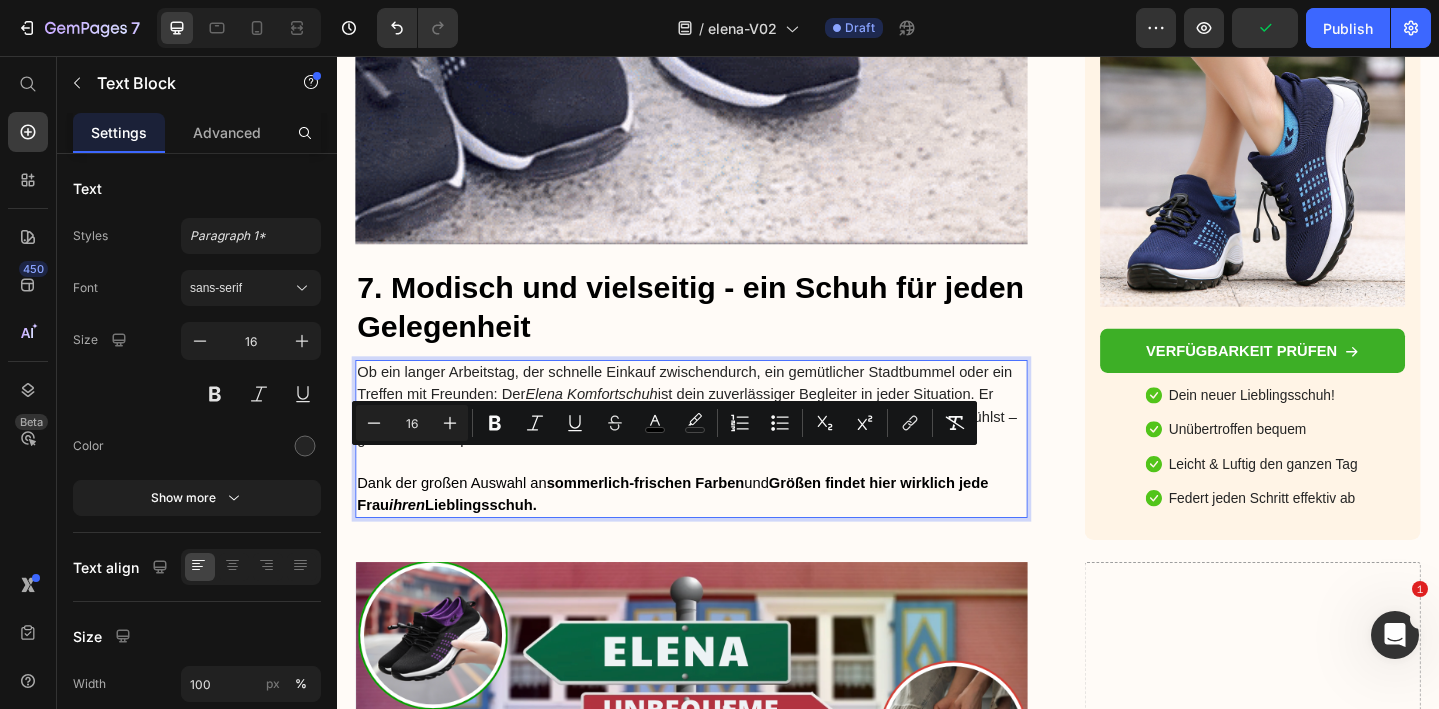 click on "Dank der großen Auswahl an  sommerlich-frischen Farben  und  Größen findet hier wirklich jede Frau  ihren  Lieblingsschuh." at bounding box center (702, 532) 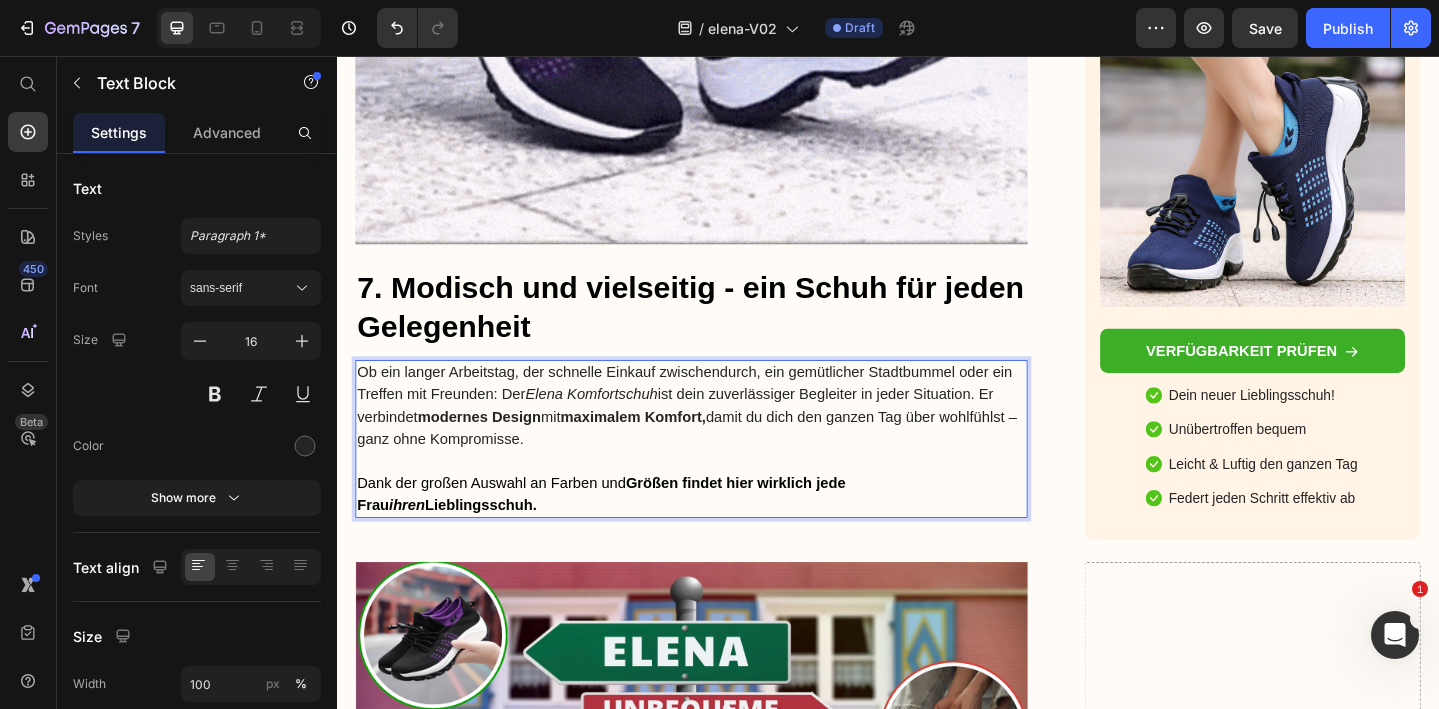click on "Dank der großen Auswahl an Farben und  Größen findet hier wirklich jede Frau  ihren  Lieblingsschuh." at bounding box center (625, 532) 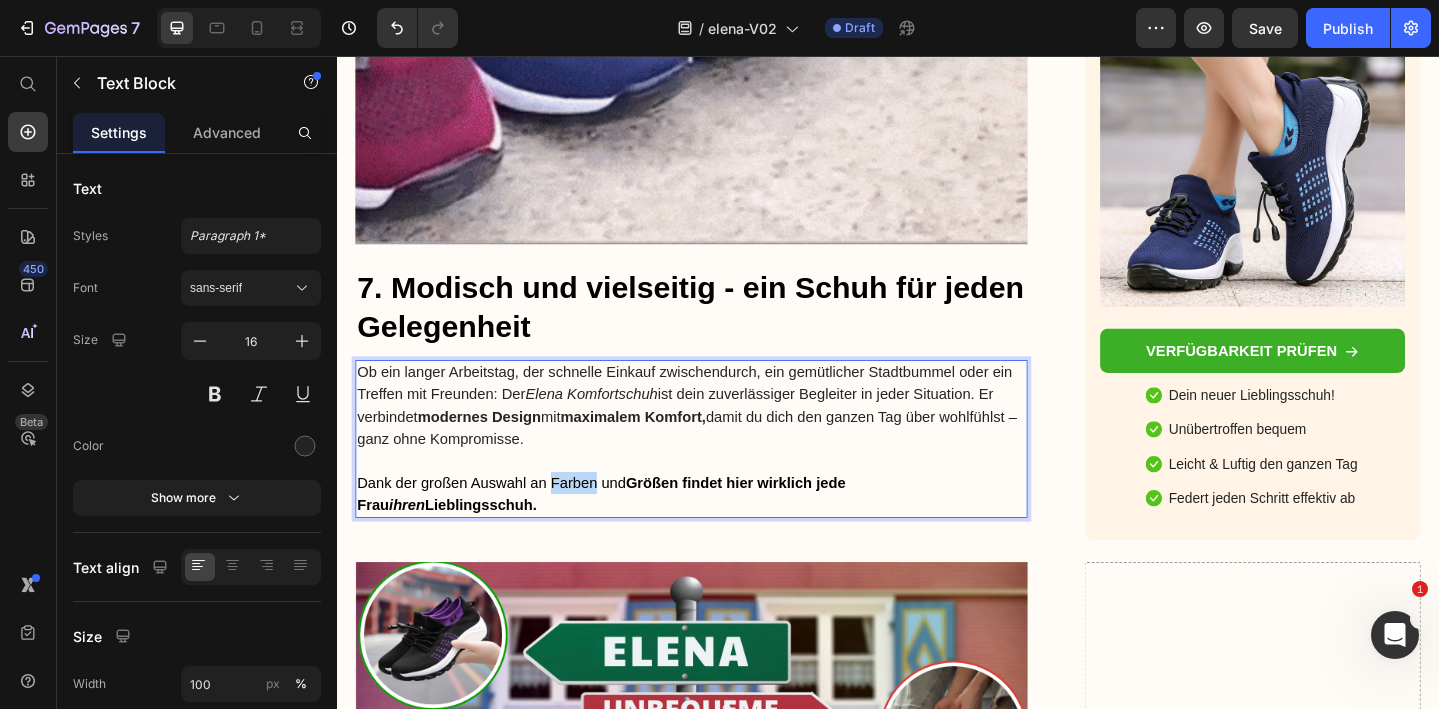 click on "Dank der großen Auswahl an Farben und  Größen findet hier wirklich jede Frau  ihren  Lieblingsschuh." at bounding box center (625, 532) 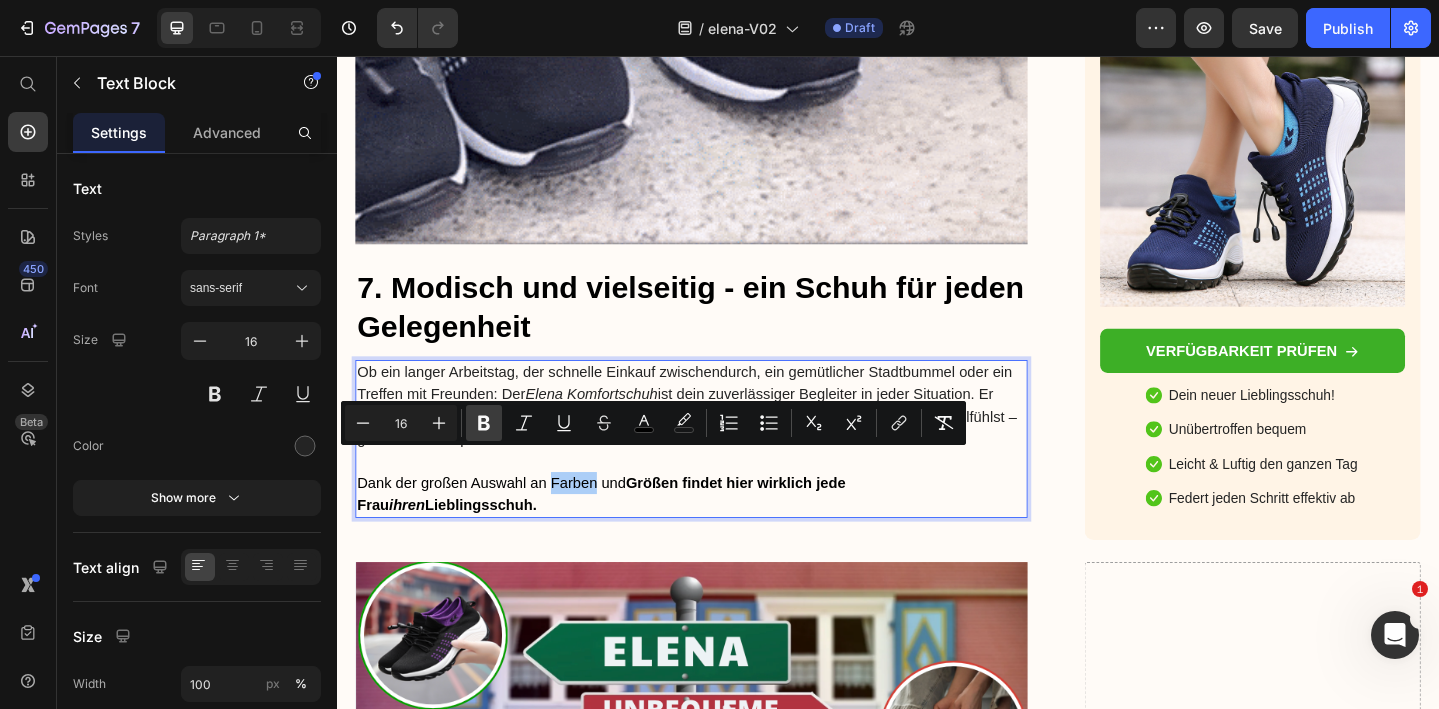 click 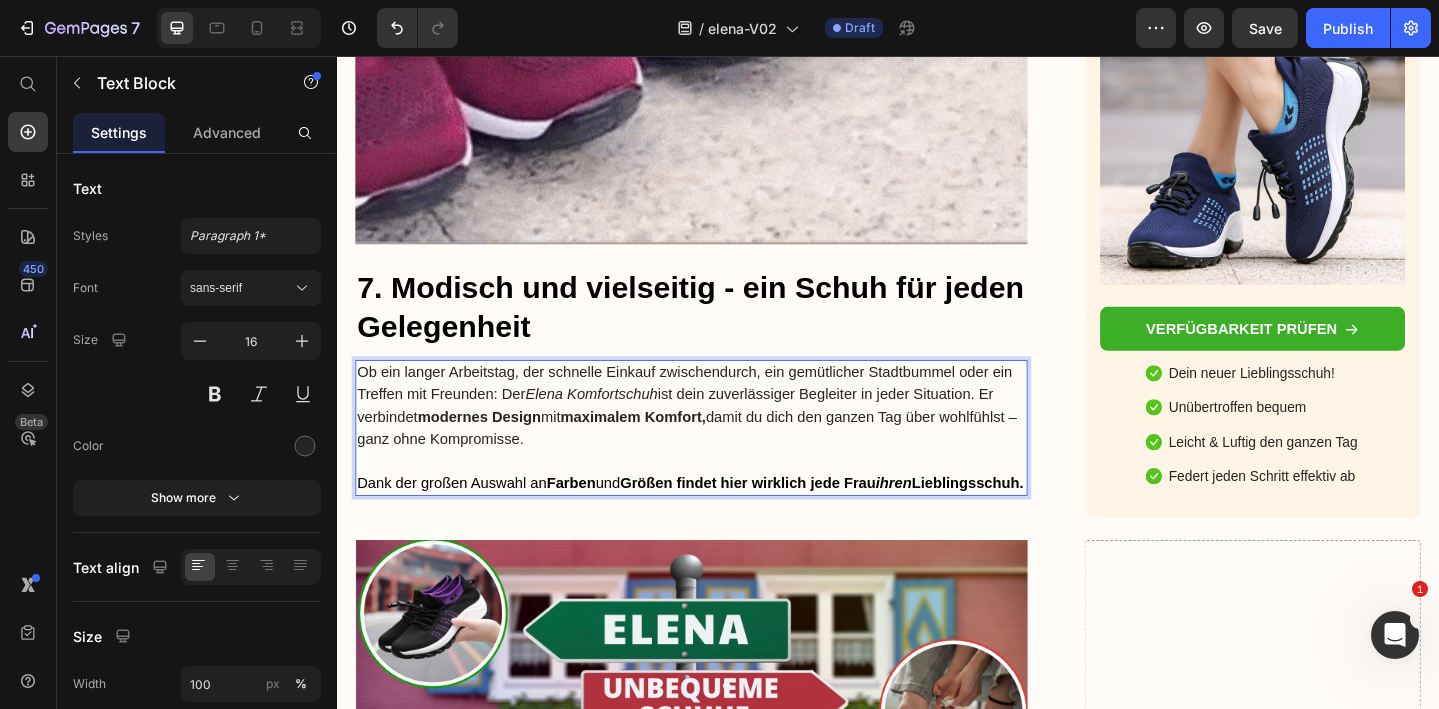 click on "Dank der großen Auswahl an  Farben  und  Größen findet hier wirklich jede Frau  ihren  Lieblingsschuh." at bounding box center (723, 521) 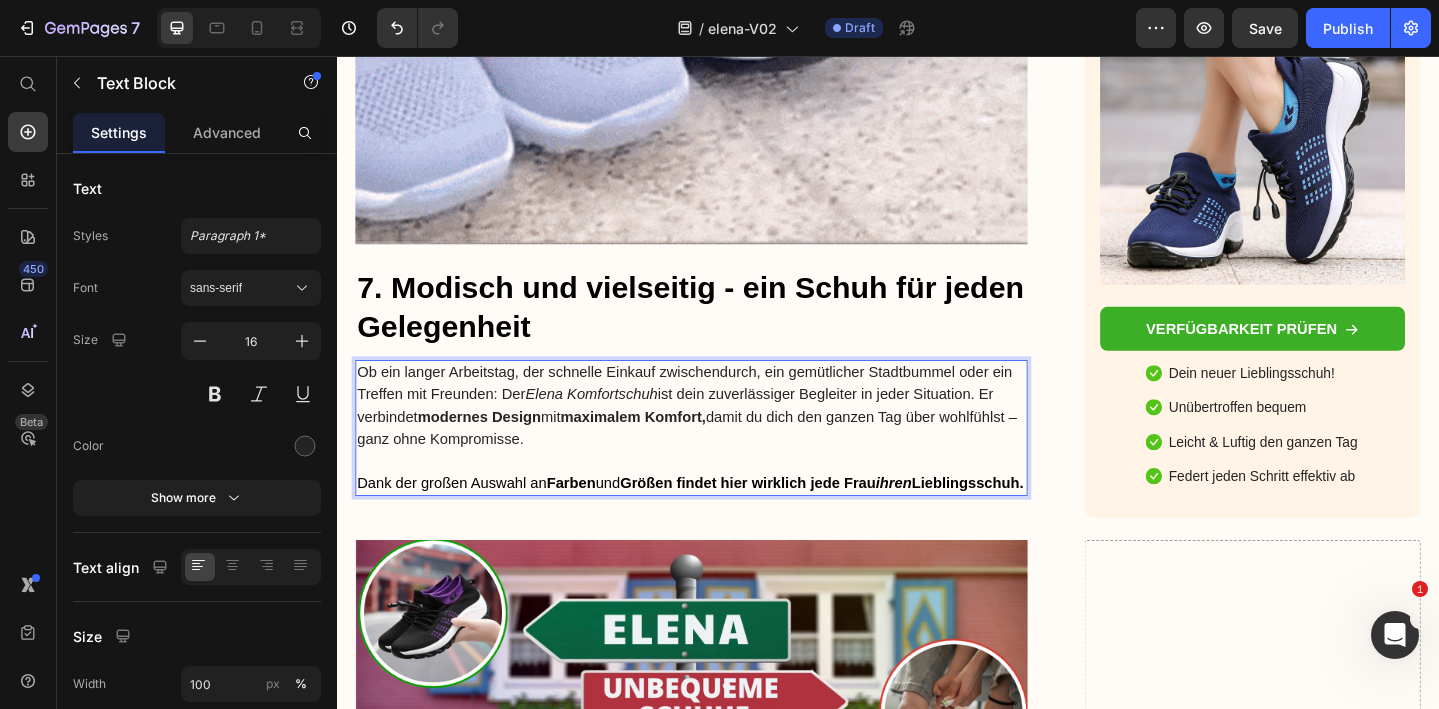 click on "Dank der großen Auswahl an  Farben  und  Größen findet hier wirklich jede Frau  ihren  Lieblingsschuh." at bounding box center [723, 521] 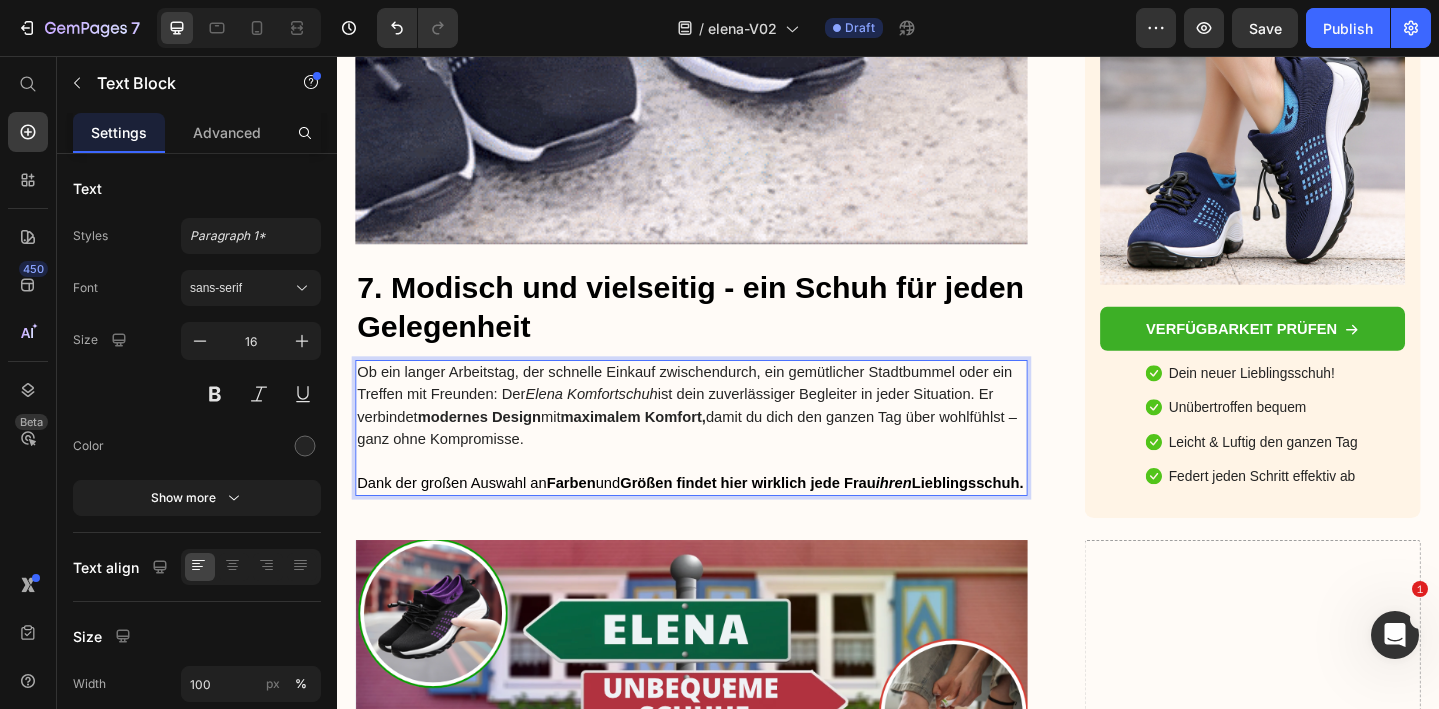 click on "Dank der großen Auswahl an  Farben  und  Größen findet hier wirklich jede Frau  ihren  Lieblingsschuh." at bounding box center (723, 521) 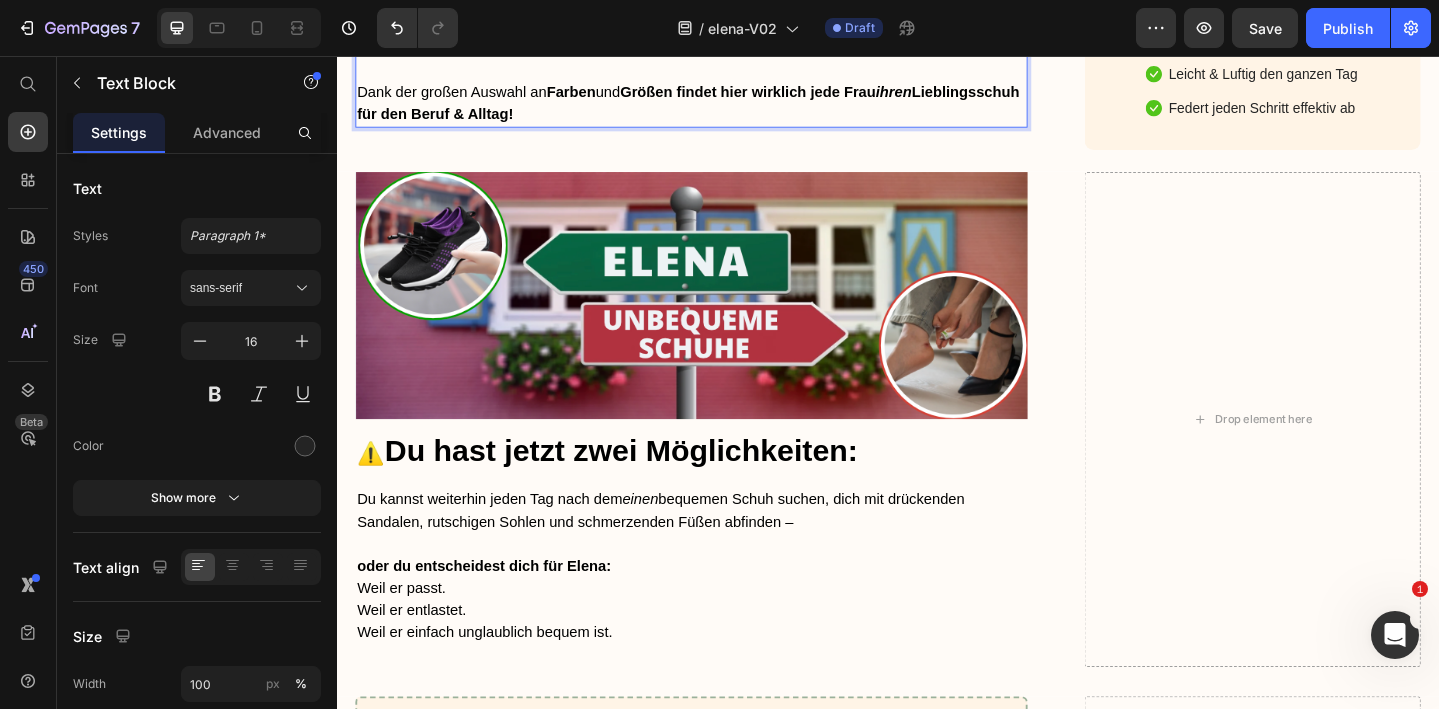 scroll, scrollTop: 8374, scrollLeft: 0, axis: vertical 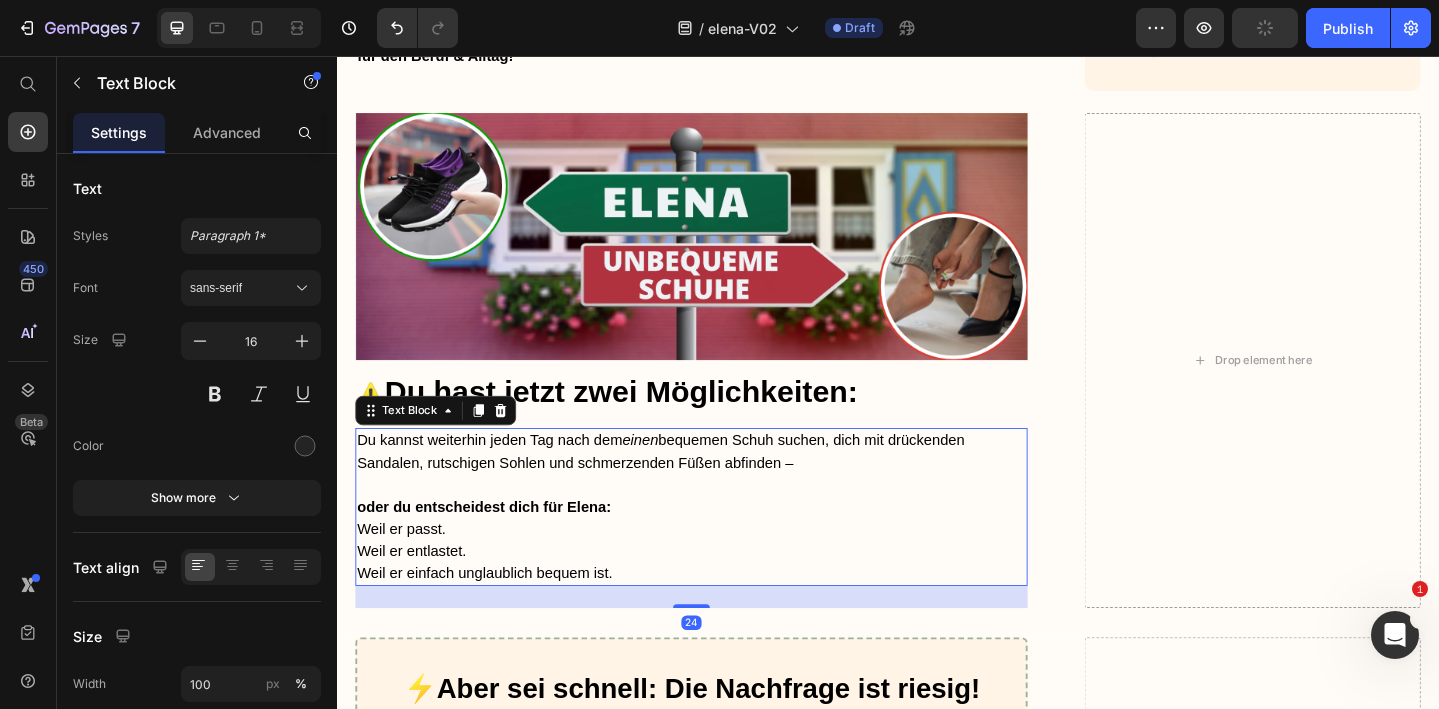 click on "oder du entscheidest dich für Elena: Weil er passt. Weil er entlastet. Weil er einfach unglaublich bequem ist." at bounding box center [723, 571] 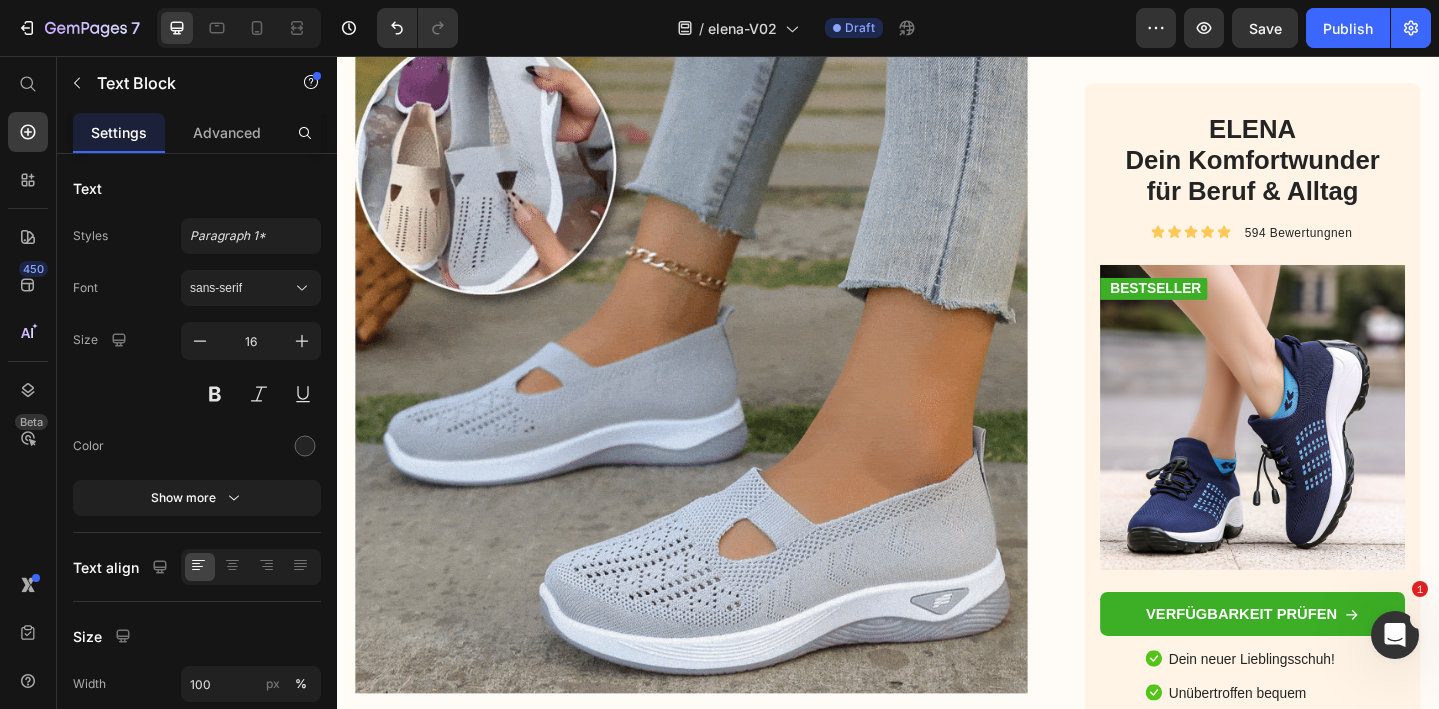 scroll, scrollTop: 4254, scrollLeft: 0, axis: vertical 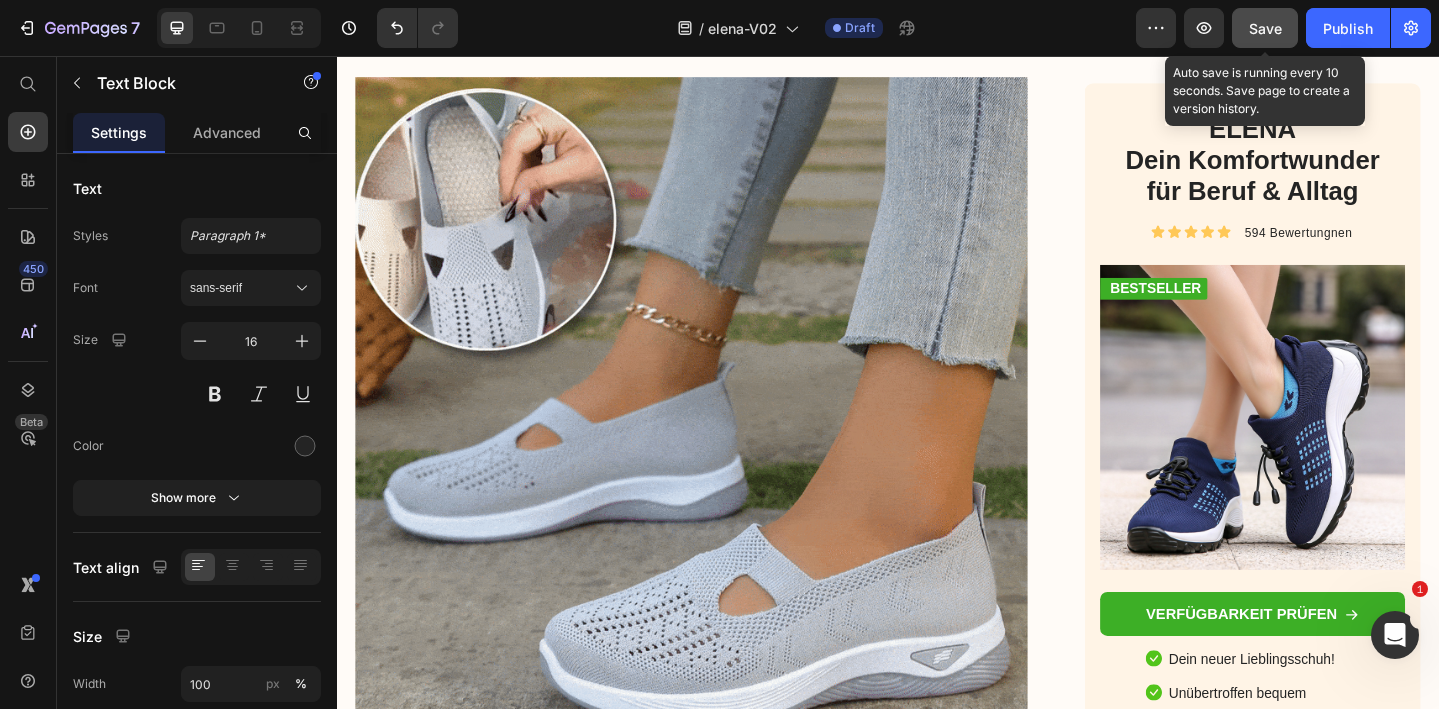click on "Save" at bounding box center [1265, 28] 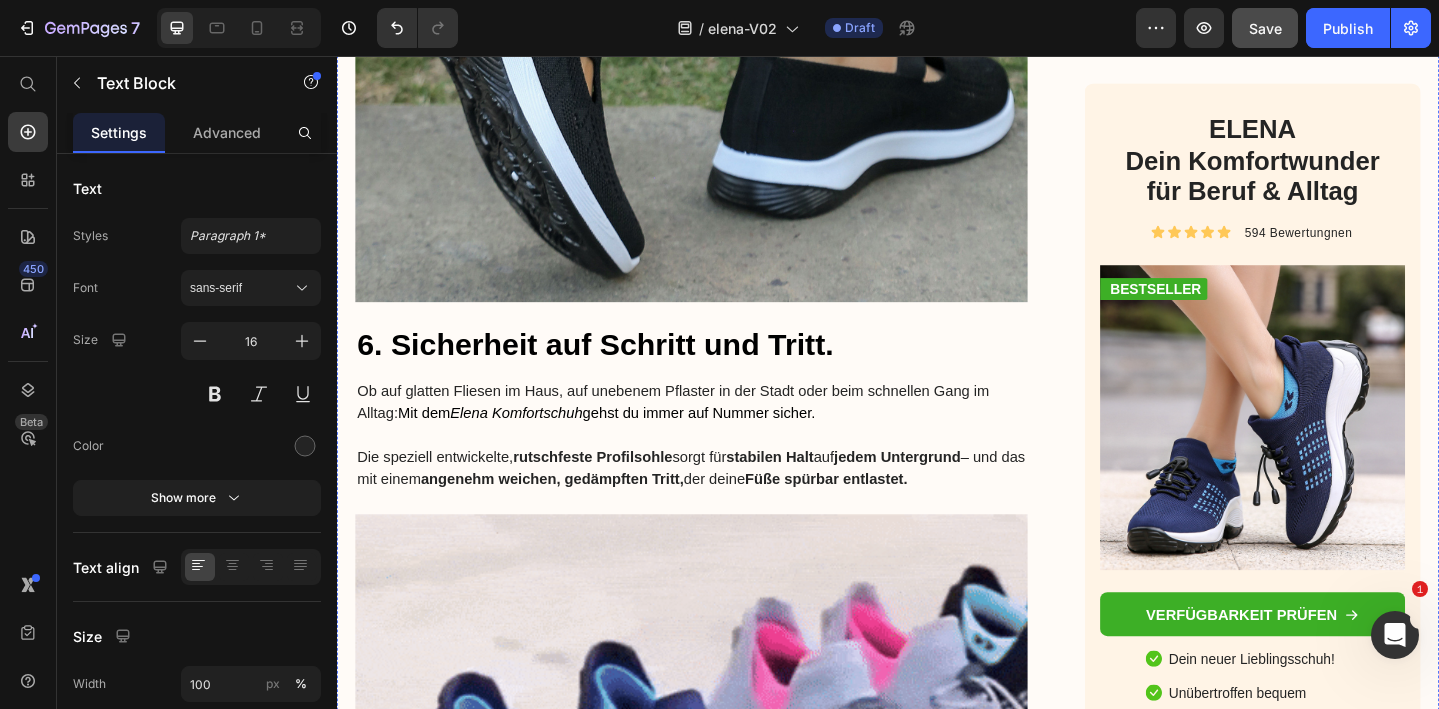 scroll, scrollTop: 6860, scrollLeft: 0, axis: vertical 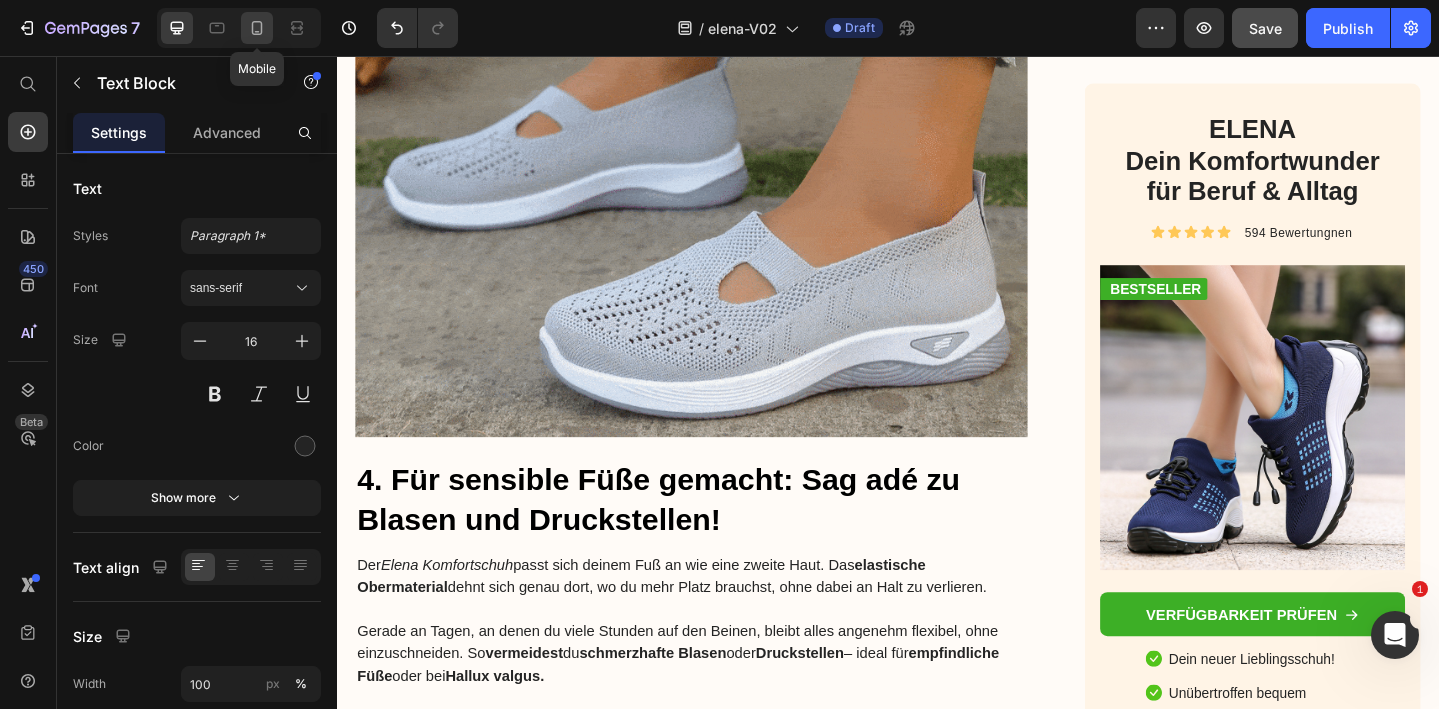 click 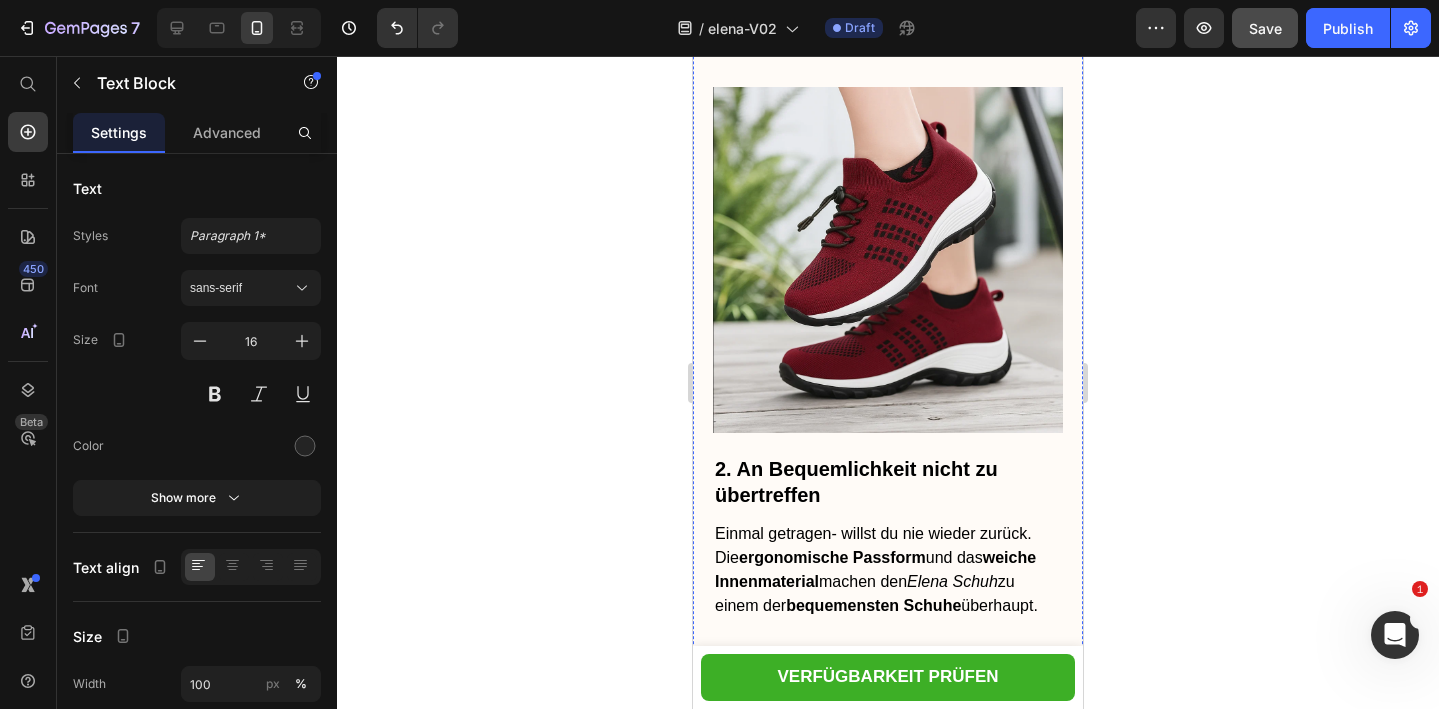 scroll, scrollTop: 1867, scrollLeft: 0, axis: vertical 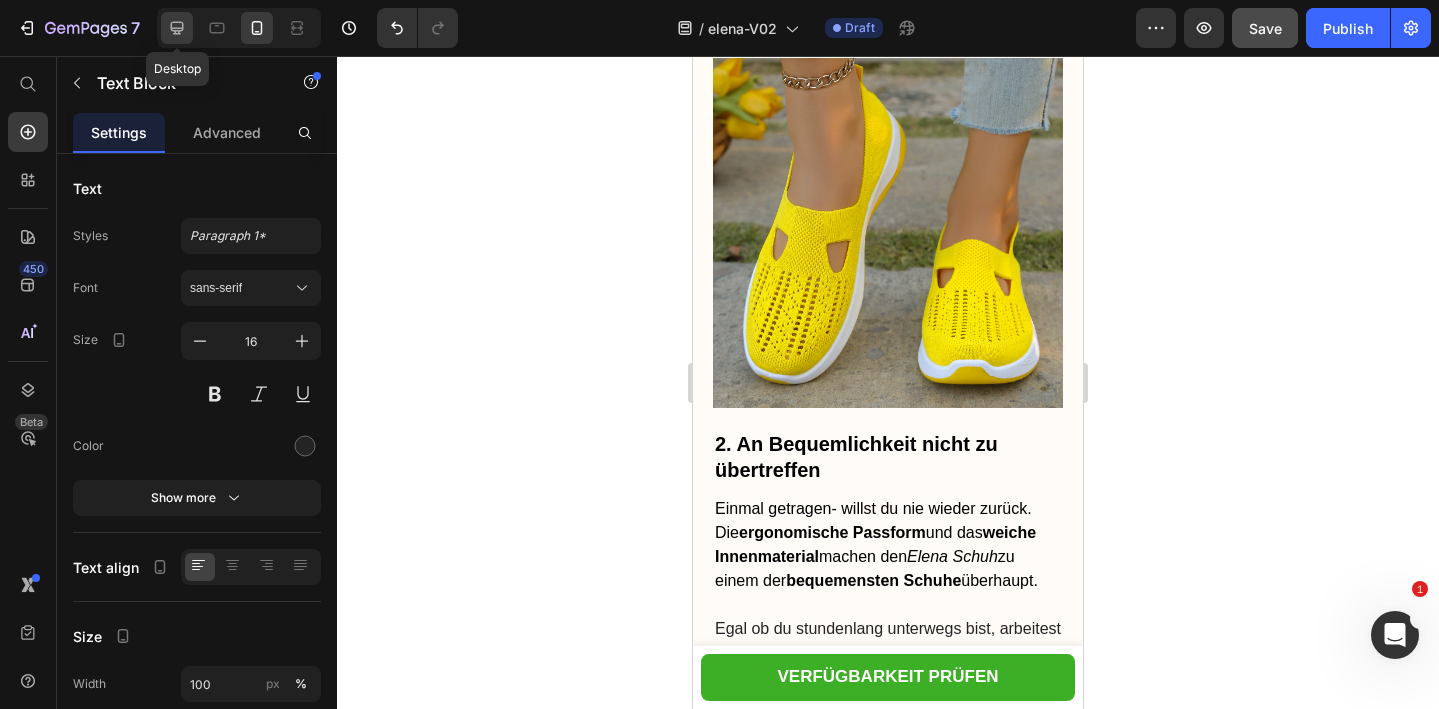 click 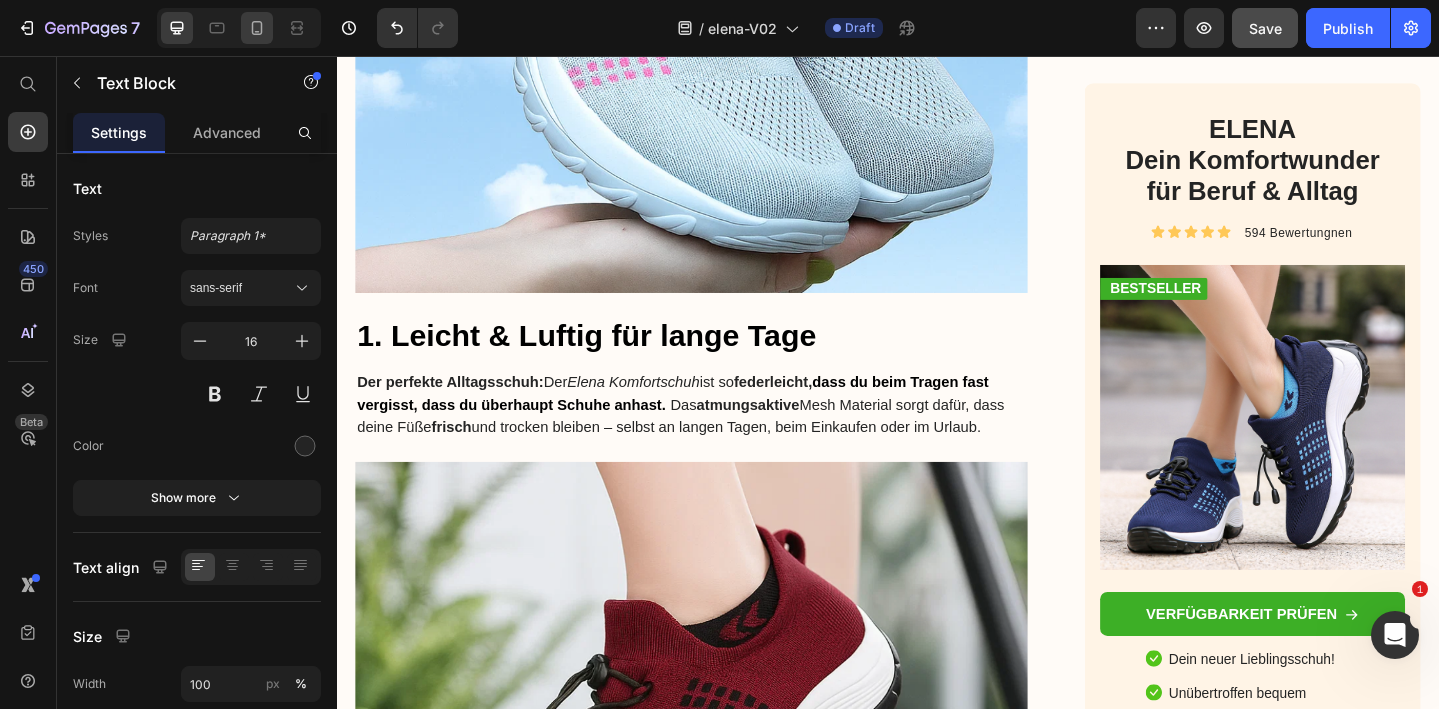 scroll, scrollTop: 1880, scrollLeft: 0, axis: vertical 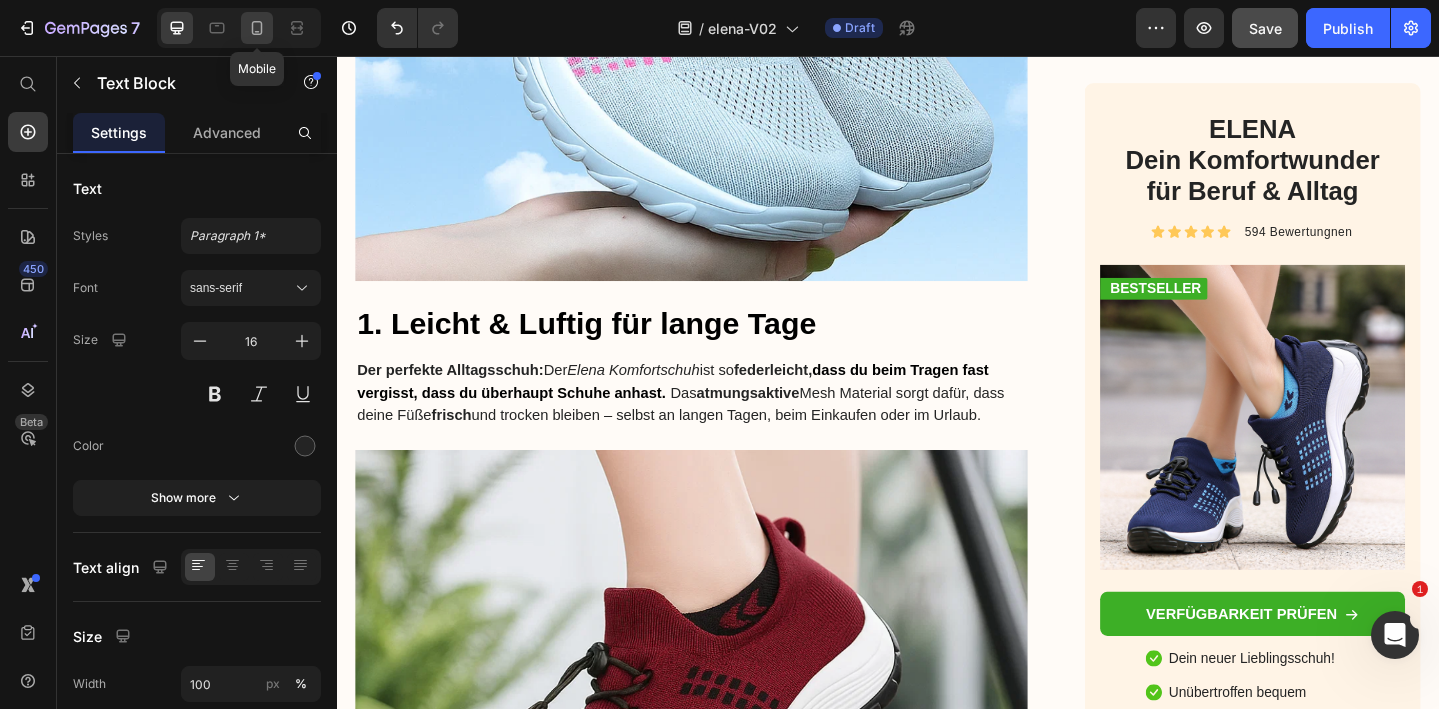 click 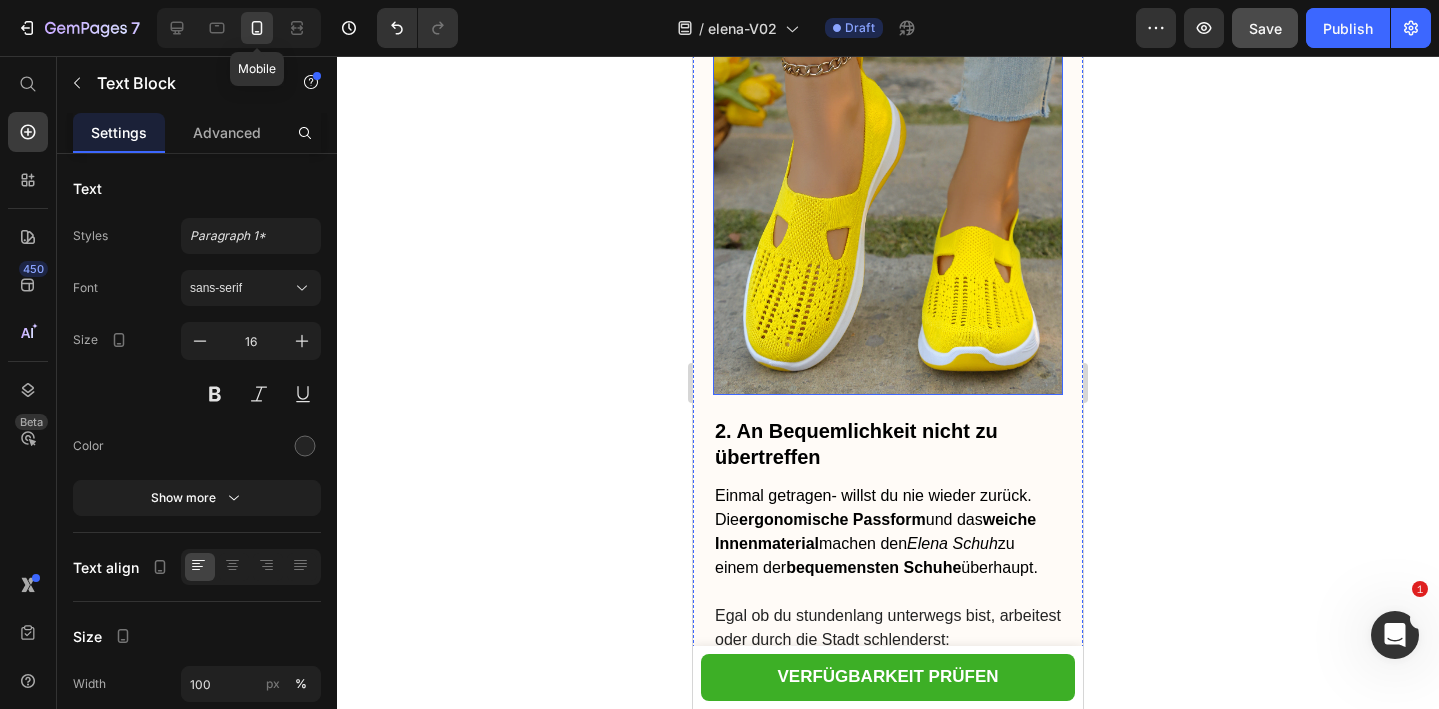 scroll, scrollTop: 1737, scrollLeft: 0, axis: vertical 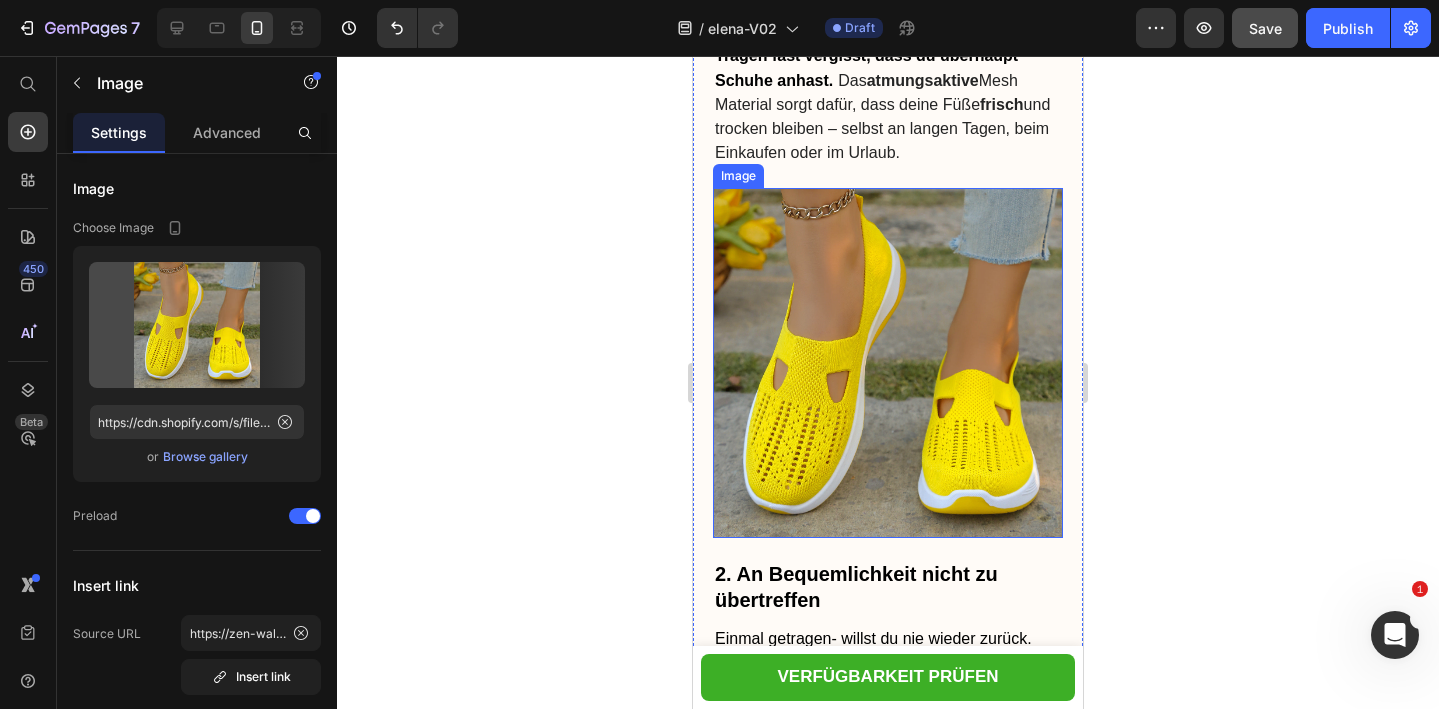 click at bounding box center (888, 363) 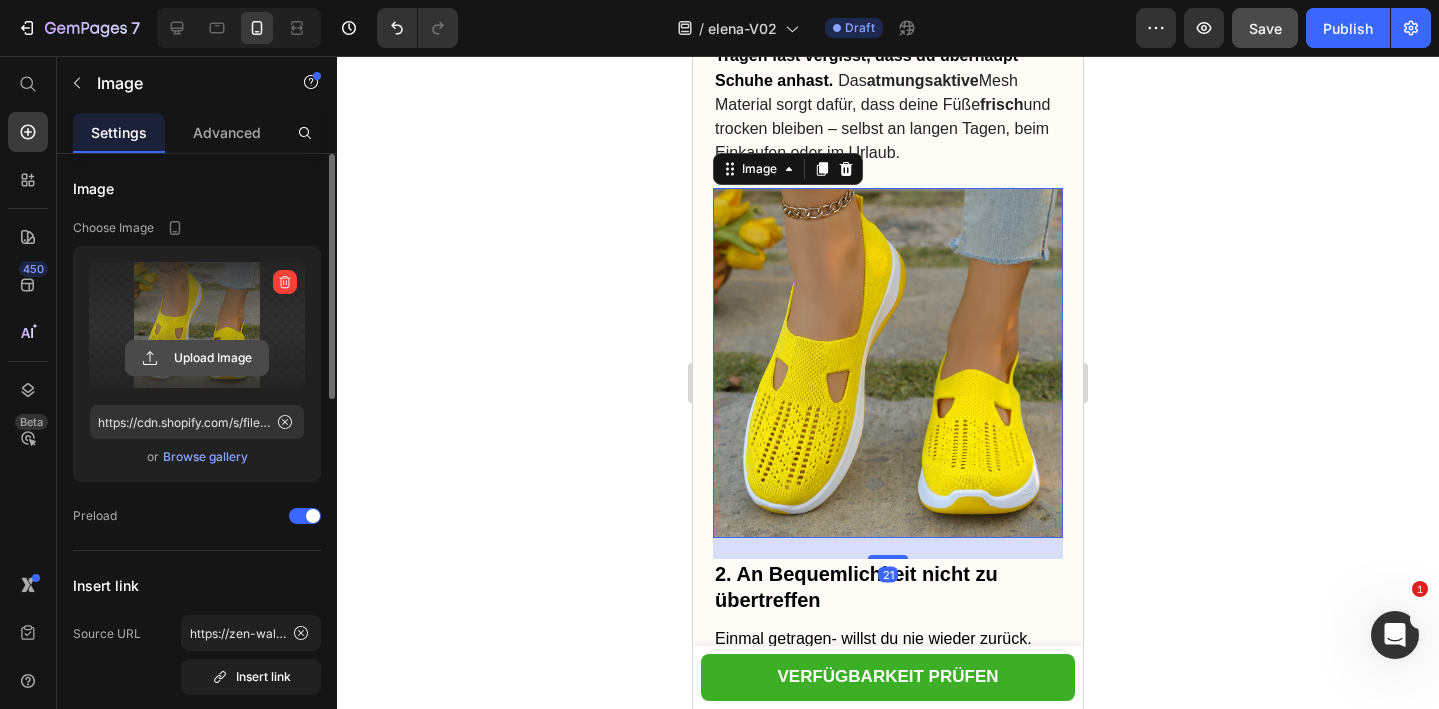 click 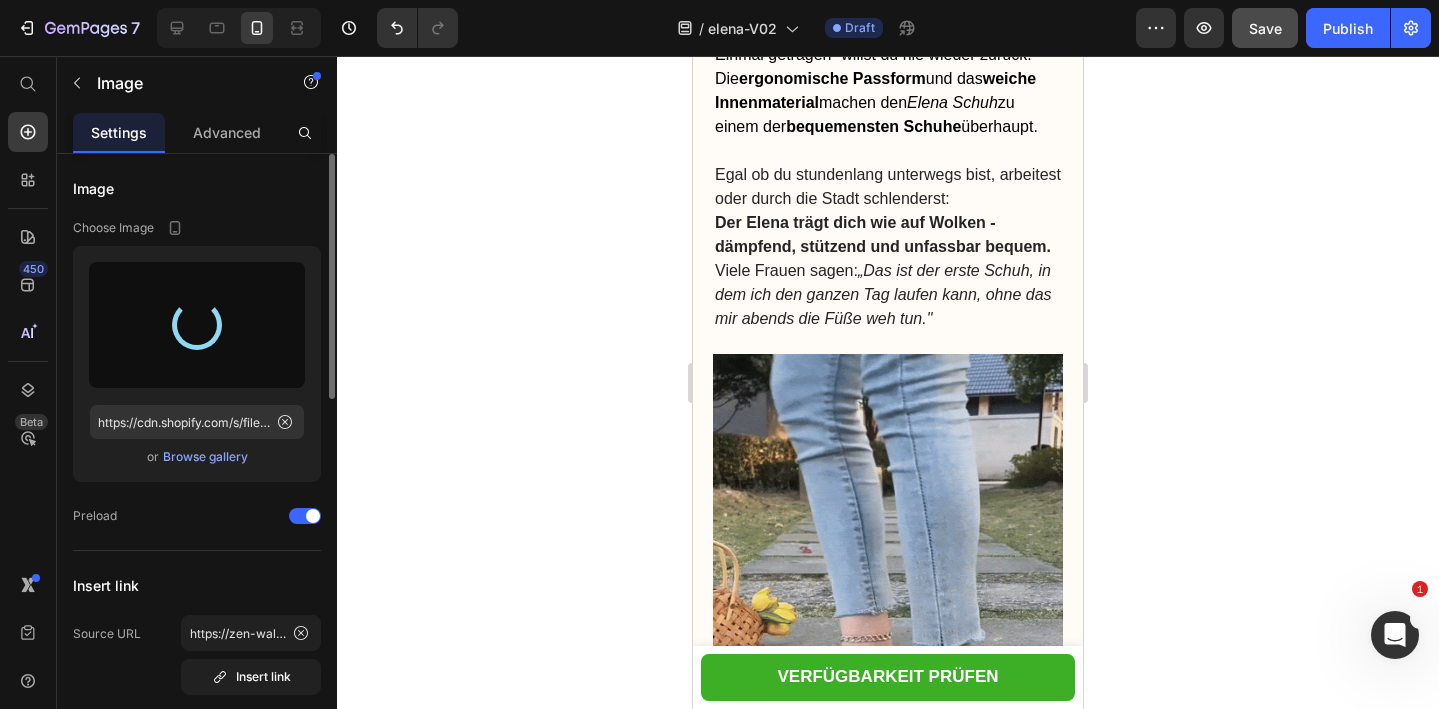 type on "https://cdn.shopify.com/s/files/1/0740/2012/6939/files/gempages_553629490677285781-cbce9491-2185-487a-bdcb-6dc3ad1630d7.png" 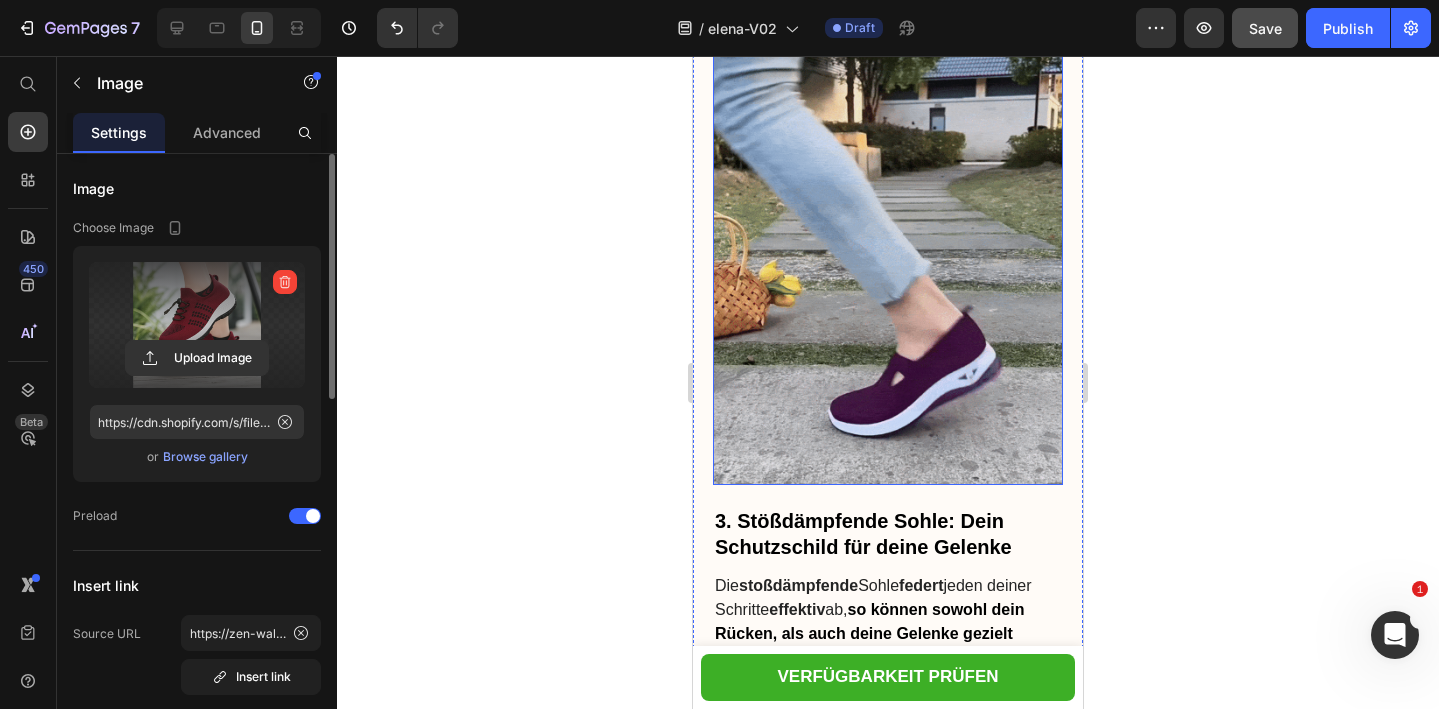 scroll, scrollTop: 2533, scrollLeft: 0, axis: vertical 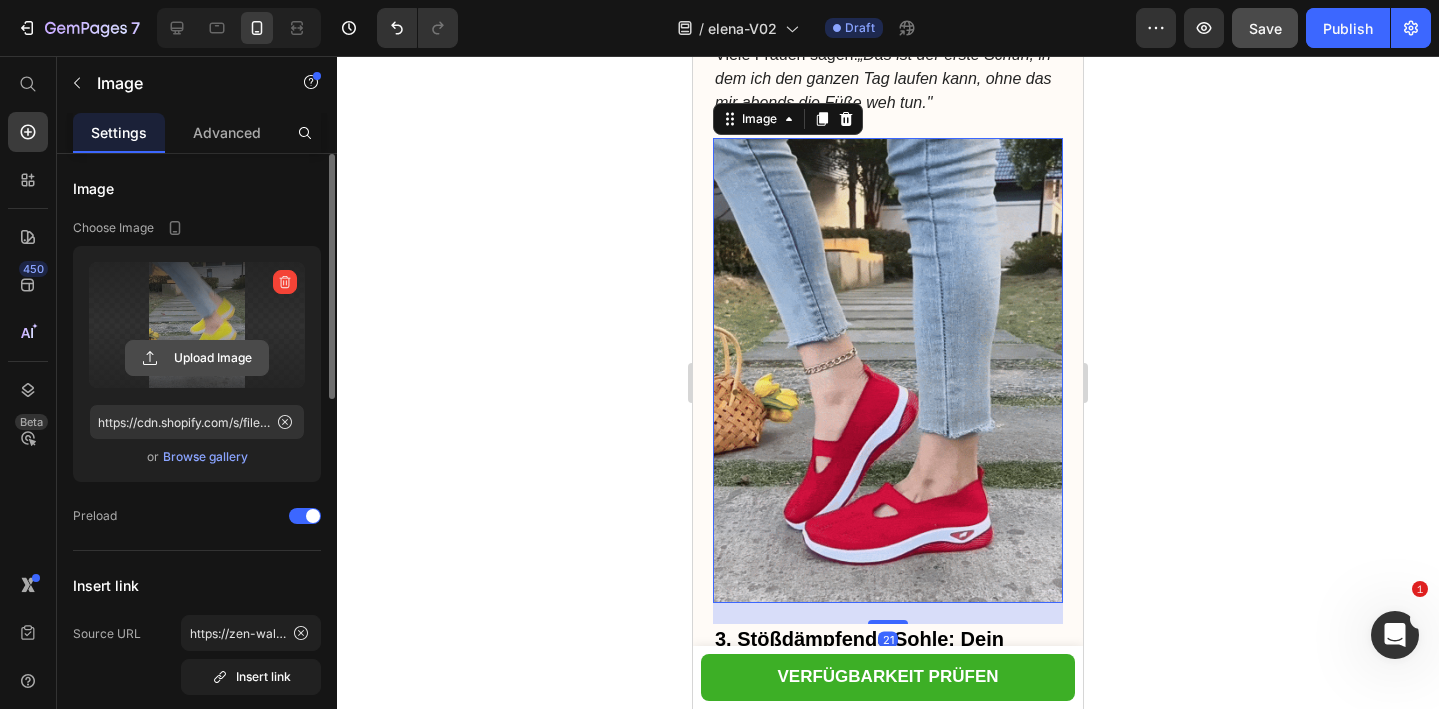 click 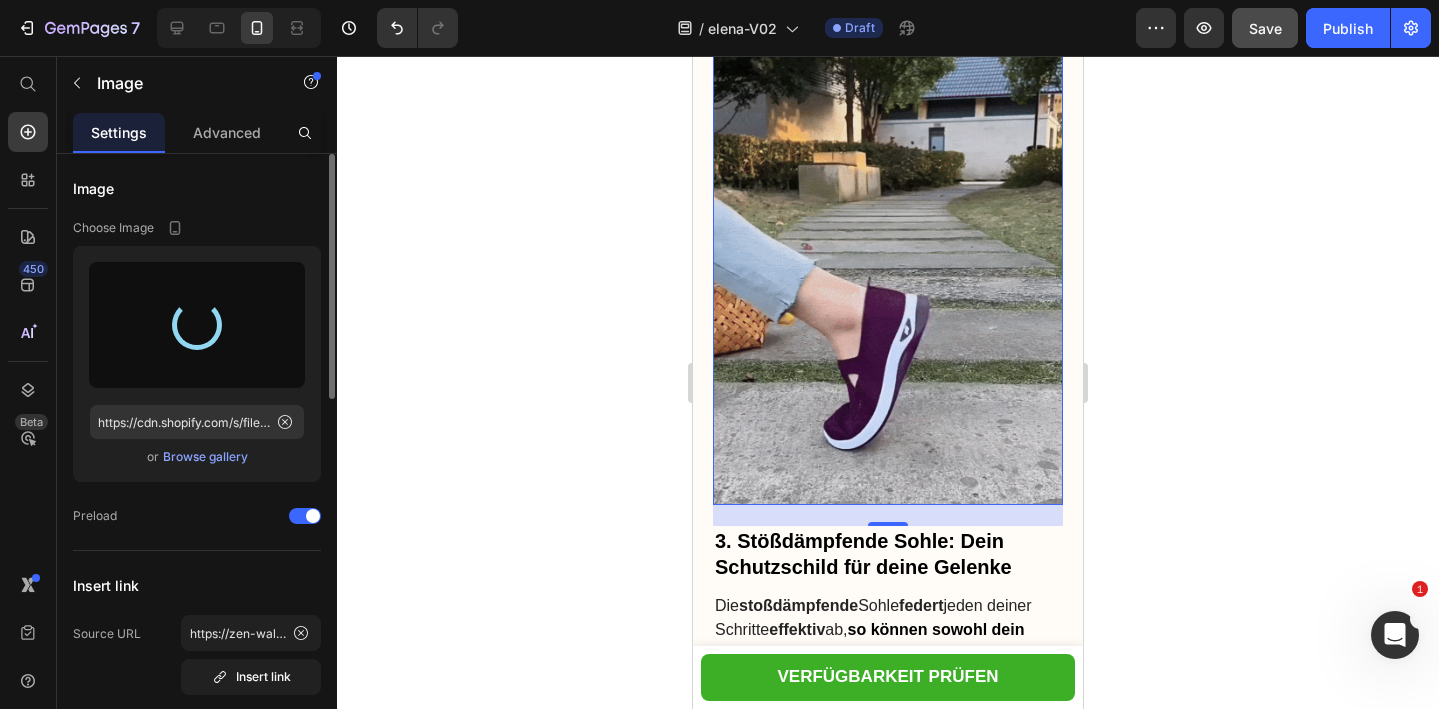 scroll, scrollTop: 2632, scrollLeft: 0, axis: vertical 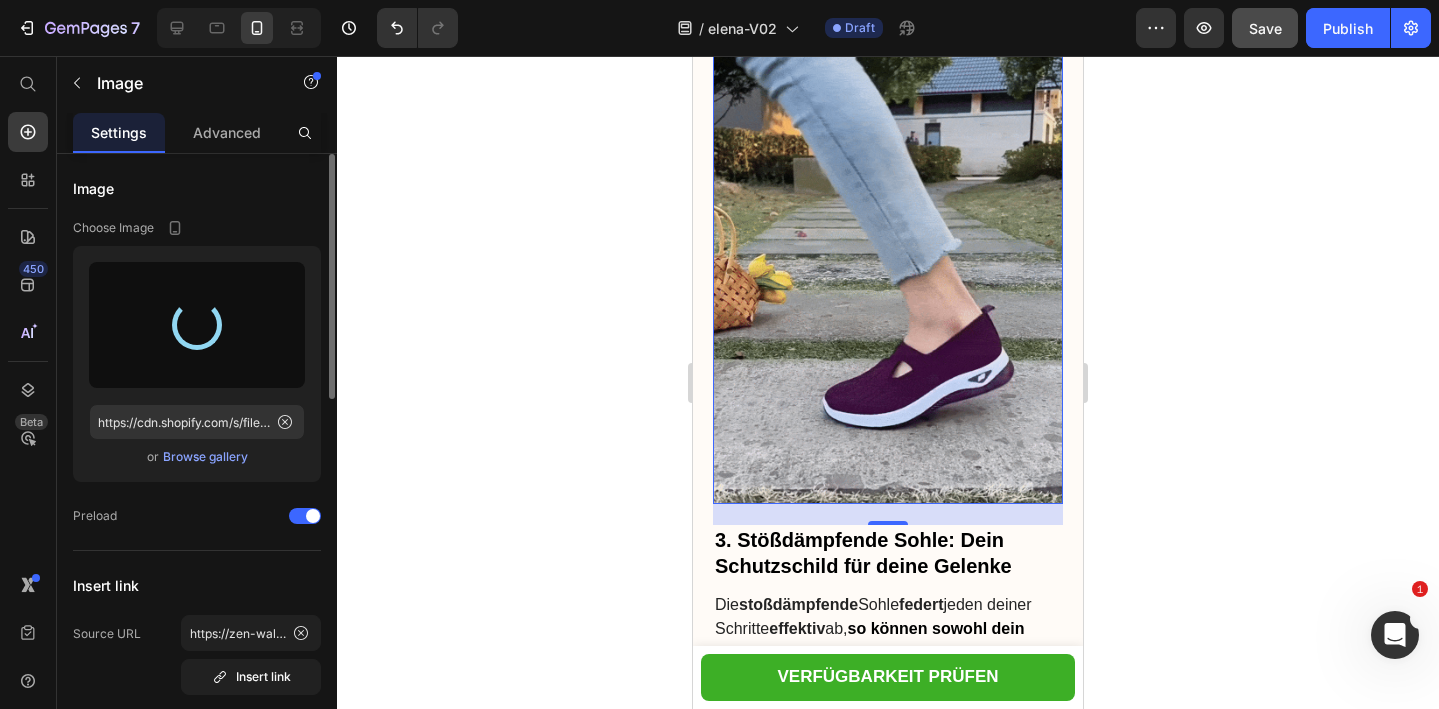 type on "https://cdn.shopify.com/s/files/1/0740/2012/6939/files/gempages_553629490677285781-fb26dec6-99cc-428e-b03d-255f9504b2af.gif" 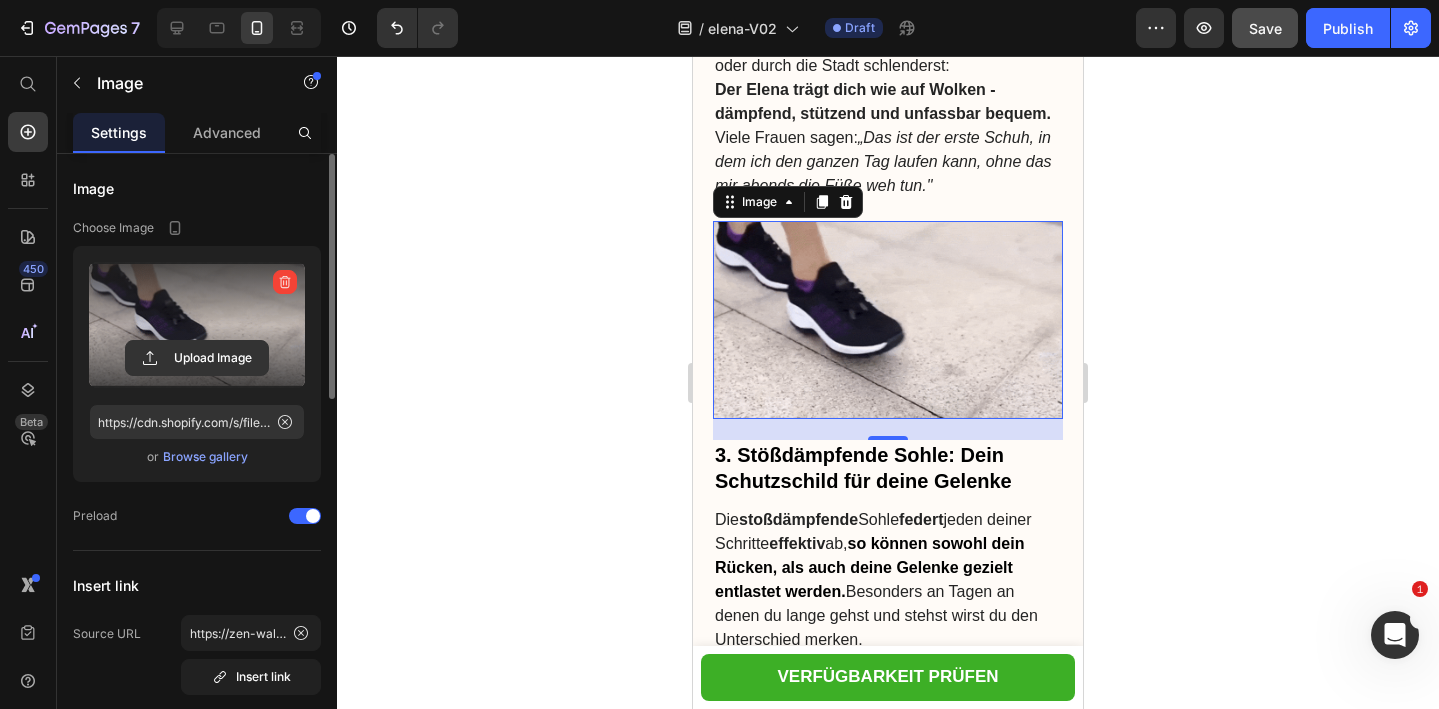 scroll, scrollTop: 2372, scrollLeft: 0, axis: vertical 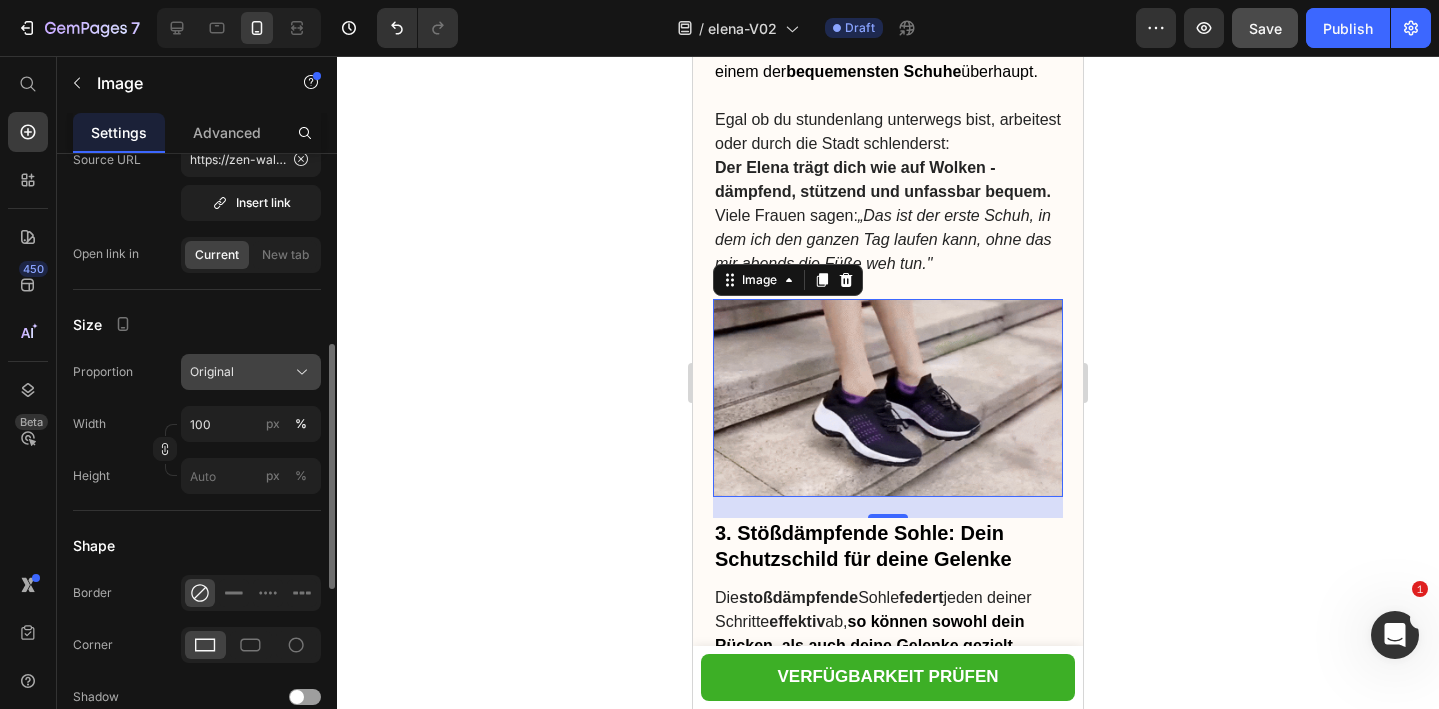 click on "Original" 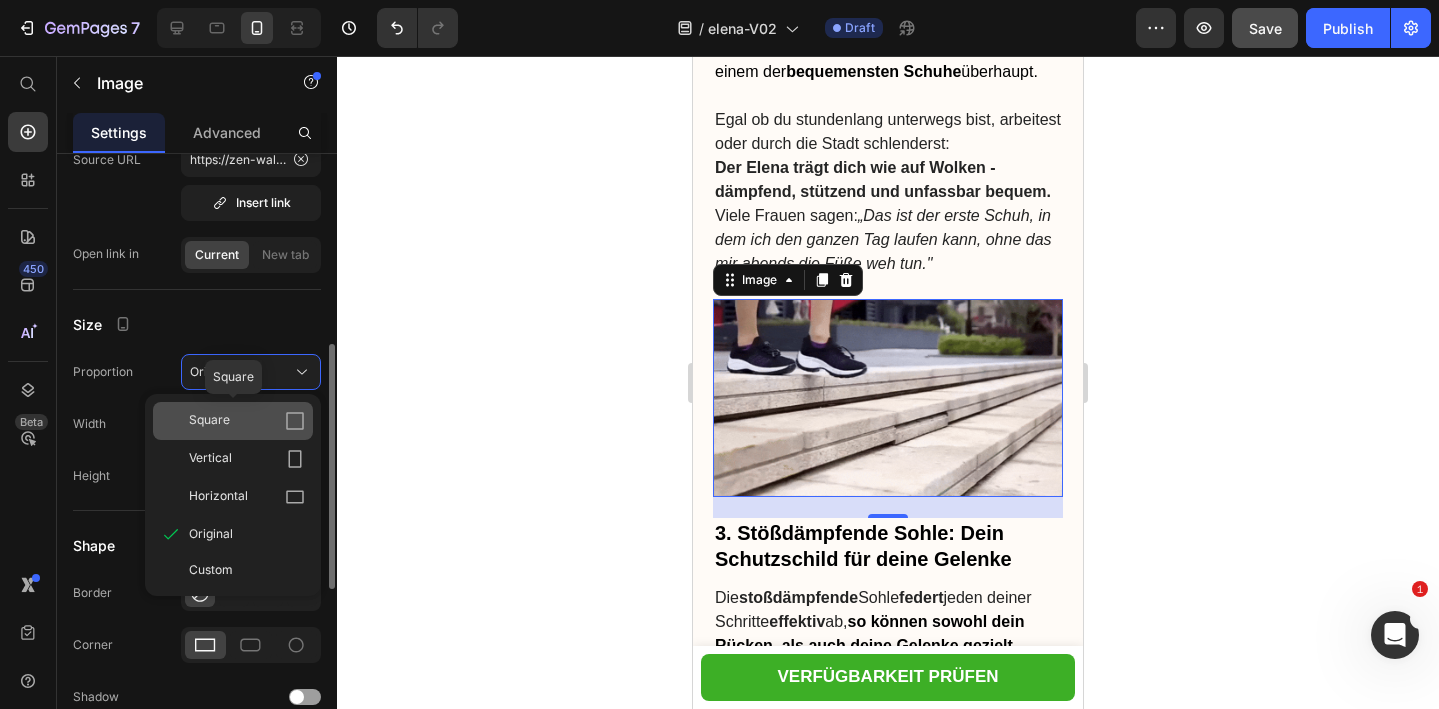 click on "Square" at bounding box center (247, 421) 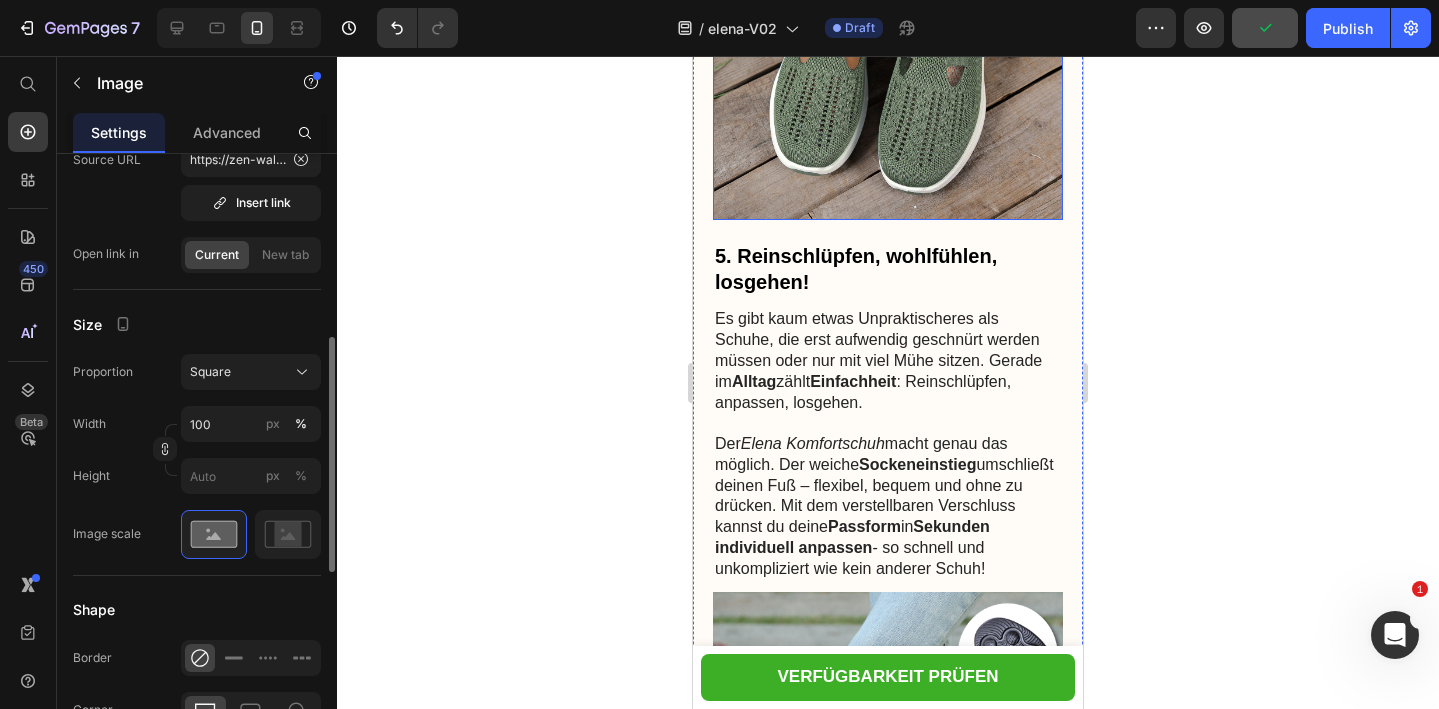 scroll, scrollTop: 4107, scrollLeft: 0, axis: vertical 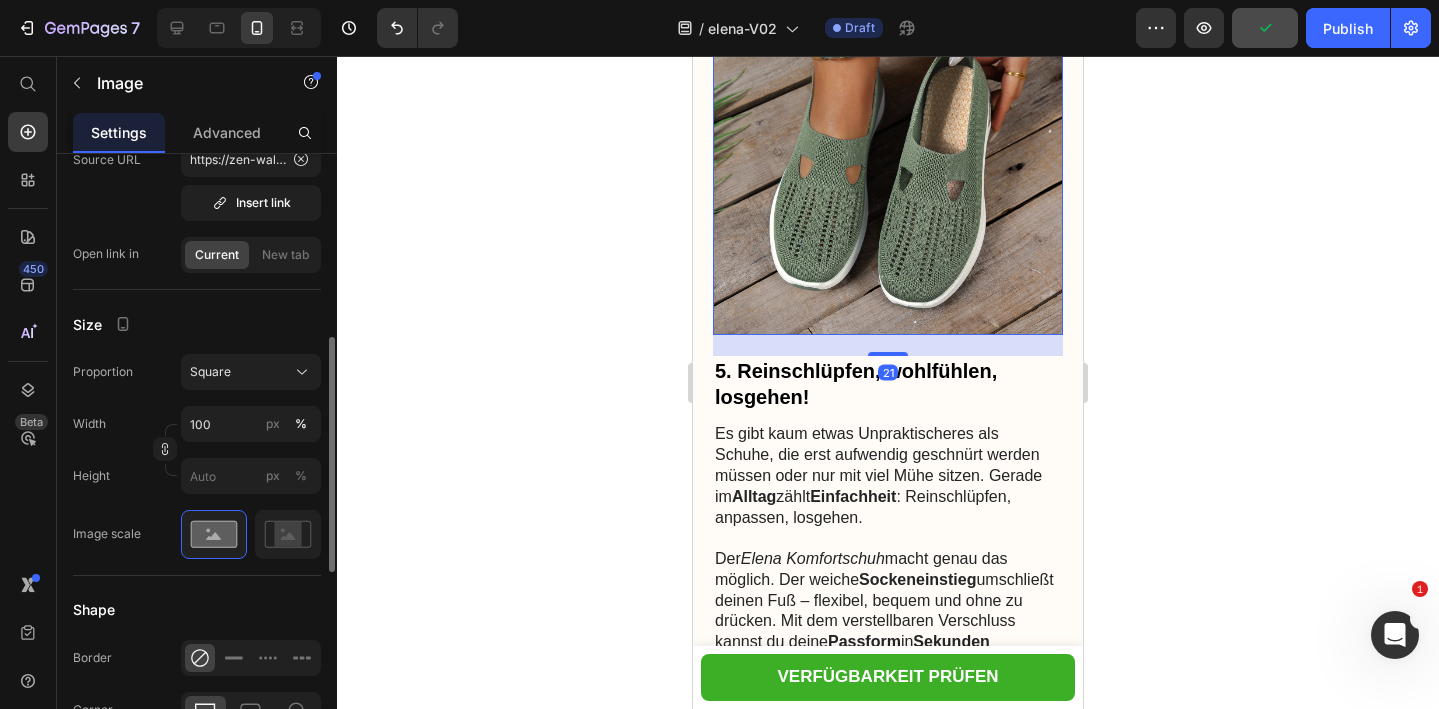 click at bounding box center (888, 160) 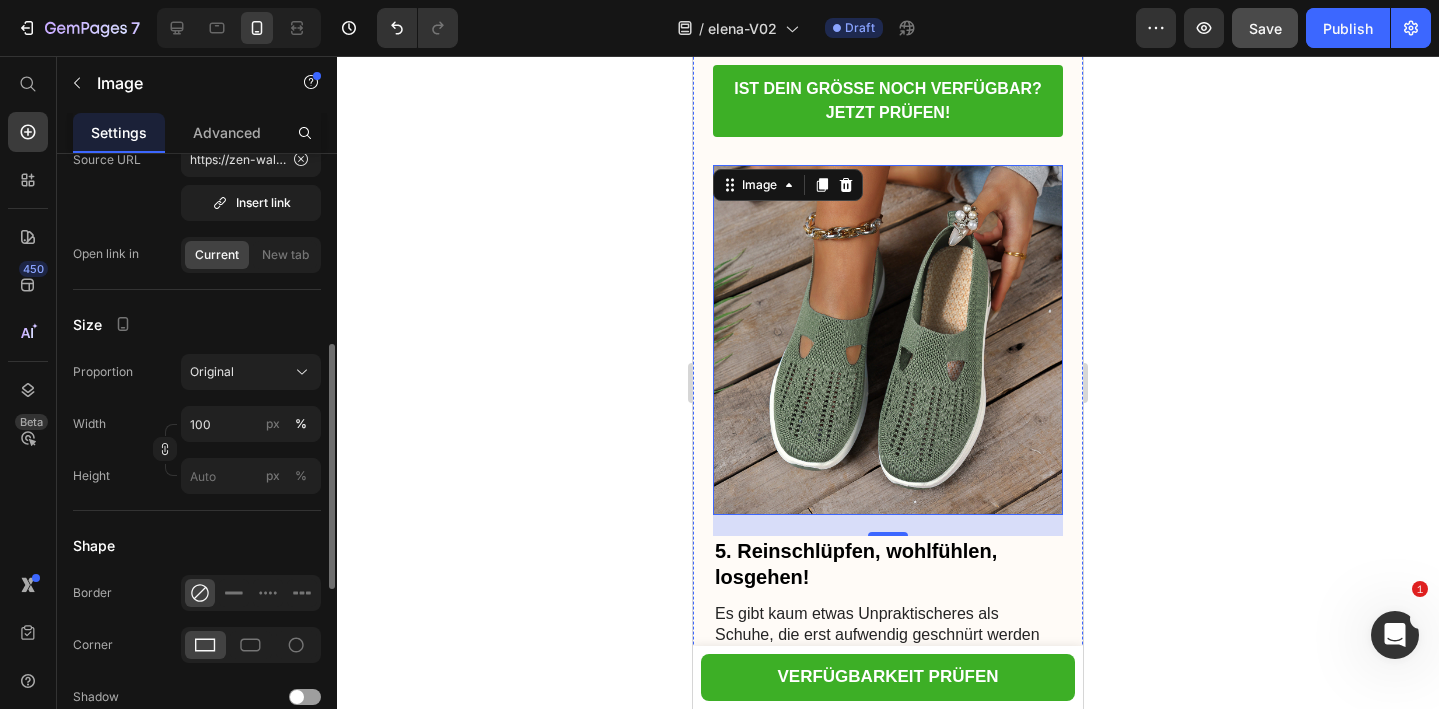 scroll, scrollTop: 3966, scrollLeft: 0, axis: vertical 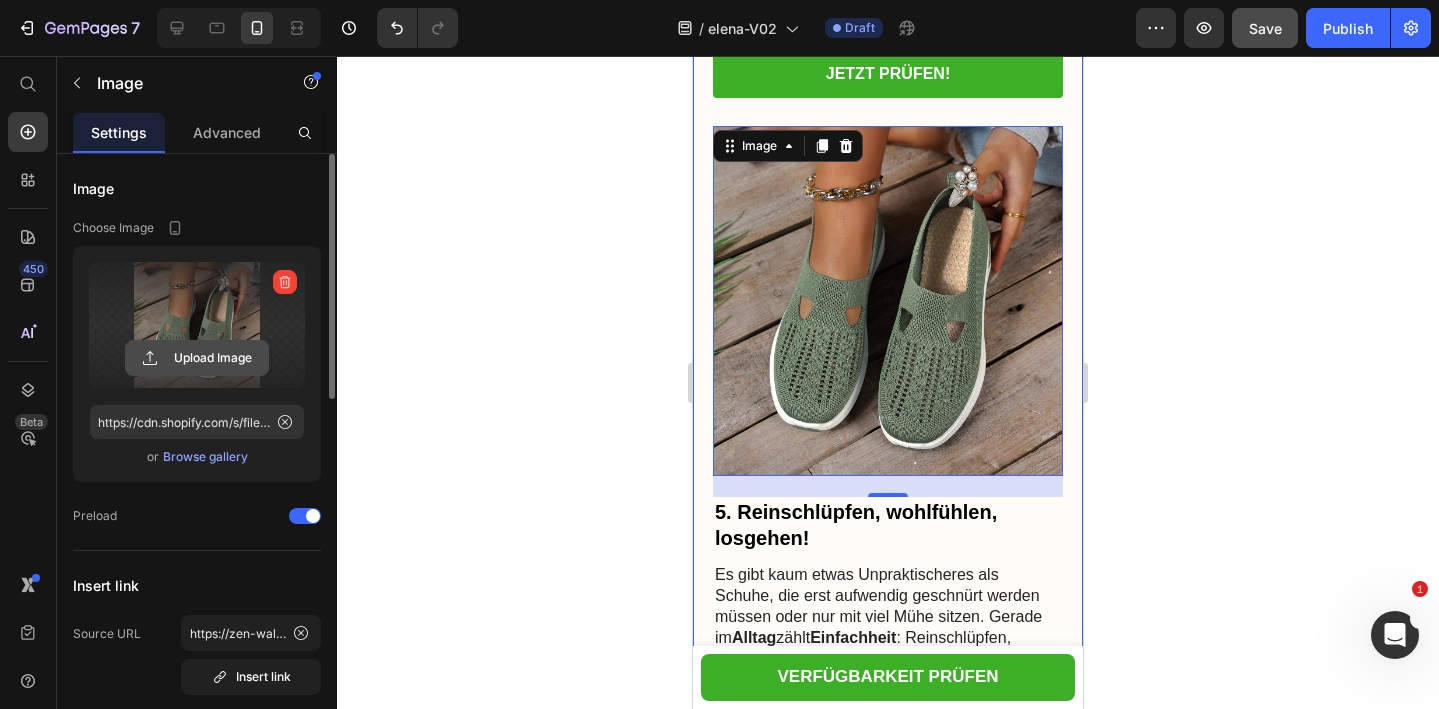 click 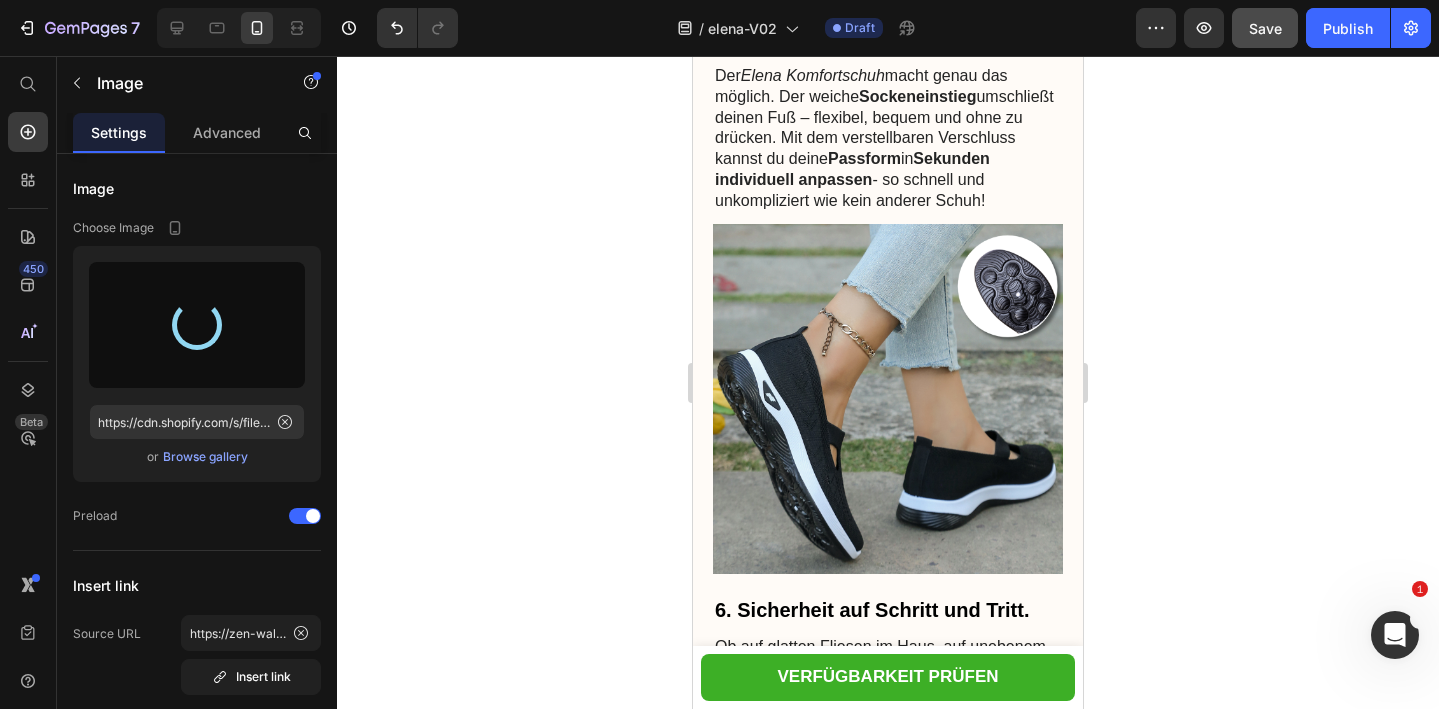 scroll, scrollTop: 4596, scrollLeft: 0, axis: vertical 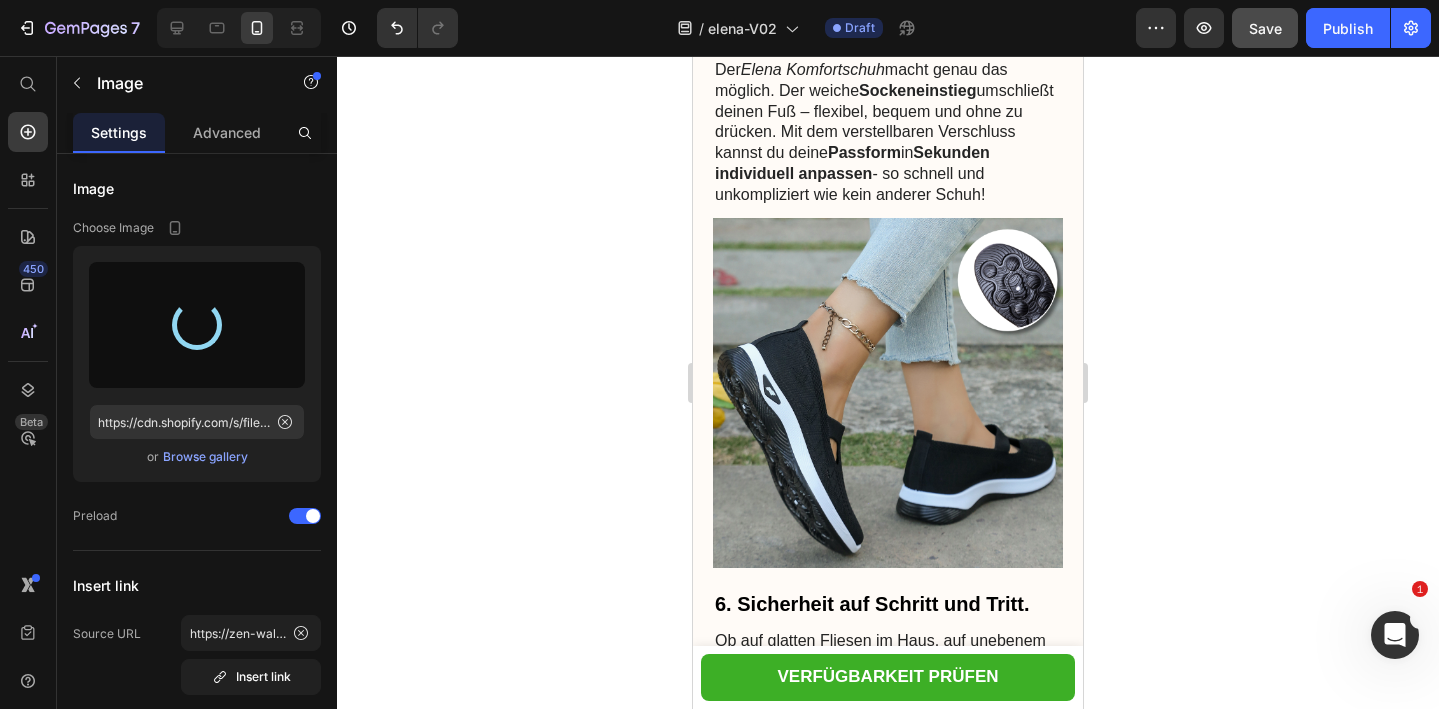 type on "https://cdn.shopify.com/s/files/1/0740/2012/6939/files/gempages_553629490677285781-9488be3e-c487-4125-a096-0e45e05e0baa.gif" 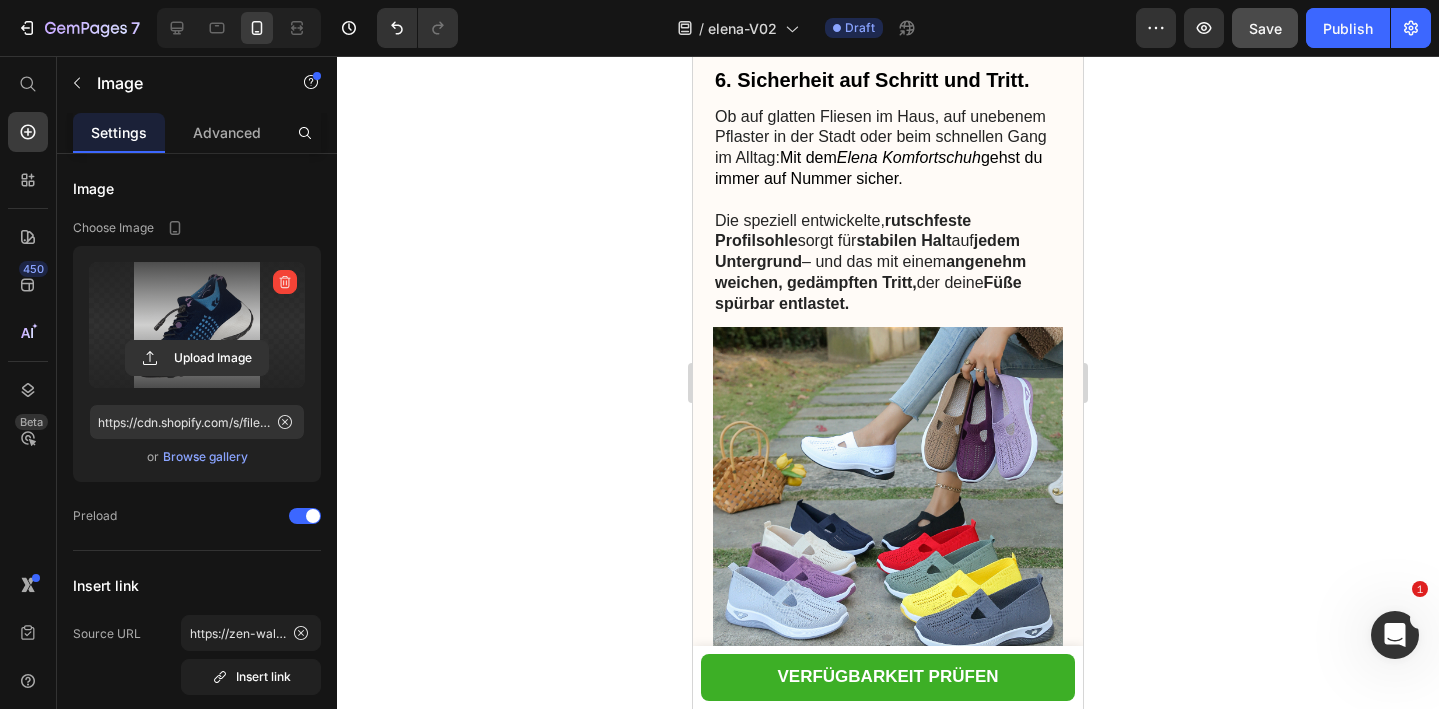 scroll, scrollTop: 5121, scrollLeft: 0, axis: vertical 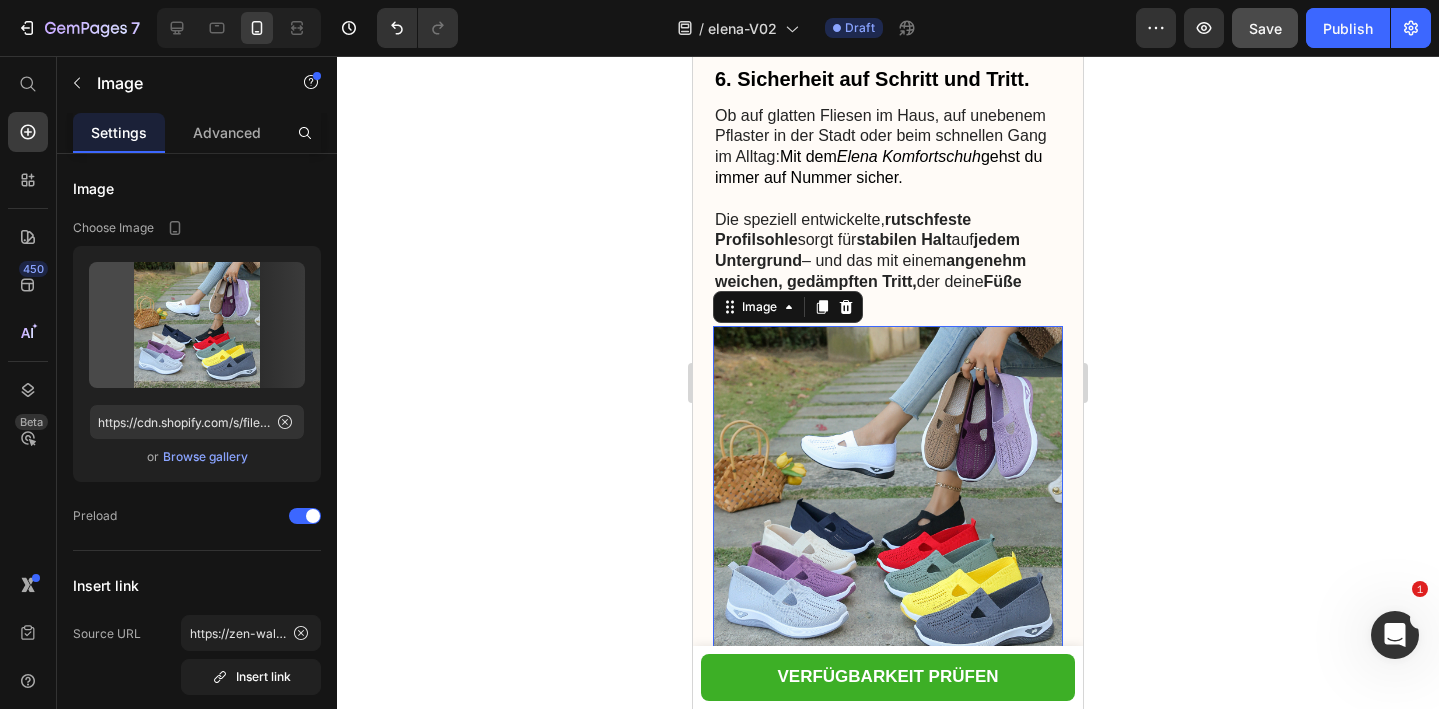 click at bounding box center [888, 501] 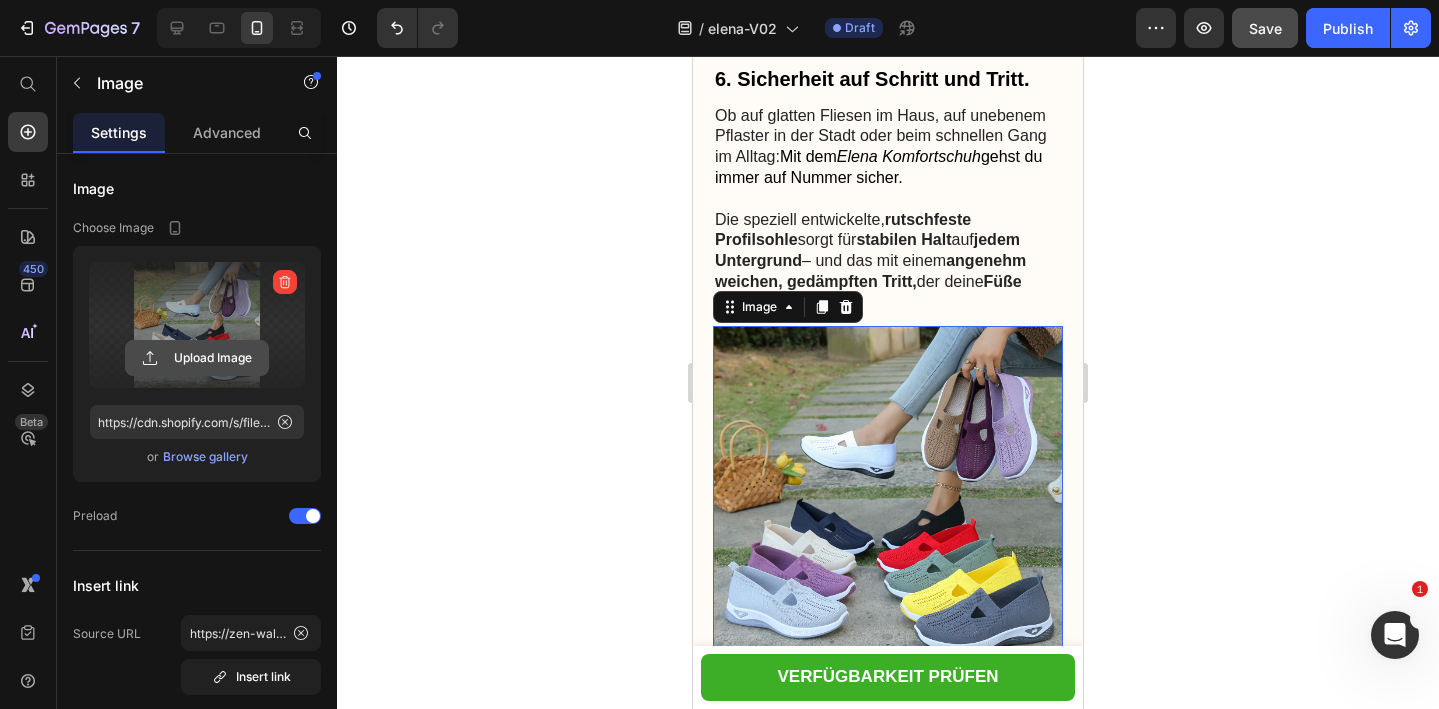 click 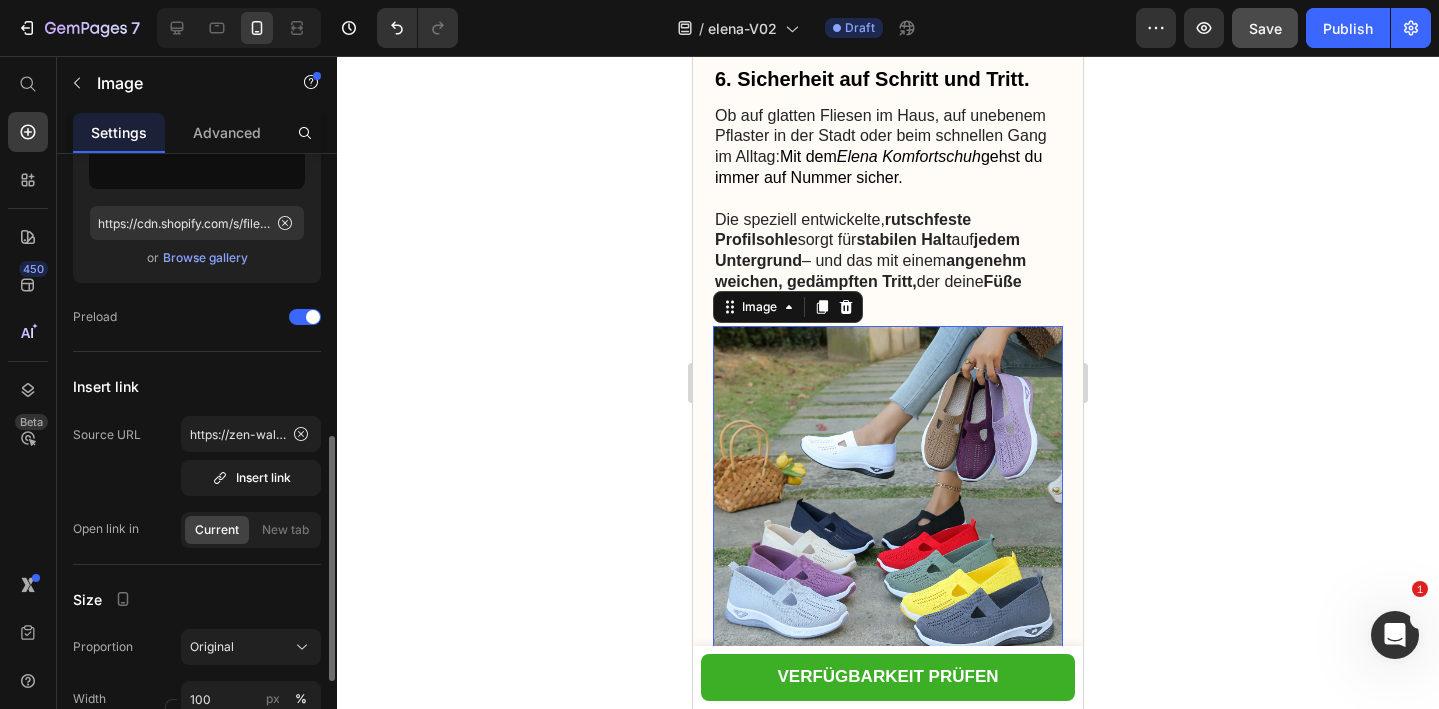 scroll, scrollTop: 472, scrollLeft: 0, axis: vertical 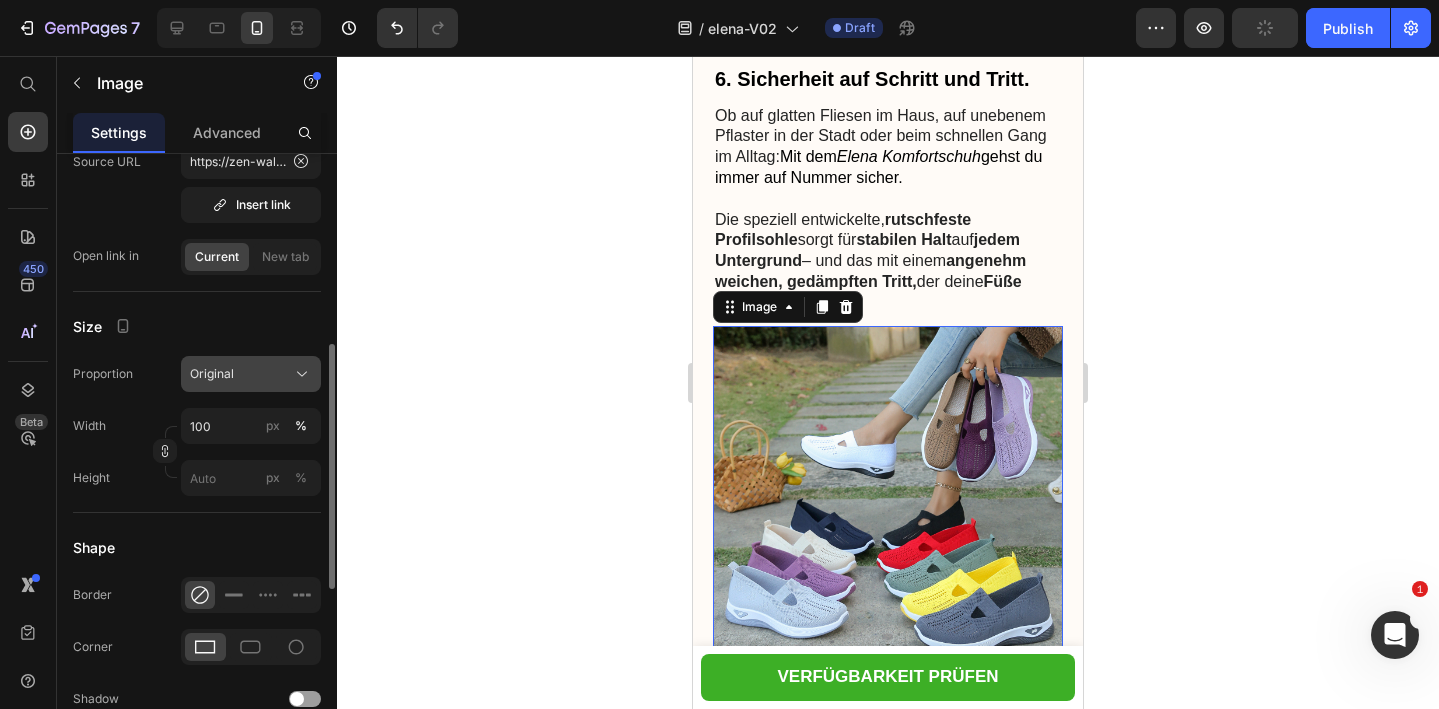 type on "https://cdn.shopify.com/s/files/1/0740/2012/6939/files/gempages_553629490677285781-05393d79-bcde-4dd3-9523-c66b857d78dd.gif" 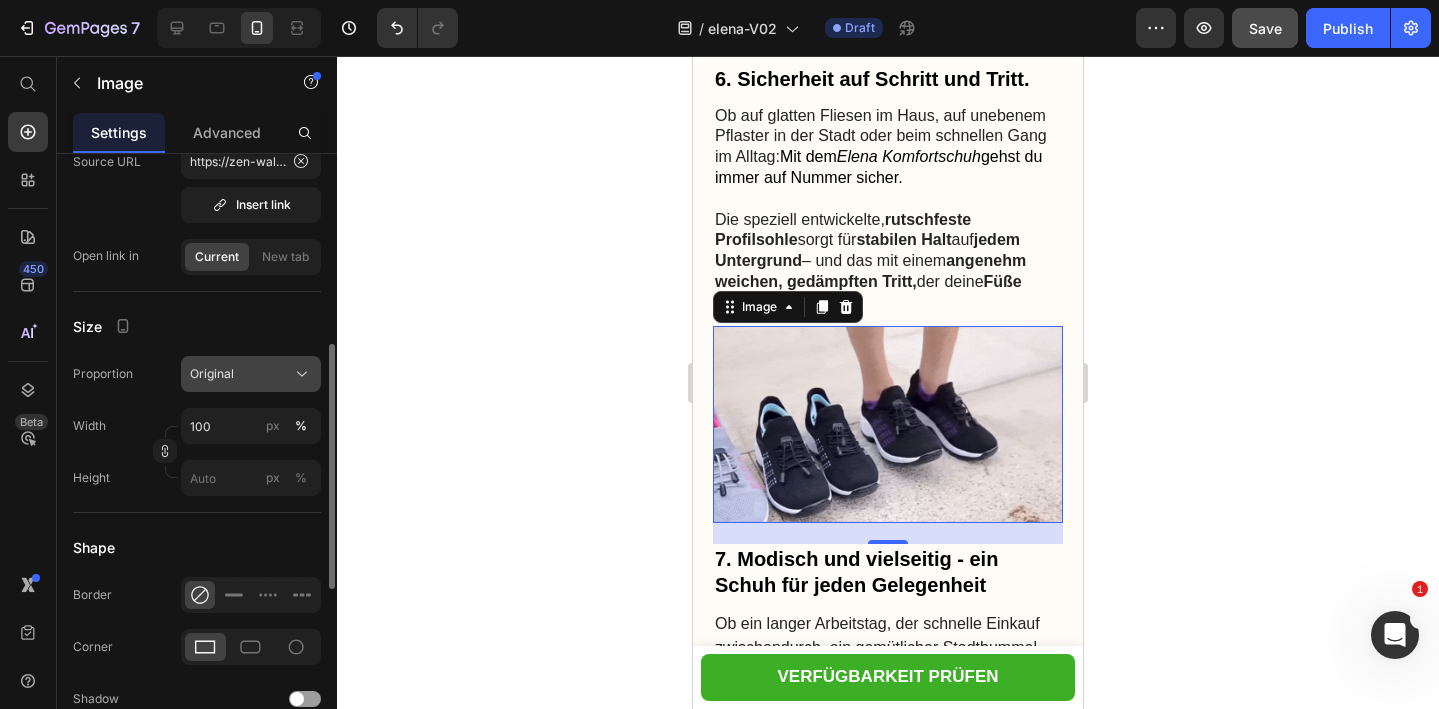 click on "Original" 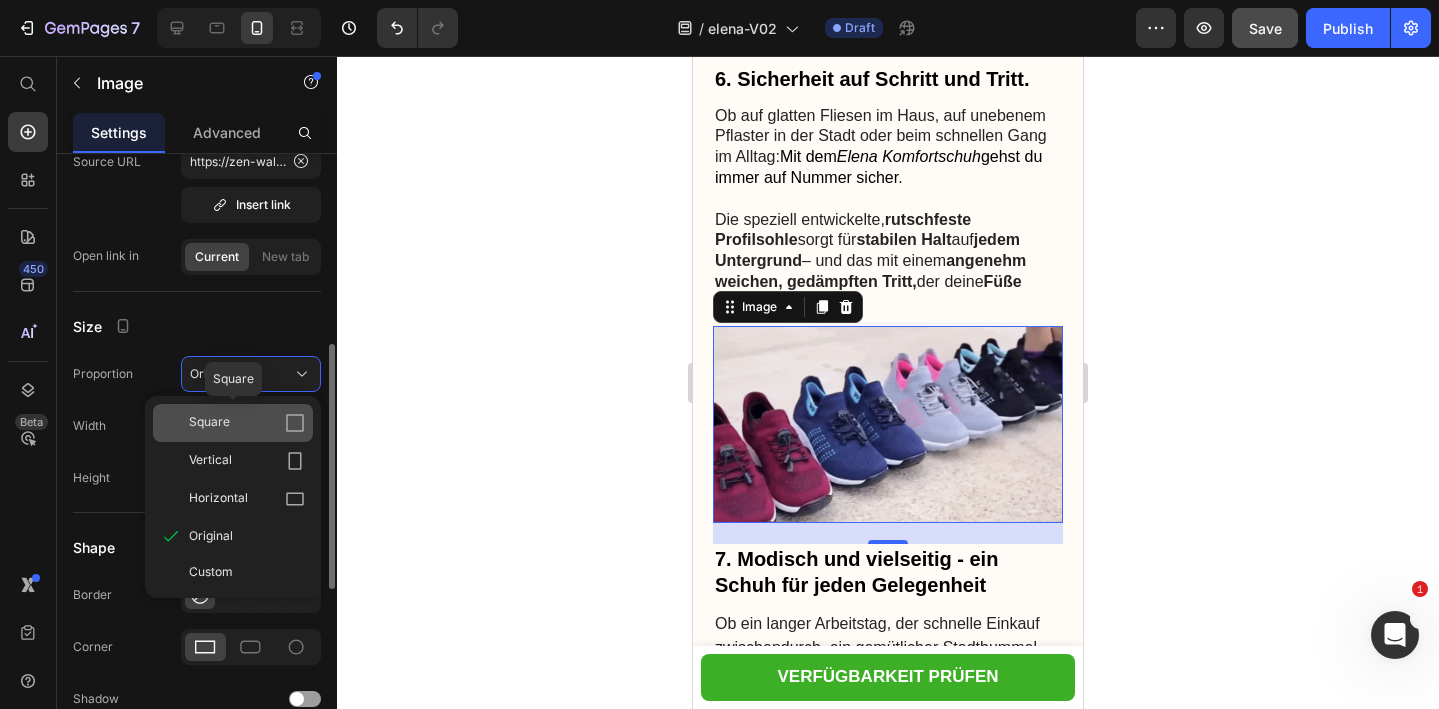 click on "Square" at bounding box center (247, 423) 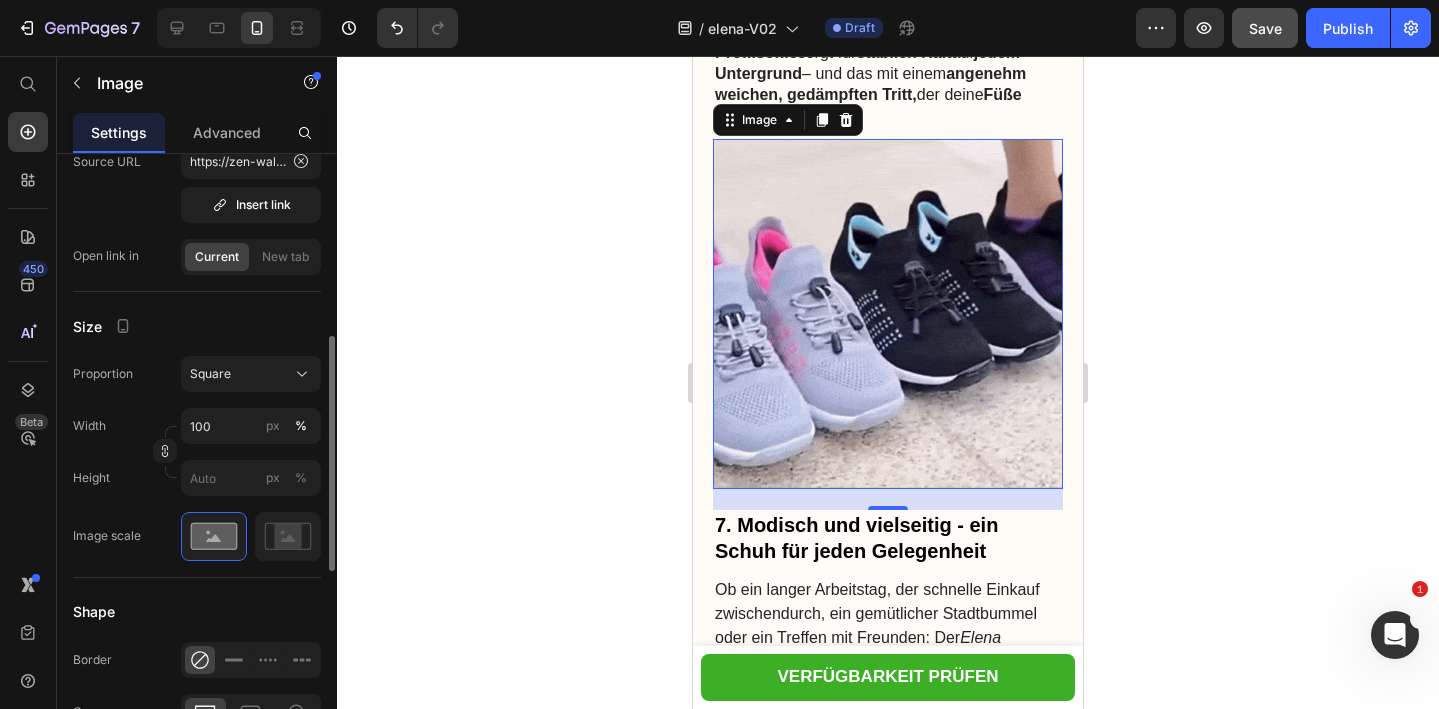 scroll, scrollTop: 5328, scrollLeft: 0, axis: vertical 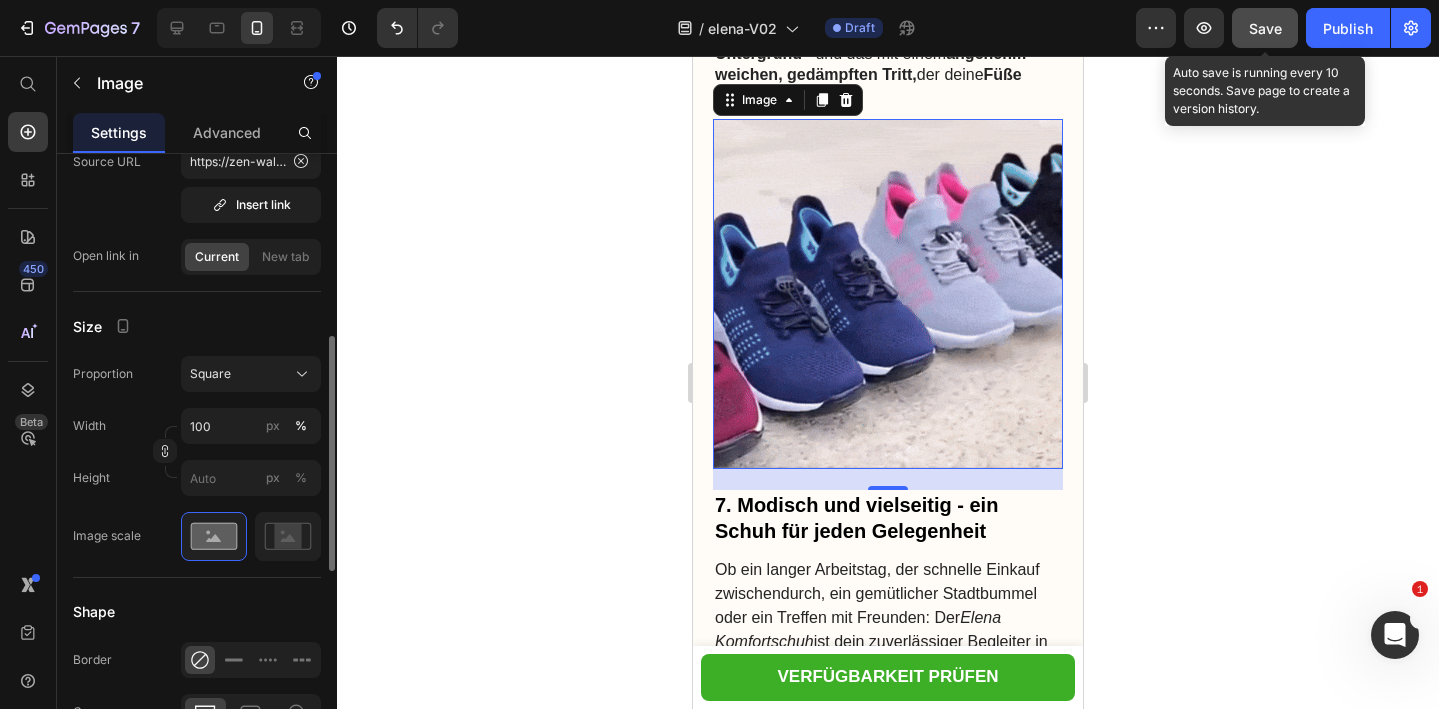 click on "Save" at bounding box center [1265, 28] 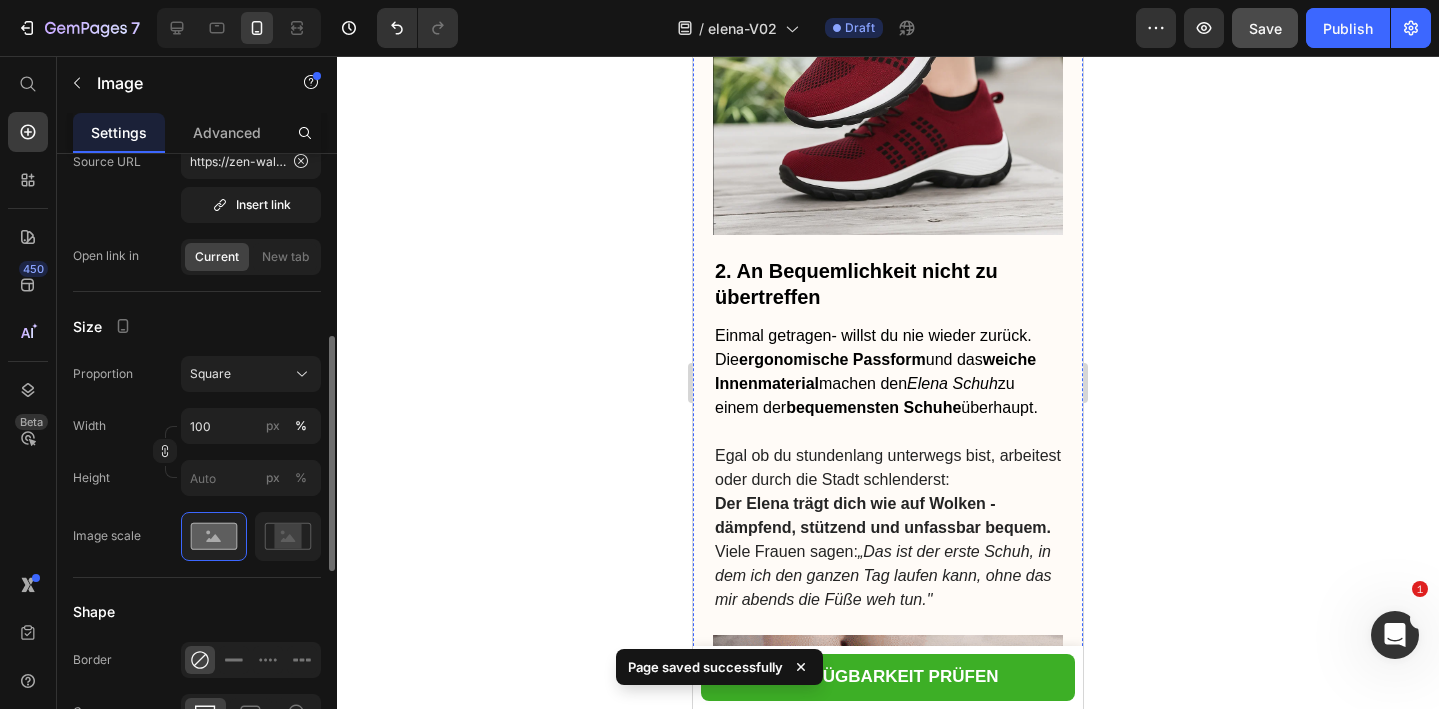 scroll, scrollTop: 1723, scrollLeft: 0, axis: vertical 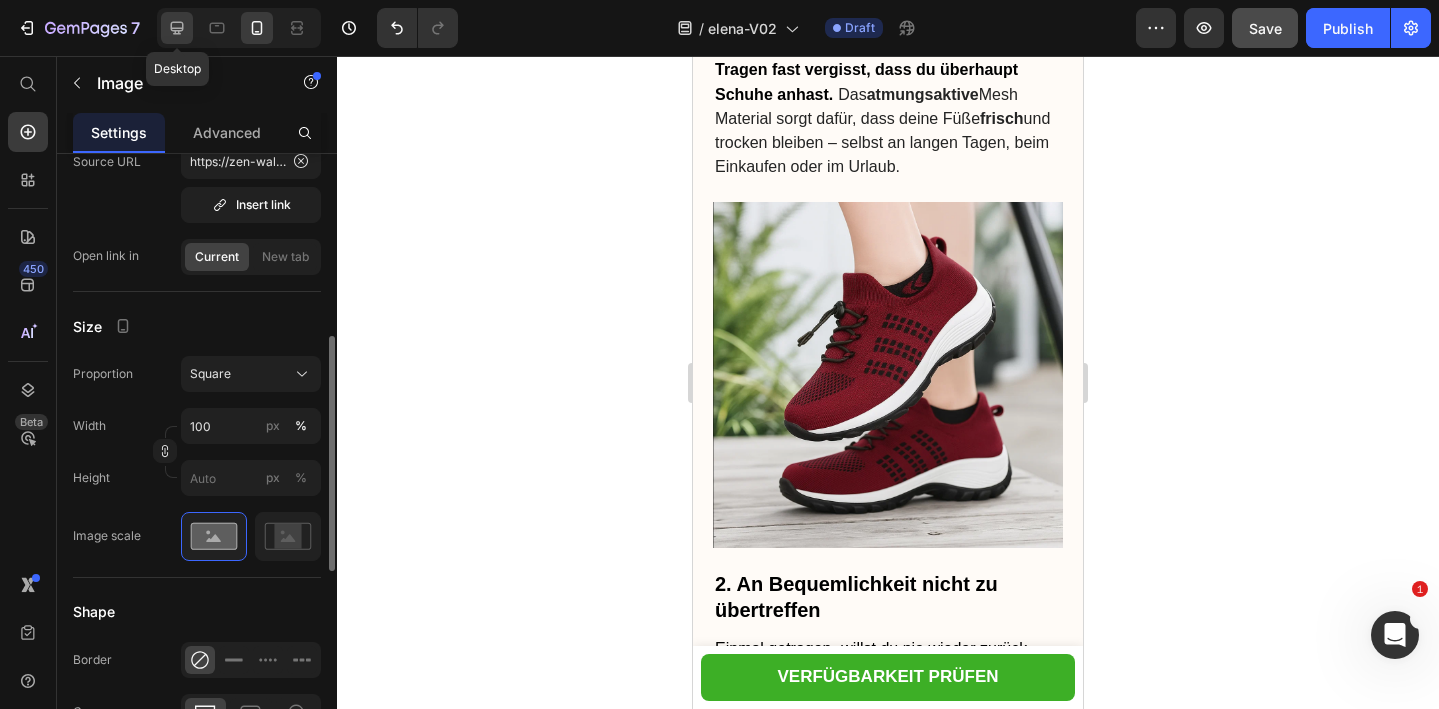 click 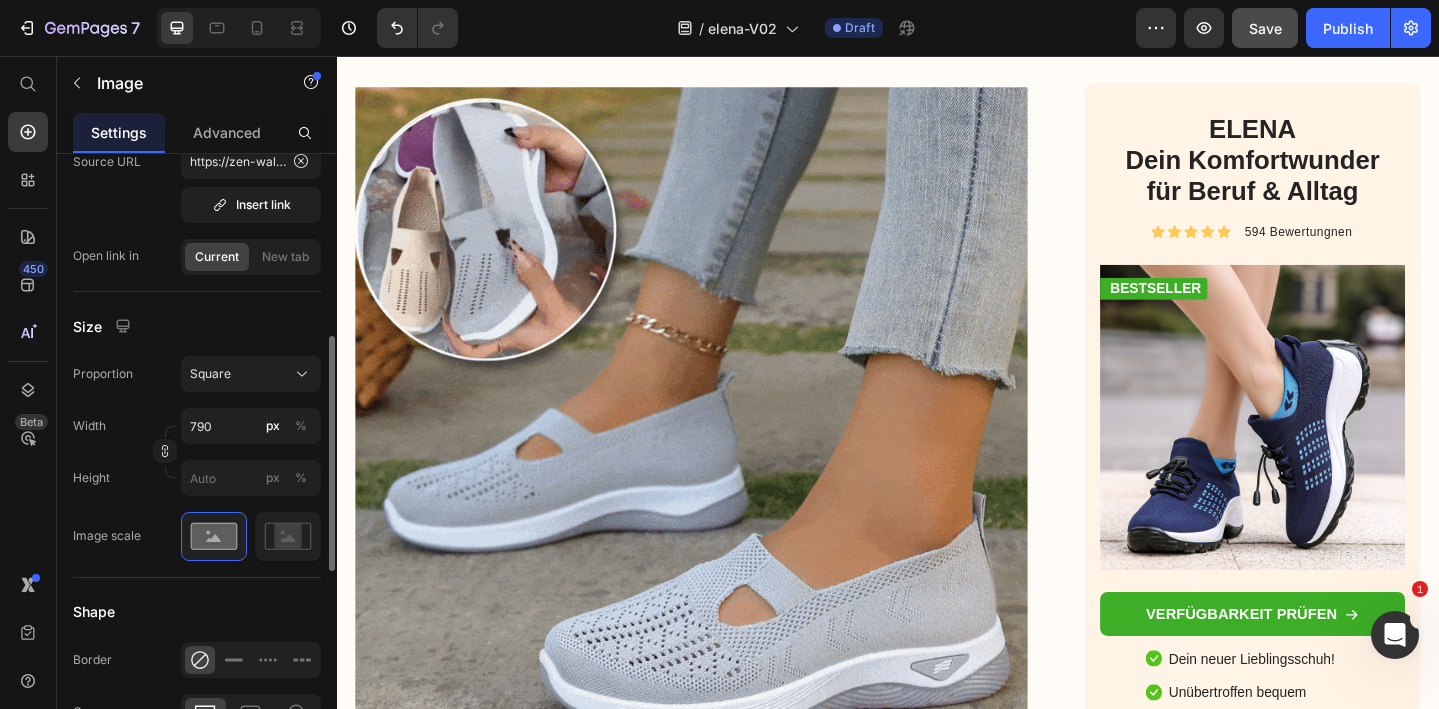 scroll, scrollTop: 4206, scrollLeft: 0, axis: vertical 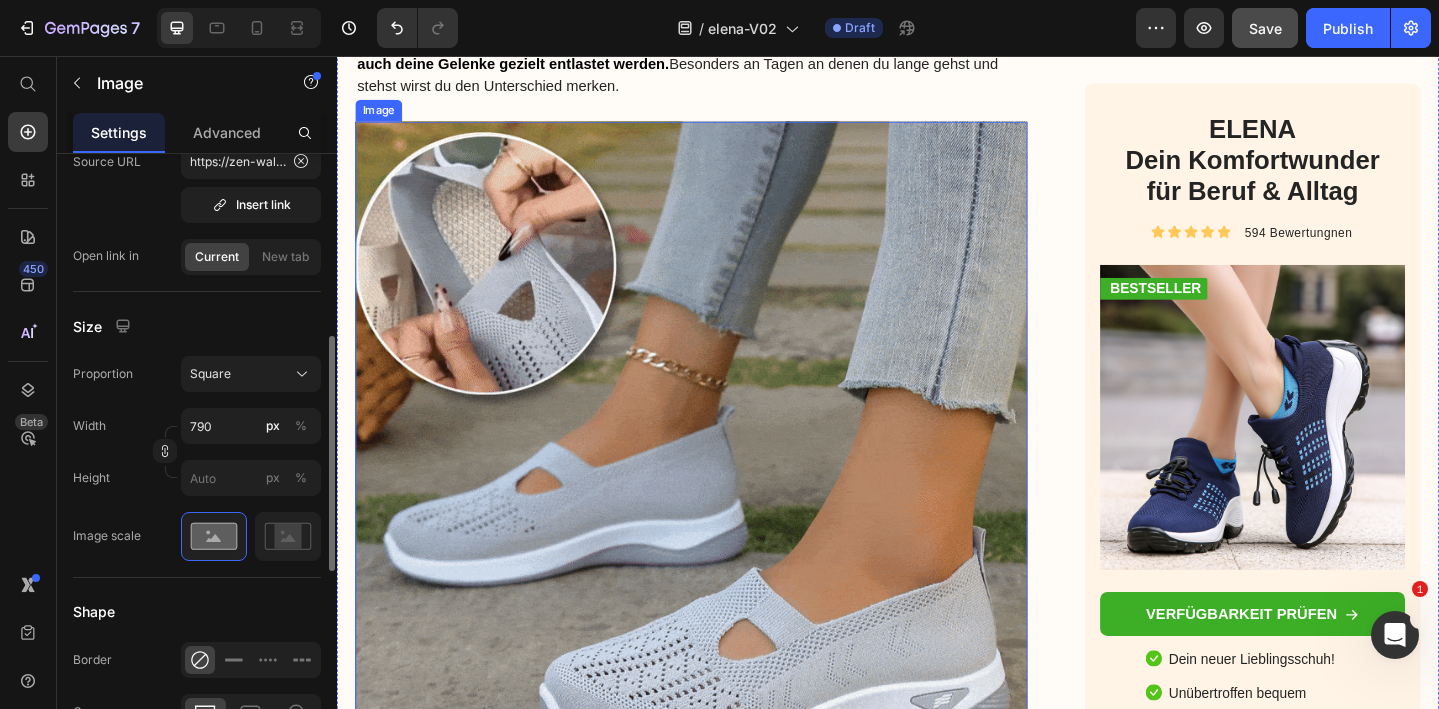 click at bounding box center [723, 493] 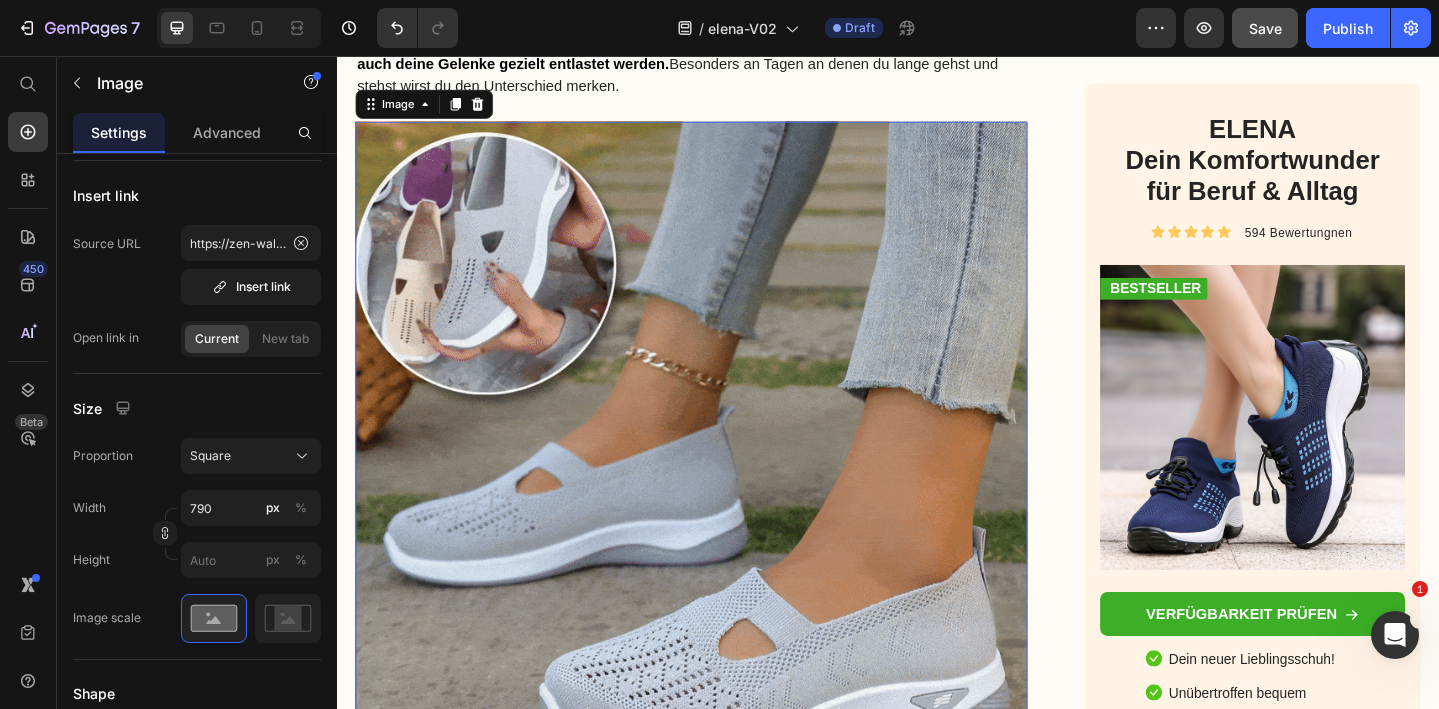 scroll, scrollTop: 0, scrollLeft: 0, axis: both 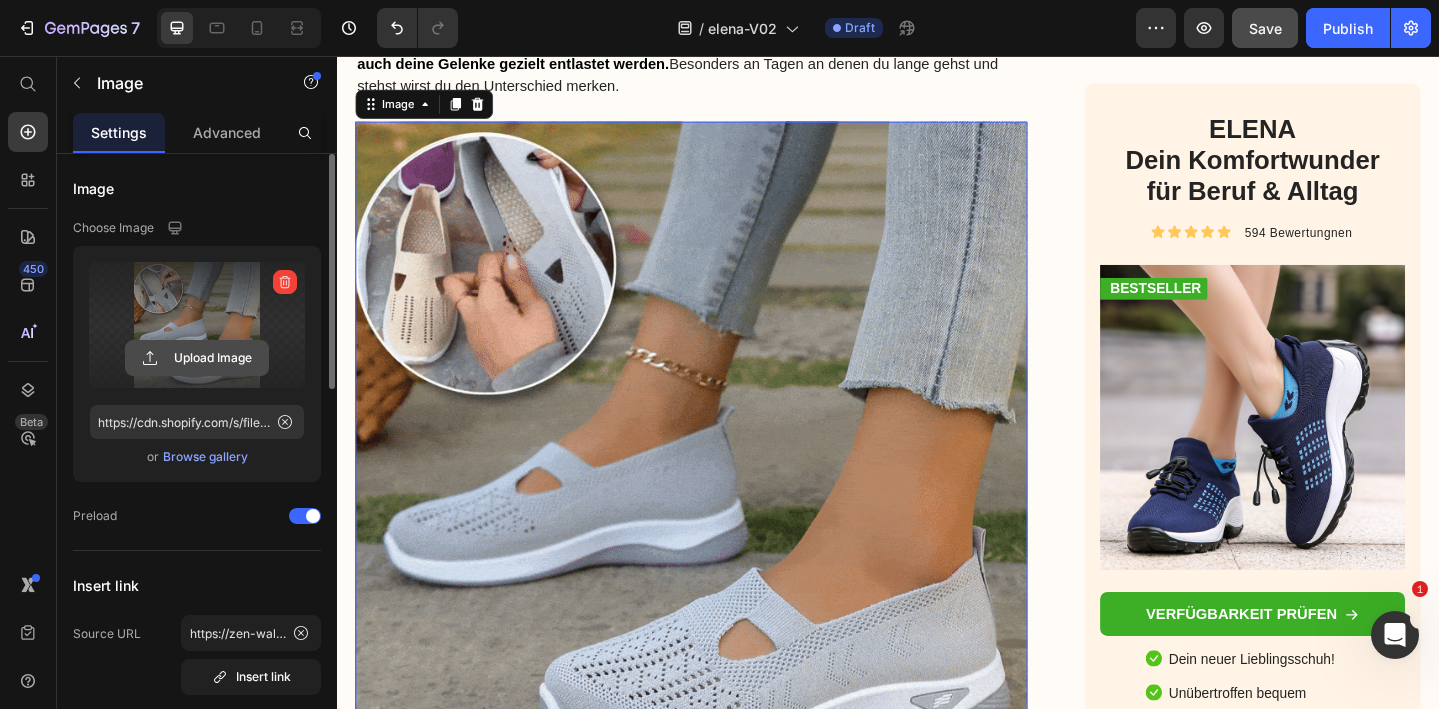 click 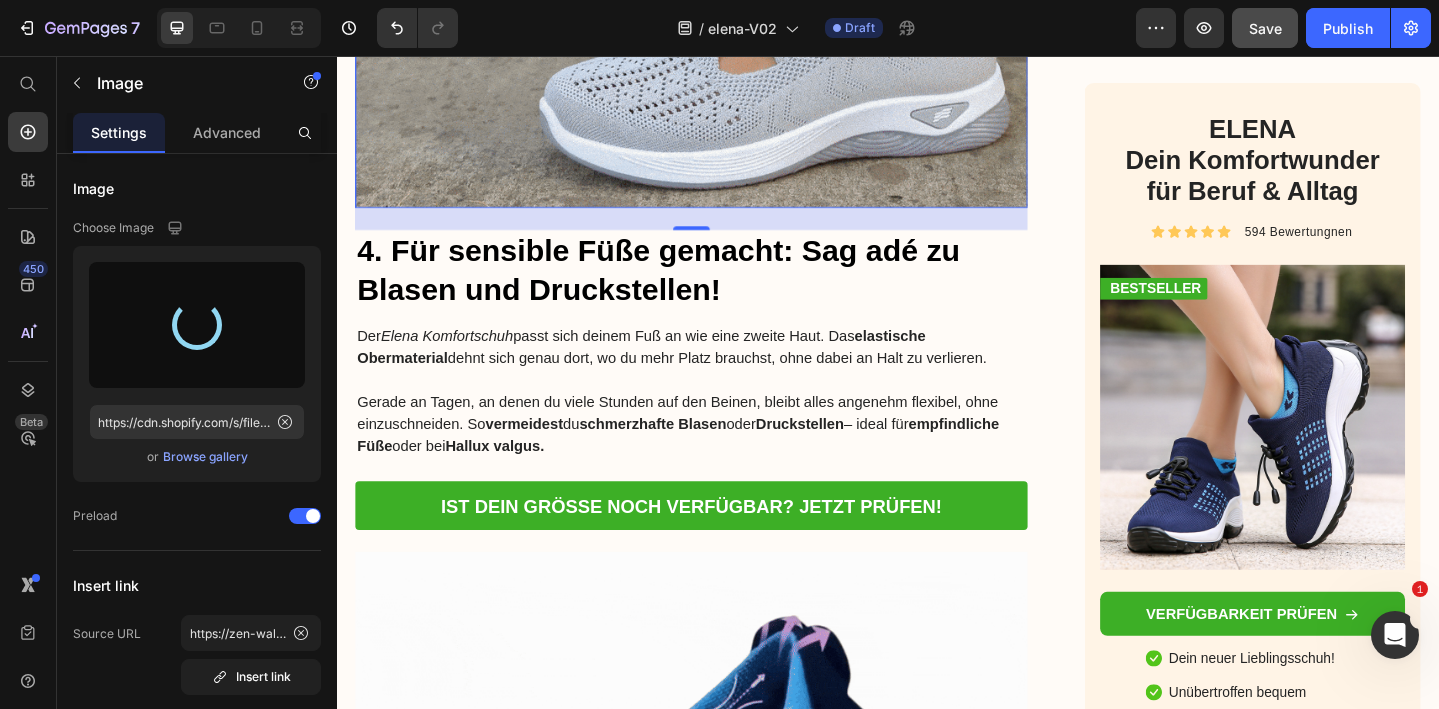 scroll, scrollTop: 4848, scrollLeft: 0, axis: vertical 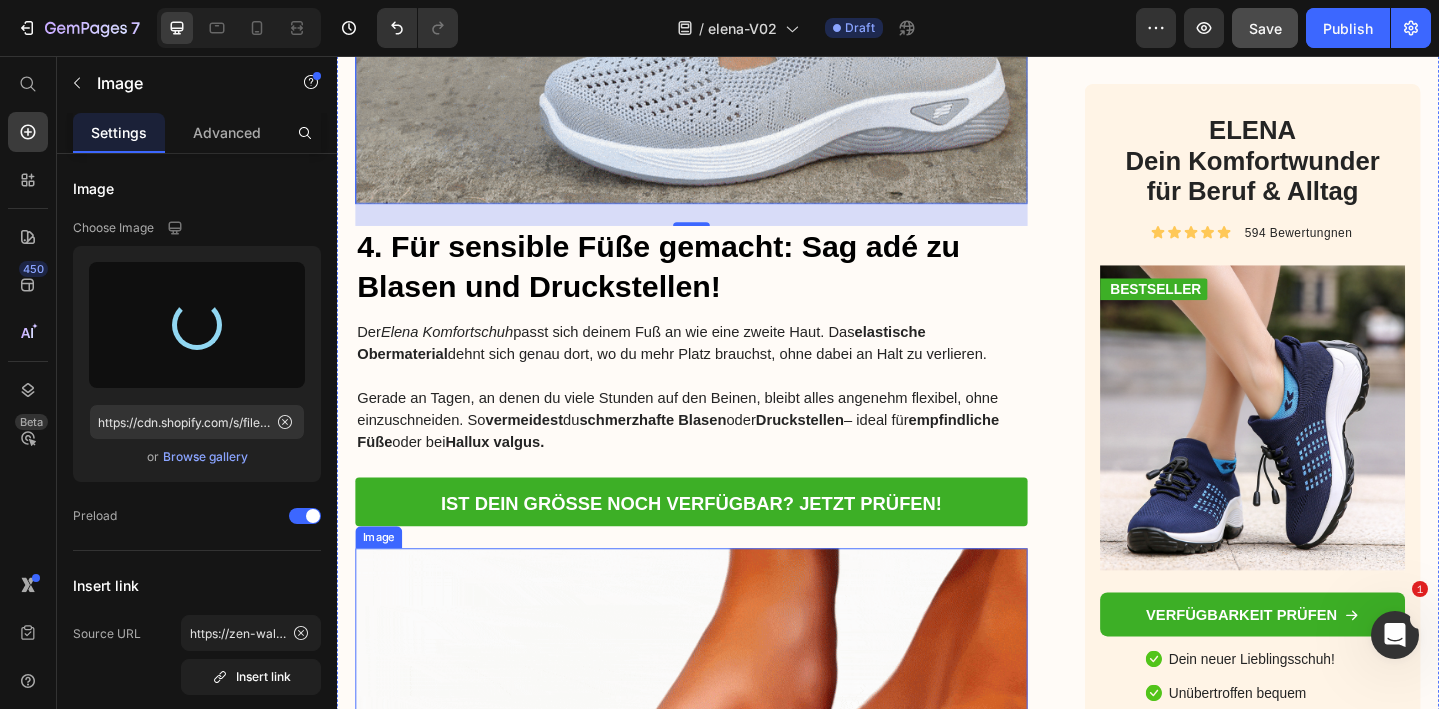 type on "https://cdn.shopify.com/s/files/1/0740/2012/6939/files/gempages_553629490677285781-0314787e-6e8a-4721-a10b-c13cdf64c0fe.png" 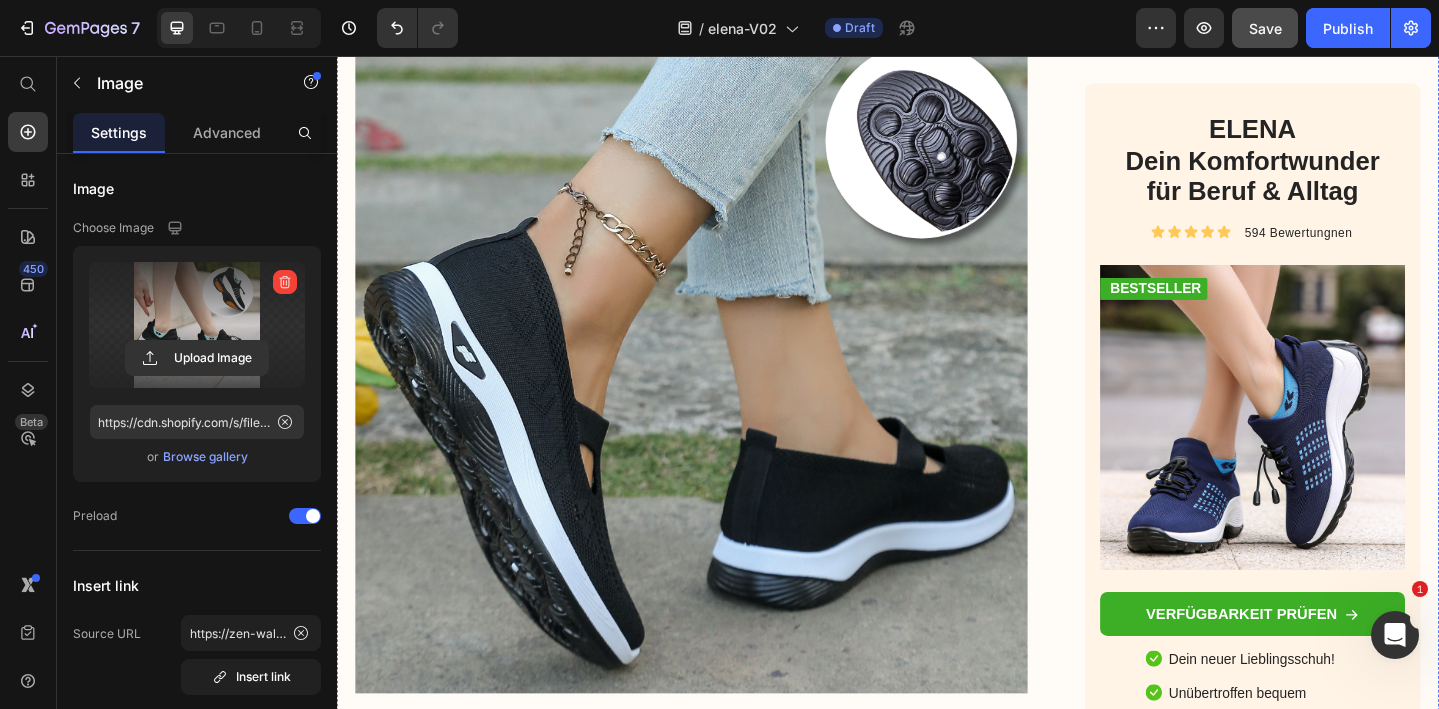 scroll, scrollTop: 6445, scrollLeft: 0, axis: vertical 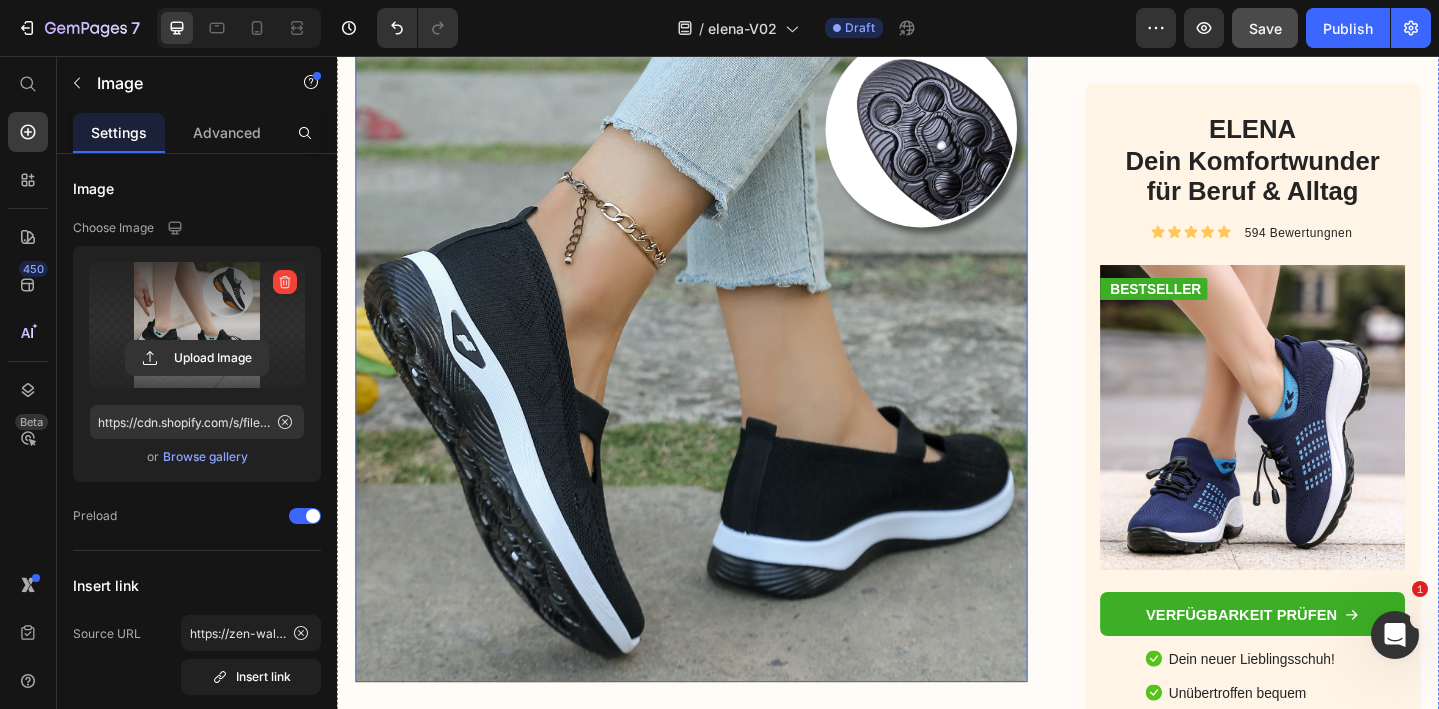 click at bounding box center (723, 372) 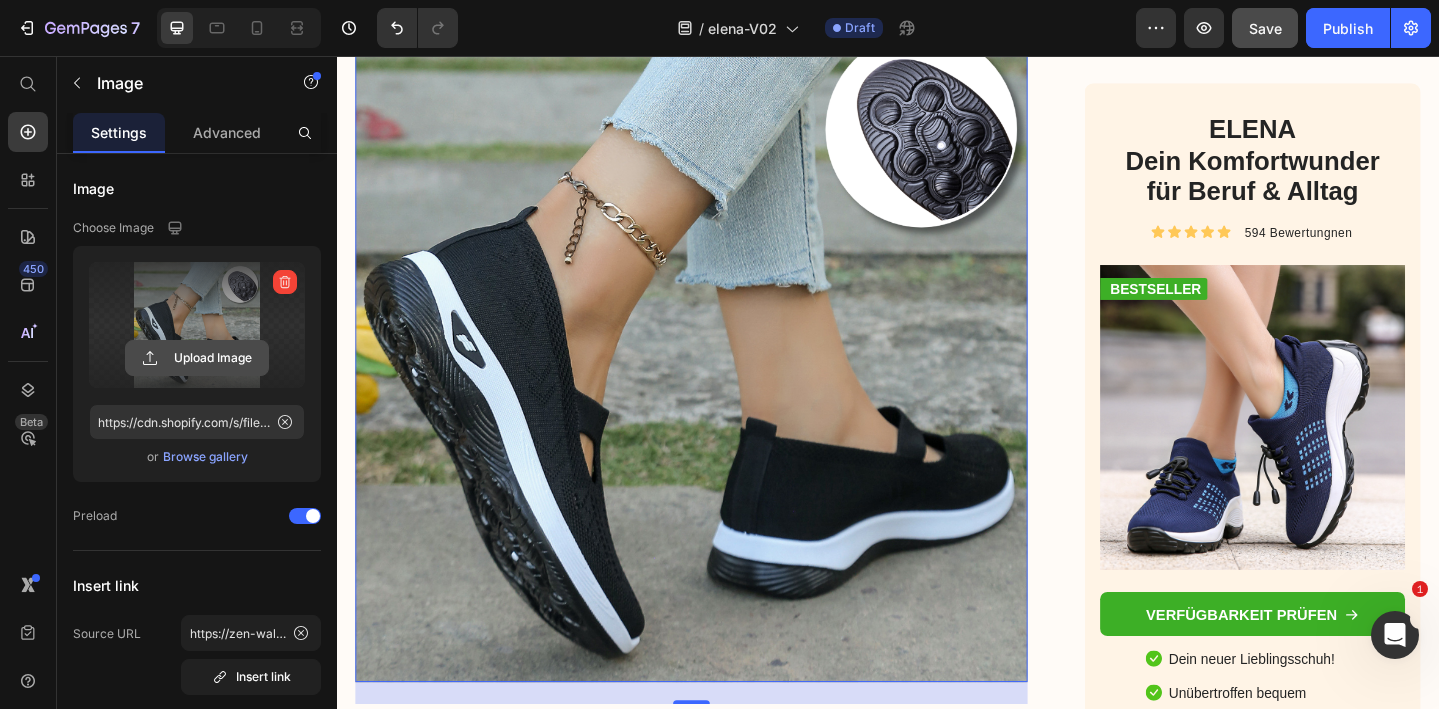 click 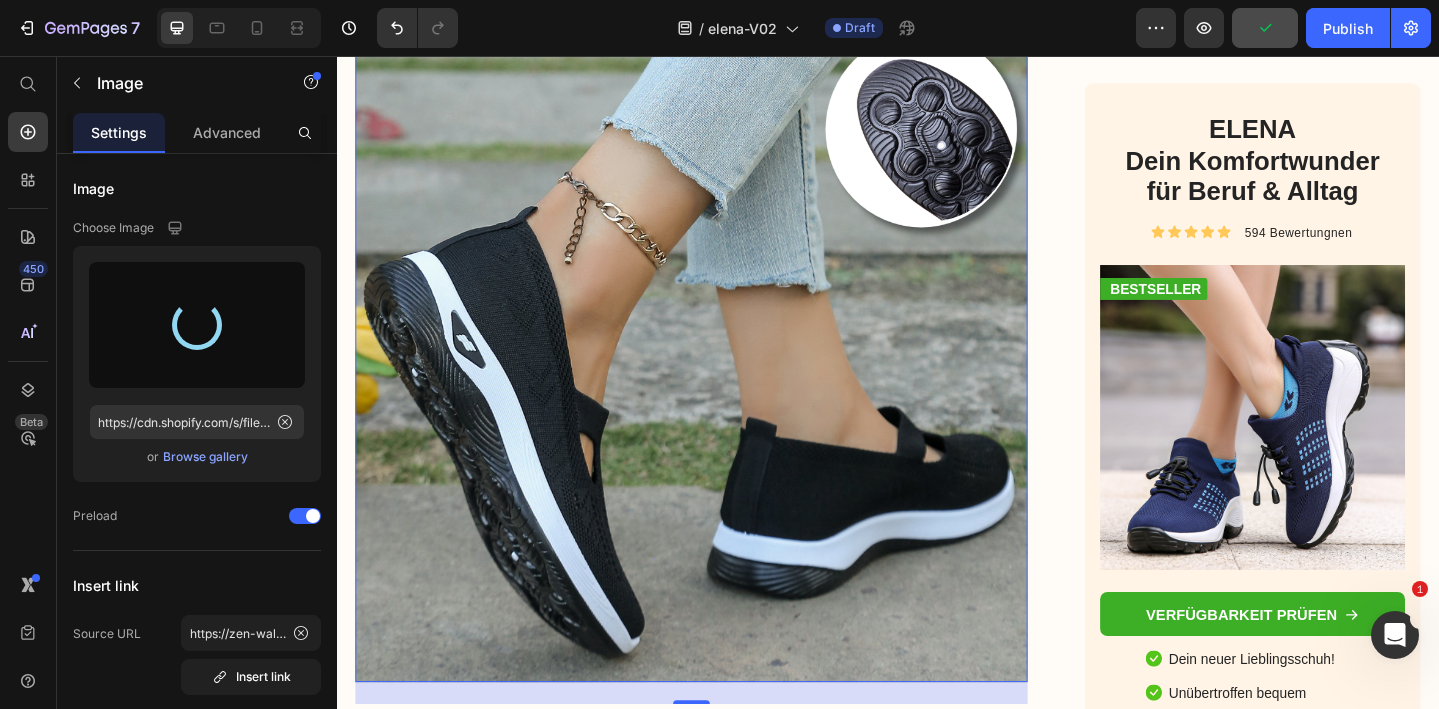 type on "https://cdn.shopify.com/s/files/1/0740/2012/6939/files/gempages_553629490677285781-0314787e-6e8a-4721-a10b-c13cdf64c0fe.png" 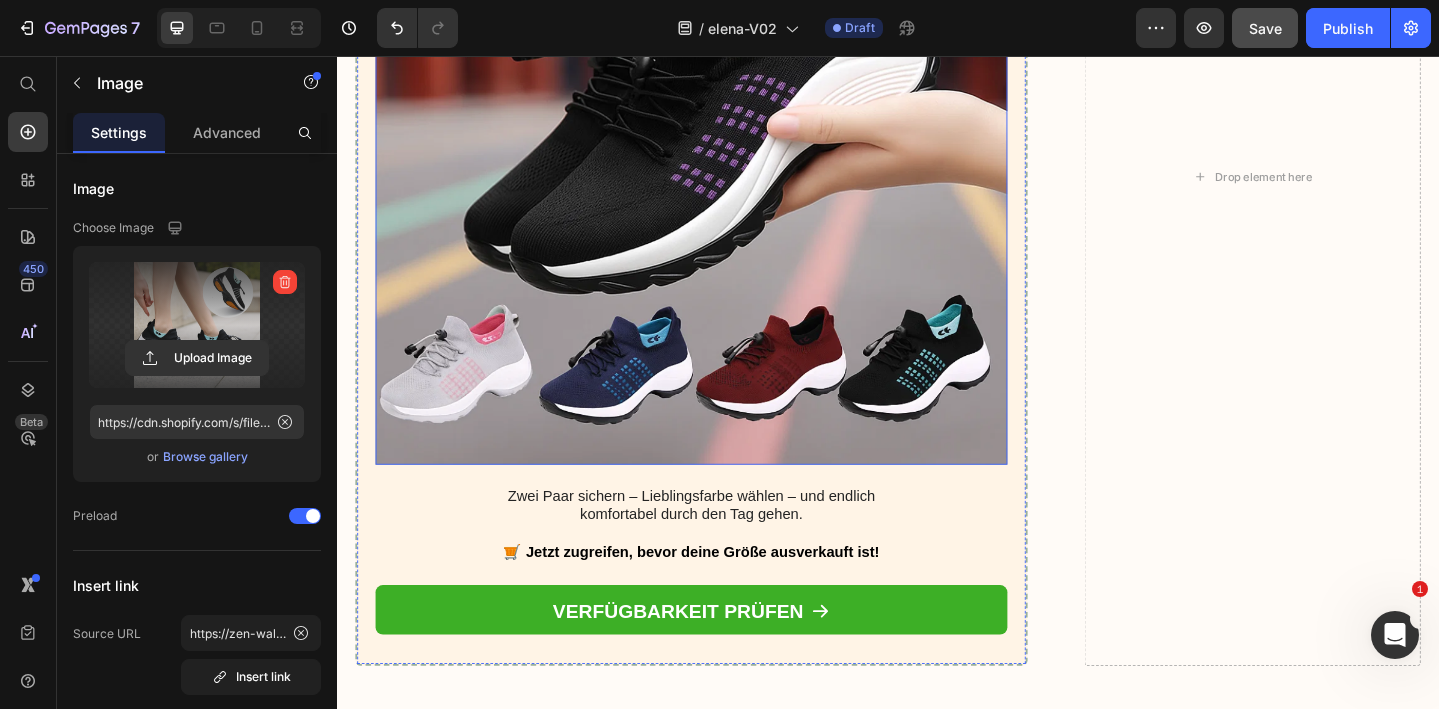 scroll, scrollTop: 9387, scrollLeft: 0, axis: vertical 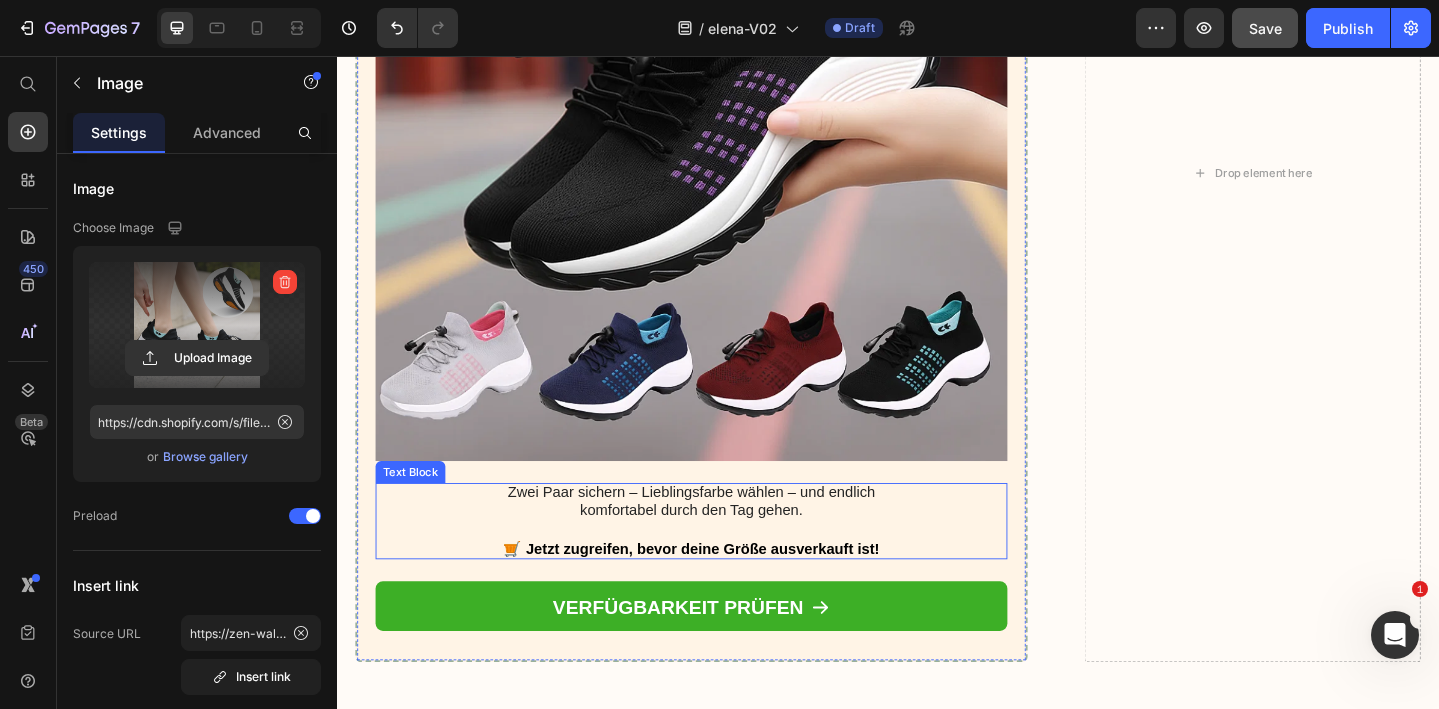 click on "Zwei Paar sichern – Lieblingsfarbe wählen – und endlich komfortabel durch den Tag gehen." at bounding box center [723, 542] 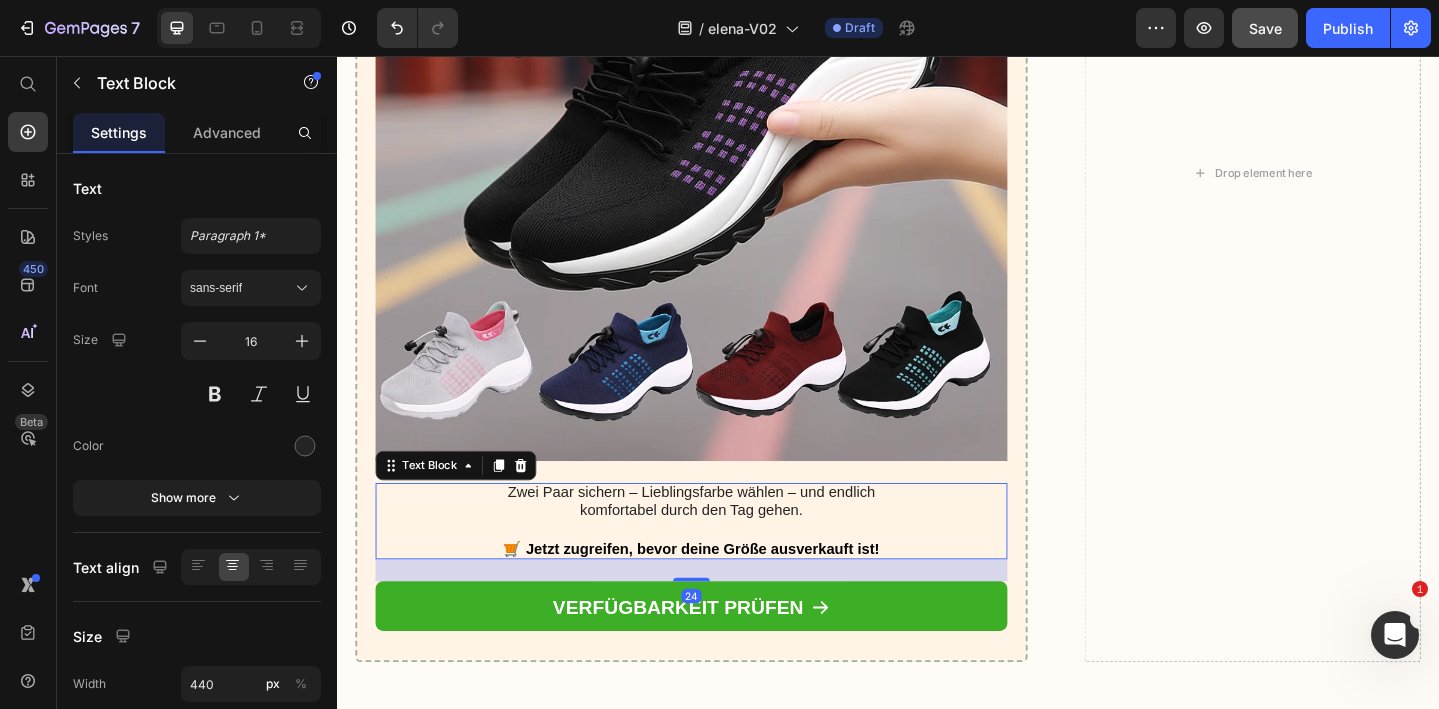 click on "Zwei Paar sichern – Lieblingsfarbe wählen – und endlich komfortabel durch den Tag gehen." at bounding box center (723, 542) 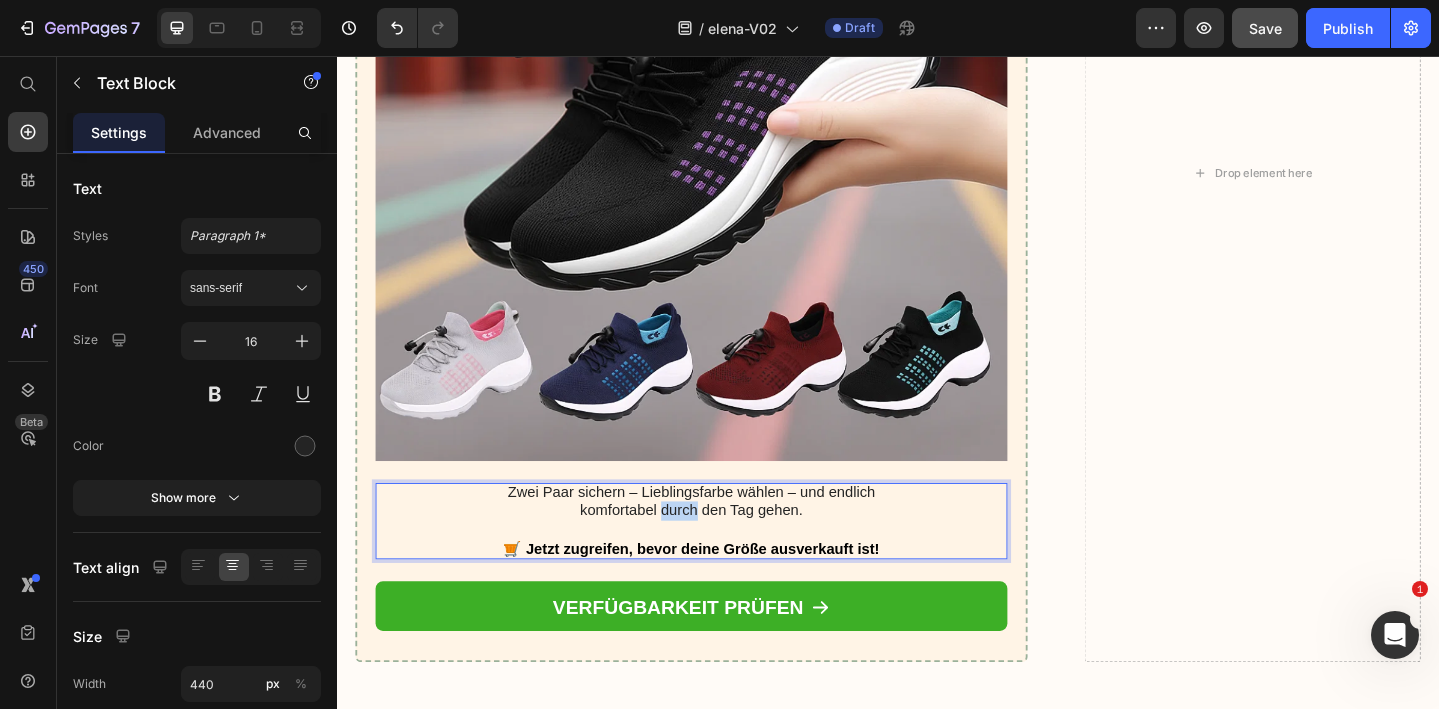click on "Zwei Paar sichern – Lieblingsfarbe wählen – und endlich komfortabel durch den Tag gehen." at bounding box center [723, 542] 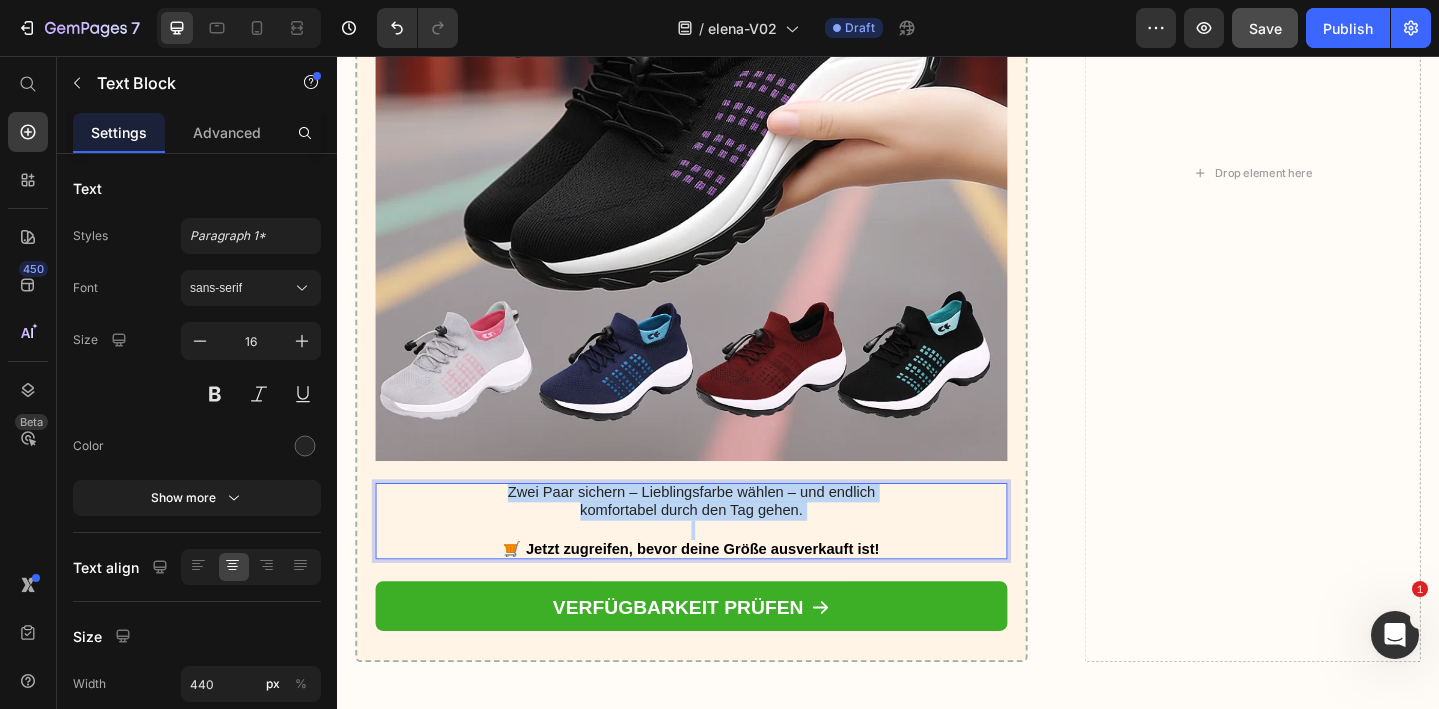 click on "Zwei Paar sichern – Lieblingsfarbe wählen – und endlich komfortabel durch den Tag gehen." at bounding box center (723, 542) 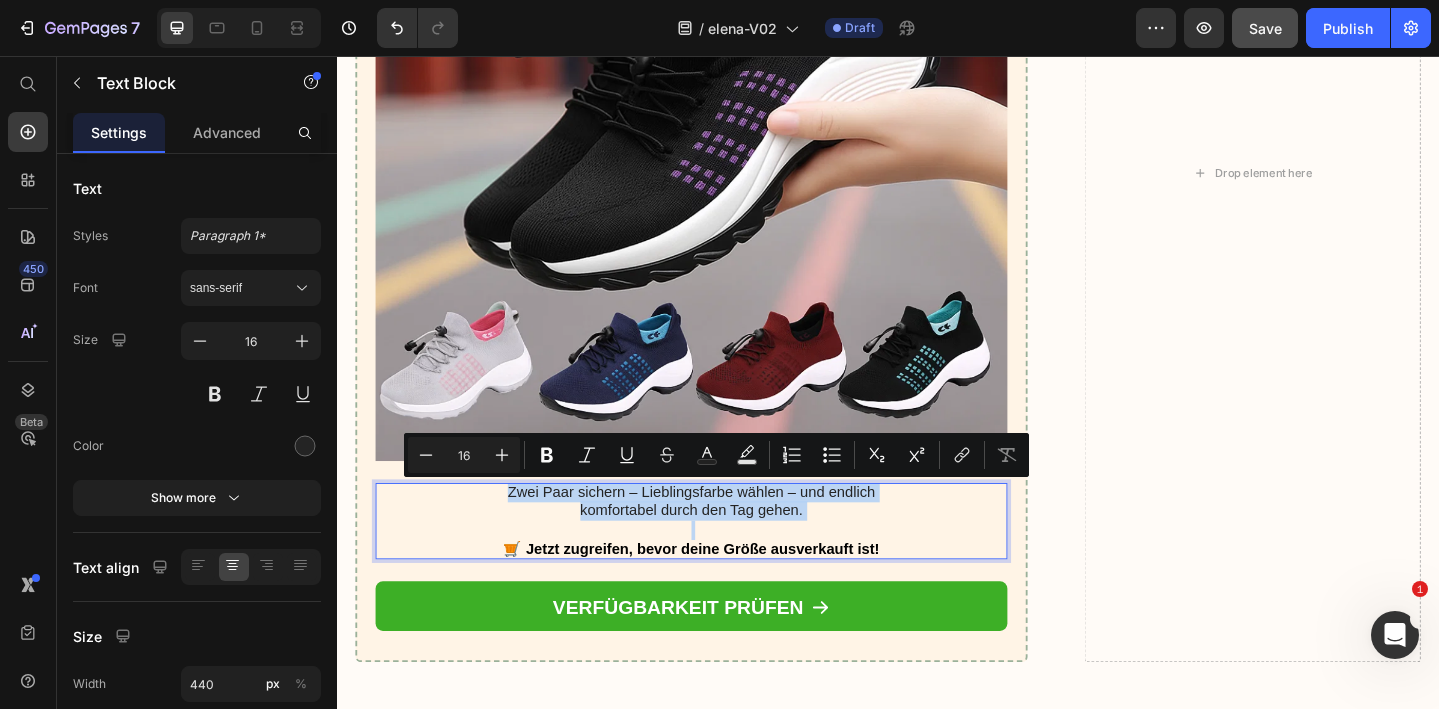 click on "Zwei Paar sichern – Lieblingsfarbe wählen – und endlich komfortabel durch den Tag gehen." at bounding box center (723, 542) 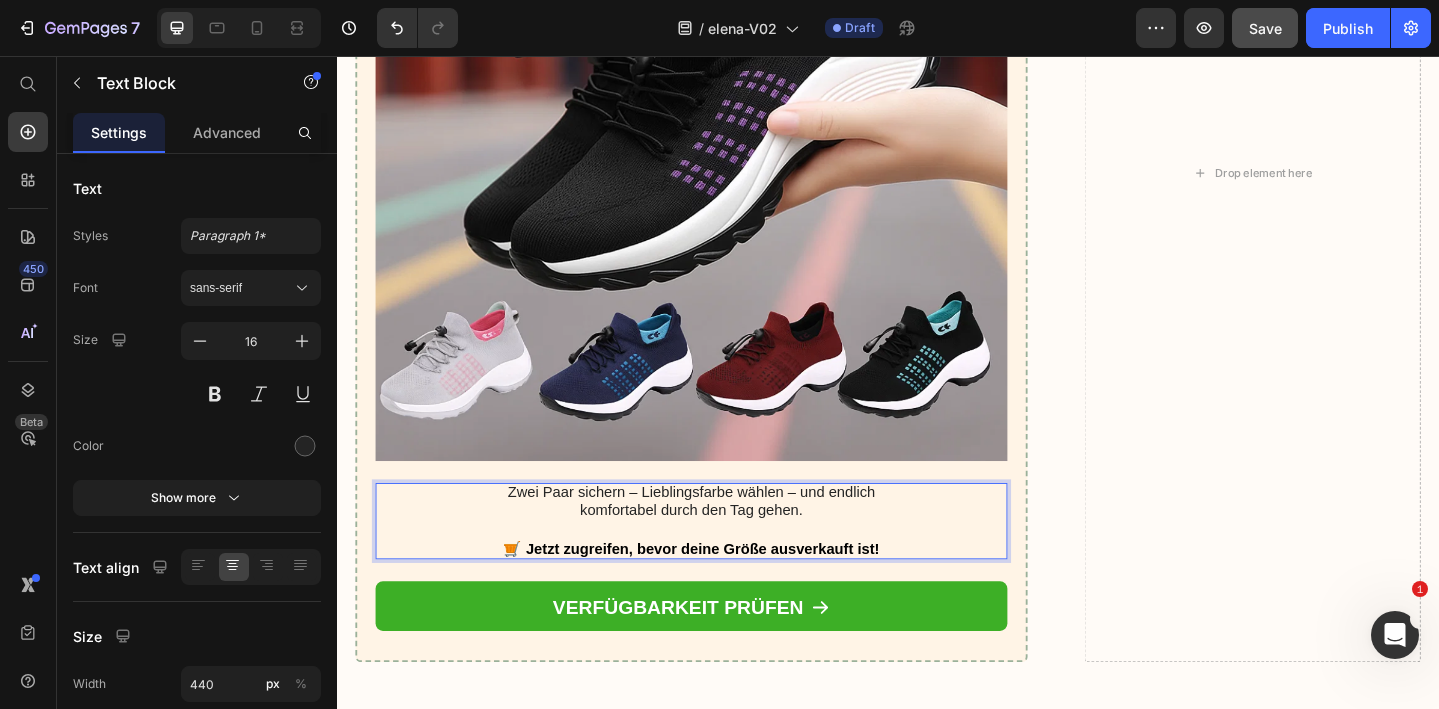 click on "Zwei Paar sichern – Lieblingsfarbe wählen – und endlich komfortabel durch den Tag gehen." at bounding box center [723, 542] 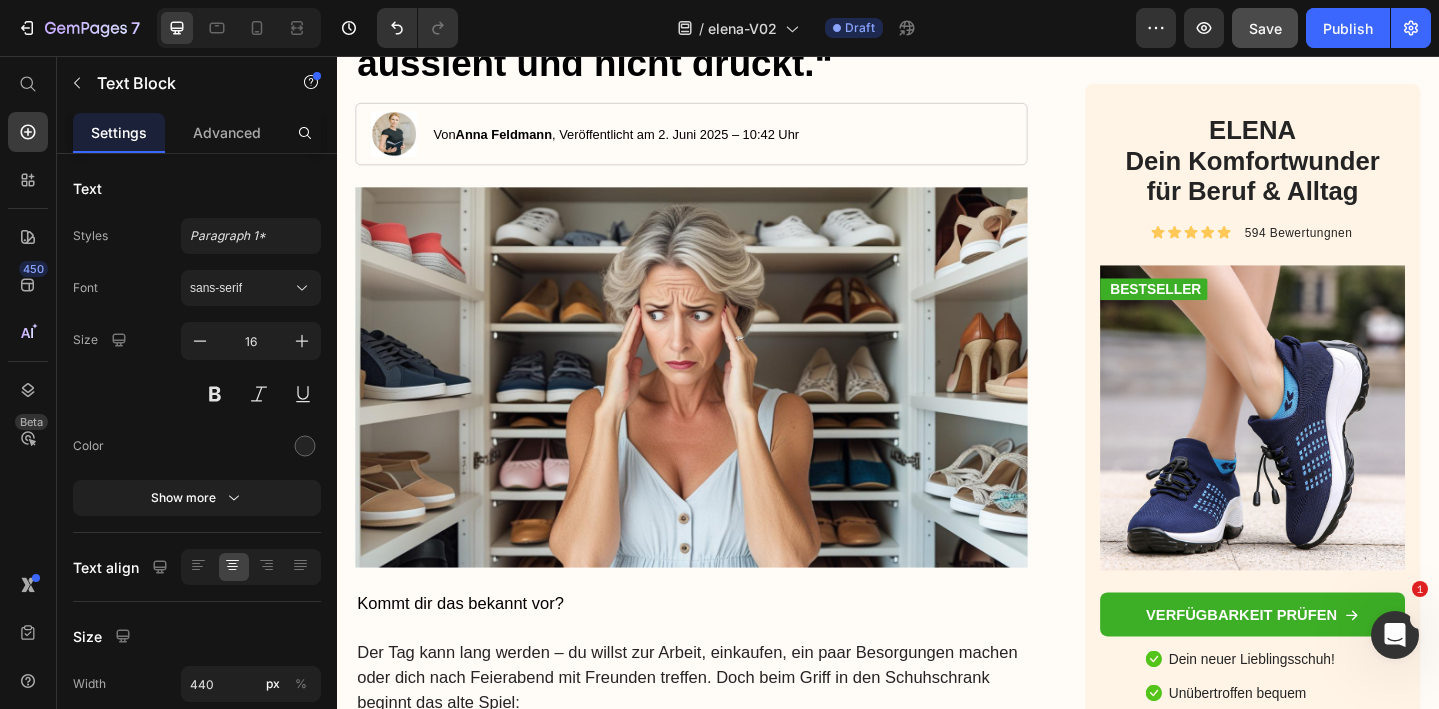 scroll, scrollTop: 0, scrollLeft: 0, axis: both 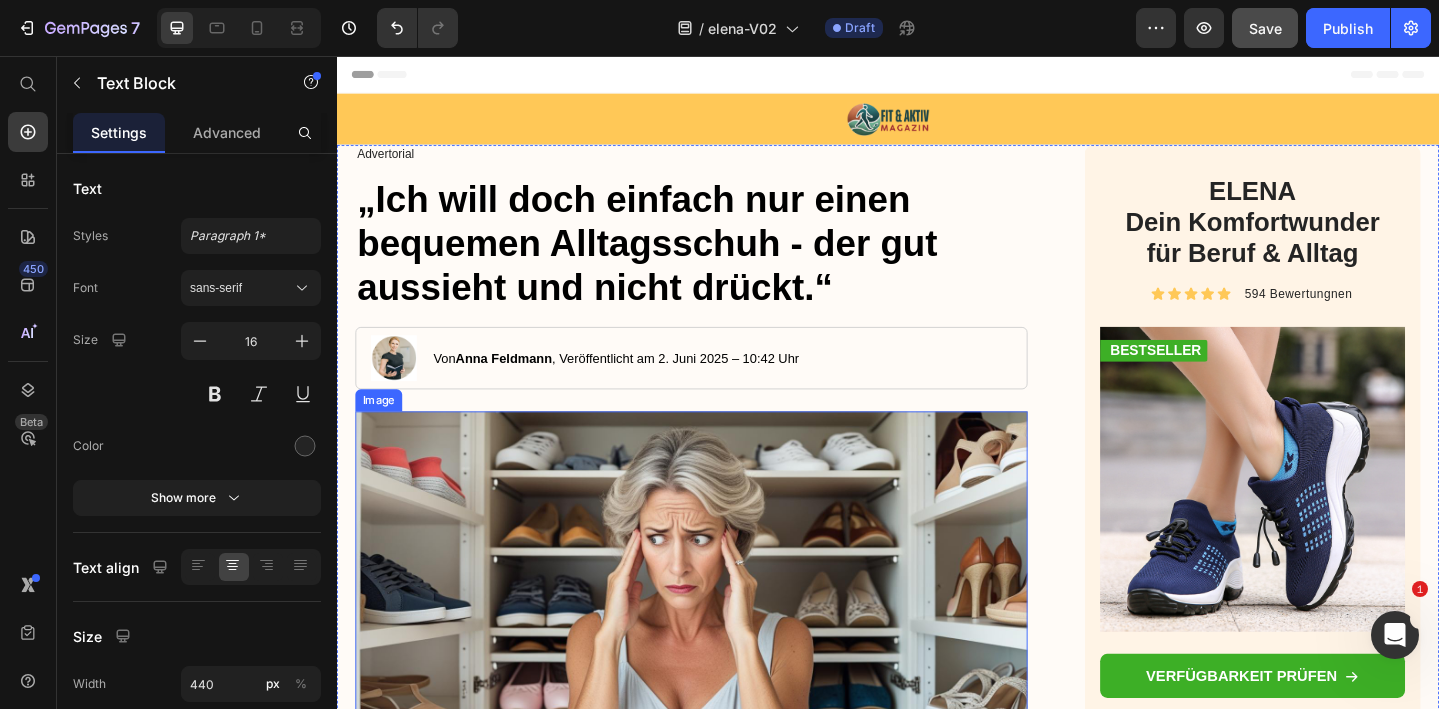 click at bounding box center (723, 650) 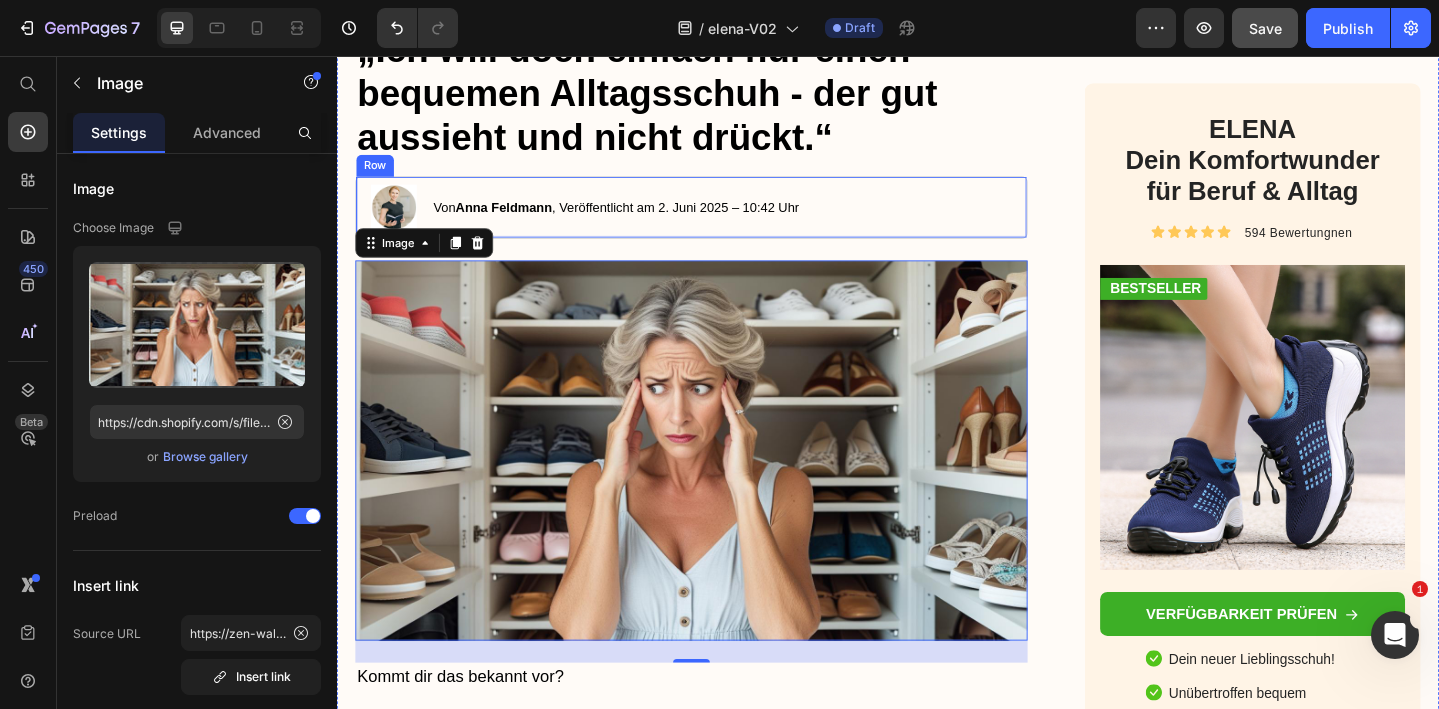 scroll, scrollTop: 172, scrollLeft: 0, axis: vertical 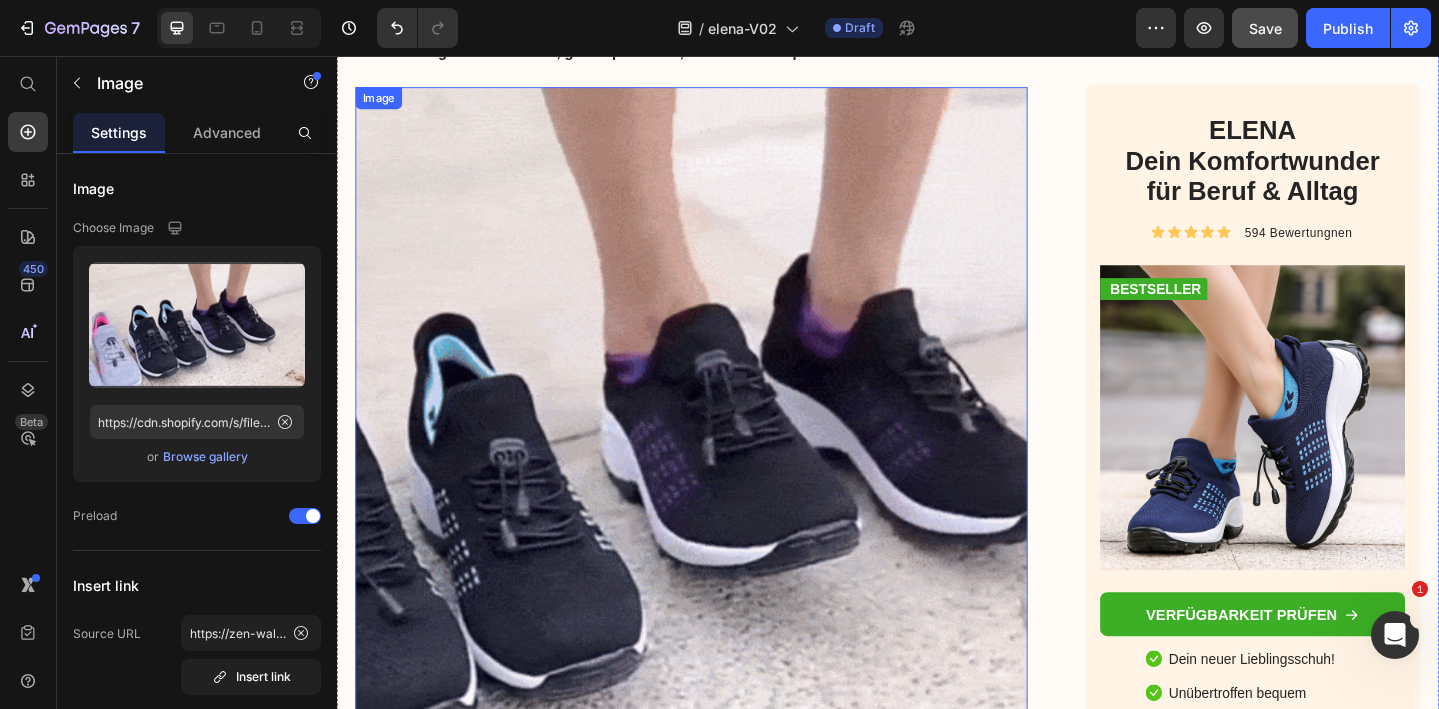 click at bounding box center (723, 456) 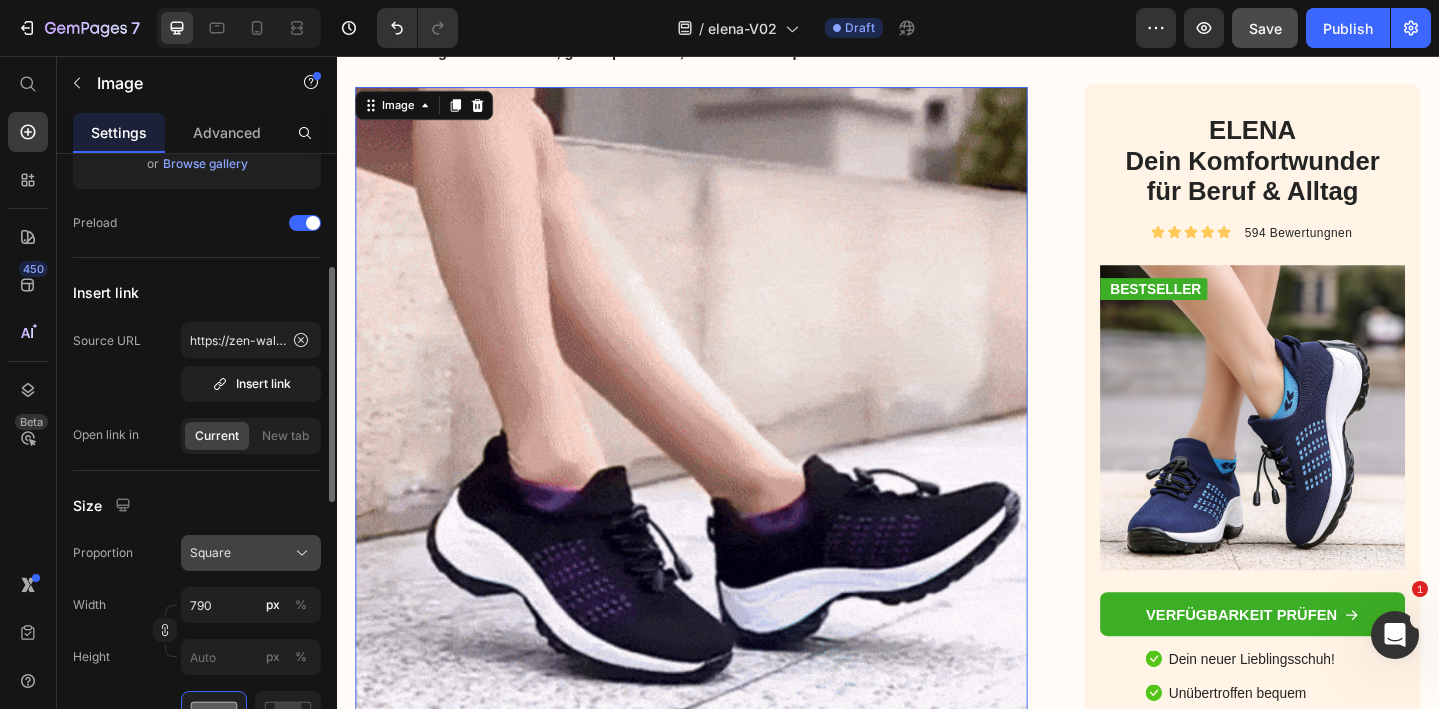 scroll, scrollTop: 307, scrollLeft: 0, axis: vertical 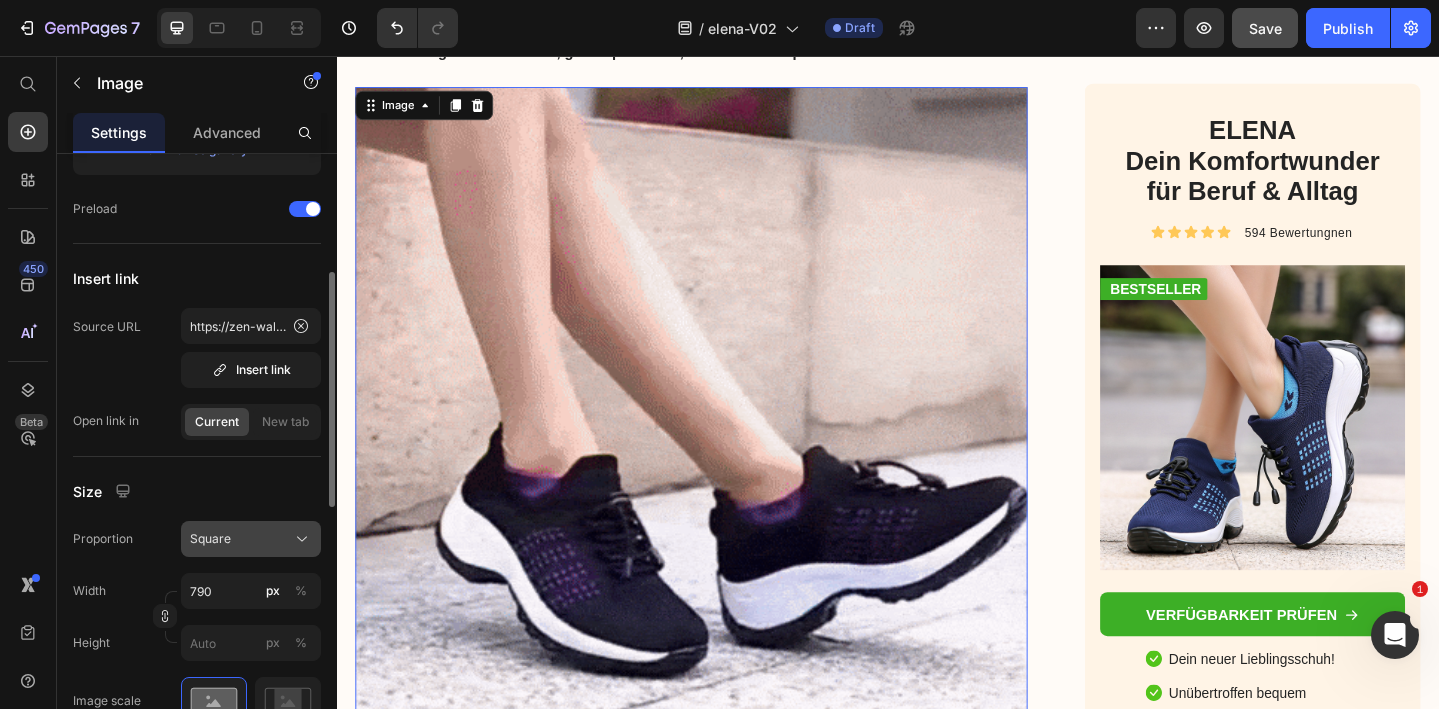 click on "Square" 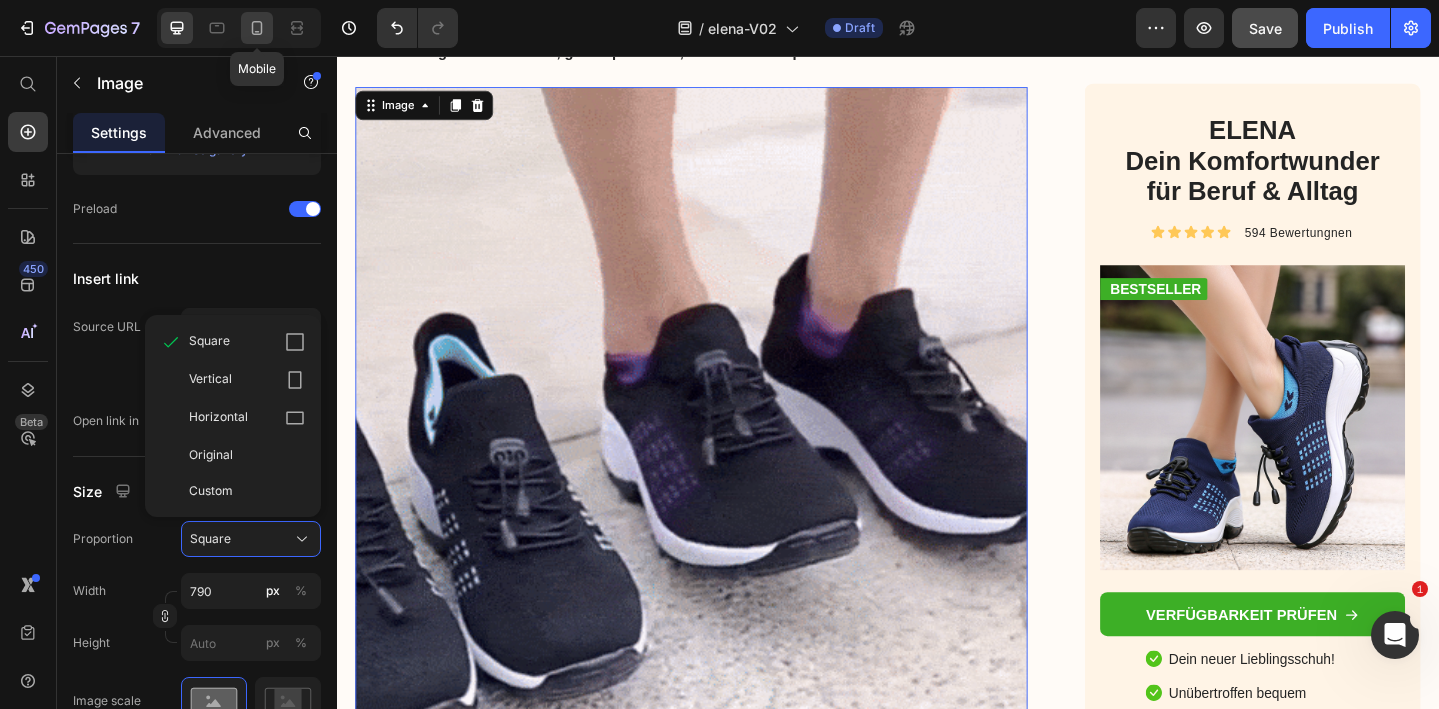 click 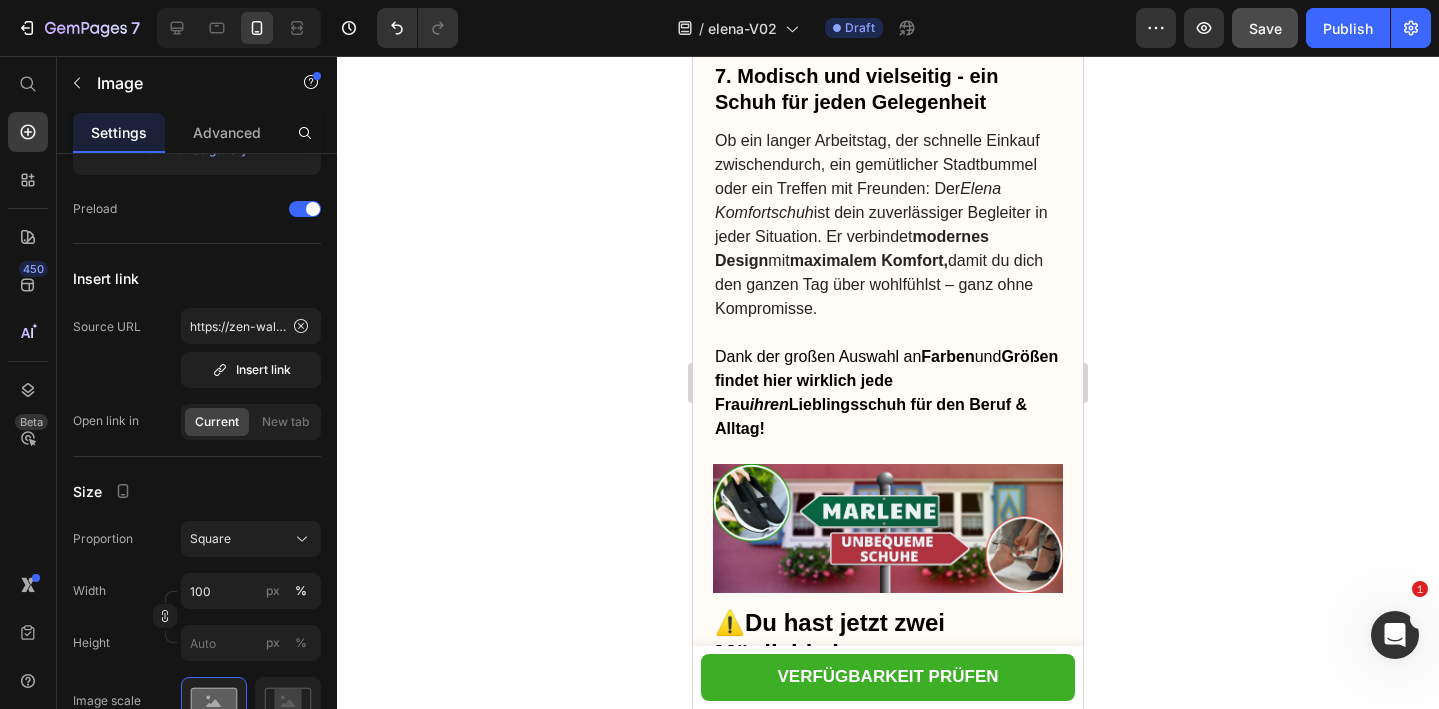 scroll, scrollTop: 5756, scrollLeft: 0, axis: vertical 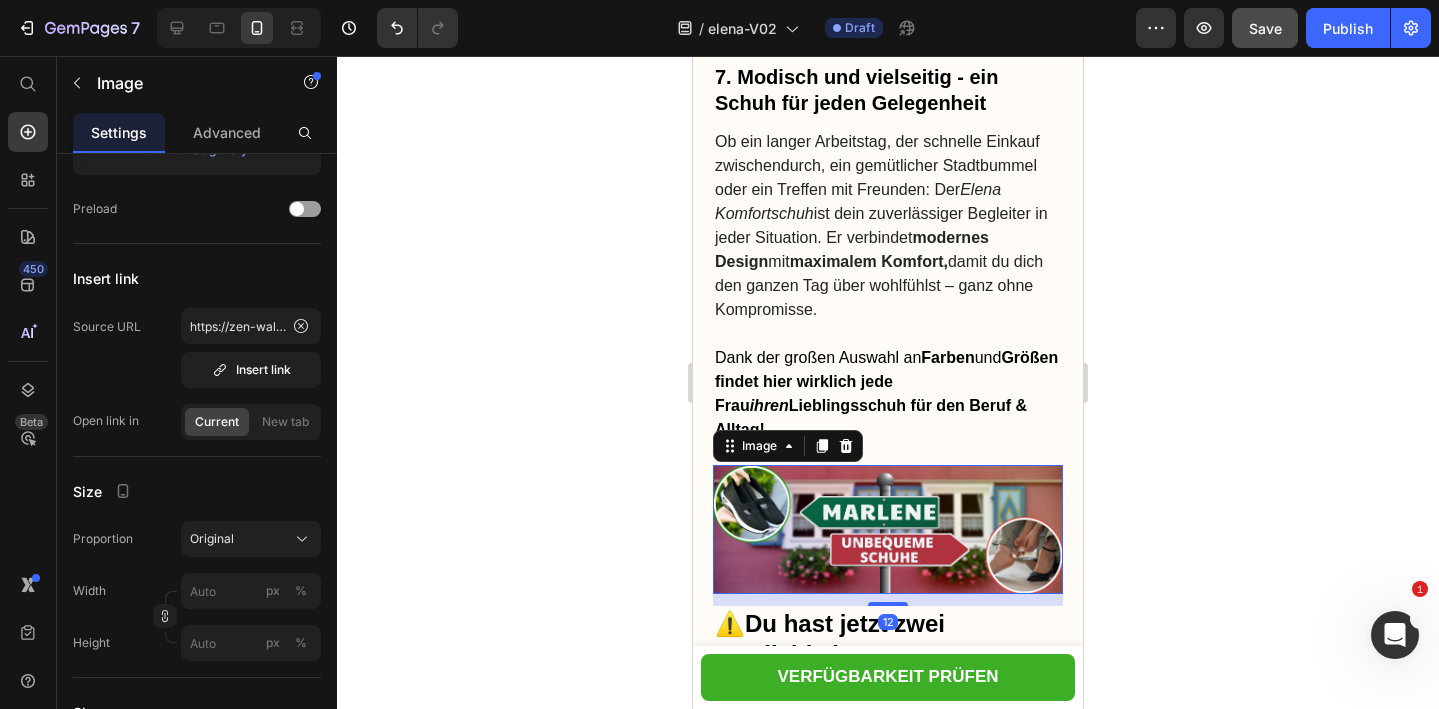 click at bounding box center [888, 529] 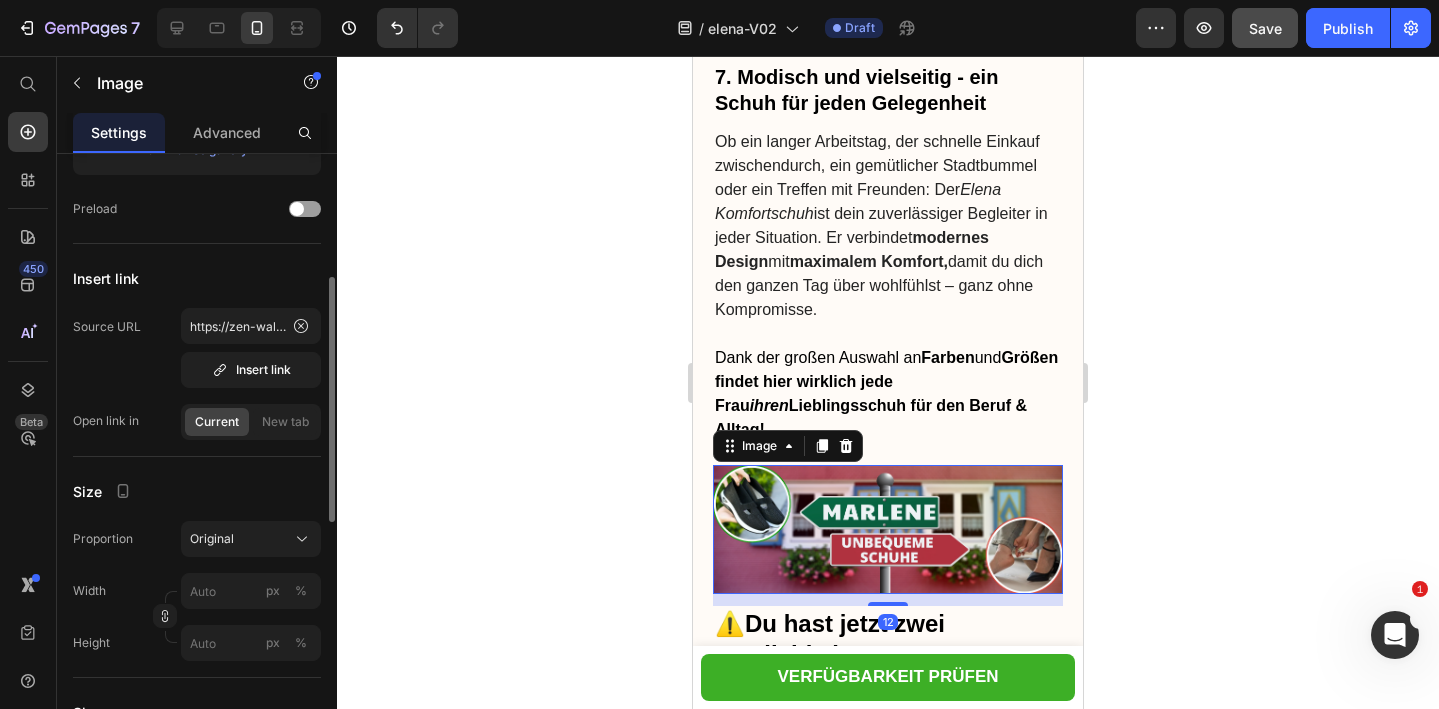 scroll, scrollTop: 0, scrollLeft: 0, axis: both 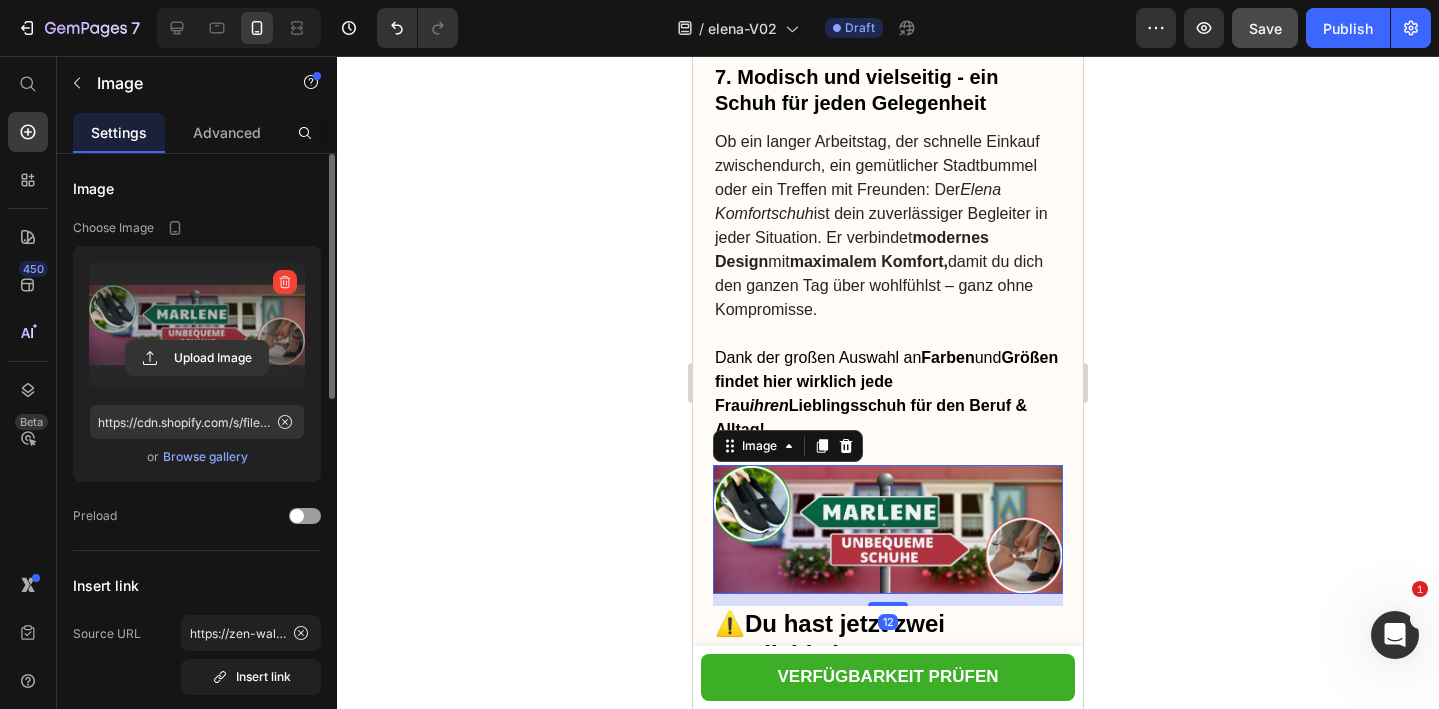 click at bounding box center [197, 325] 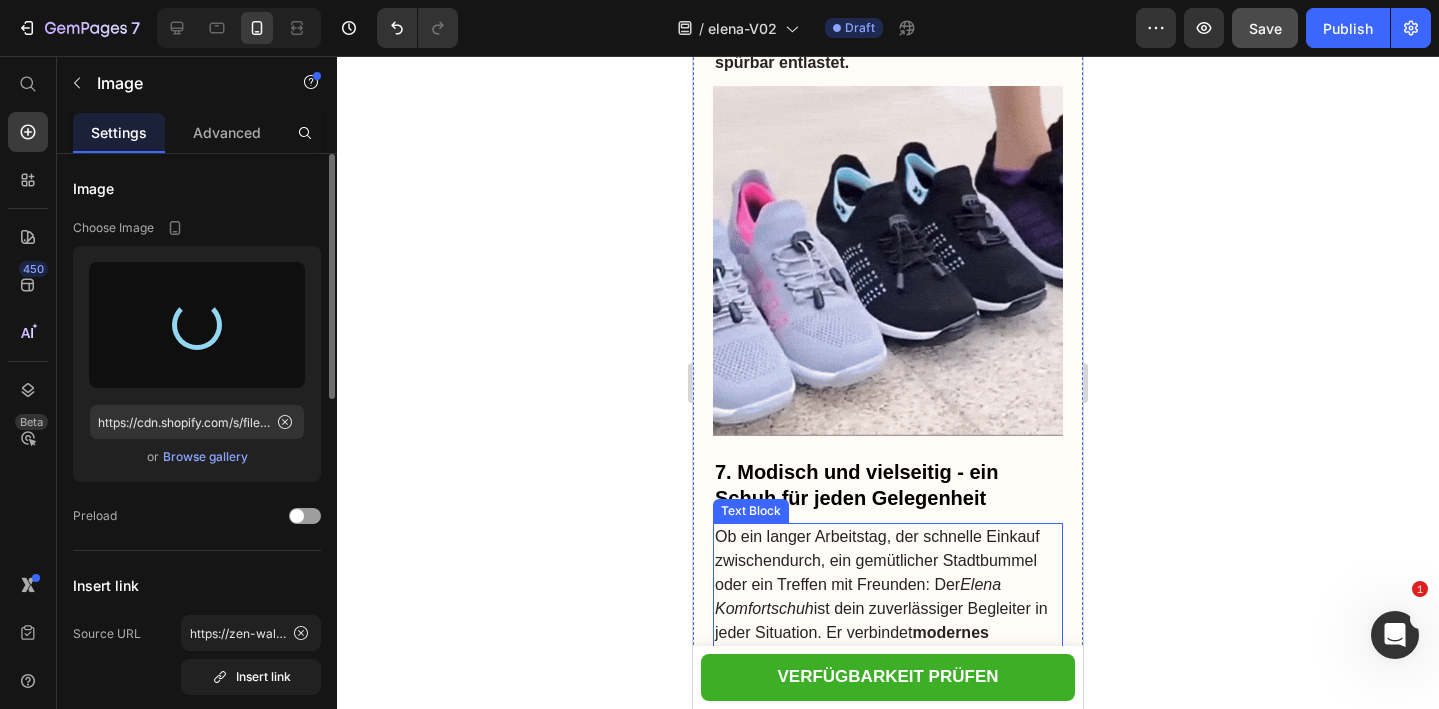 type on "https://cdn.shopify.com/s/files/1/0740/2012/6939/files/gempages_553629490677285781-66cf4c4e-c190-4d6f-a1c2-65142078c4a8.png" 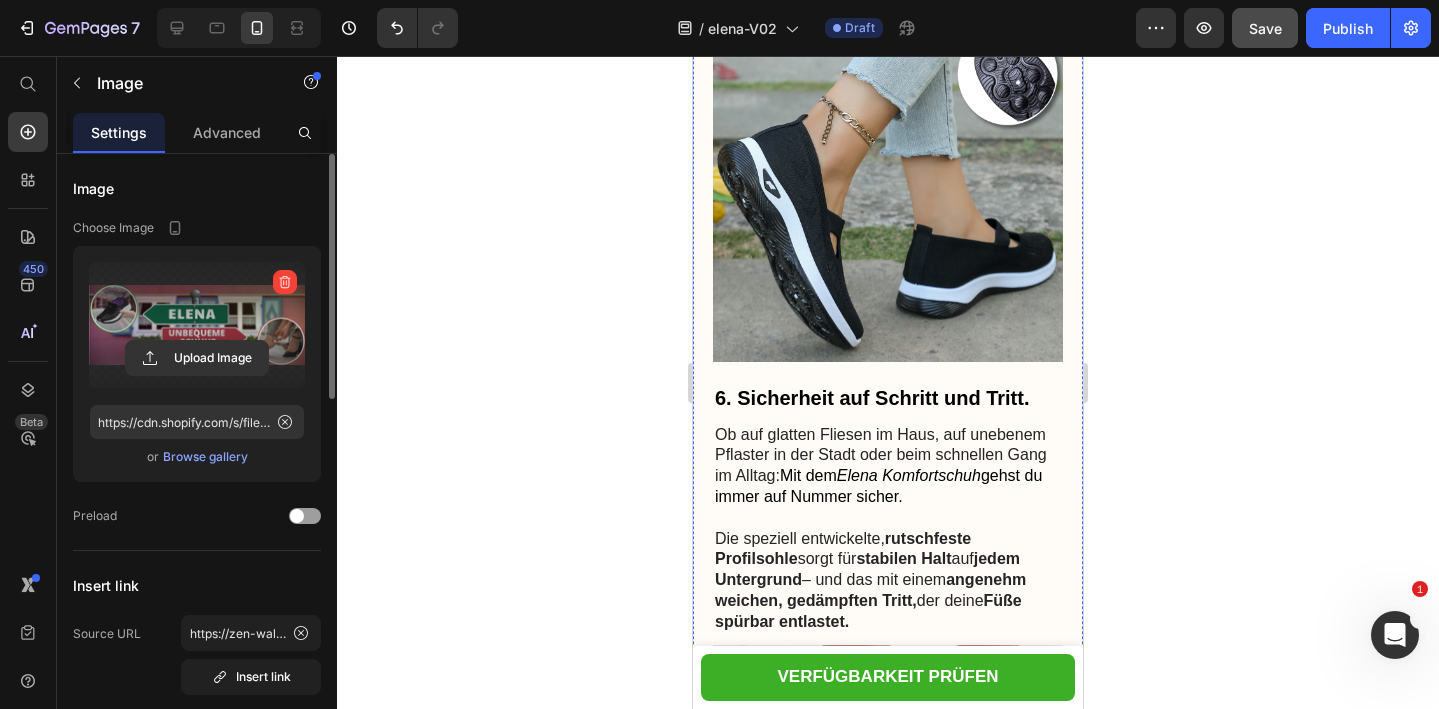 scroll, scrollTop: 4853, scrollLeft: 0, axis: vertical 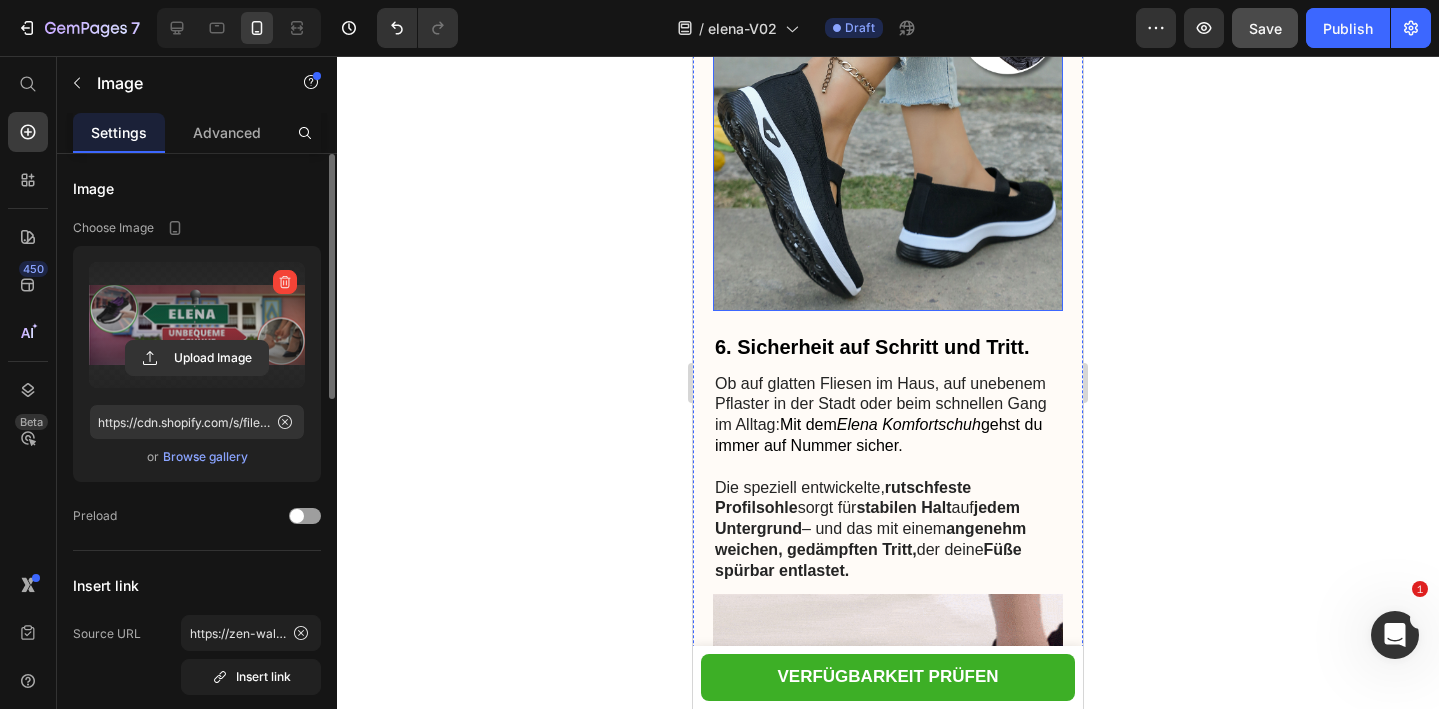 click at bounding box center [888, 136] 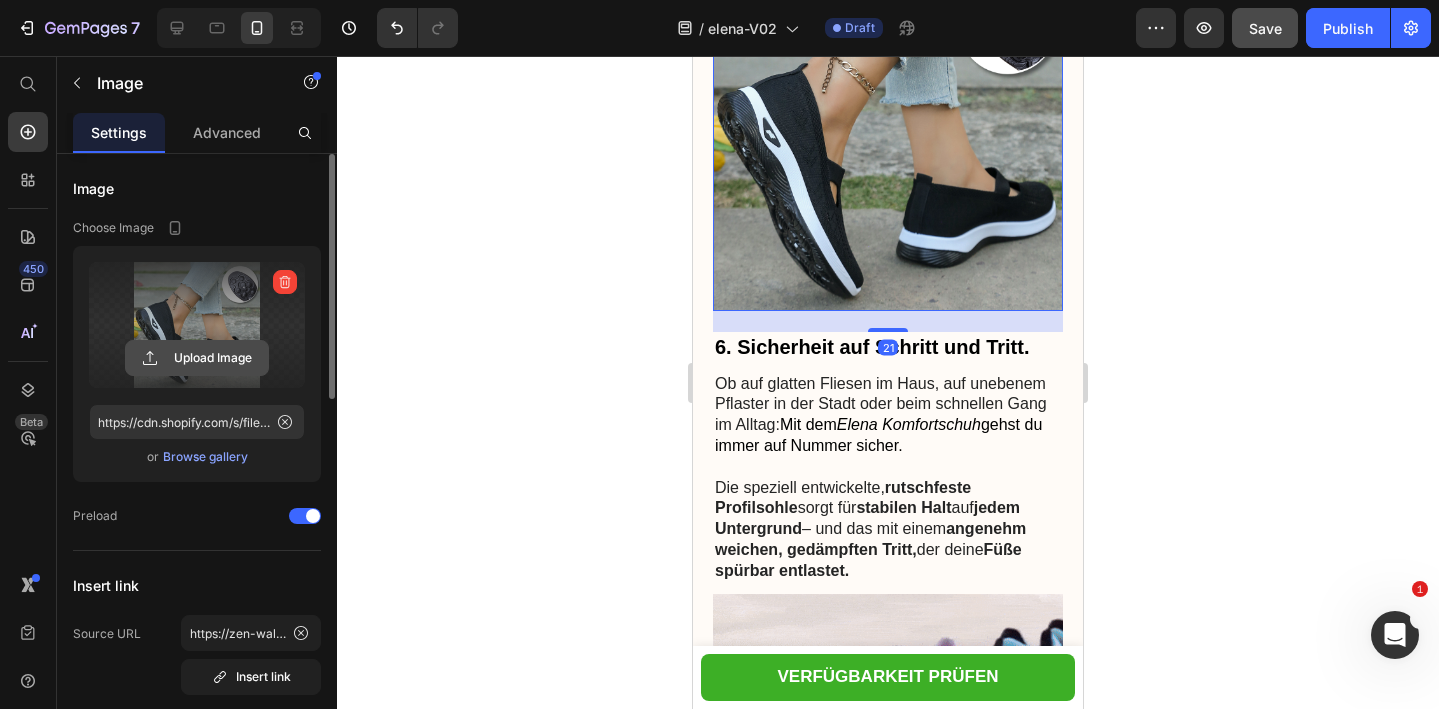 click 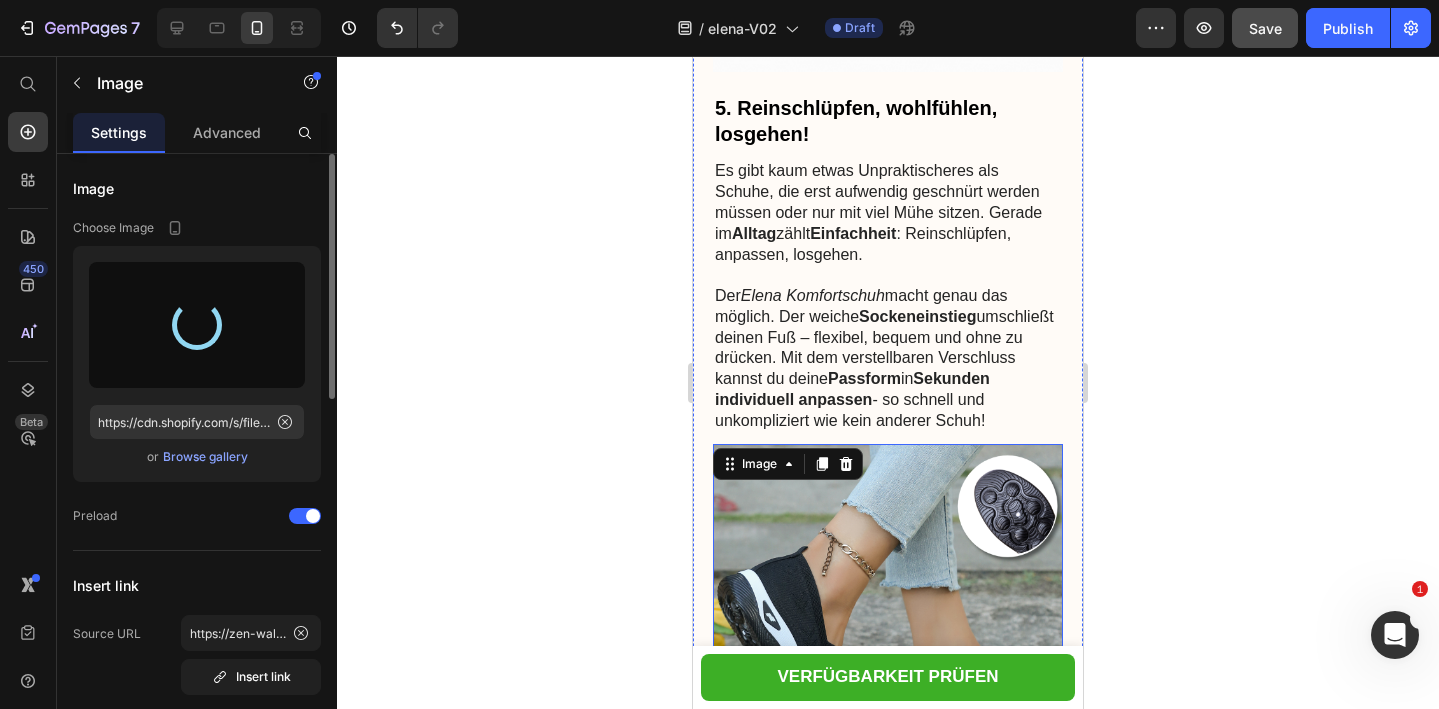 type on "https://cdn.shopify.com/s/files/1/0740/2012/6939/files/gempages_553629490677285781-0314787e-6e8a-4721-a10b-c13cdf64c0fe.png" 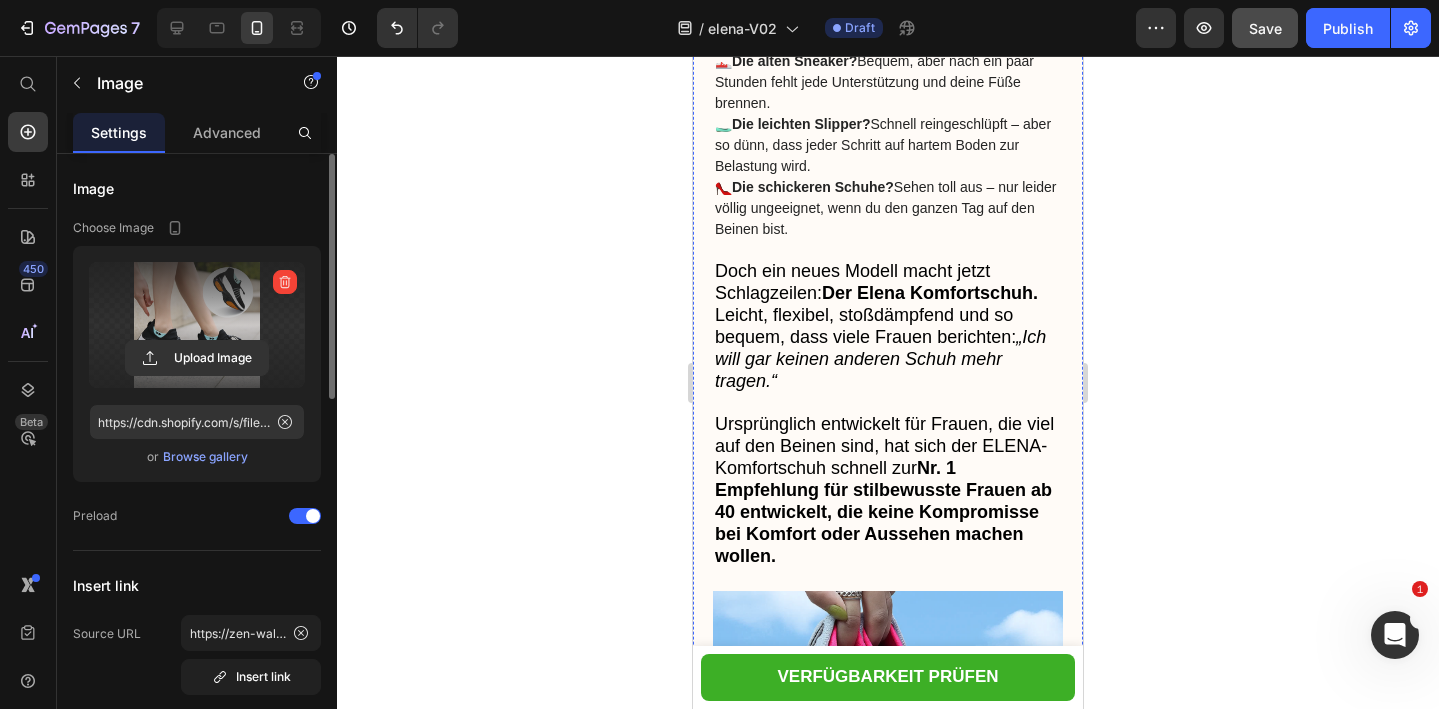 scroll, scrollTop: 824, scrollLeft: 0, axis: vertical 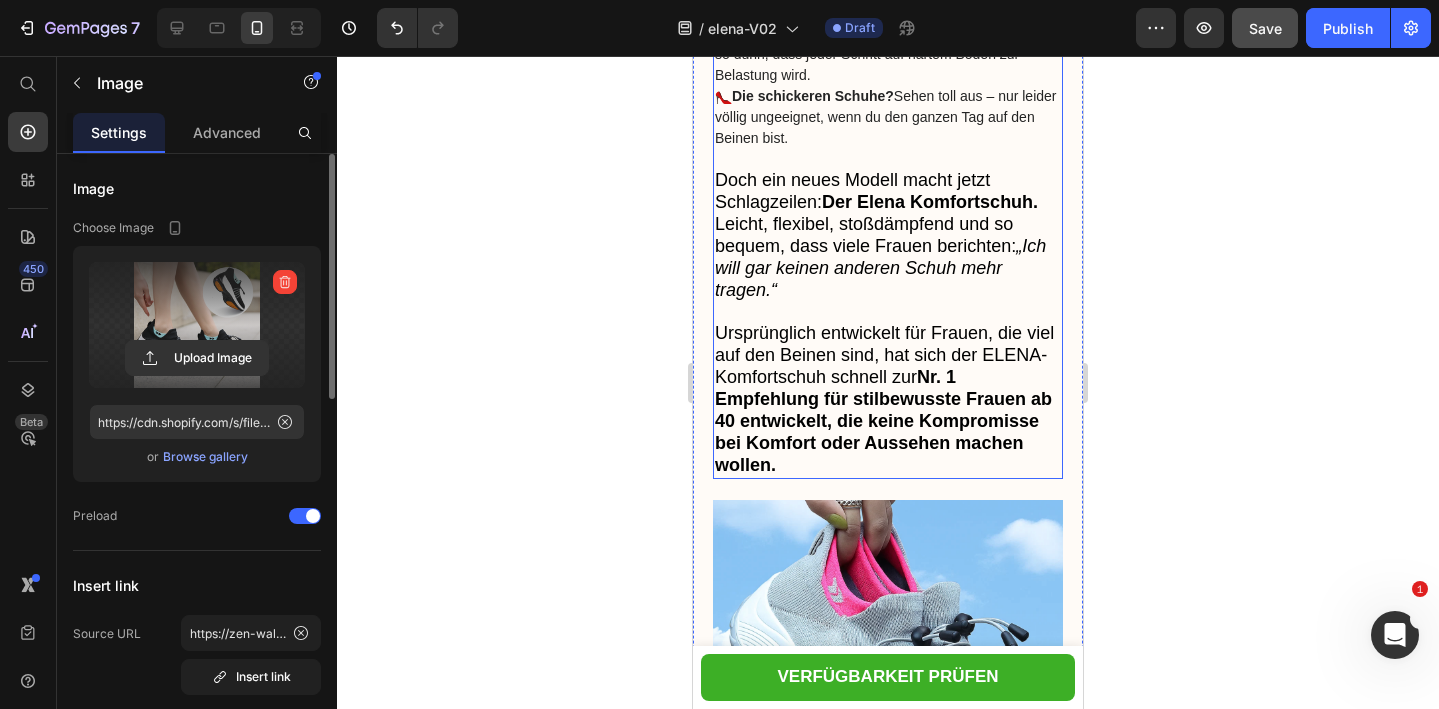 click on "Doch ein neues Modell macht jetzt Schlagzeilen:  Der Elena Komfortschuh. Leicht, flexibel, stoßdämpfend und so bequem, dass viele Frauen berichten:  „Ich will gar keinen anderen Schuh mehr tragen.“" at bounding box center [888, 236] 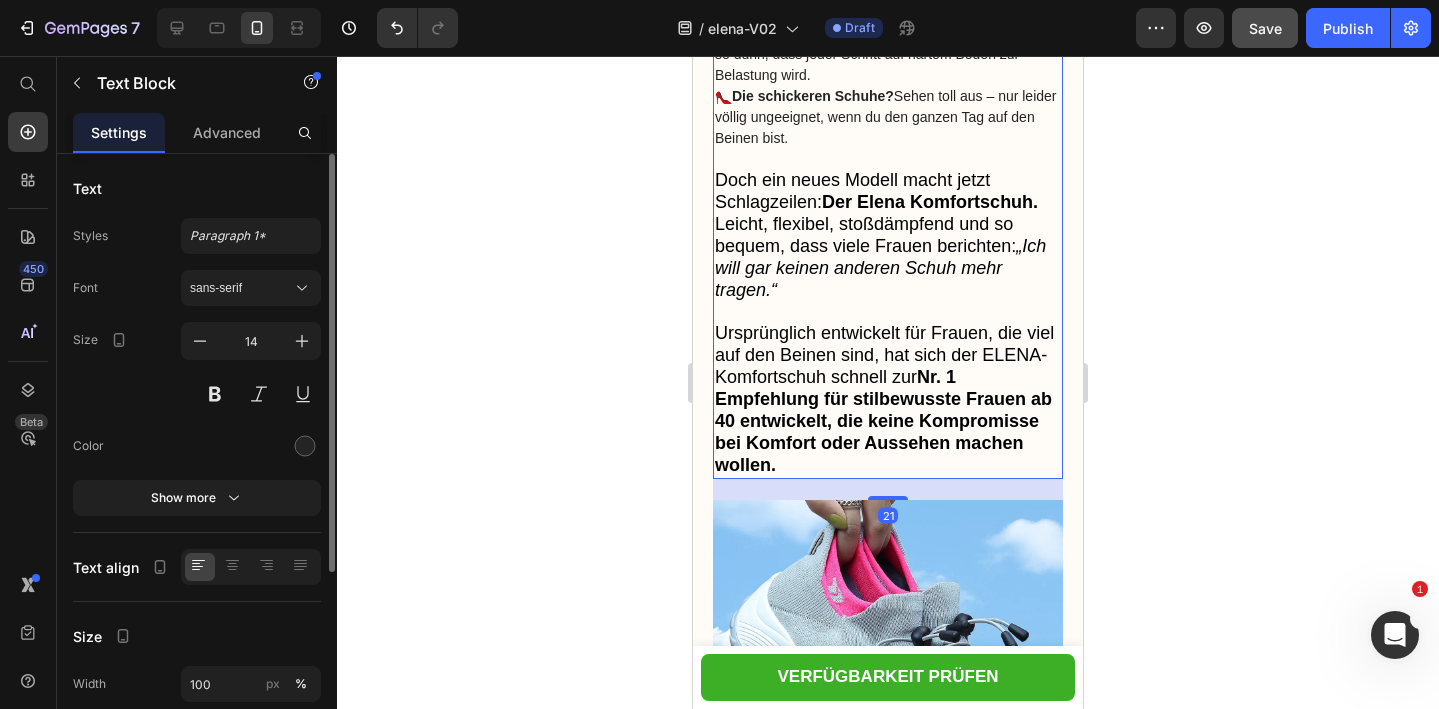 click on "Ursprünglich entwickelt für Frauen, die viel auf den Beinen sind, hat sich der ELENA-Komfortschuh schnell zur  Nr. 1 Empfehlung für stilbewusste Frauen ab 40 entwickelt, die keine Kompromisse bei Komfort oder Aussehen machen wollen." at bounding box center [888, 400] 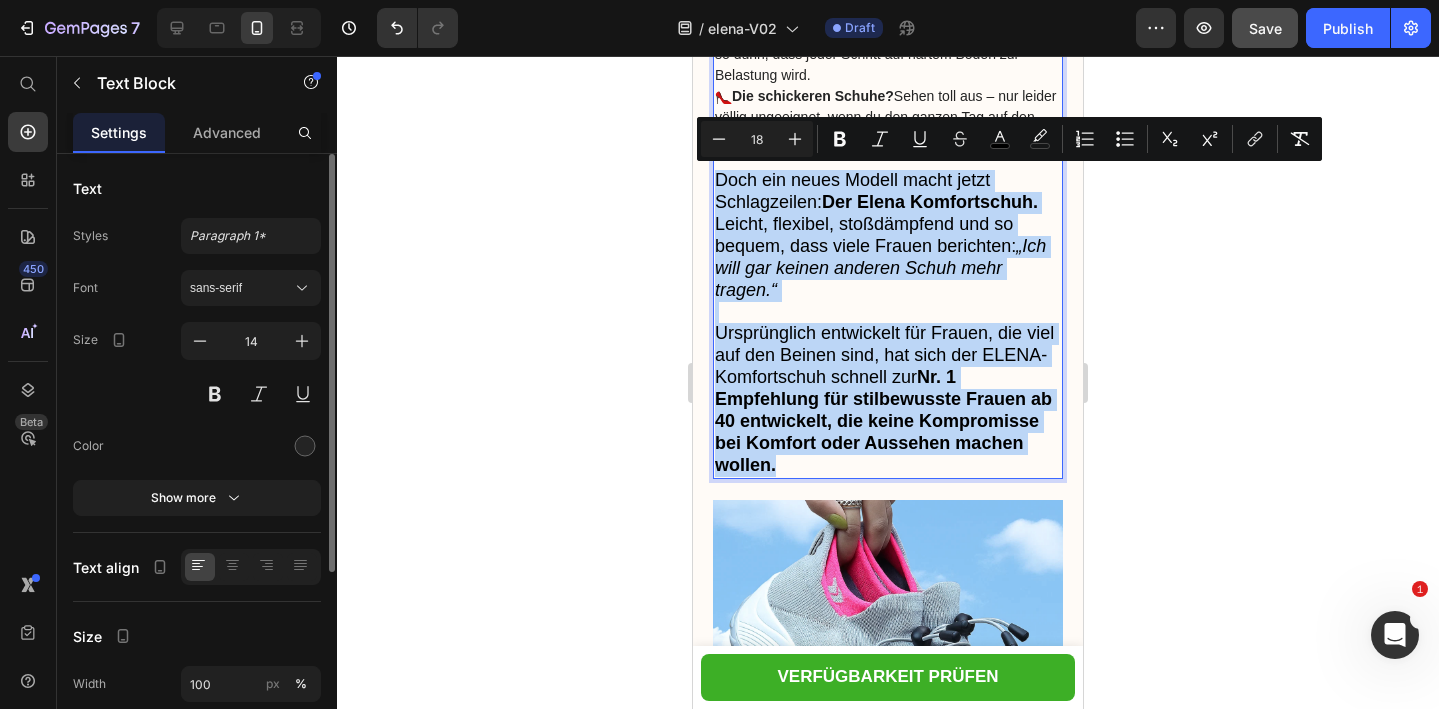 drag, startPoint x: 828, startPoint y: 457, endPoint x: 716, endPoint y: 174, distance: 304.3567 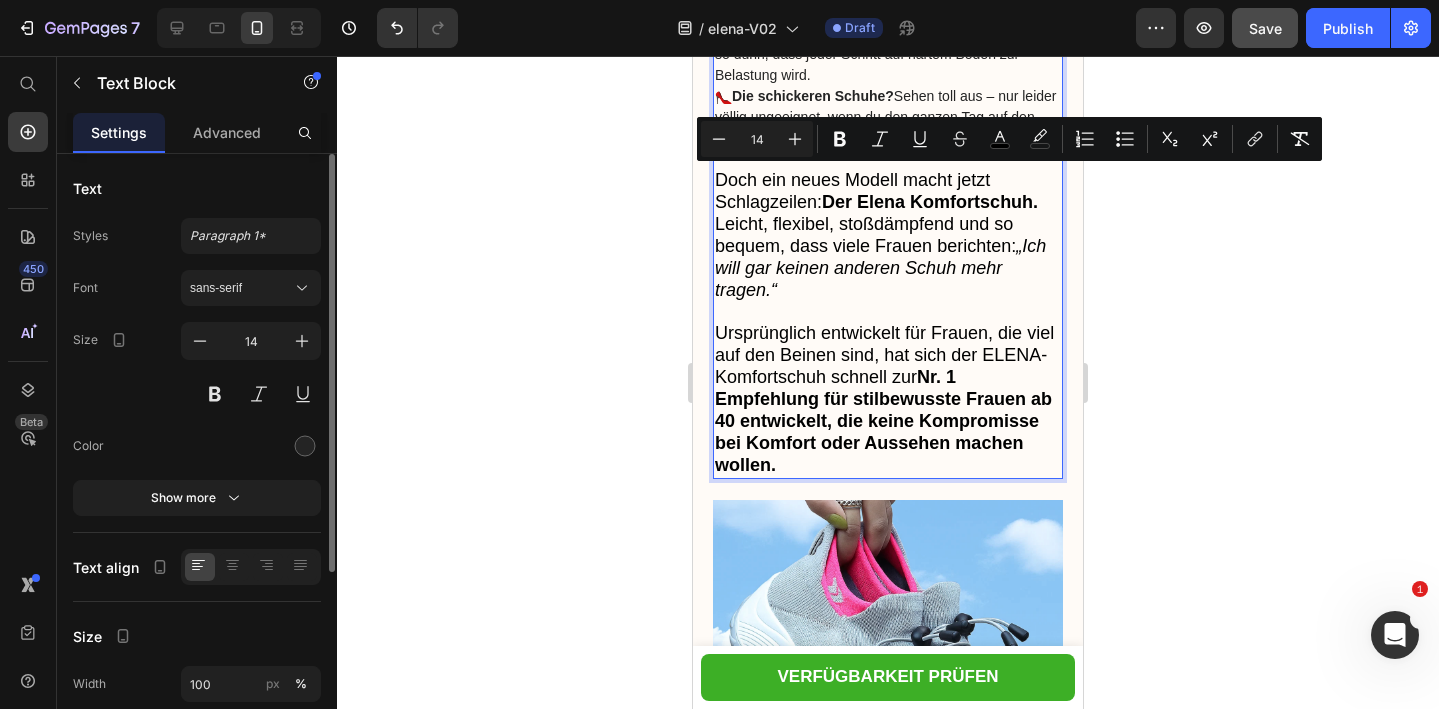 click on "Die schickeren Schuhe?" at bounding box center [813, 96] 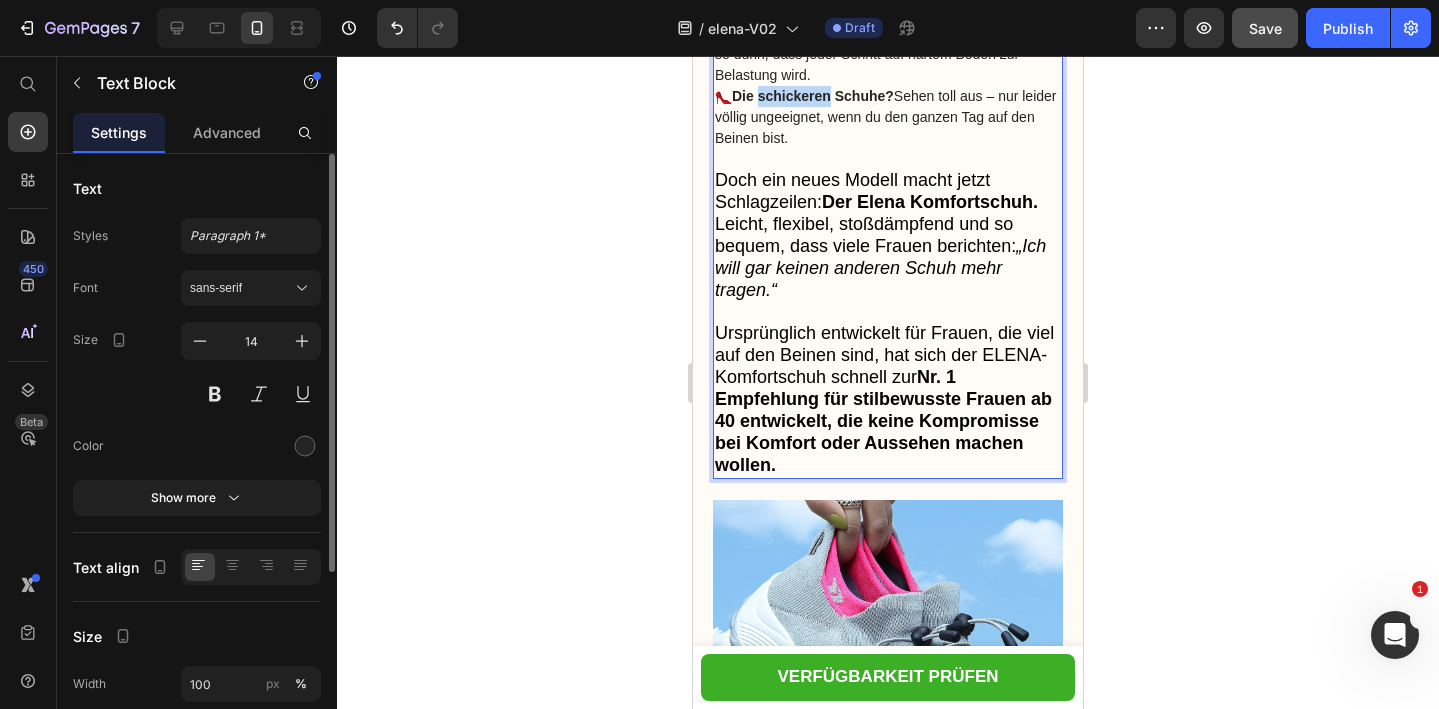 click on "Die schickeren Schuhe?" at bounding box center (813, 96) 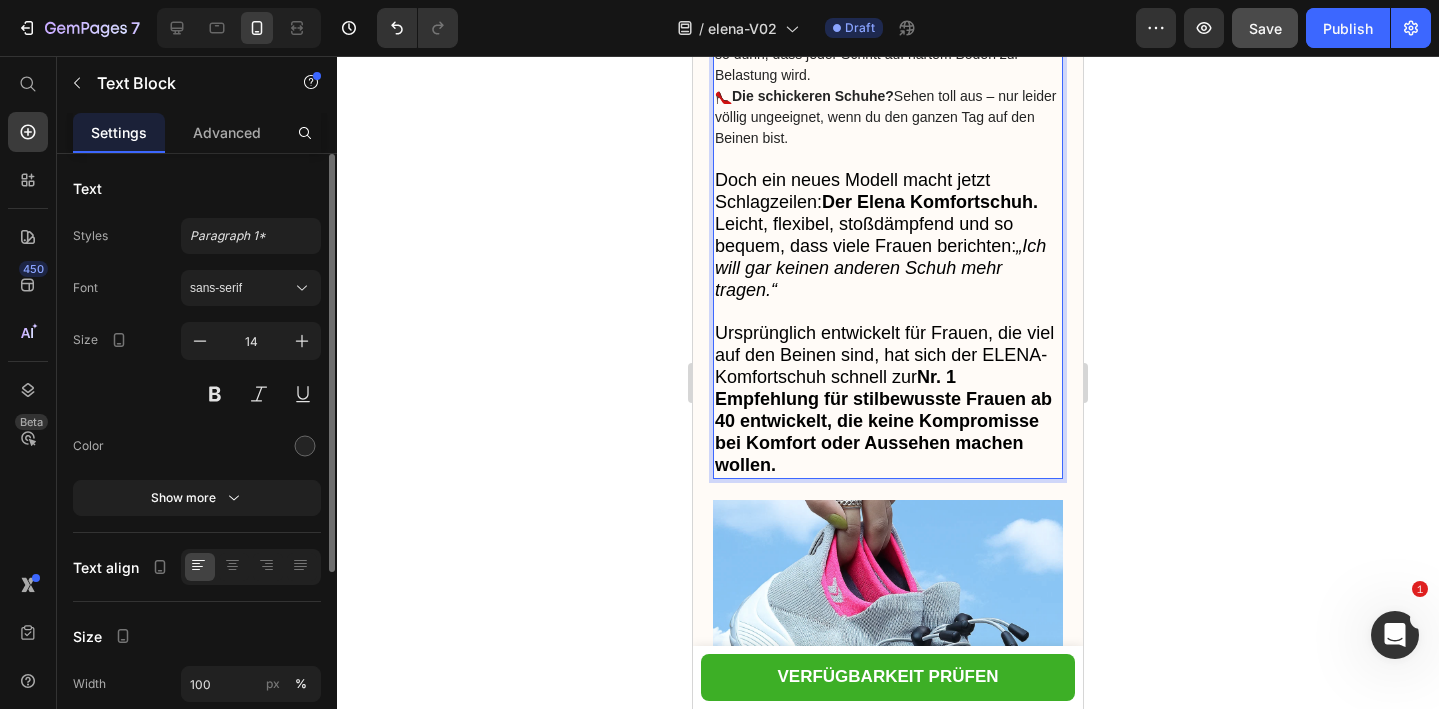 click on "👠  Die schickeren Schuhe?  Sehen toll aus – nur leider völlig ungeeignet, wenn du den ganzen Tag auf den Beinen bist." at bounding box center [888, 117] 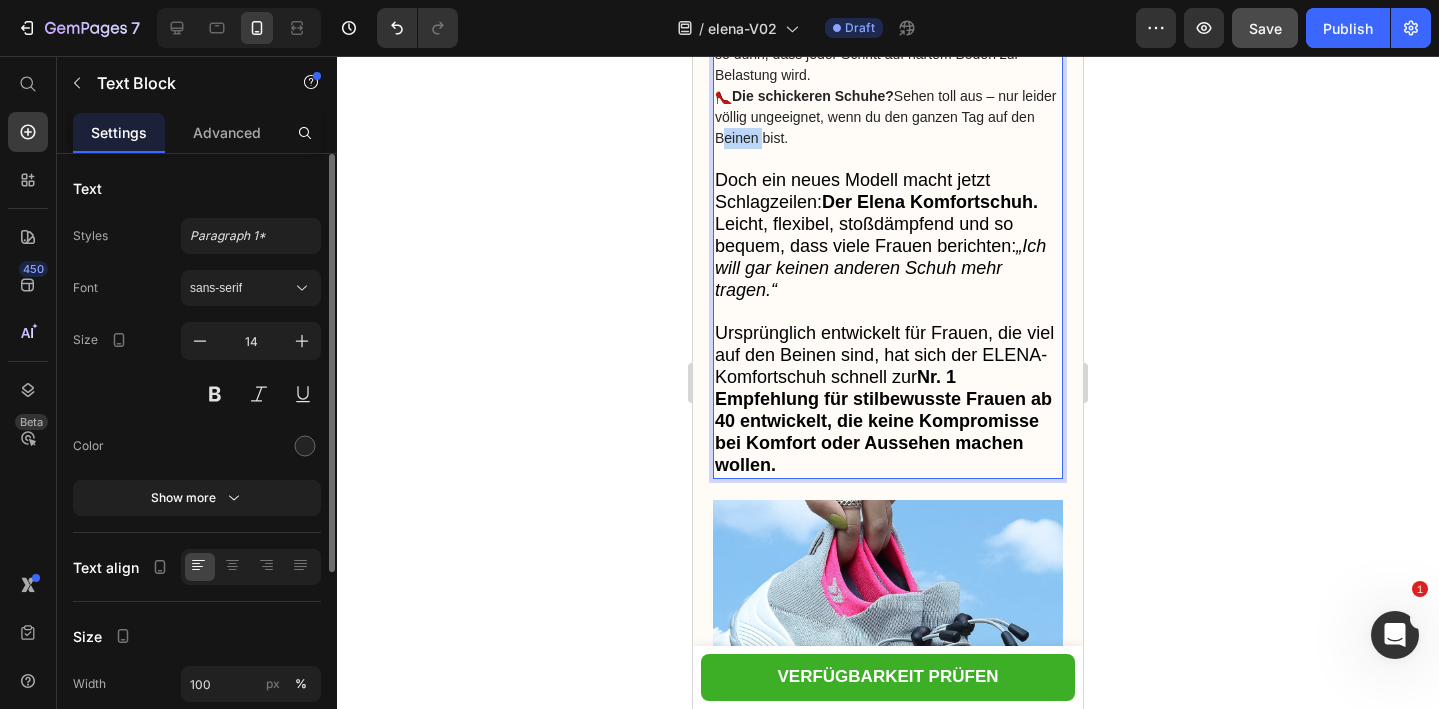 click on "👠  Die schickeren Schuhe?  Sehen toll aus – nur leider völlig ungeeignet, wenn du den ganzen Tag auf den Beinen bist." at bounding box center (888, 117) 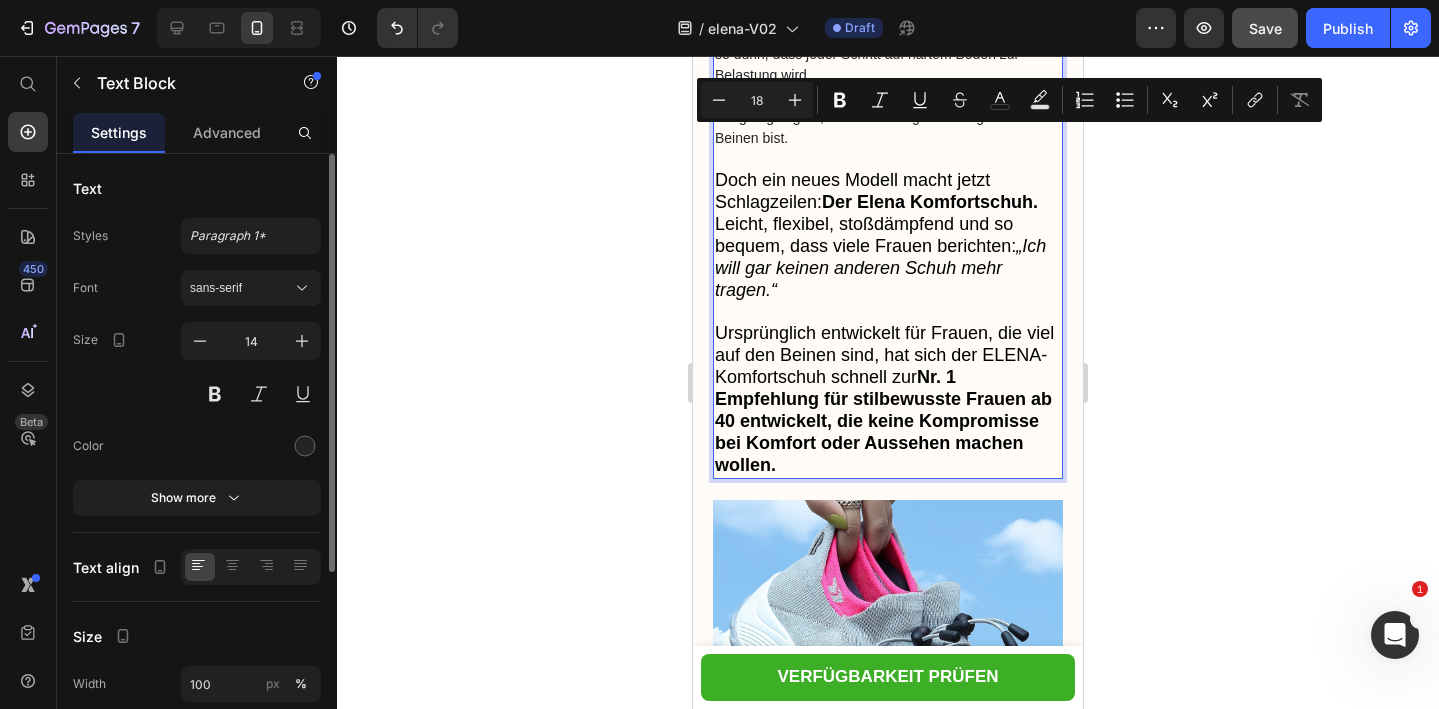 click on "Doch ein neues Modell macht jetzt Schlagzeilen:  Der Elena Komfortschuh. Leicht, flexibel, stoßdämpfend und so bequem, dass viele Frauen berichten:  „Ich will gar keinen anderen Schuh mehr tragen.“" at bounding box center (888, 236) 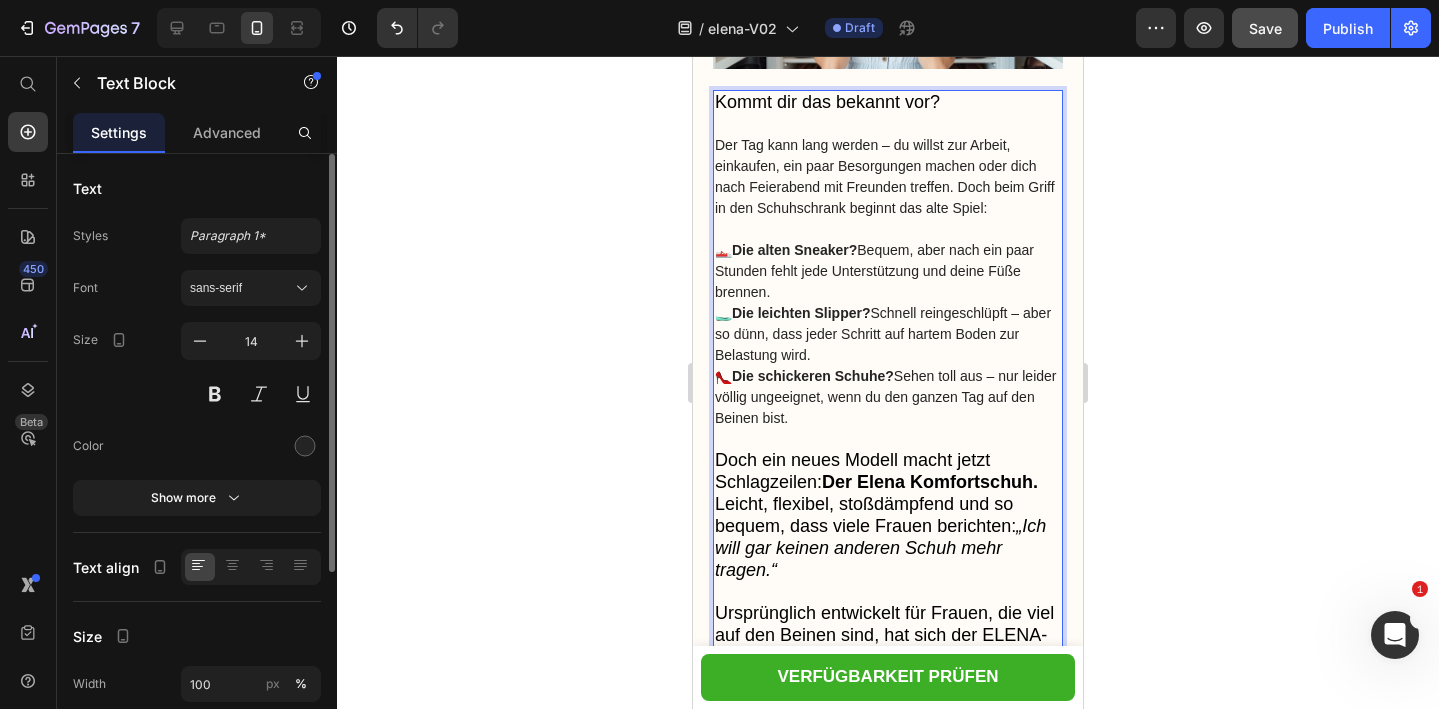 scroll, scrollTop: 404, scrollLeft: 0, axis: vertical 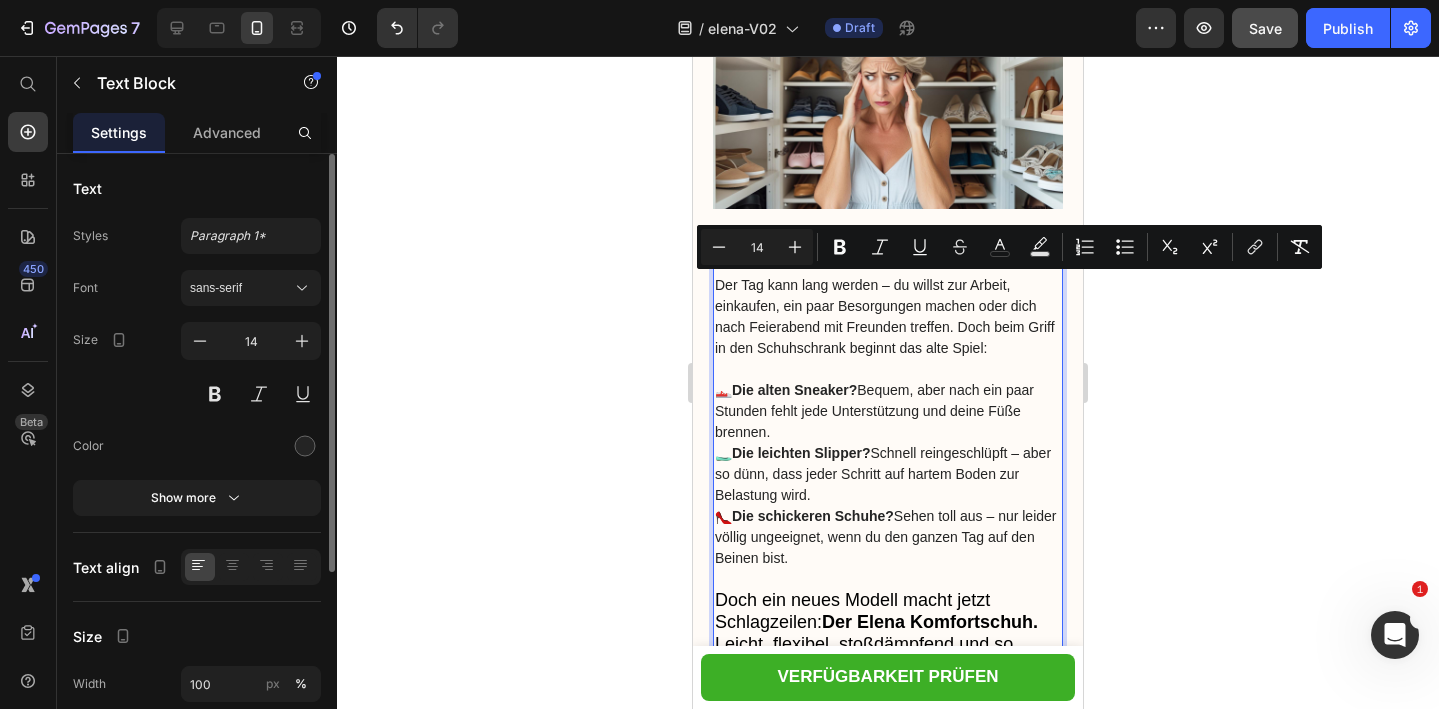 drag, startPoint x: 842, startPoint y: 562, endPoint x: 719, endPoint y: 277, distance: 310.4094 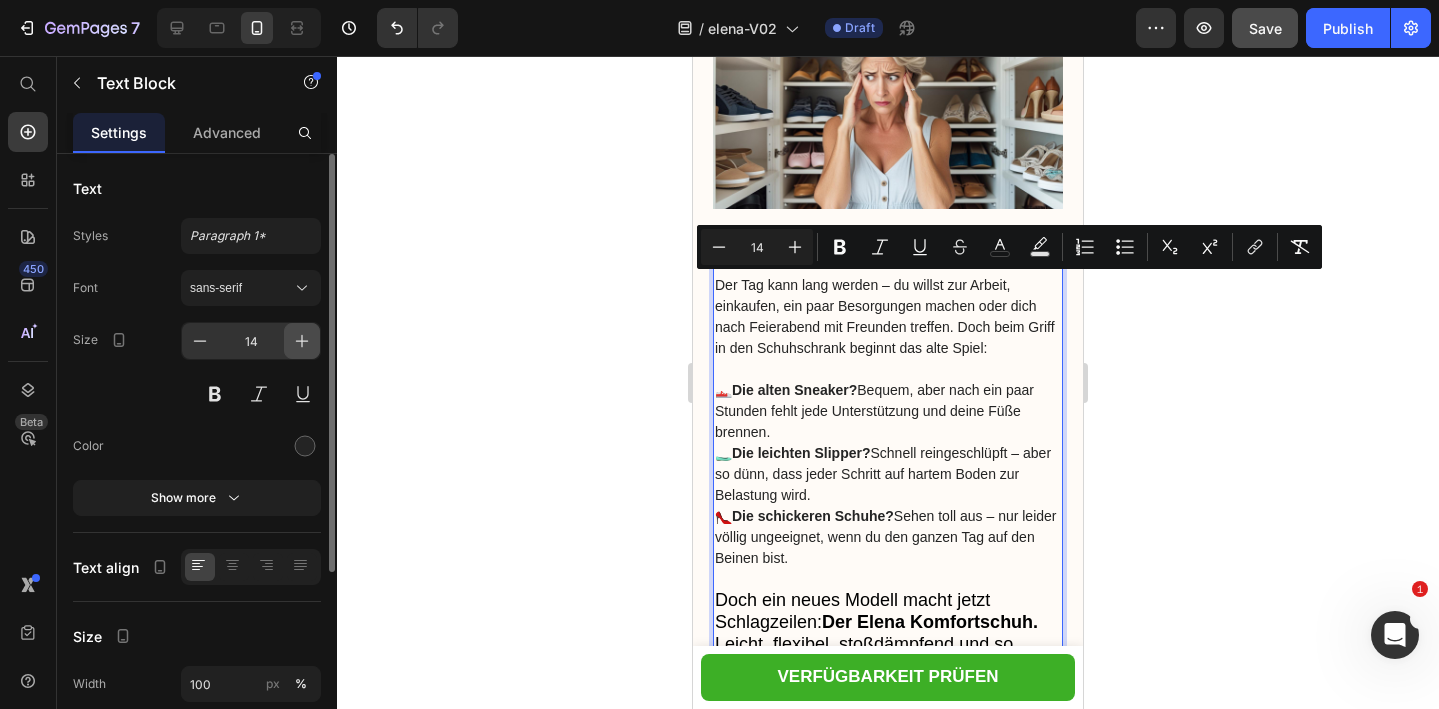click 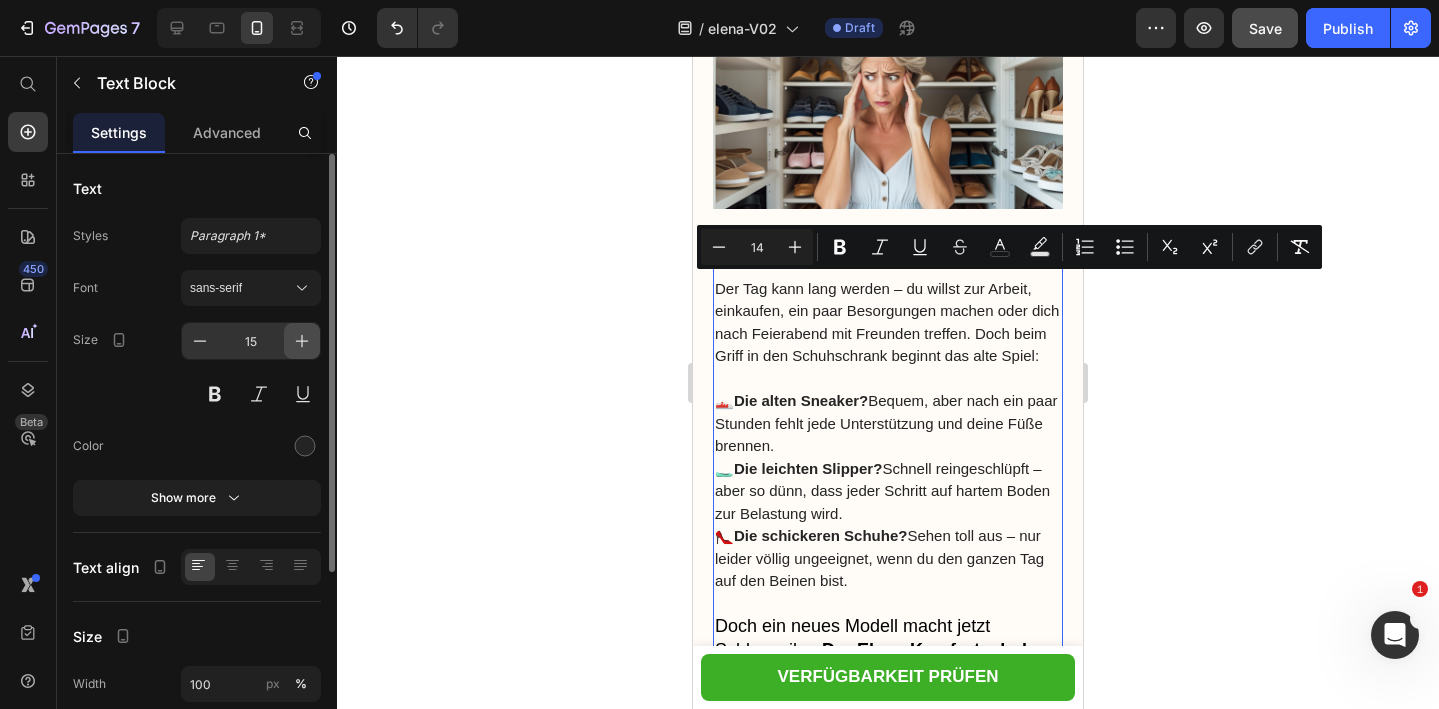 click 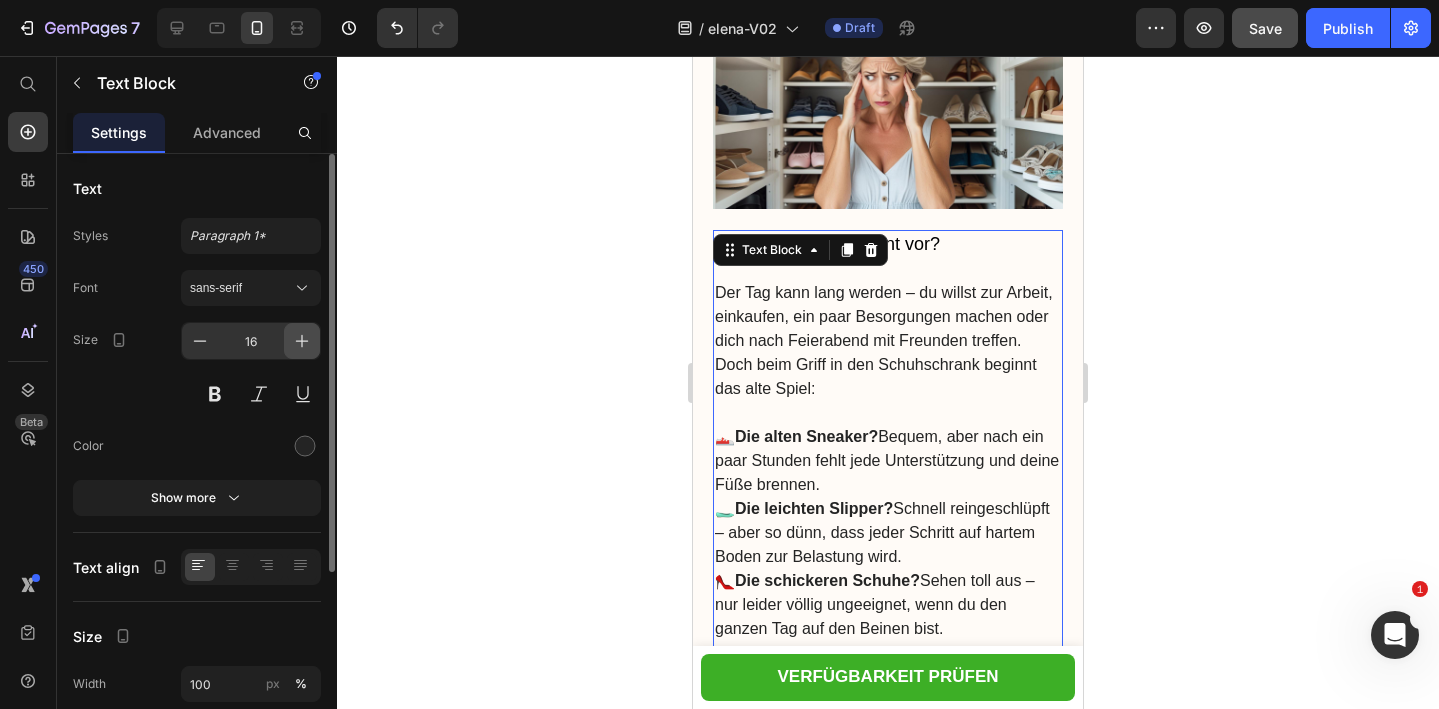 click 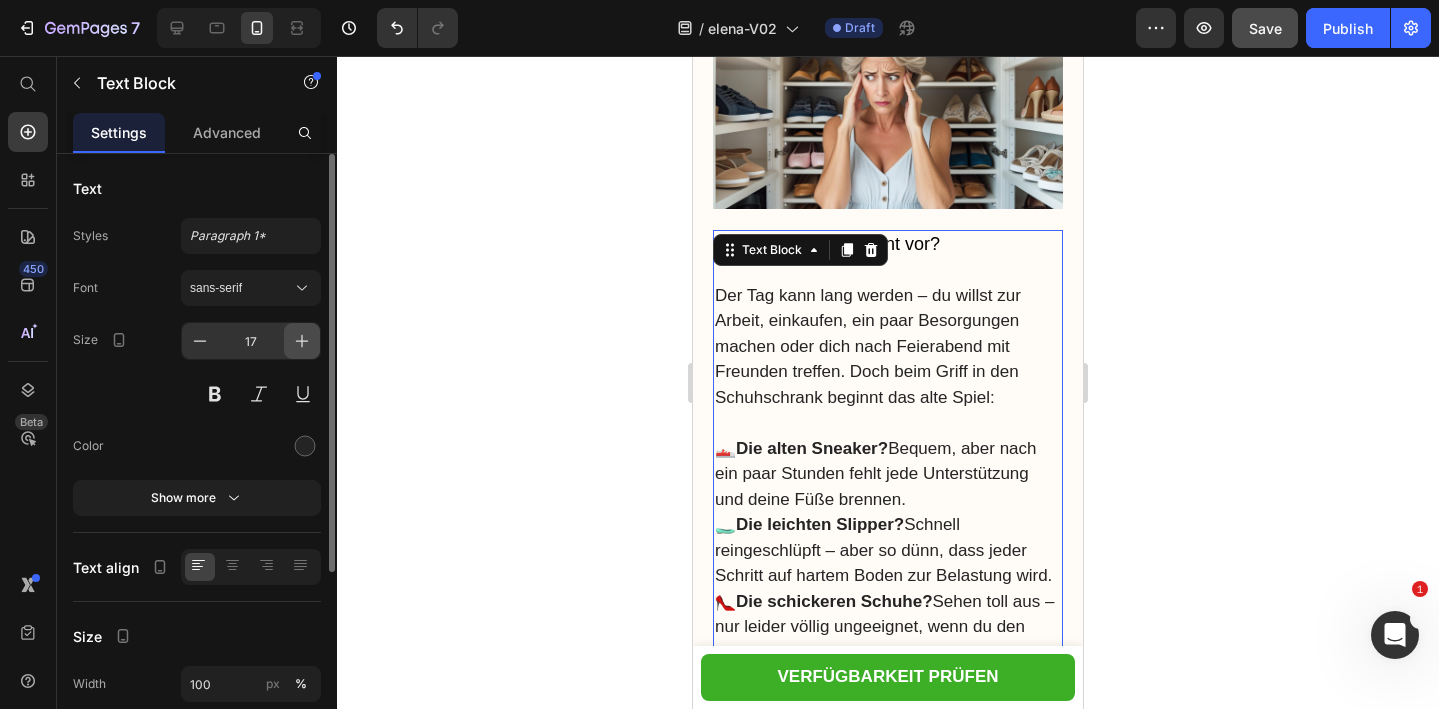 click 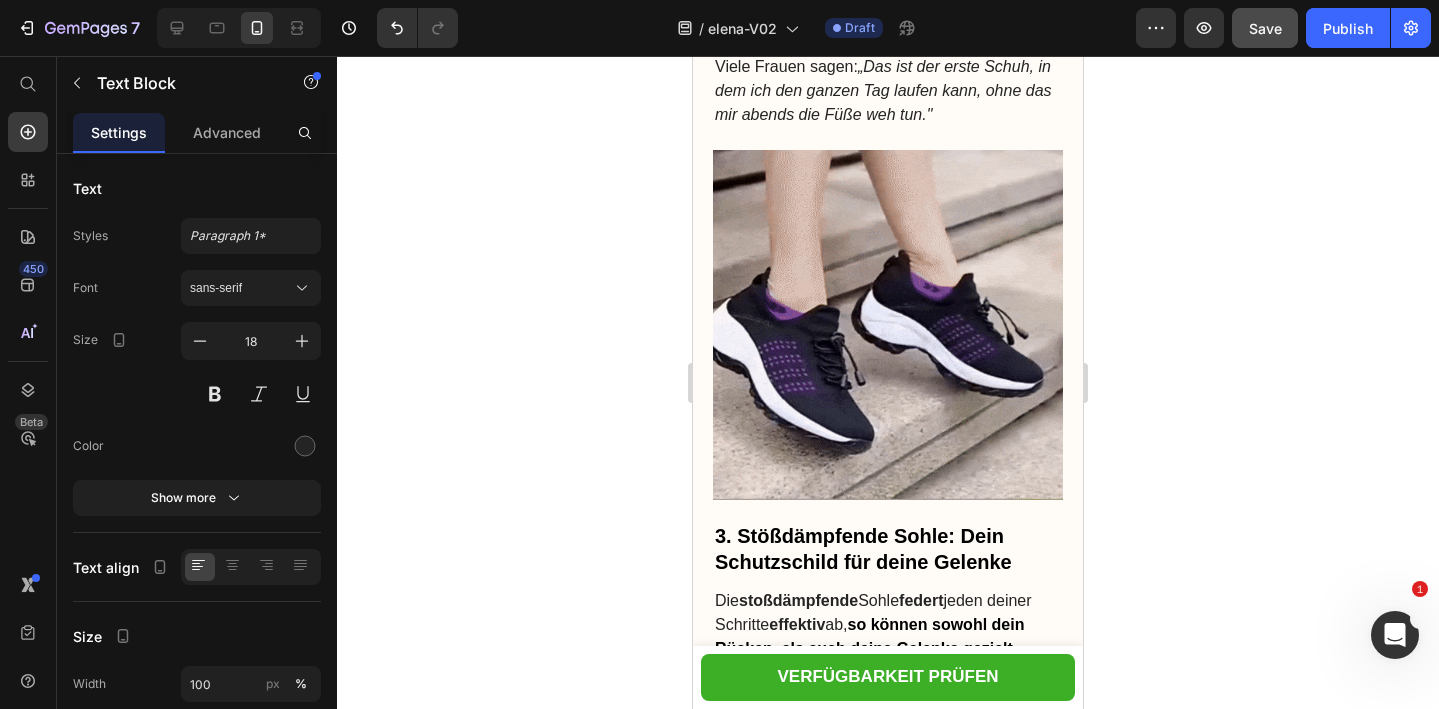 scroll, scrollTop: 2409, scrollLeft: 0, axis: vertical 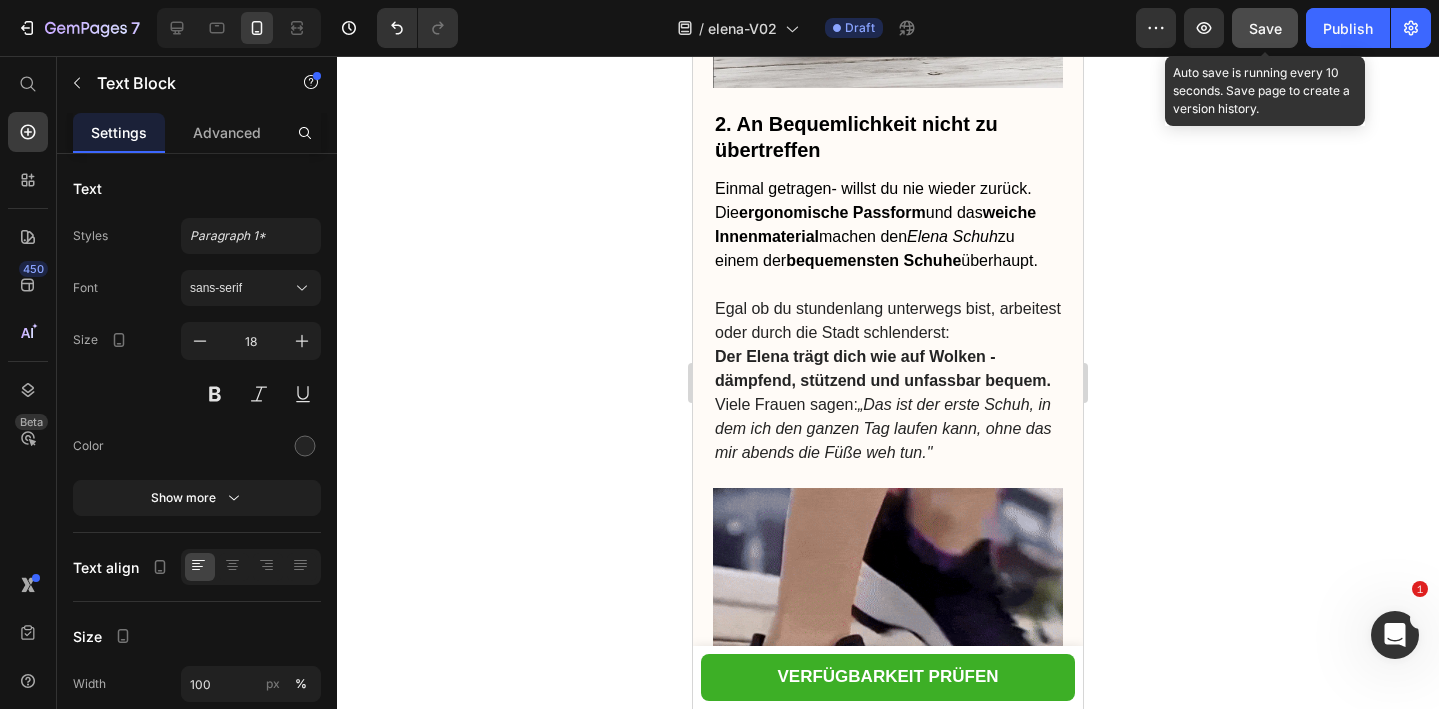 click on "Save" at bounding box center [1265, 28] 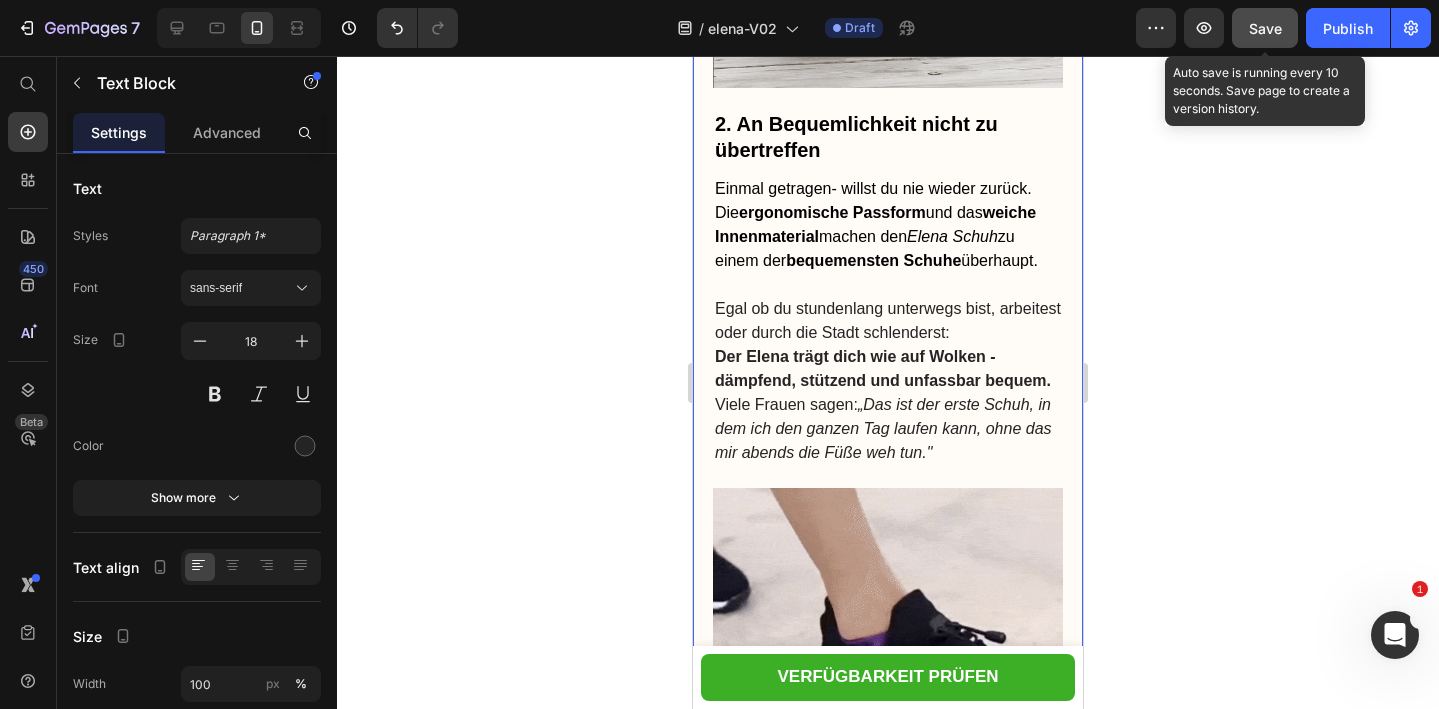 click on "Save" 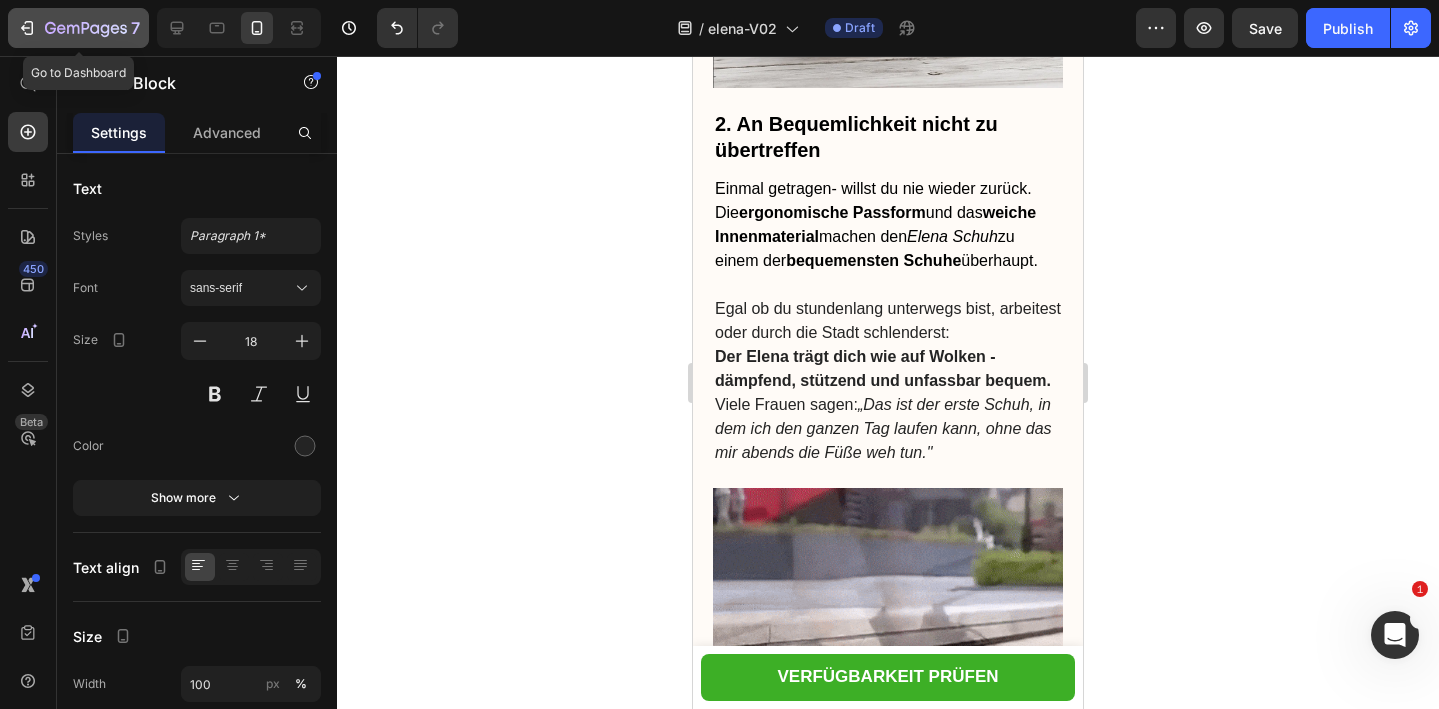 click 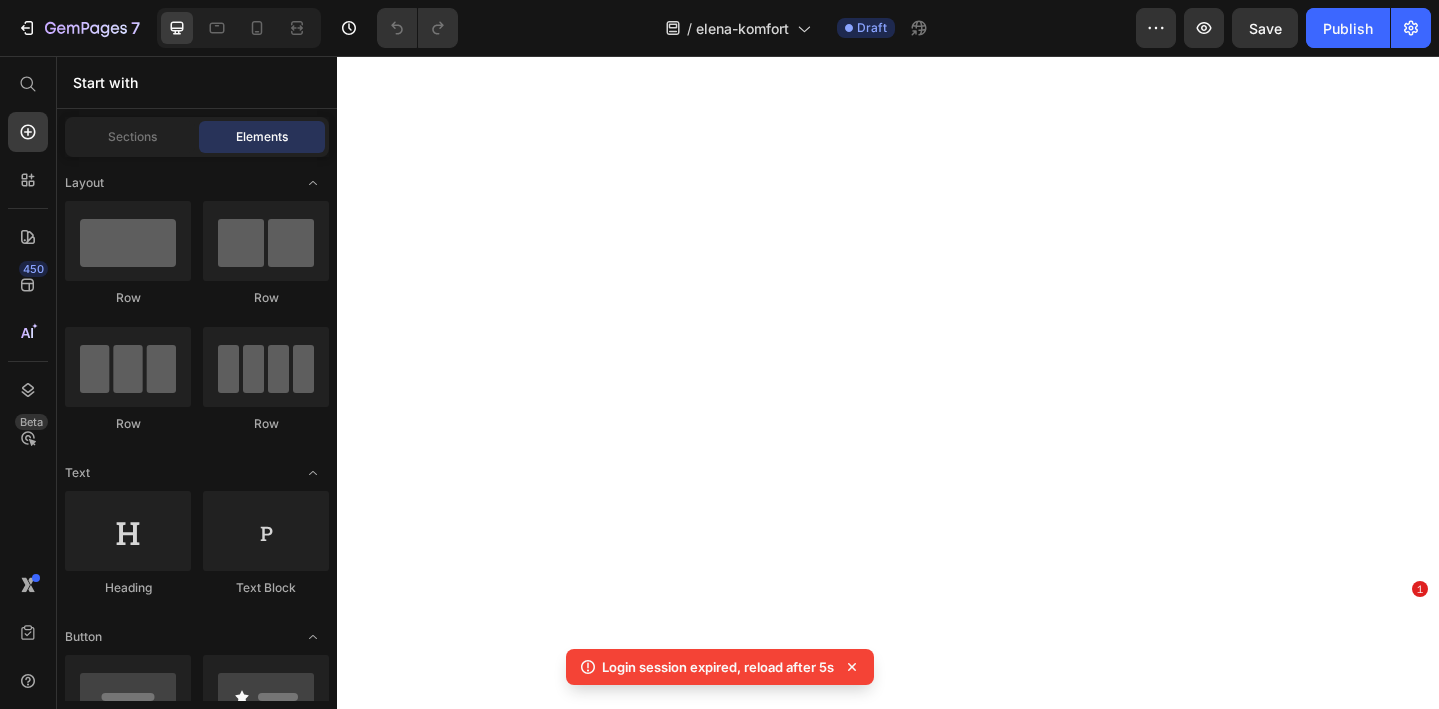 scroll, scrollTop: 0, scrollLeft: 0, axis: both 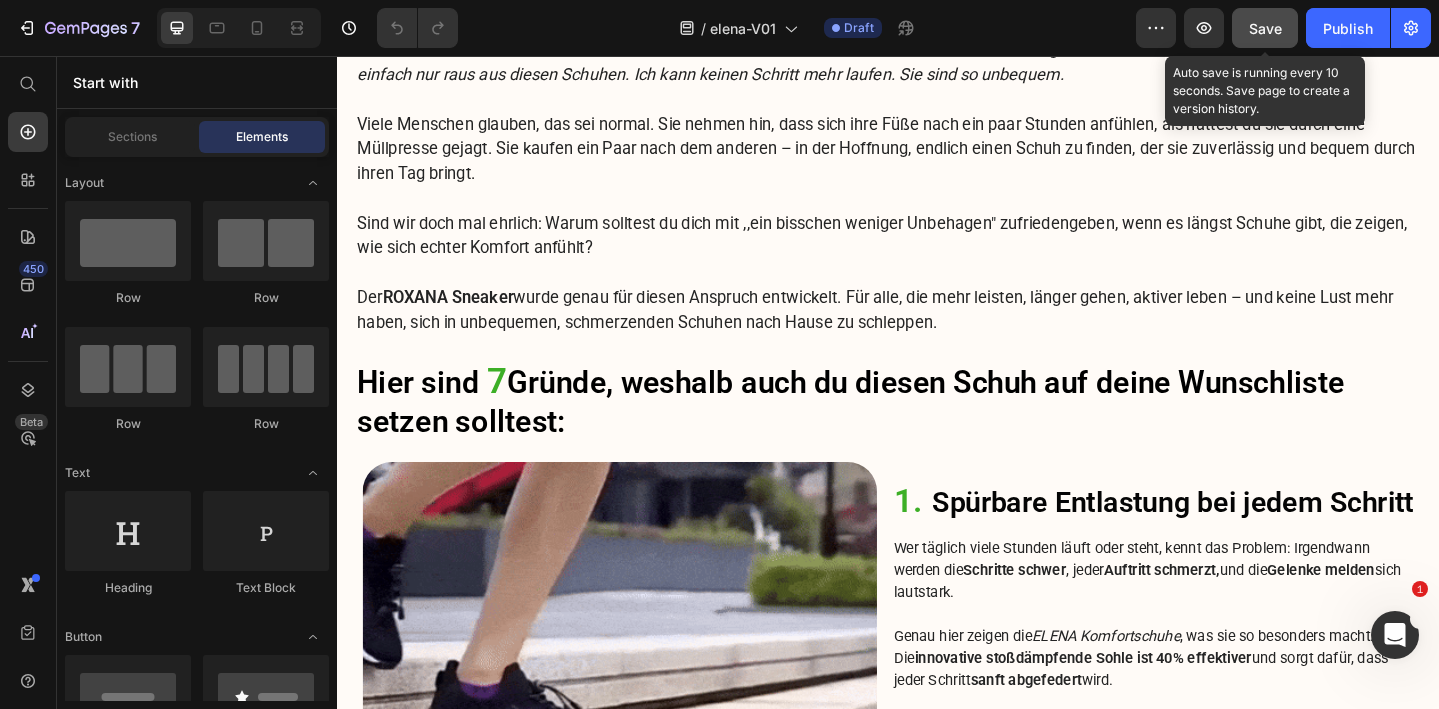 click on "Save" 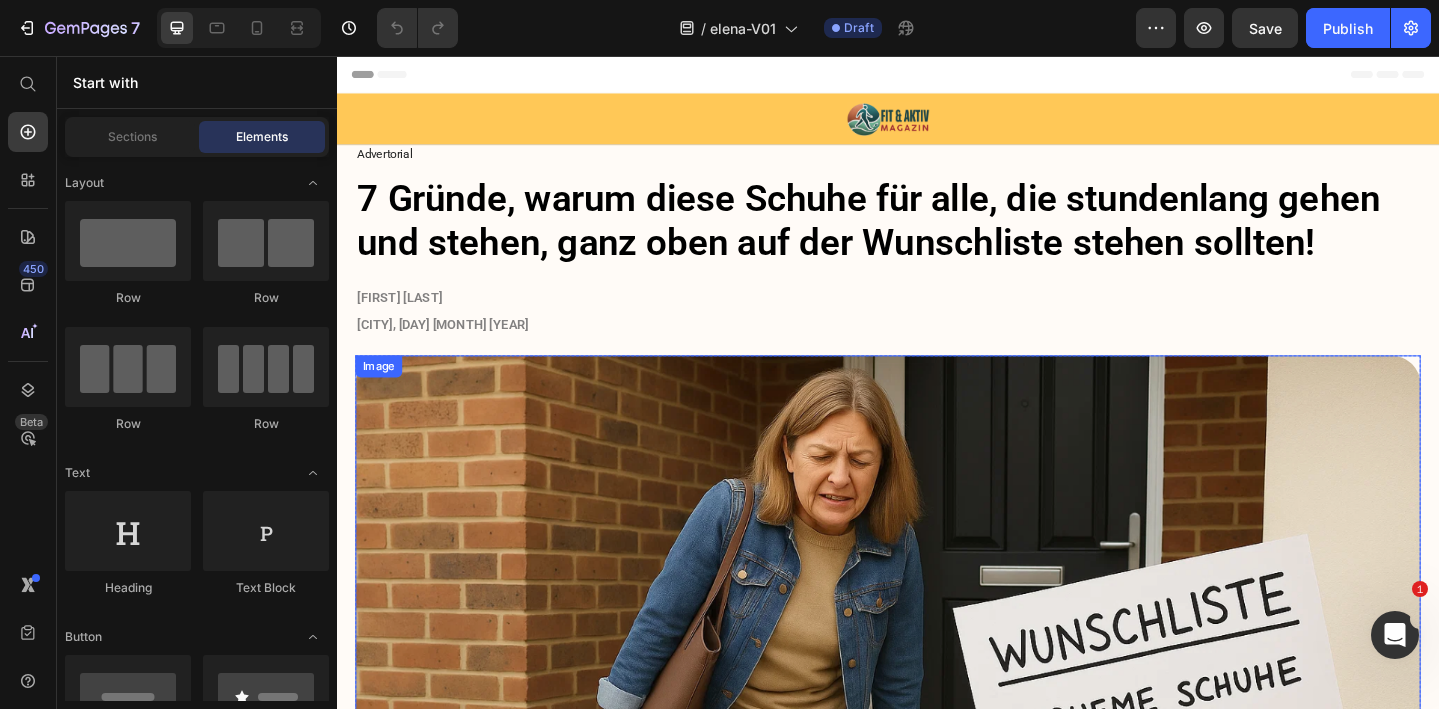 scroll, scrollTop: 410, scrollLeft: 0, axis: vertical 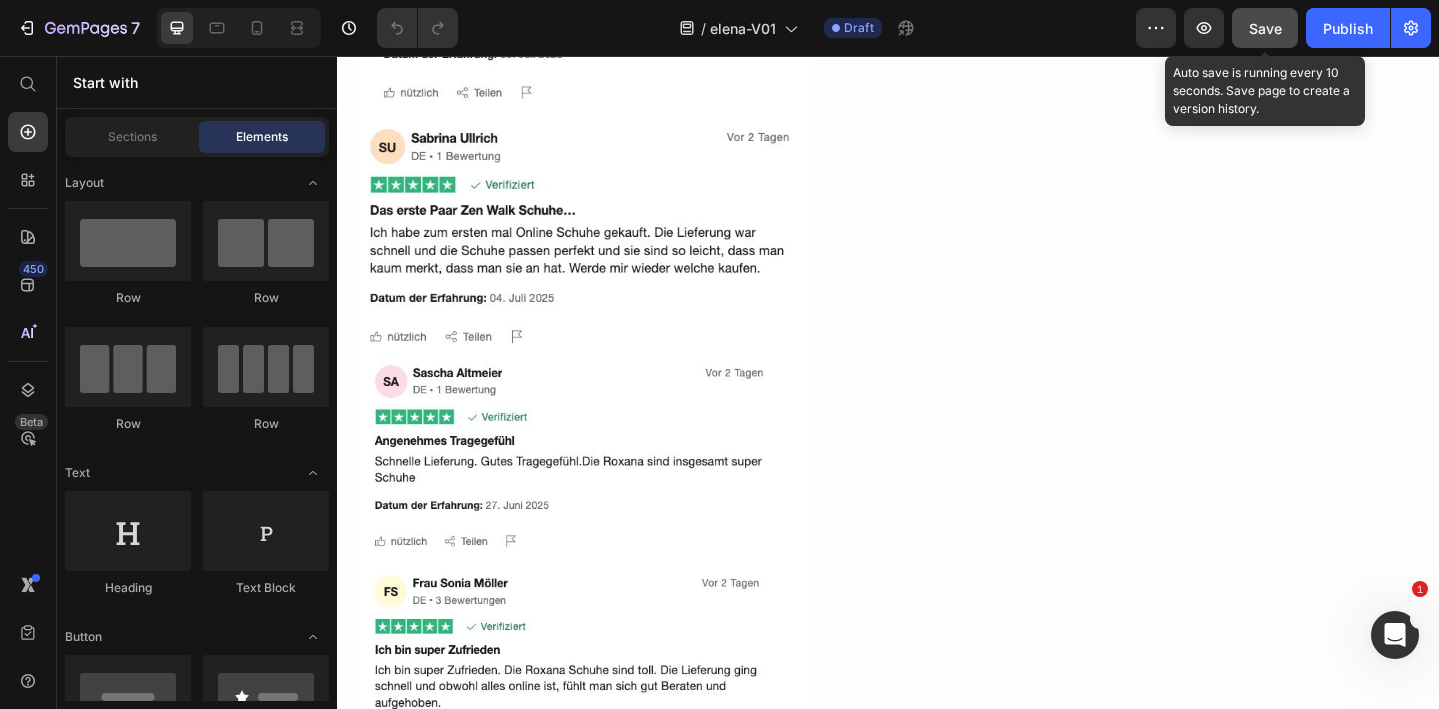 click on "Save" at bounding box center [1265, 28] 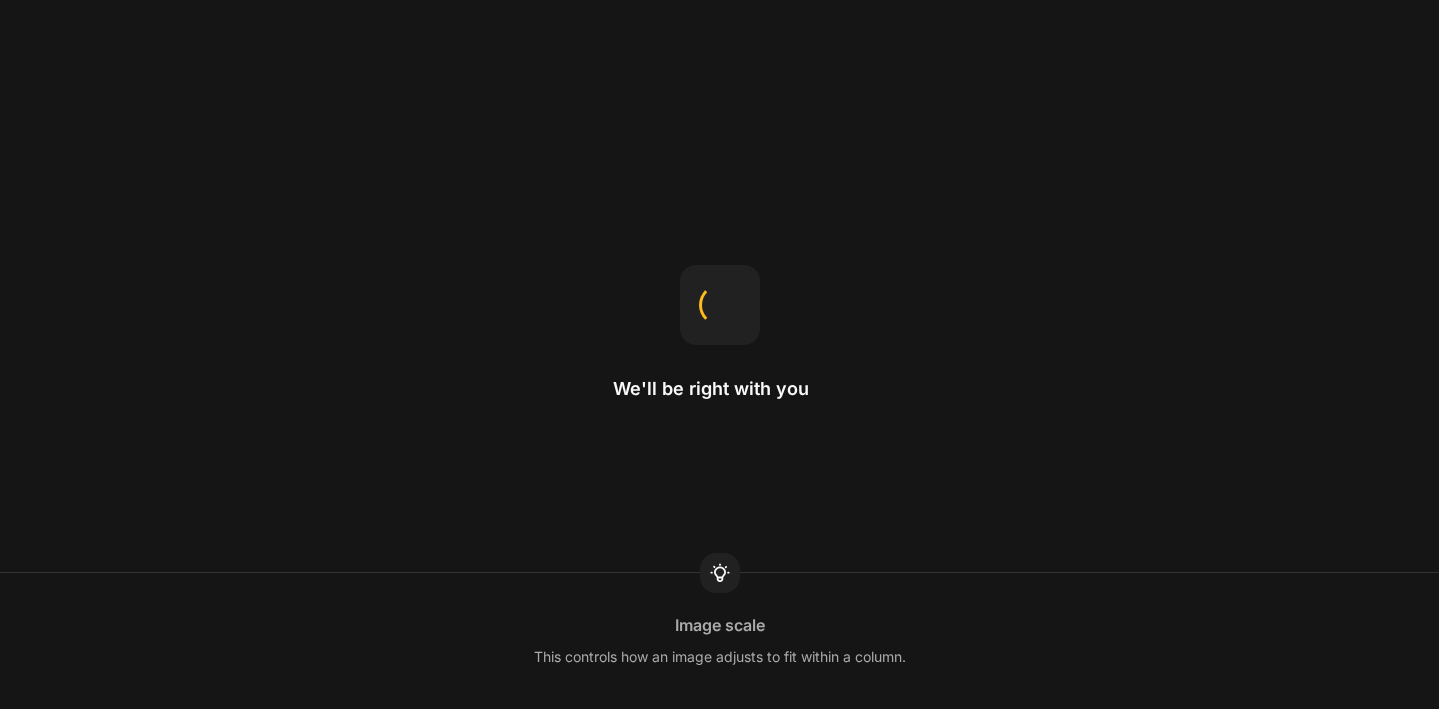 scroll, scrollTop: 0, scrollLeft: 0, axis: both 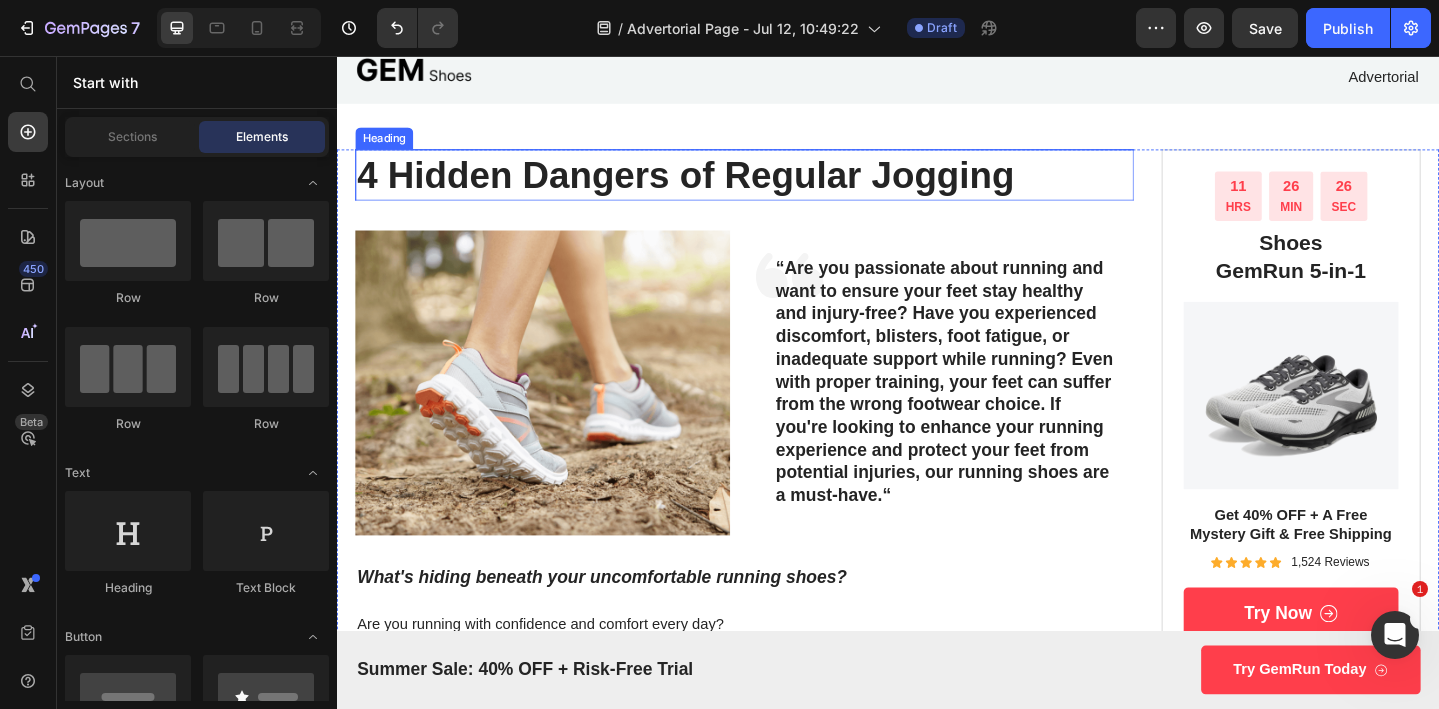 click on "4 Hidden Dangers of Regular Jogging" at bounding box center (781, 186) 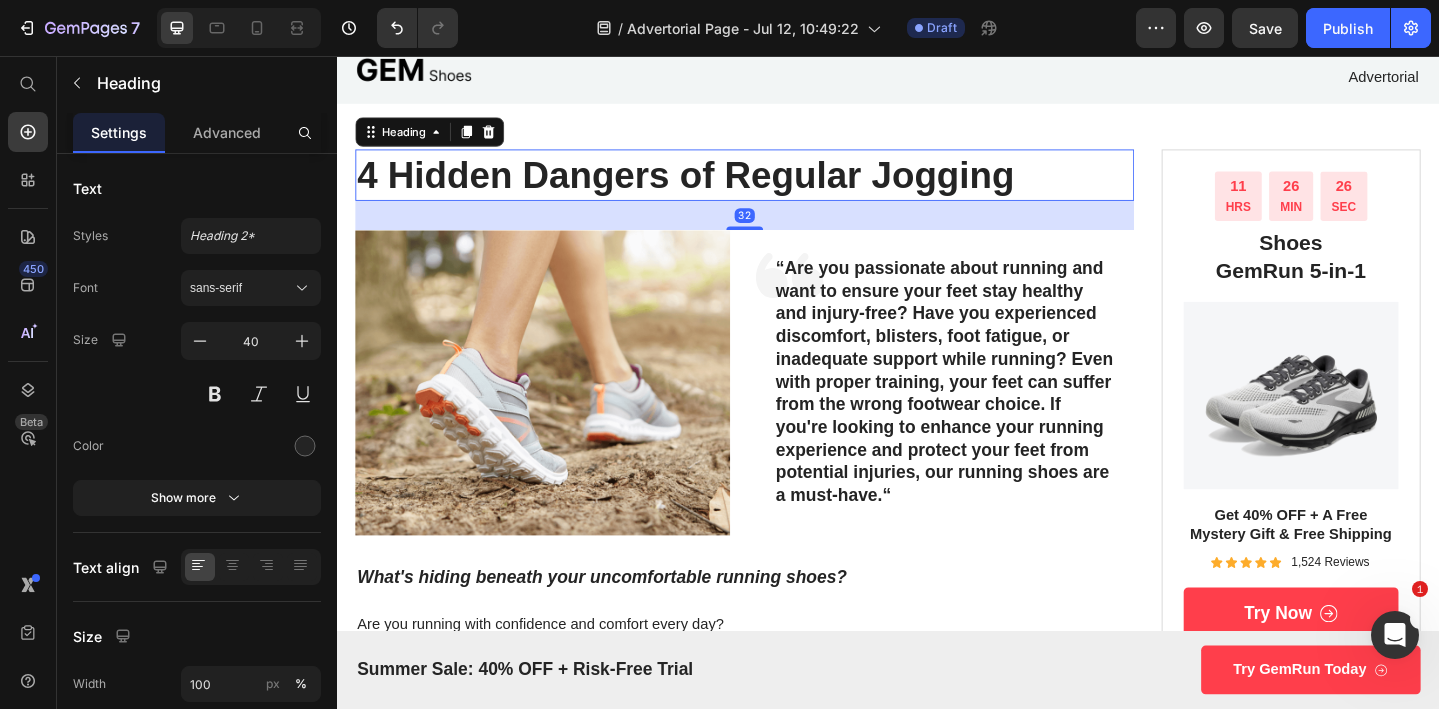 scroll, scrollTop: 0, scrollLeft: 0, axis: both 